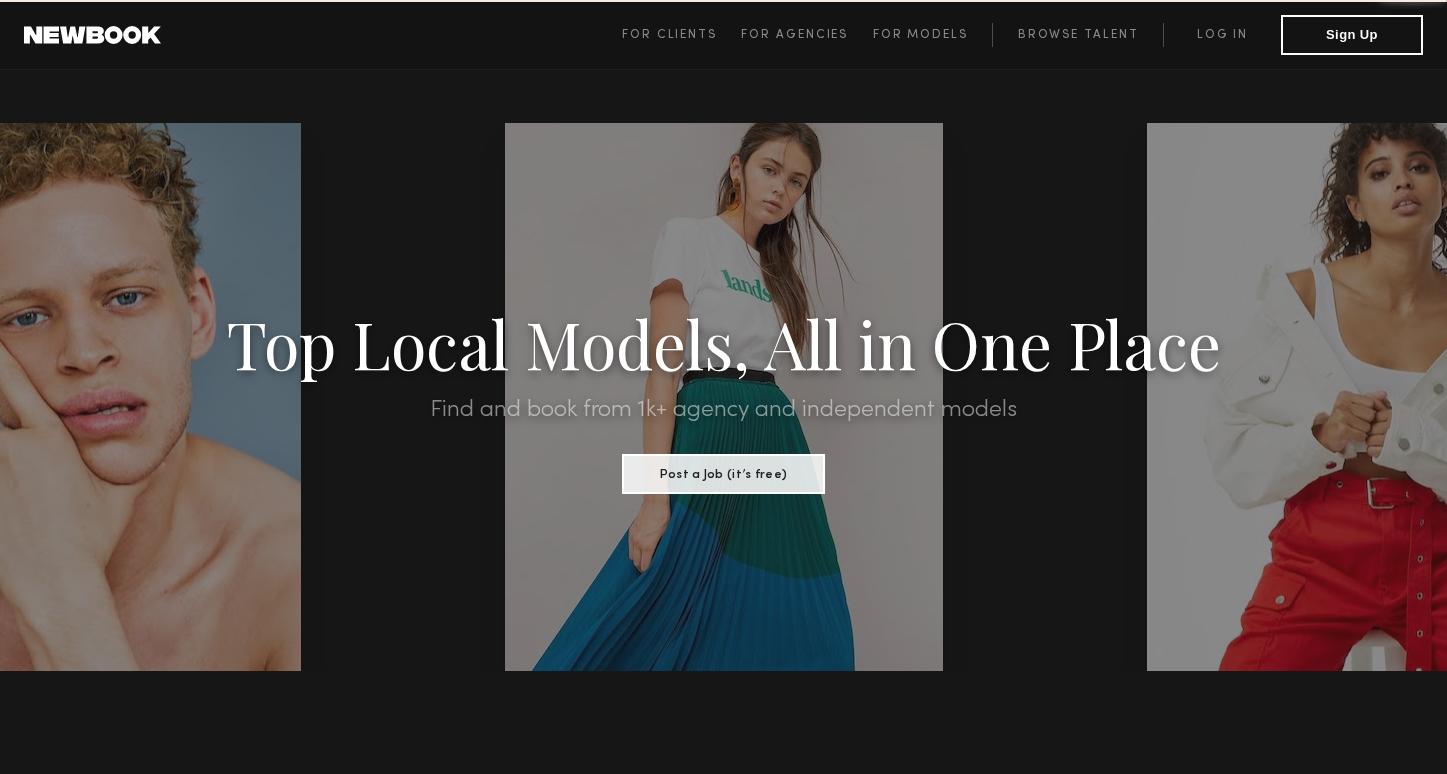 scroll, scrollTop: 0, scrollLeft: 0, axis: both 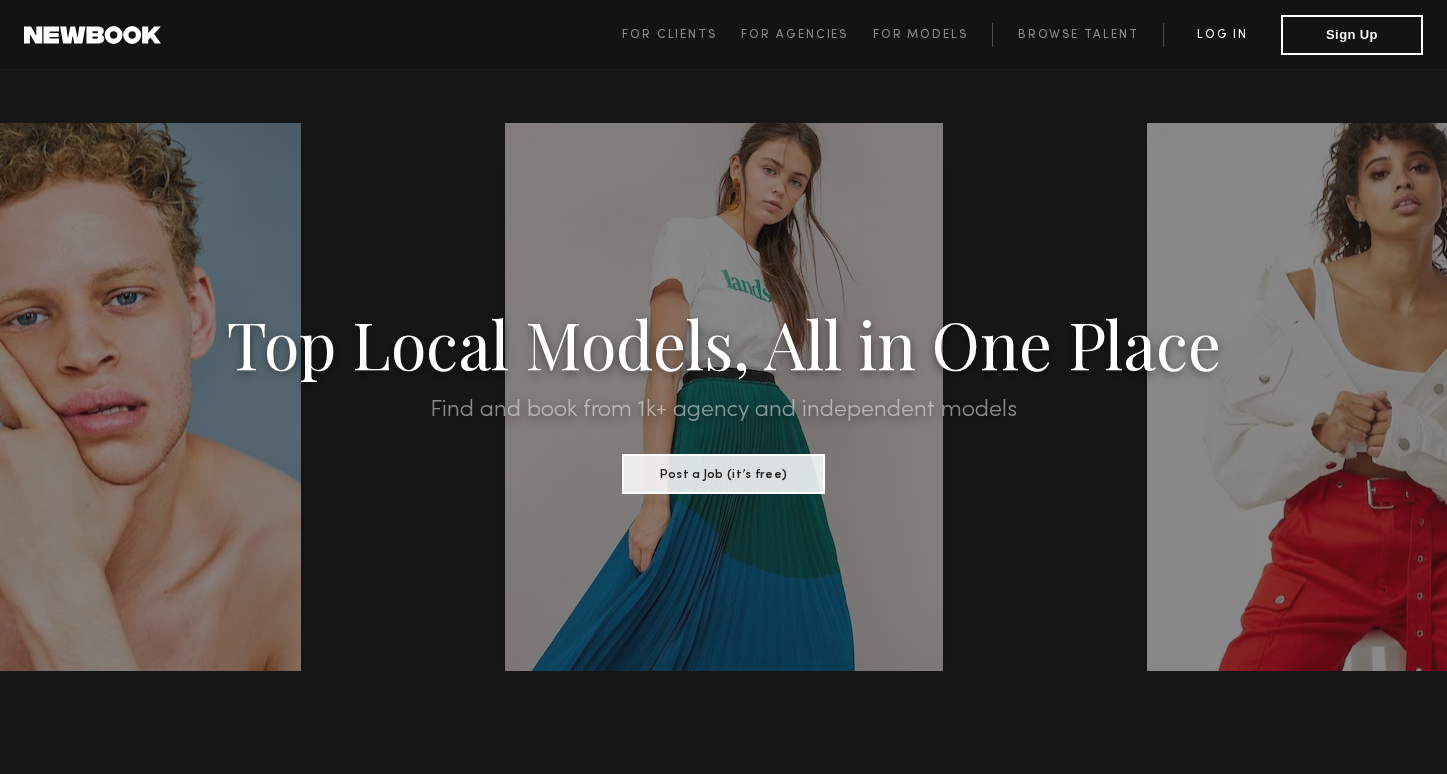 click on "Log in" 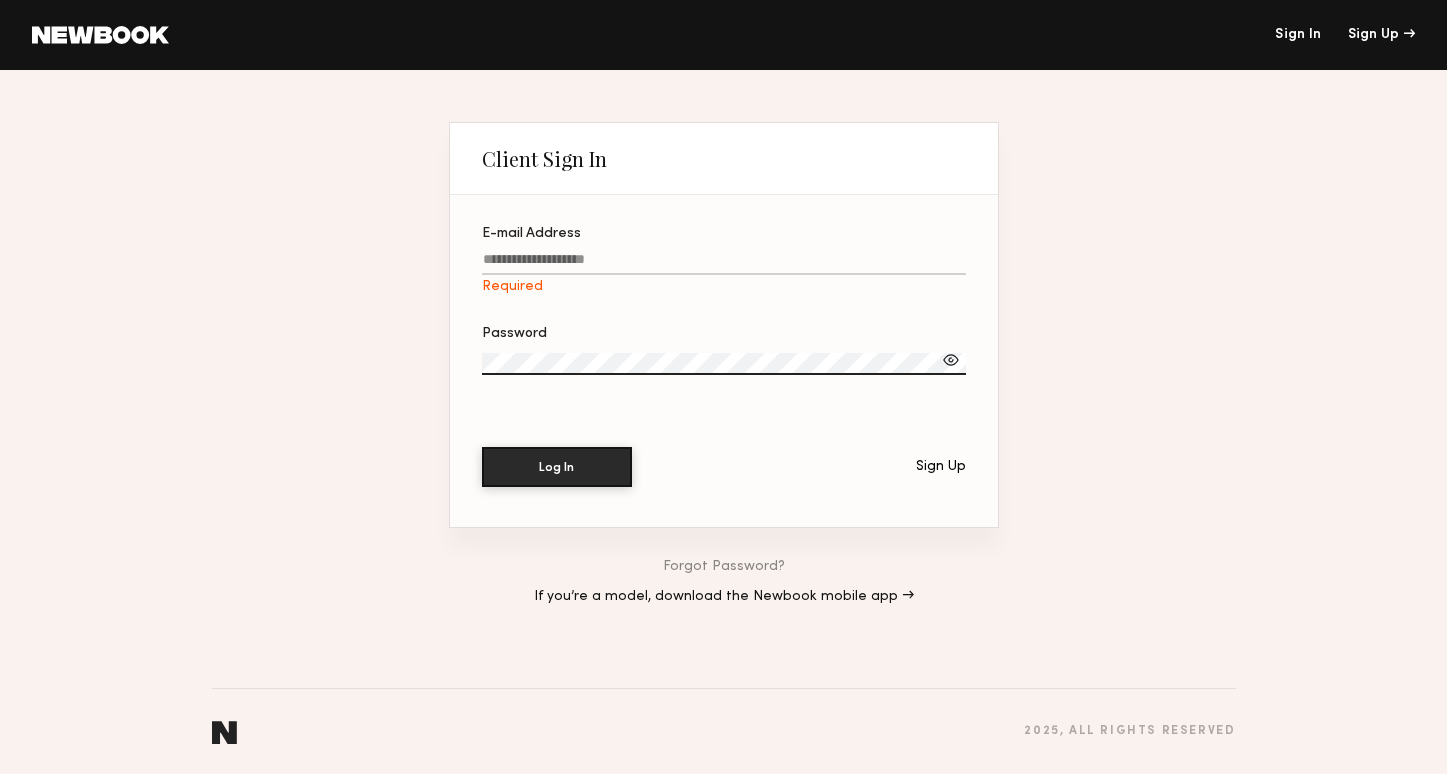 type on "**********" 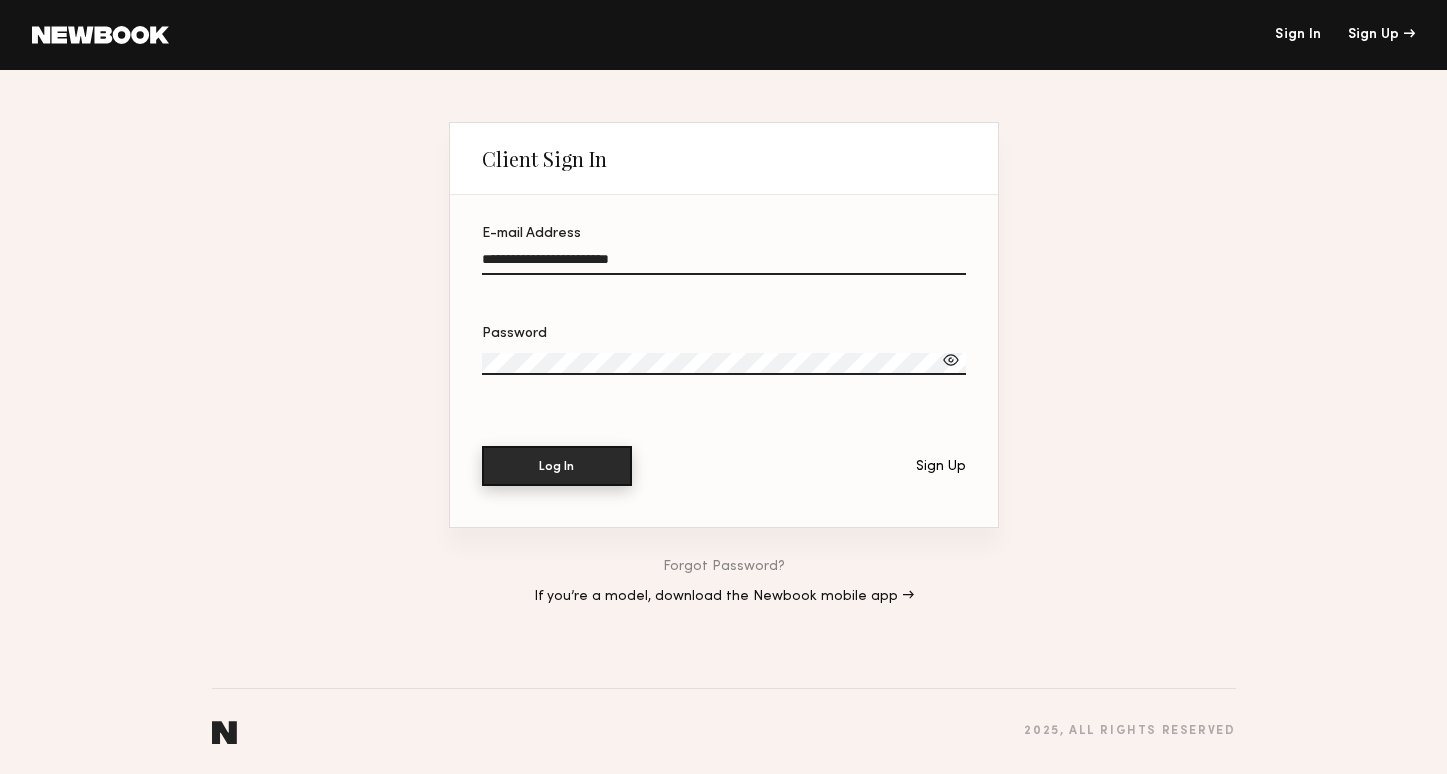 click on "Log In" 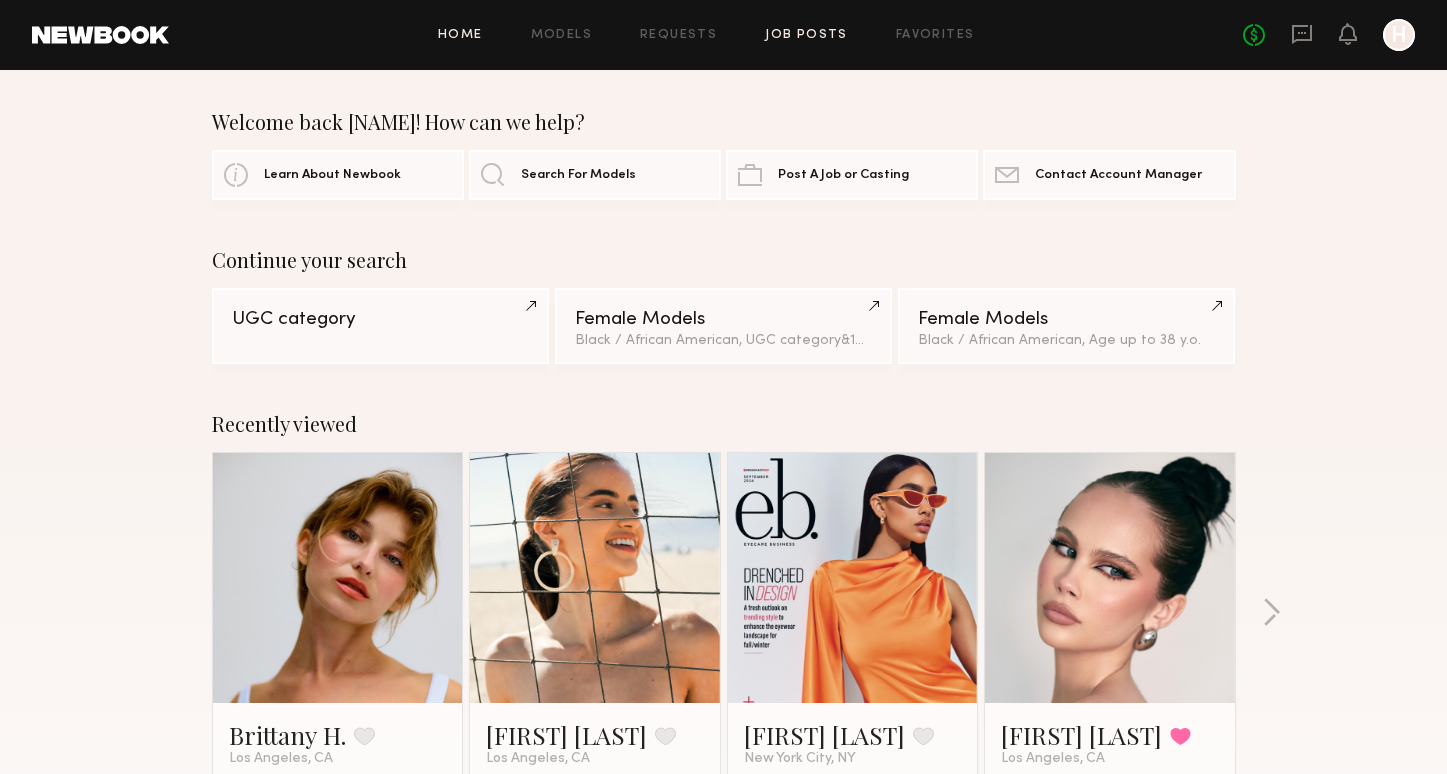 click on "Job Posts" 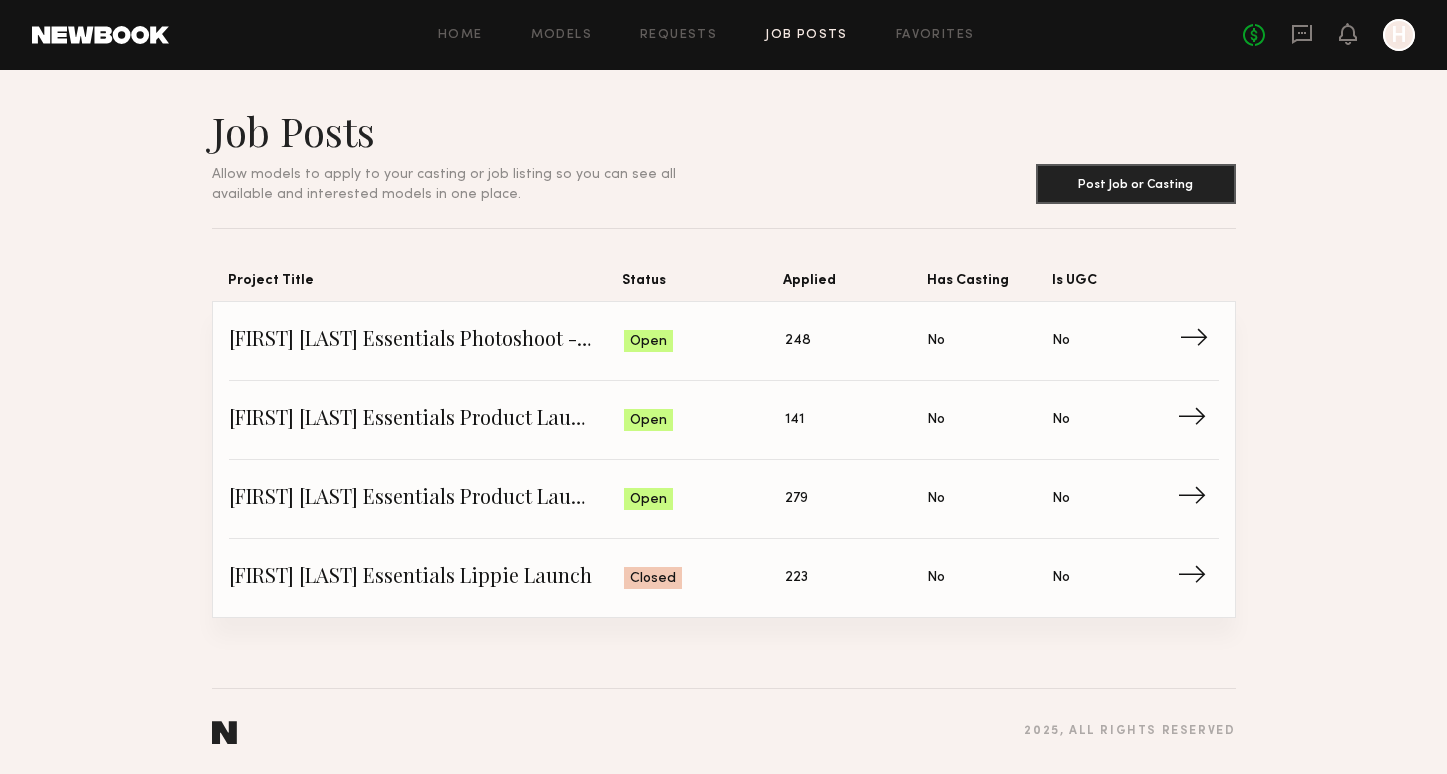 click on "Is UGC: No" 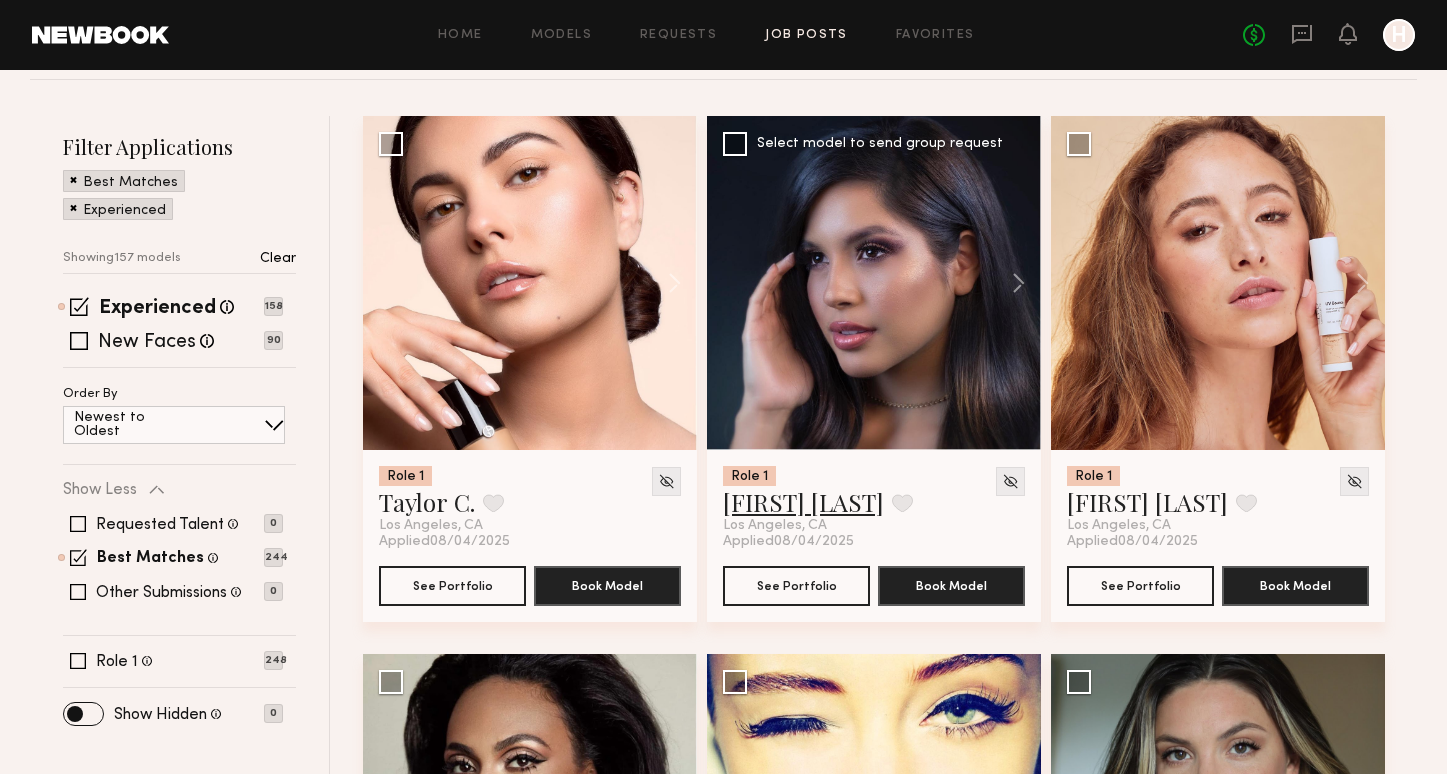 scroll, scrollTop: 466, scrollLeft: 0, axis: vertical 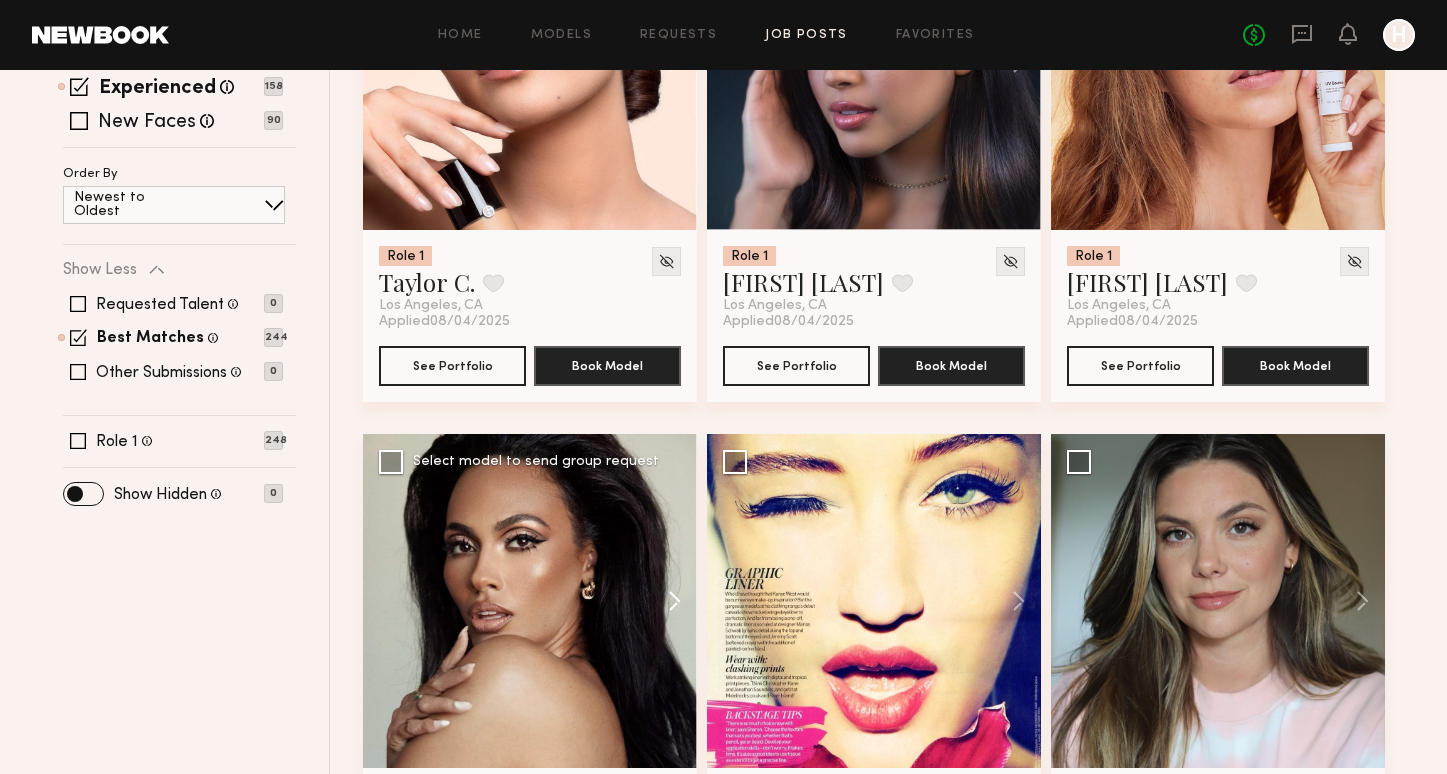 click 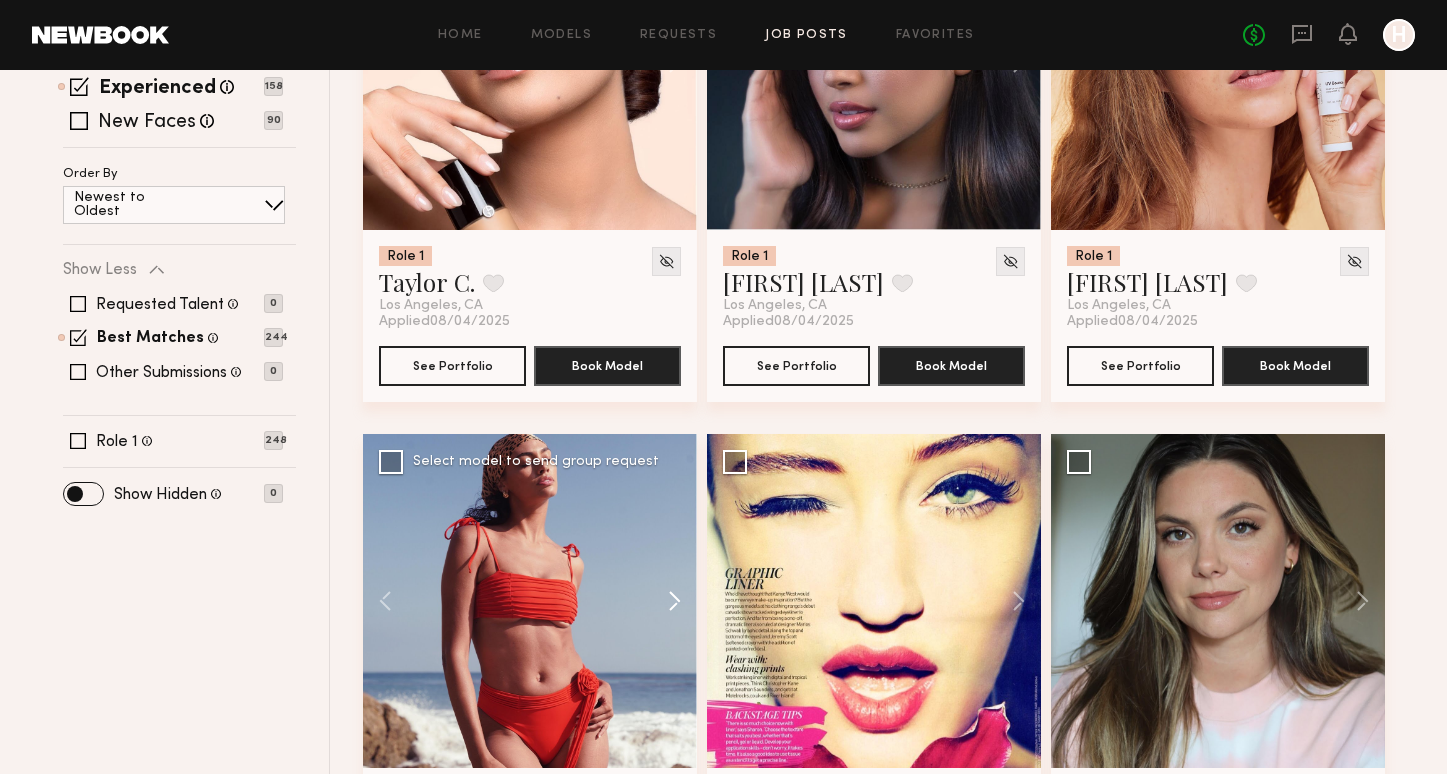 click 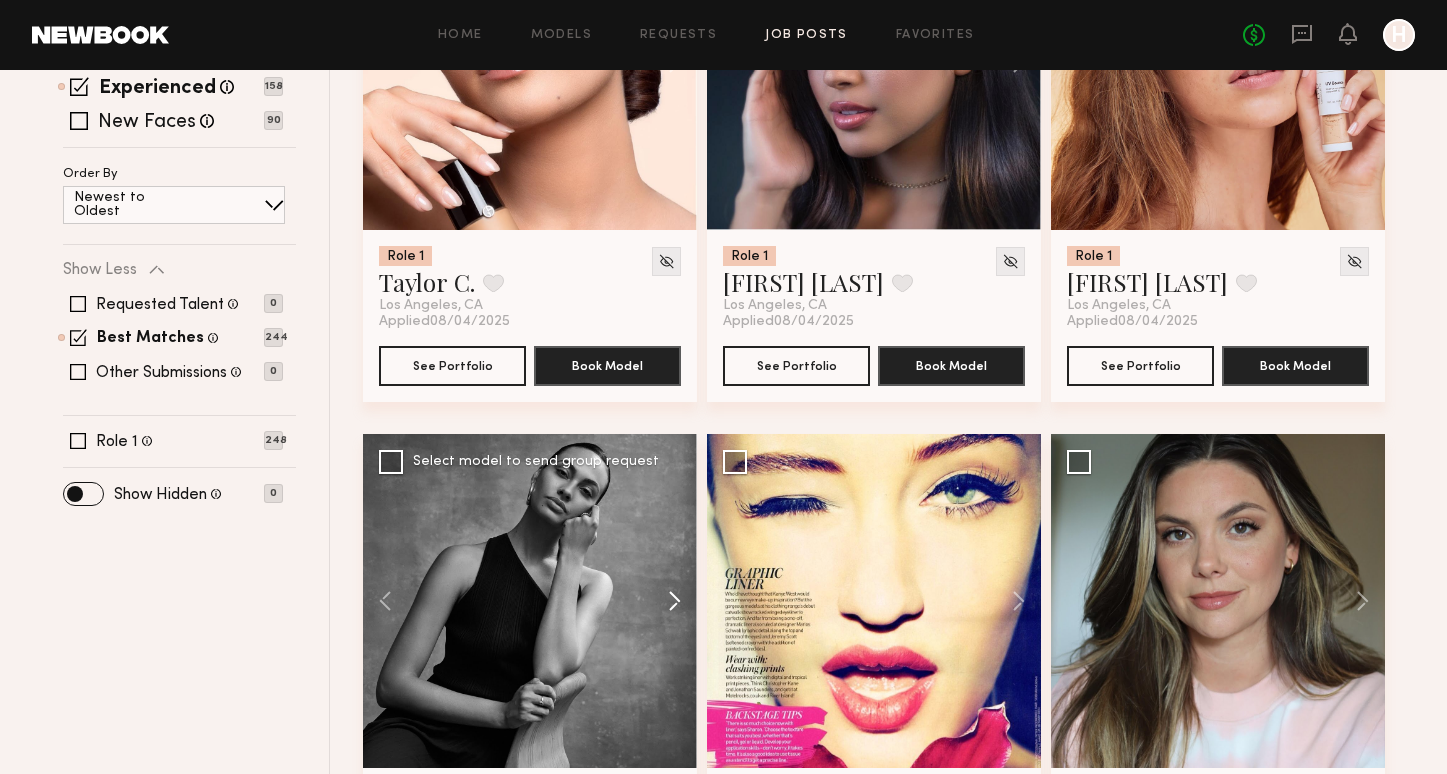 click 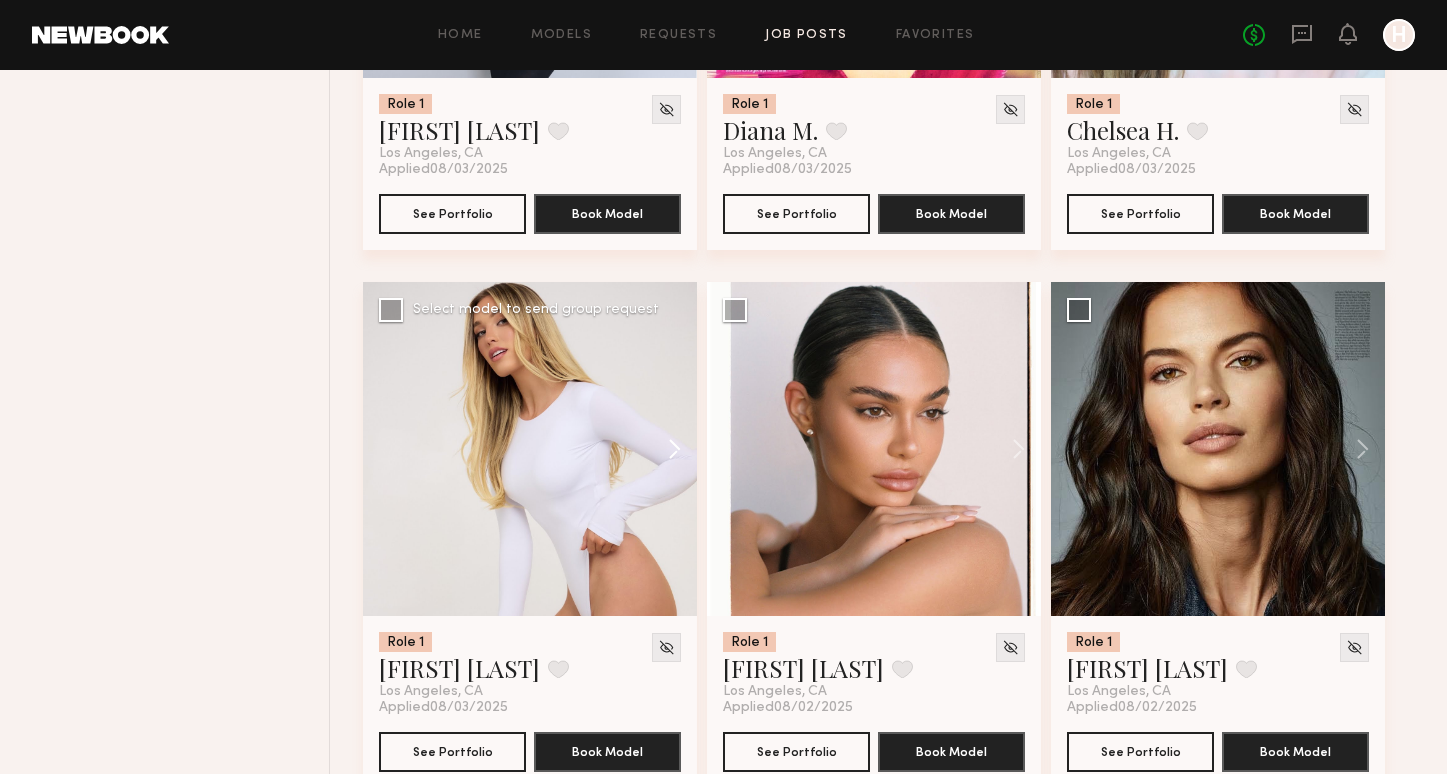 scroll, scrollTop: 1198, scrollLeft: 0, axis: vertical 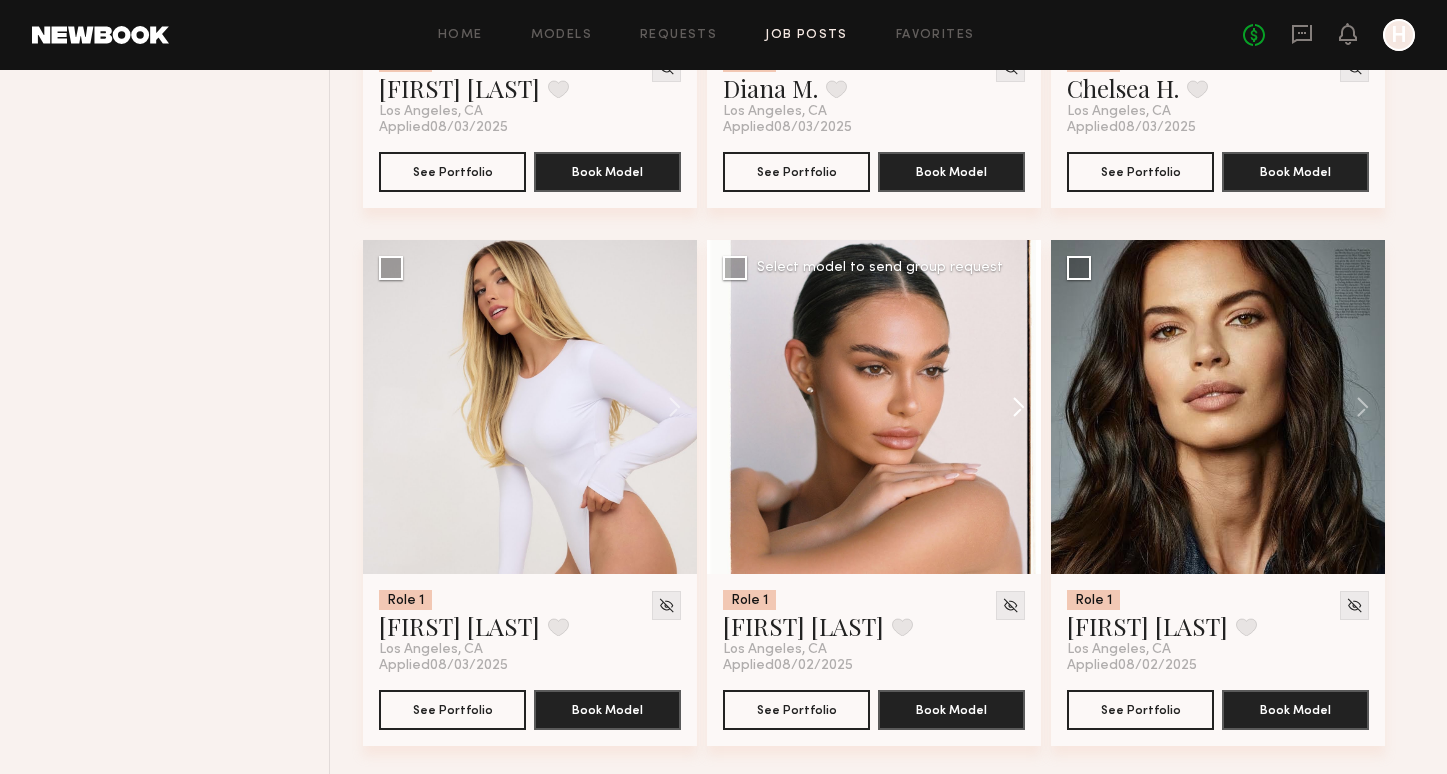 click 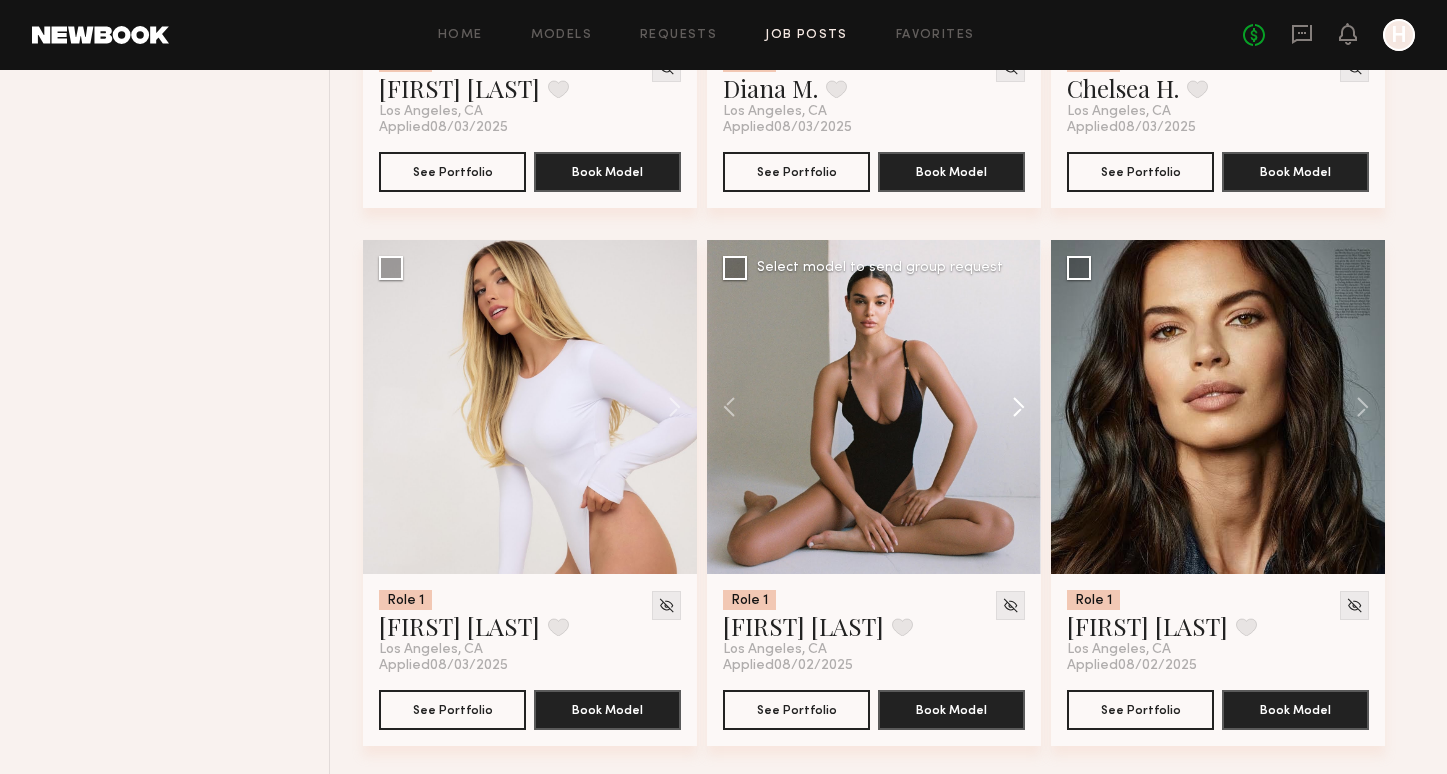 click 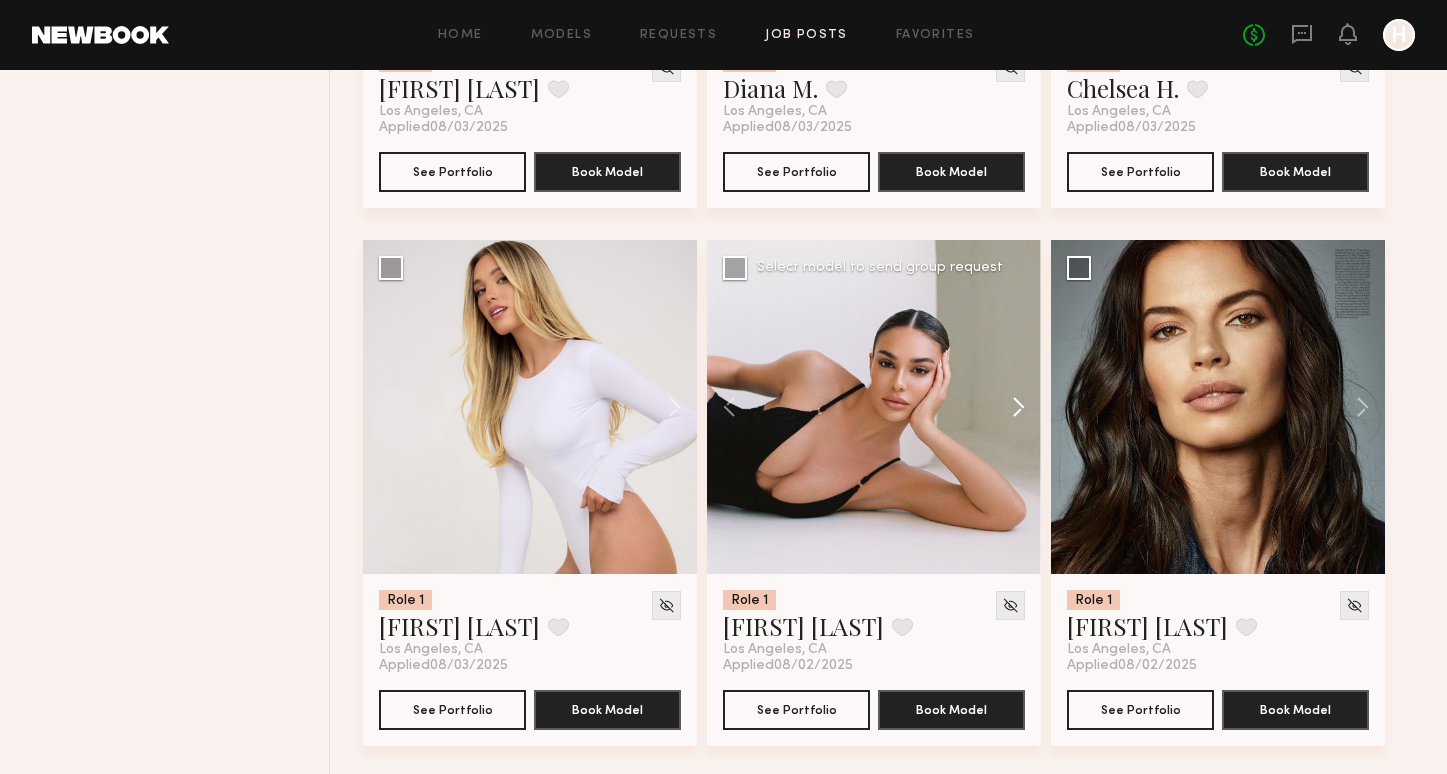 click 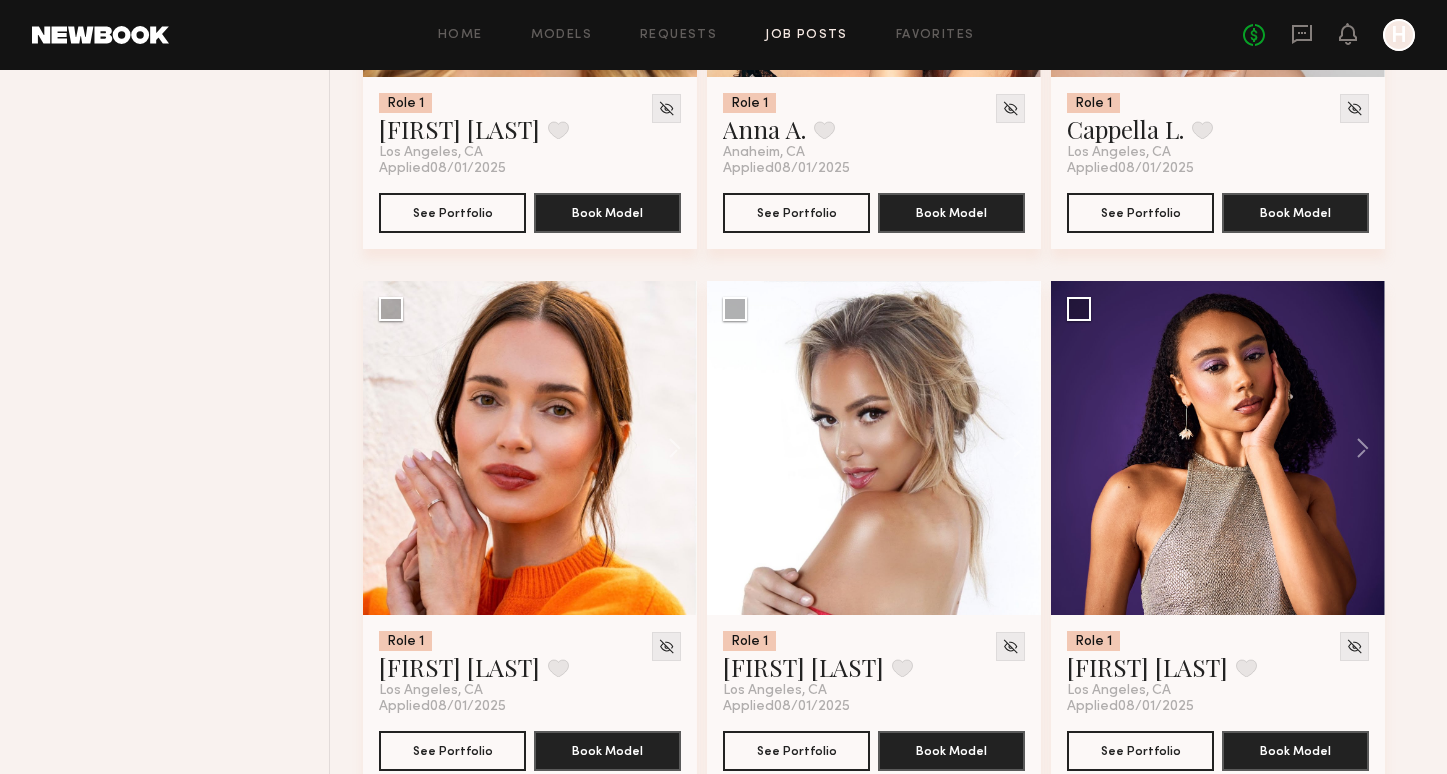 scroll, scrollTop: 3307, scrollLeft: 0, axis: vertical 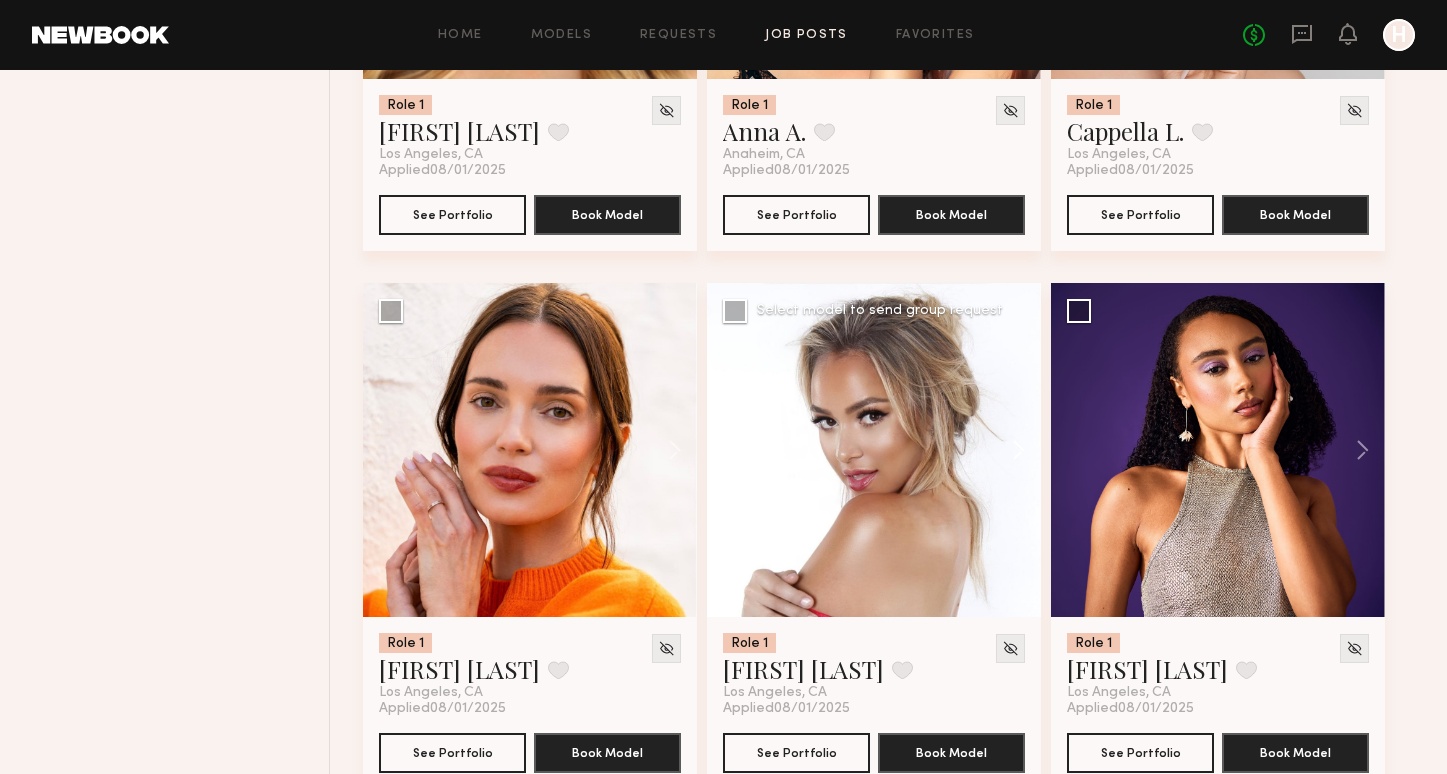 click 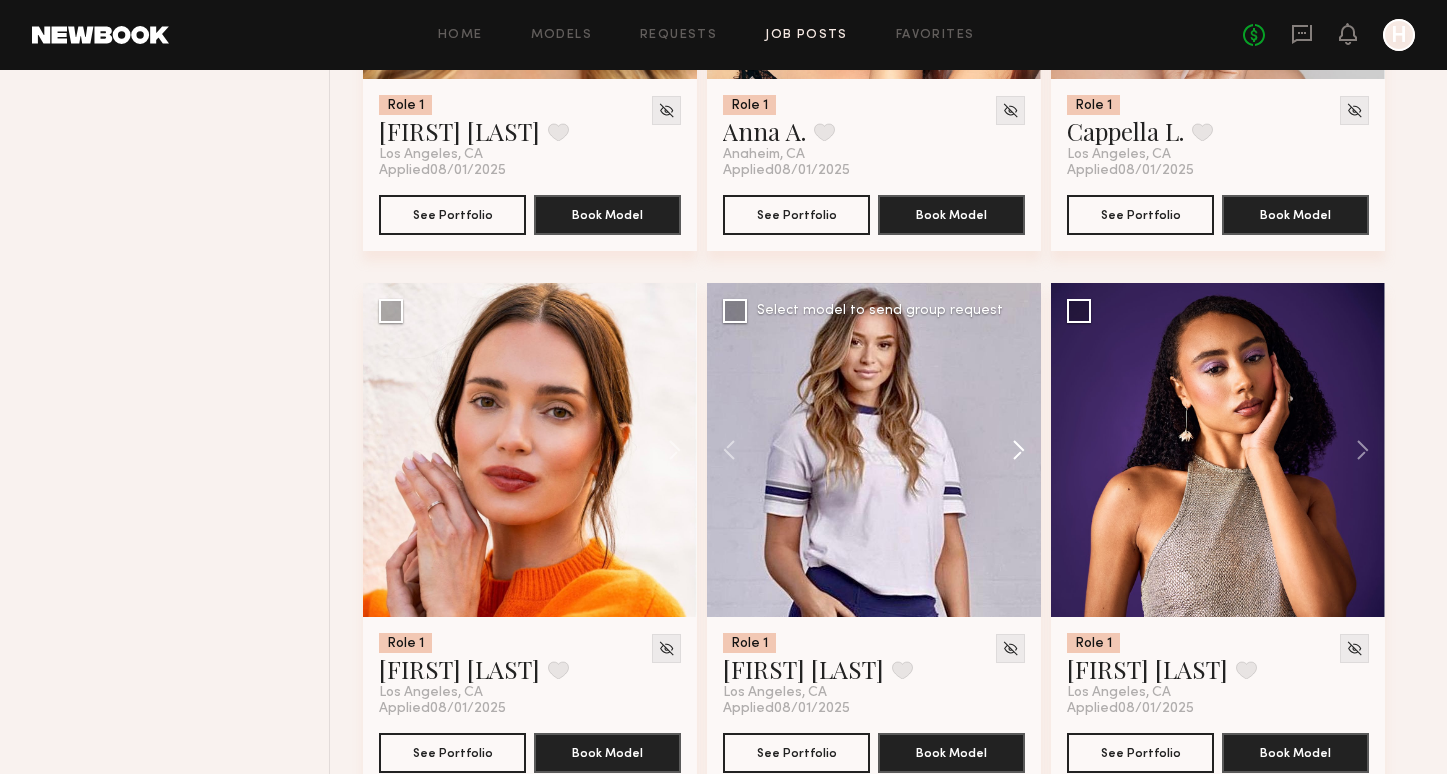 click 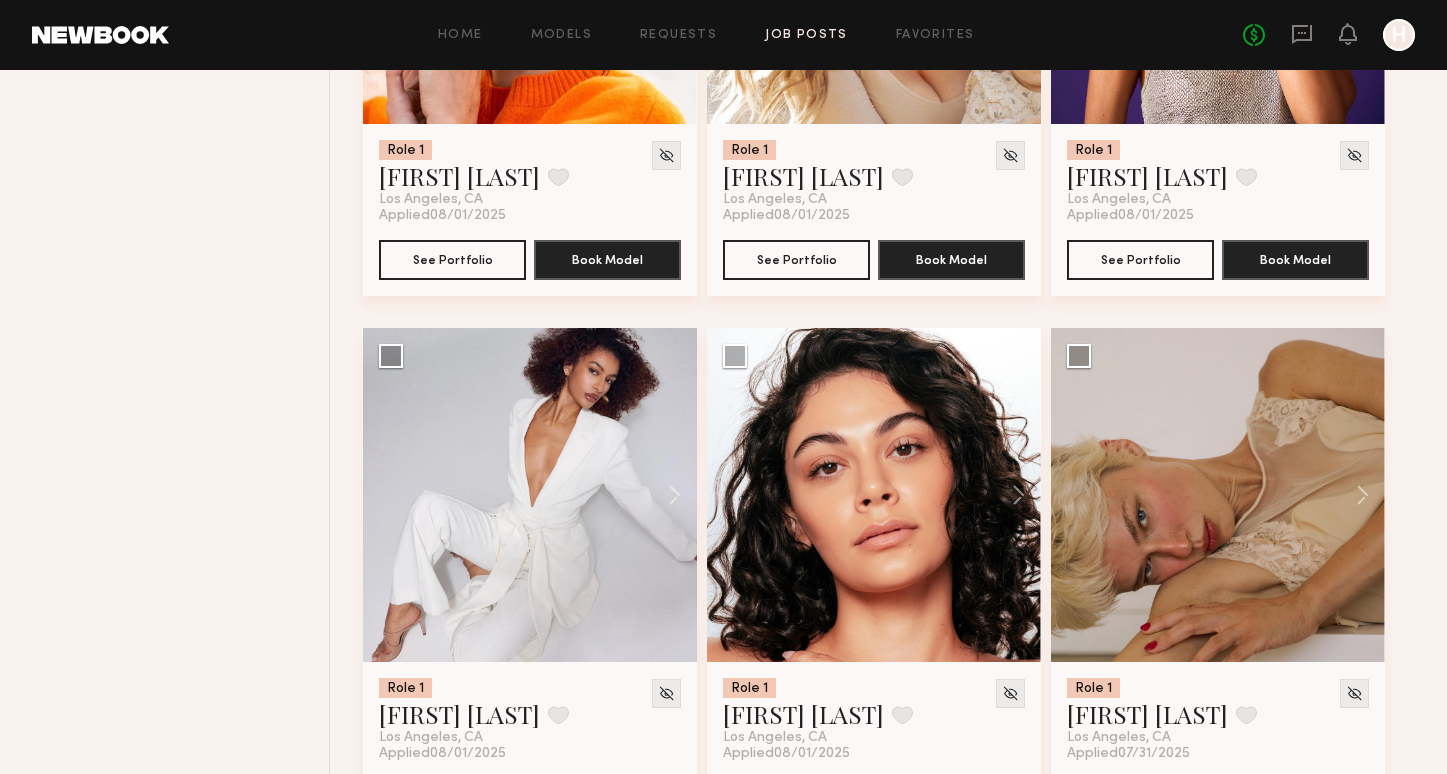 scroll, scrollTop: 4376, scrollLeft: 0, axis: vertical 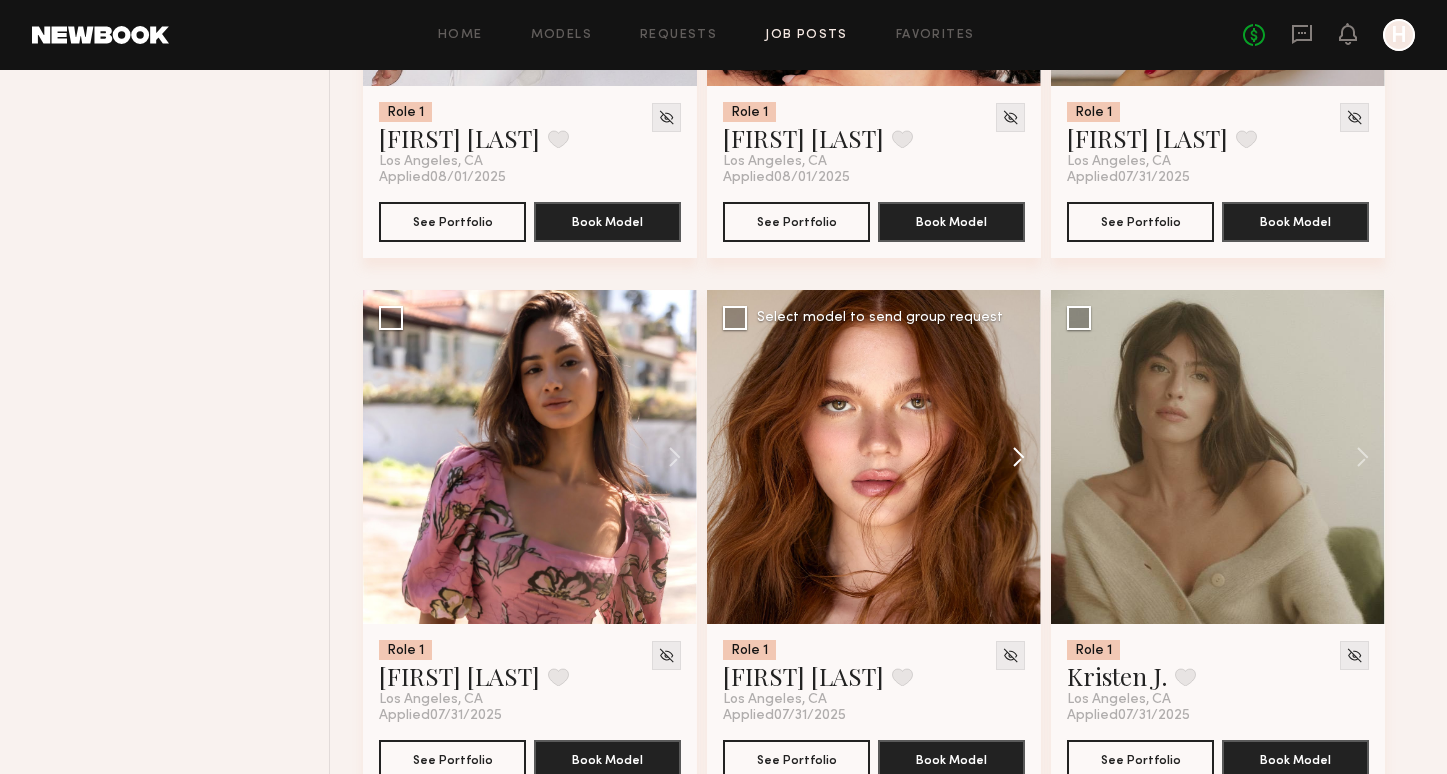 click 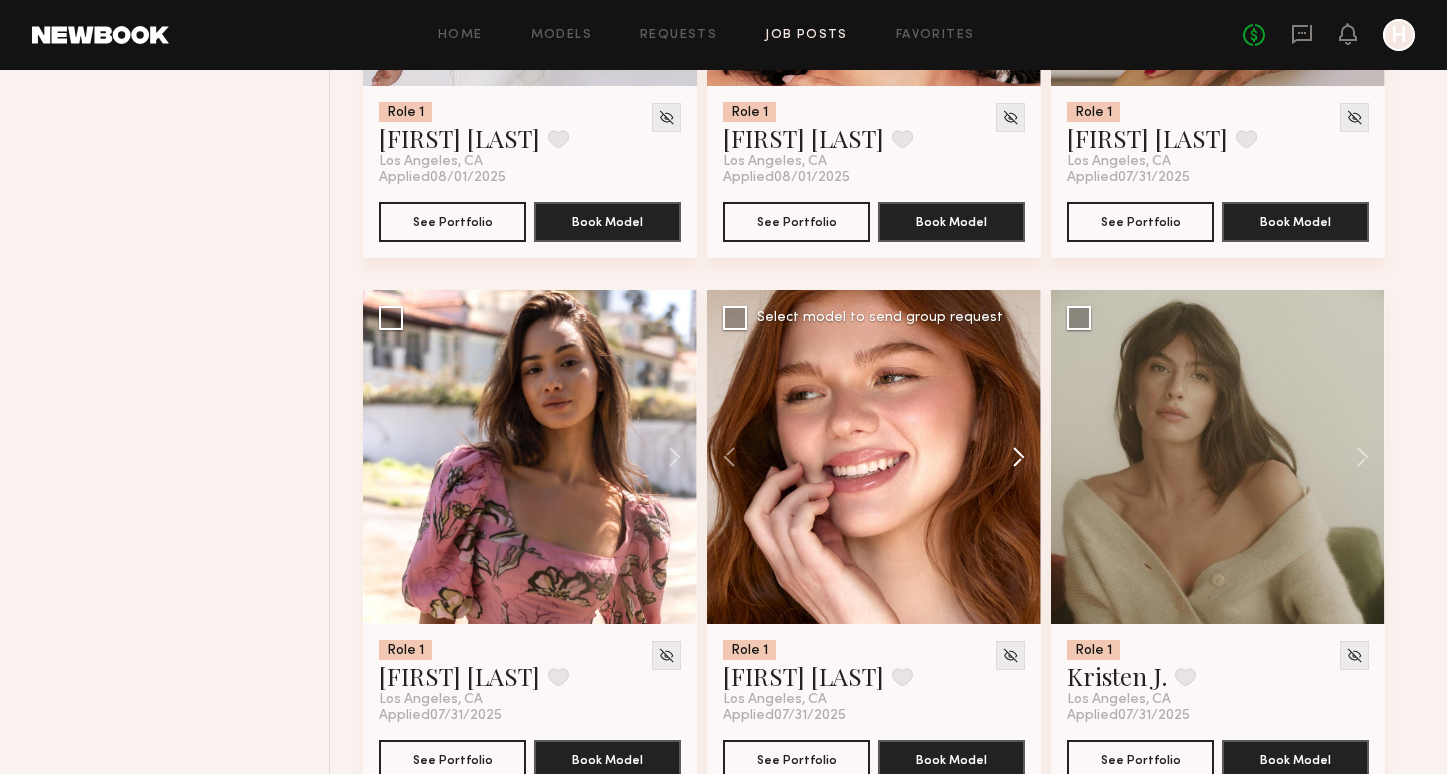 click 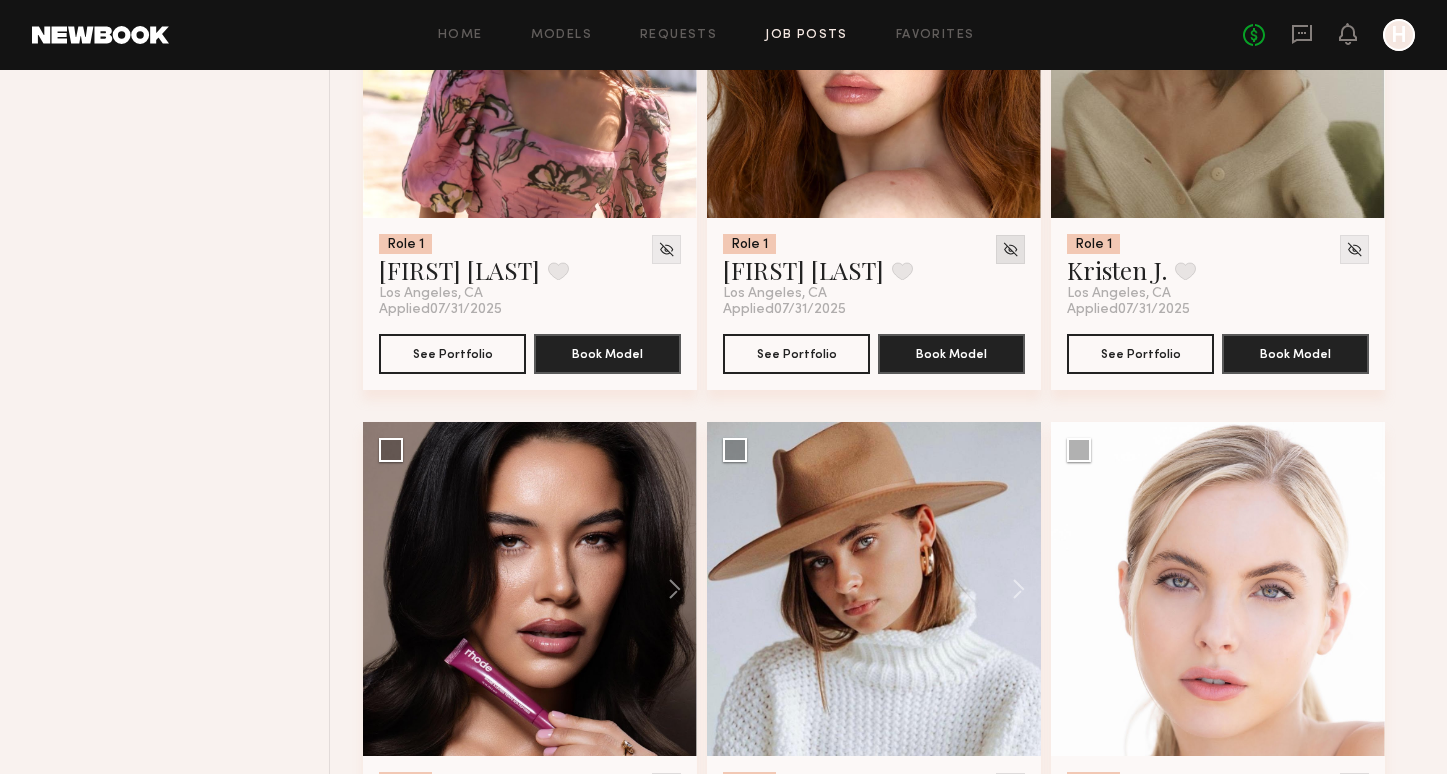 scroll, scrollTop: 4784, scrollLeft: 0, axis: vertical 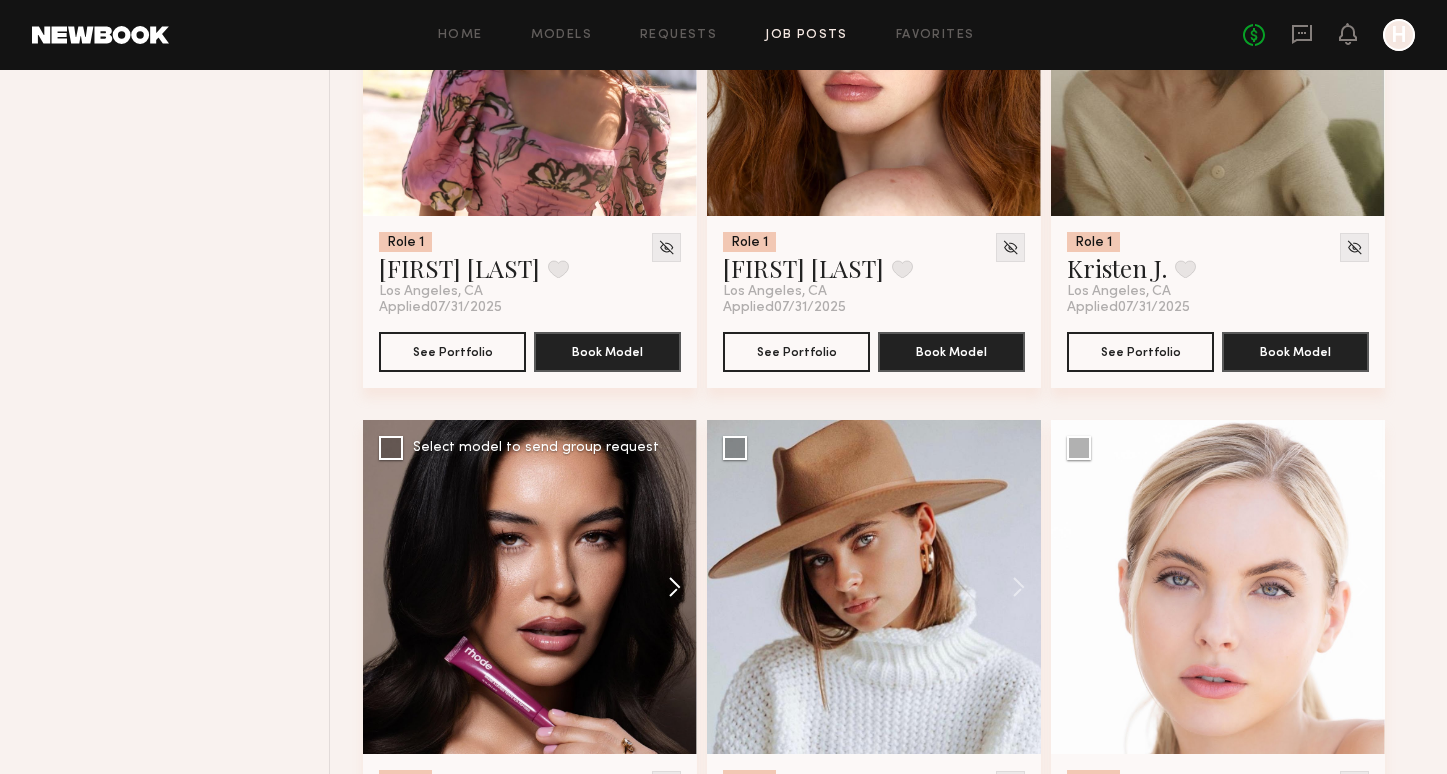 click 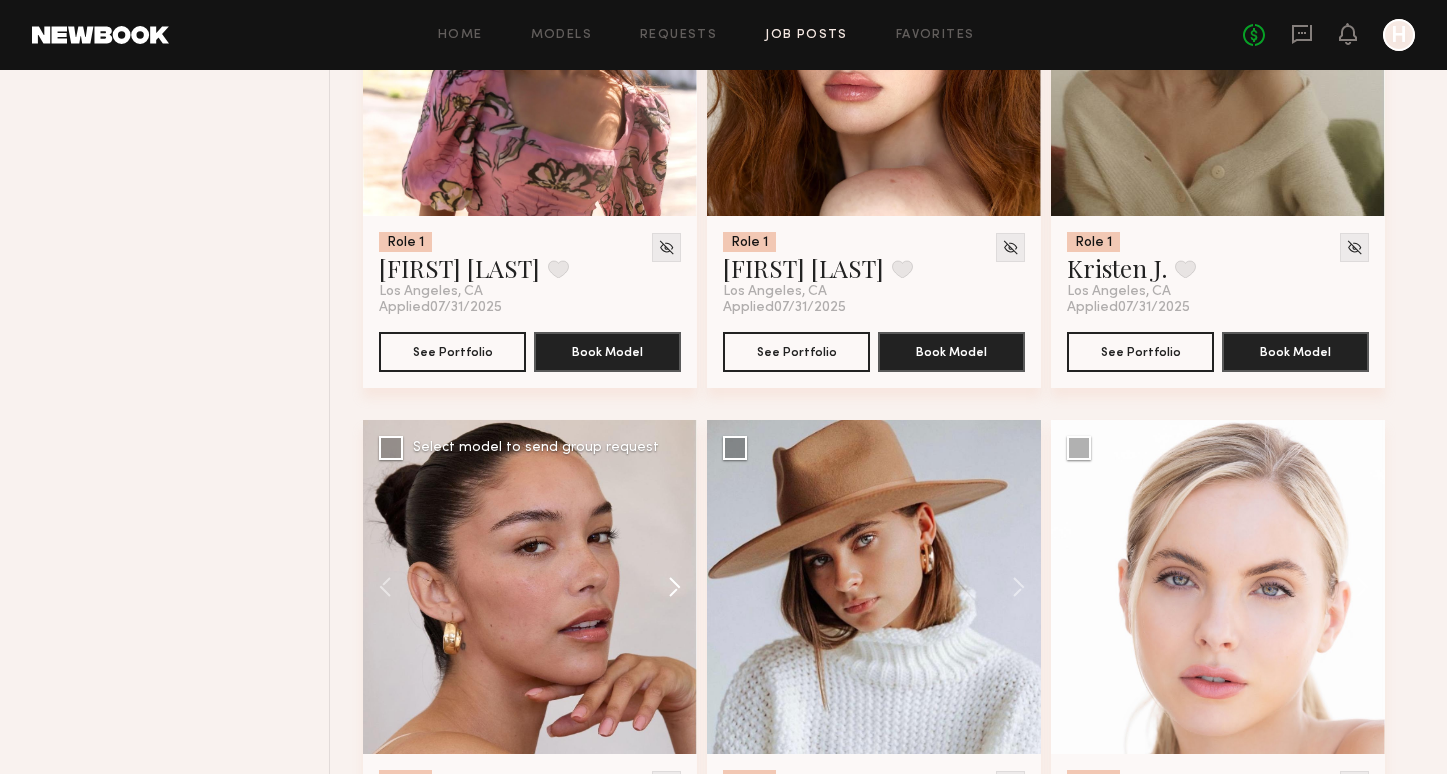 click 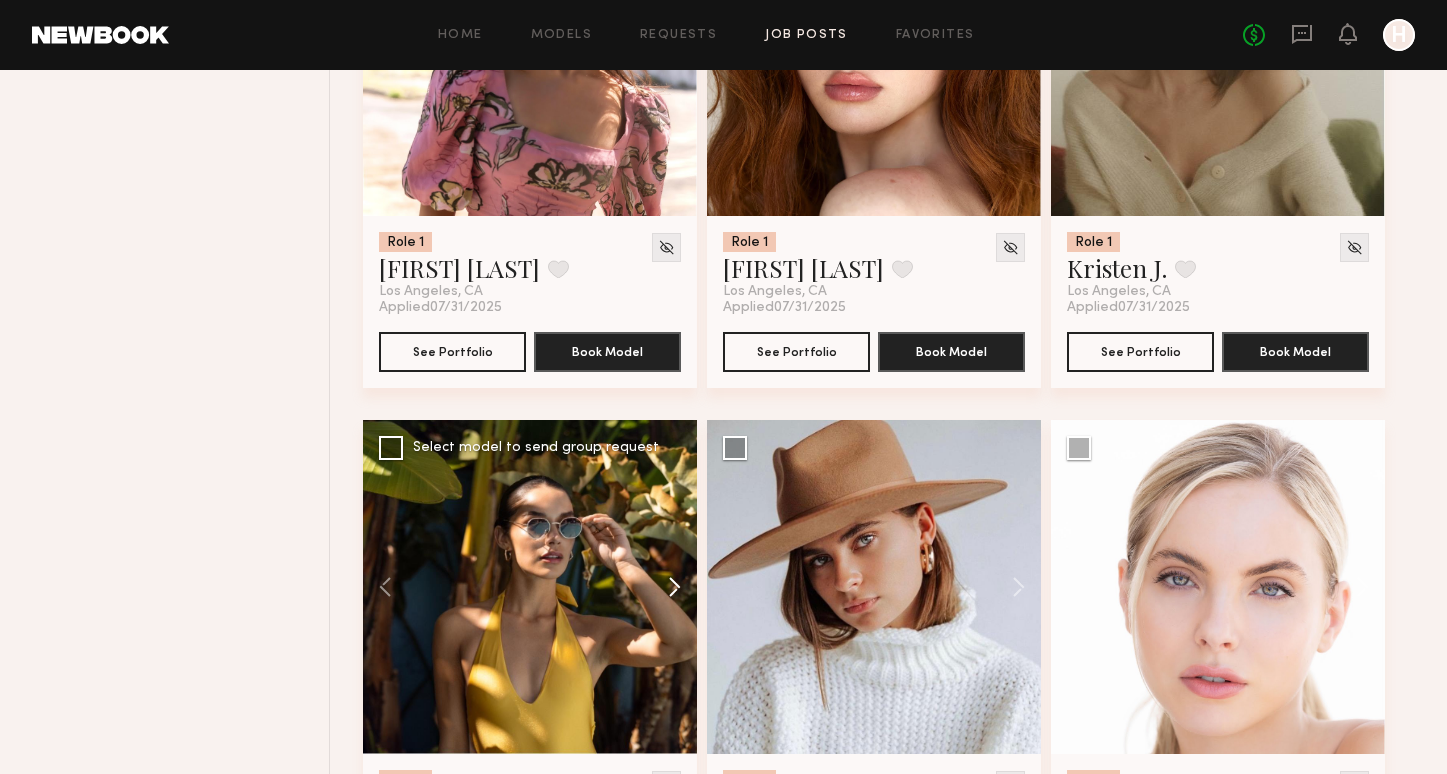 click 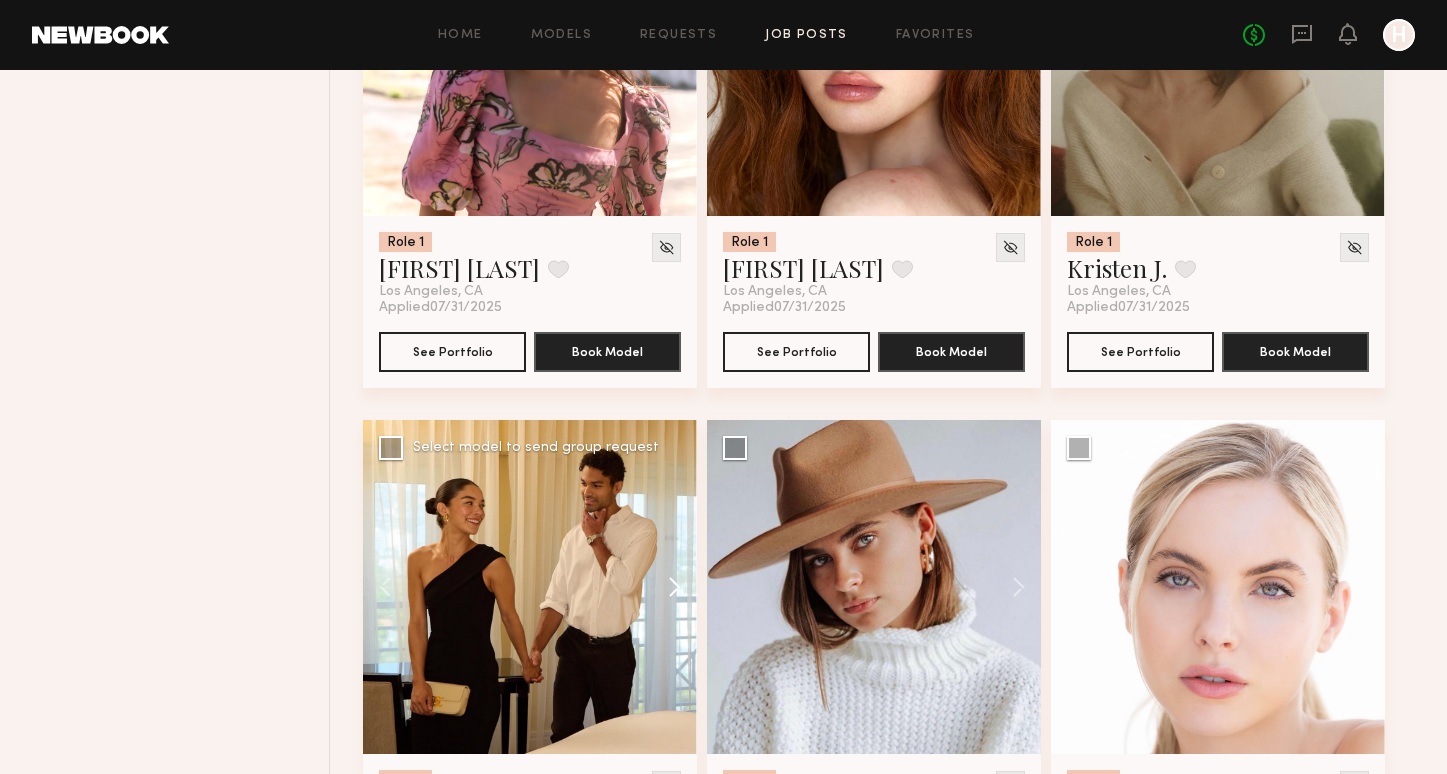 click 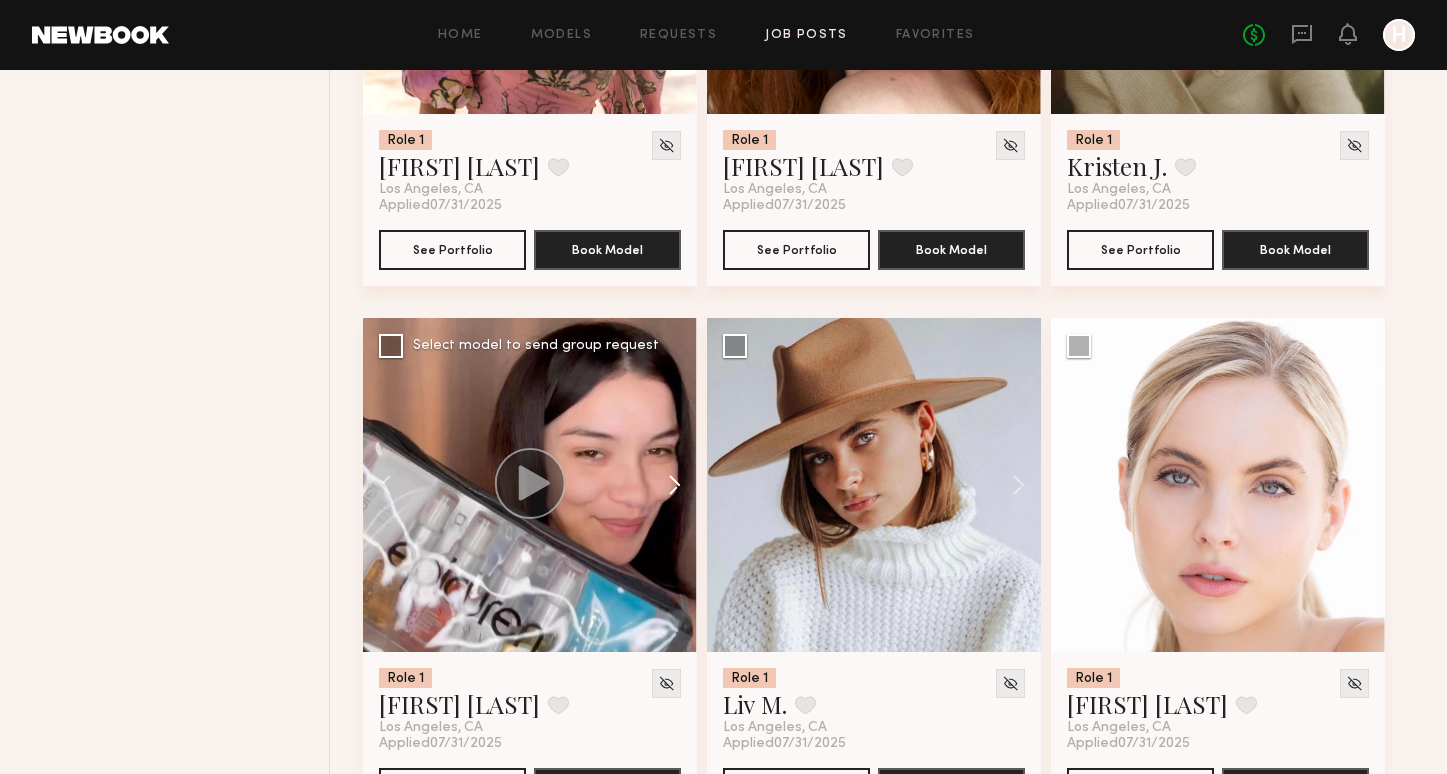 scroll, scrollTop: 4911, scrollLeft: 0, axis: vertical 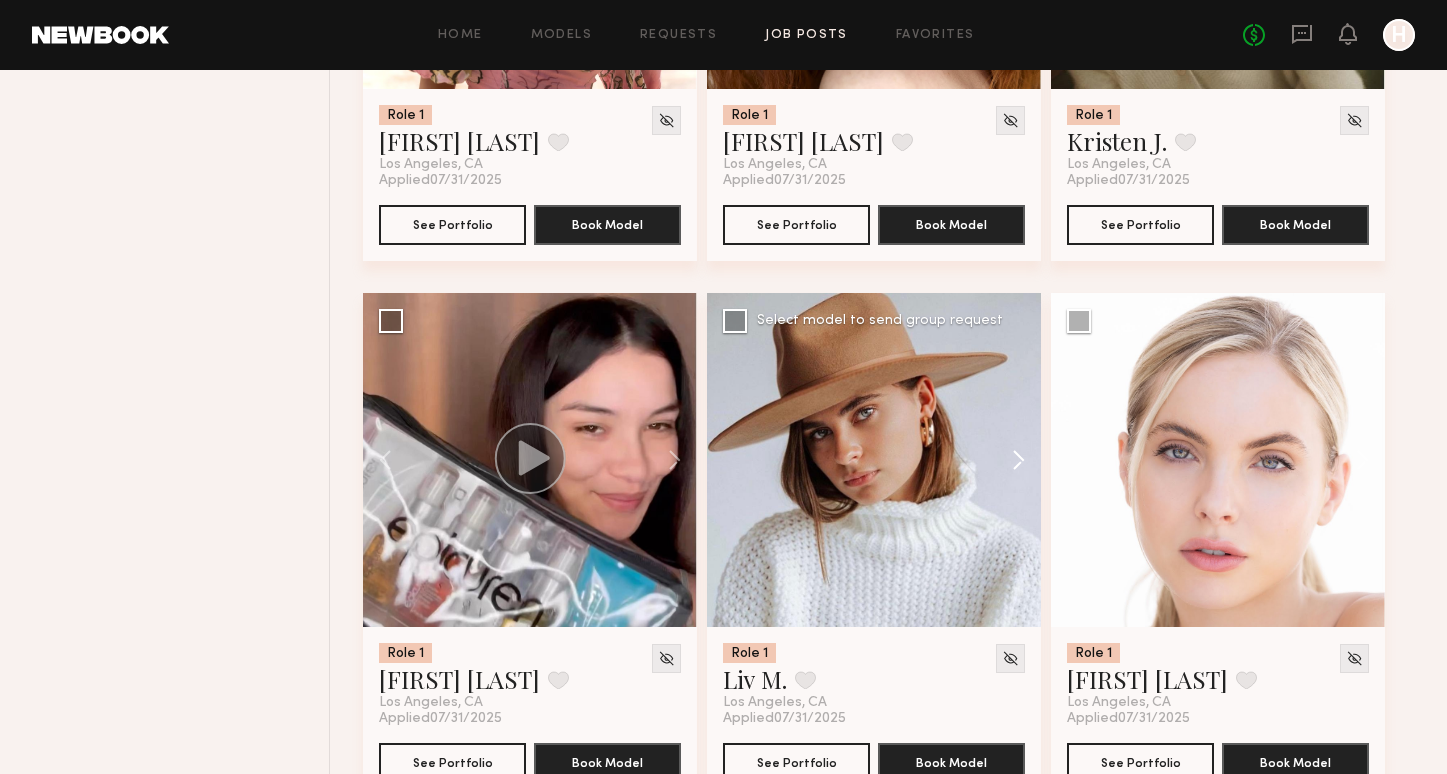 click 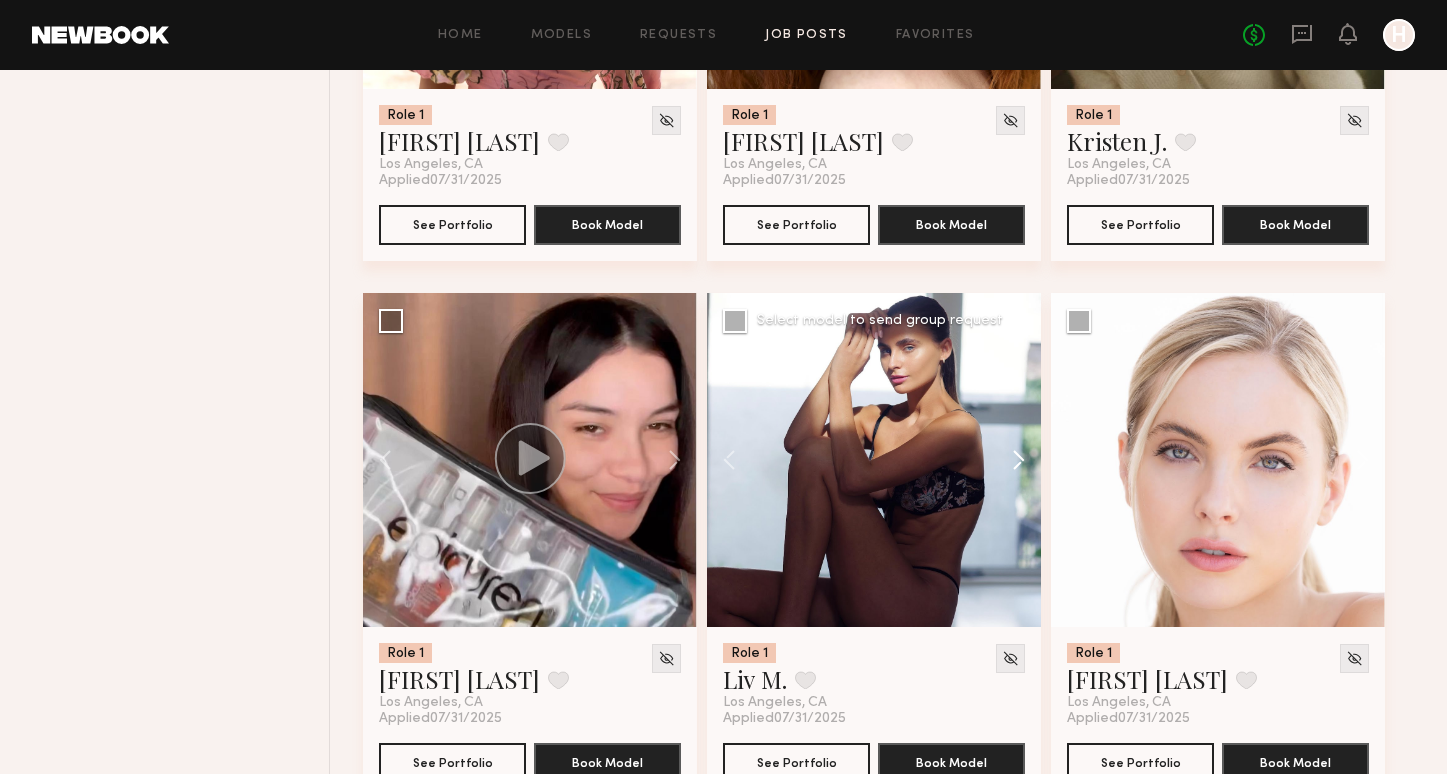 click 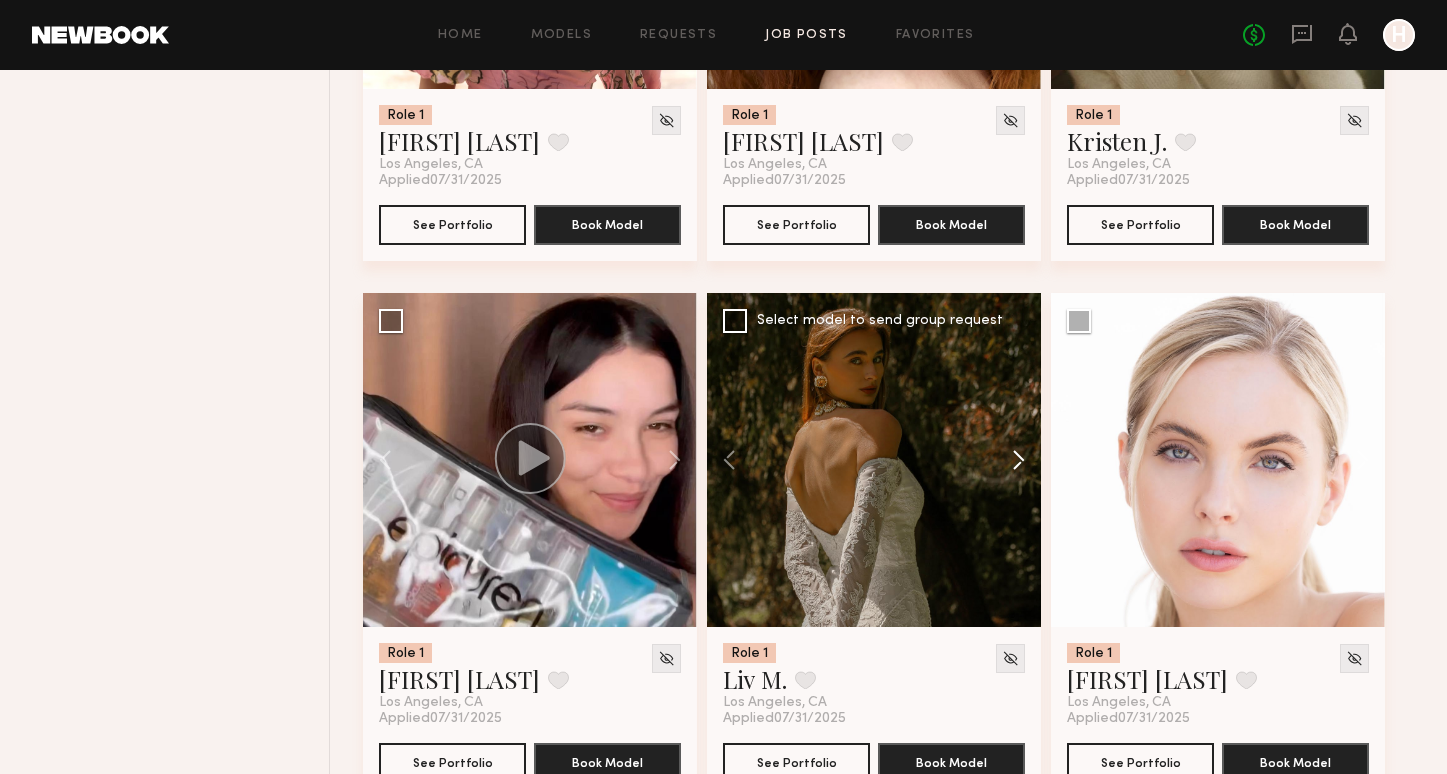 click 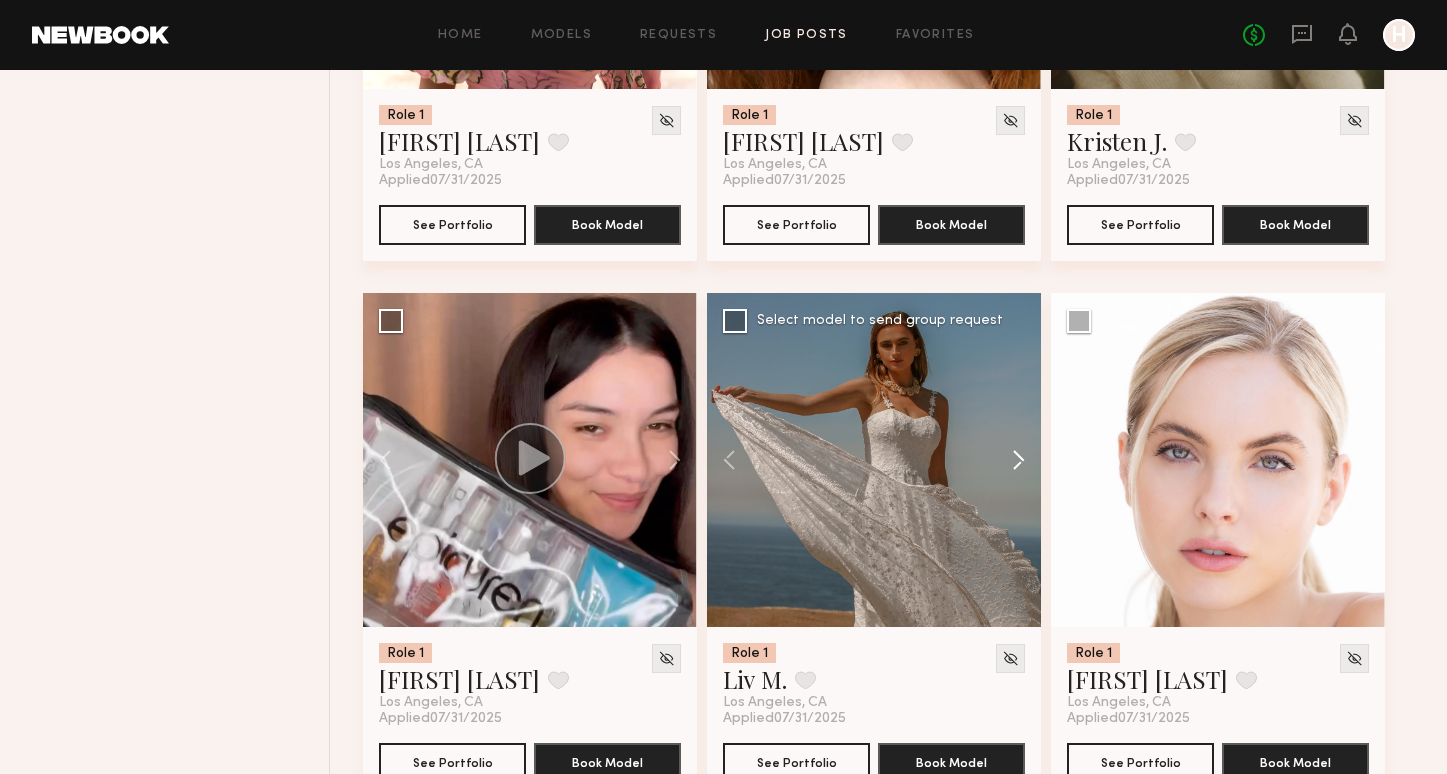 click 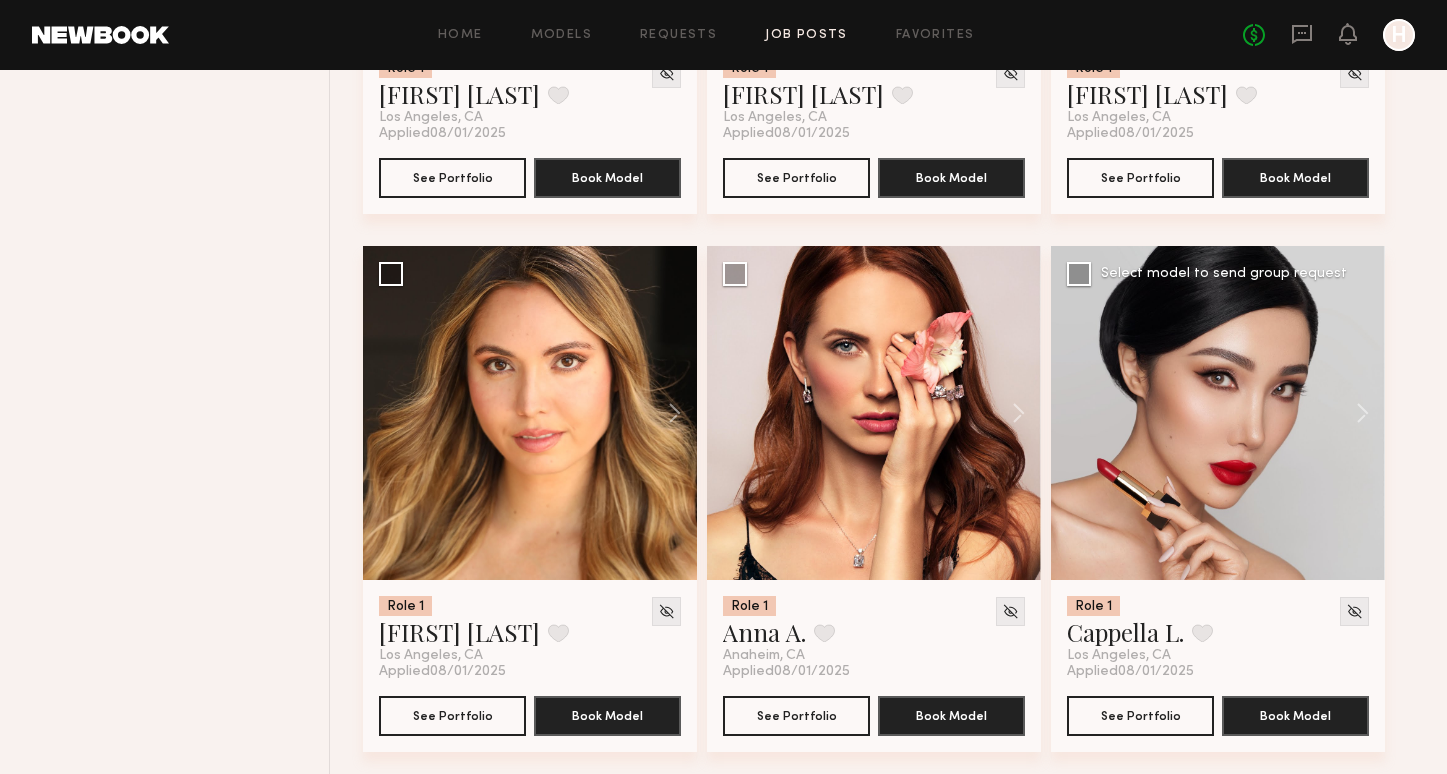 scroll, scrollTop: 2814, scrollLeft: 0, axis: vertical 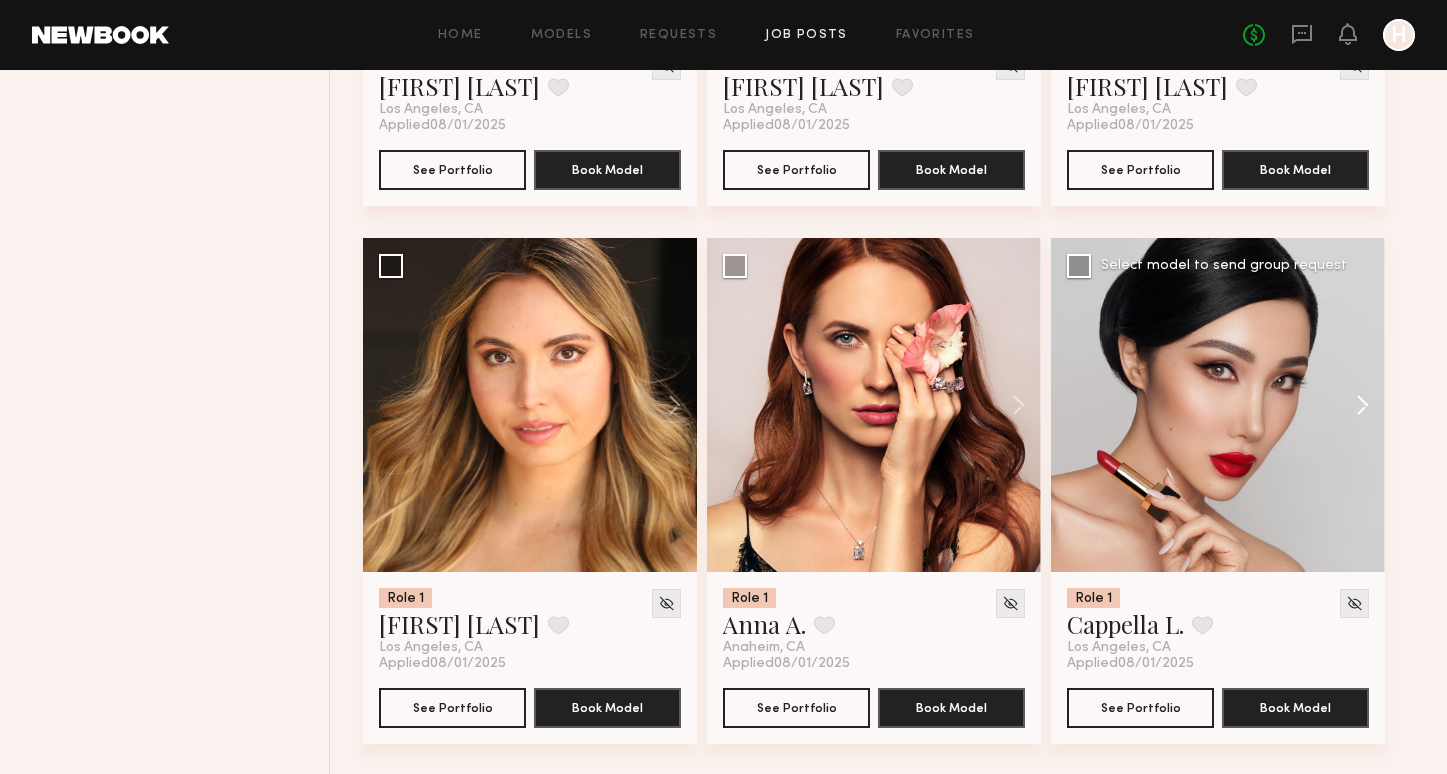 click 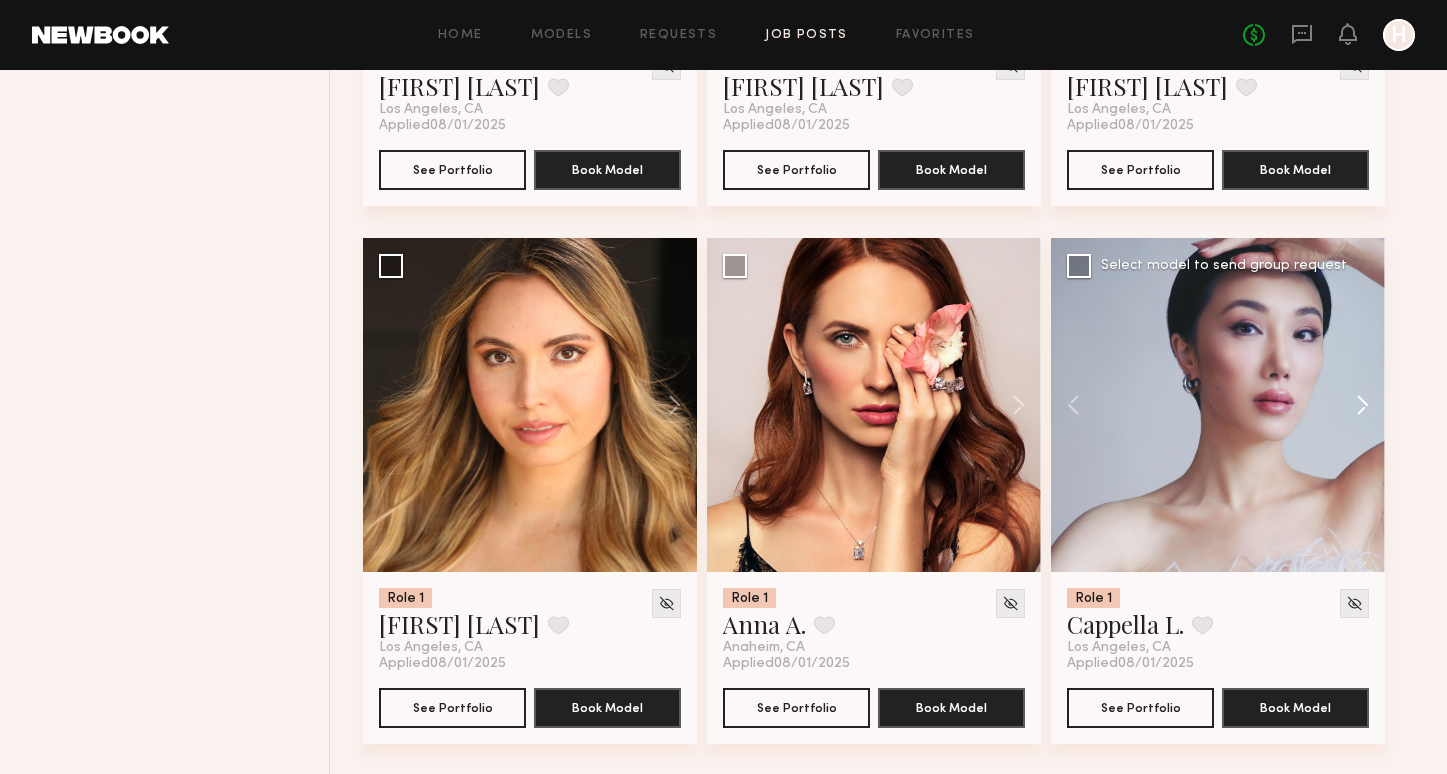 click 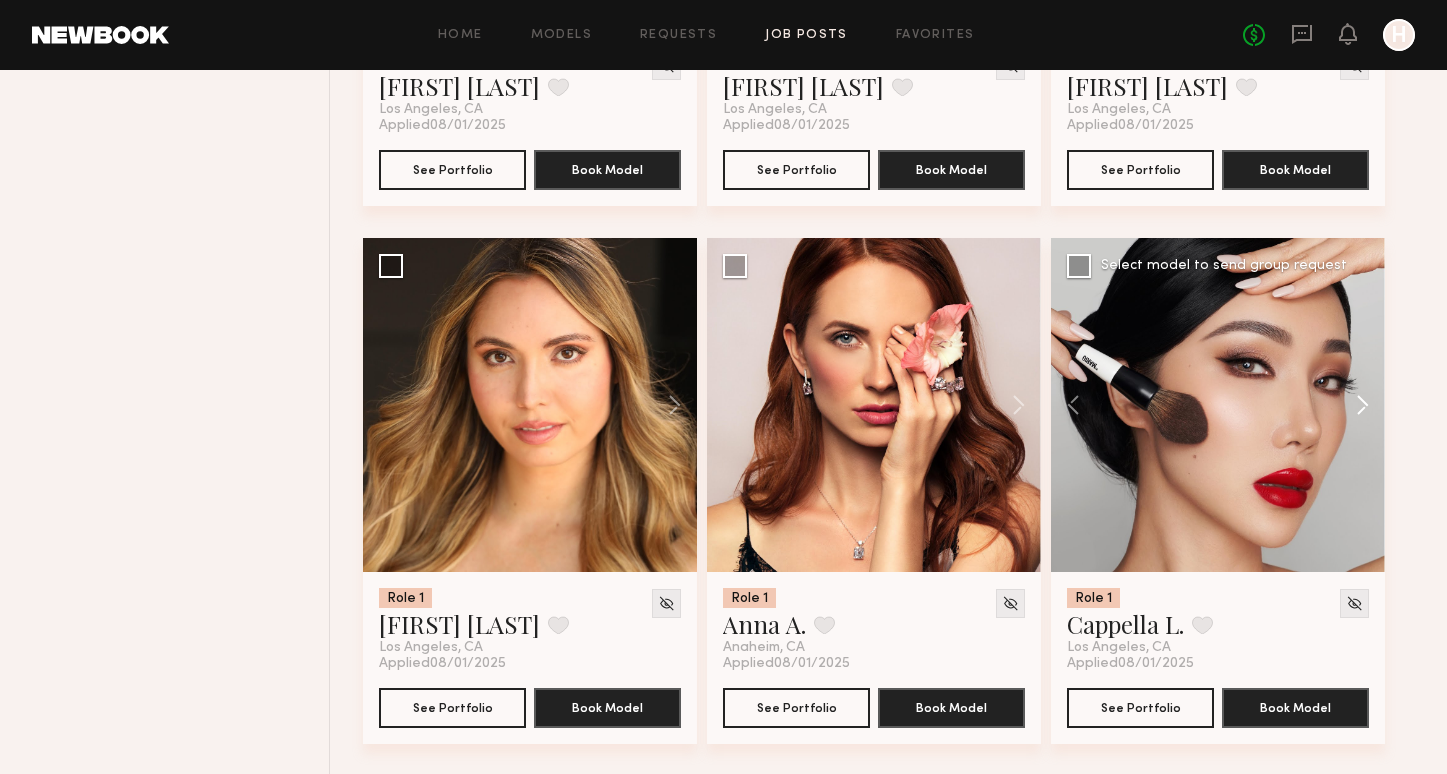 click 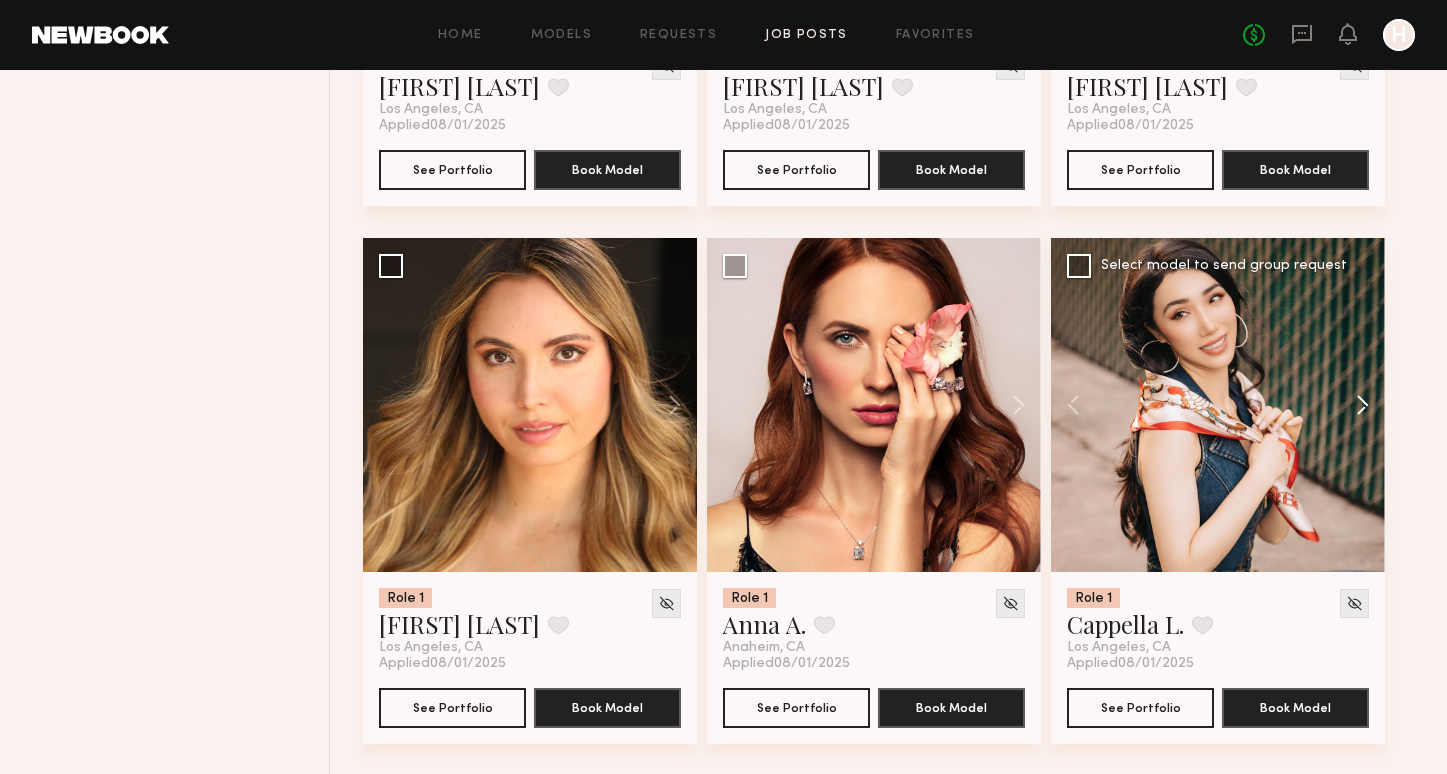 click 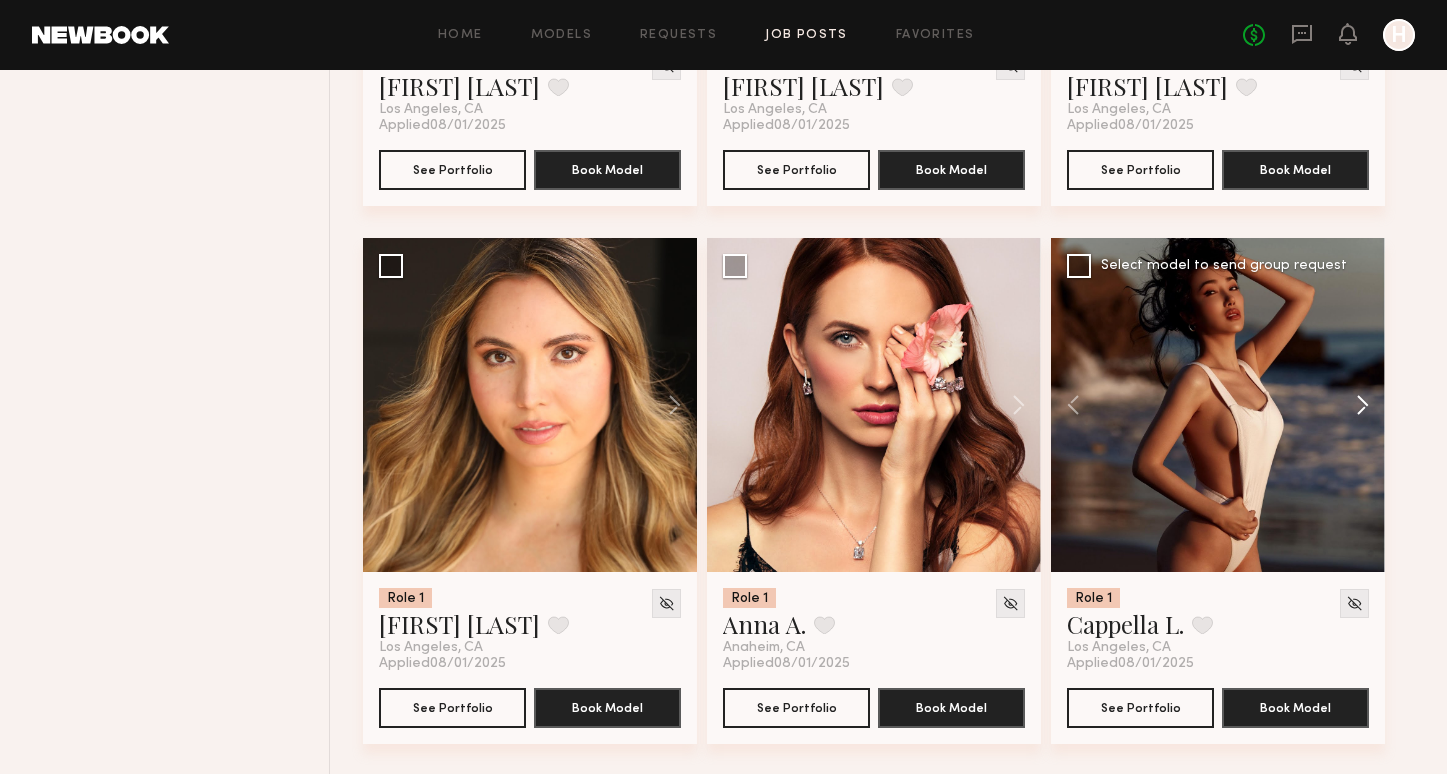 click 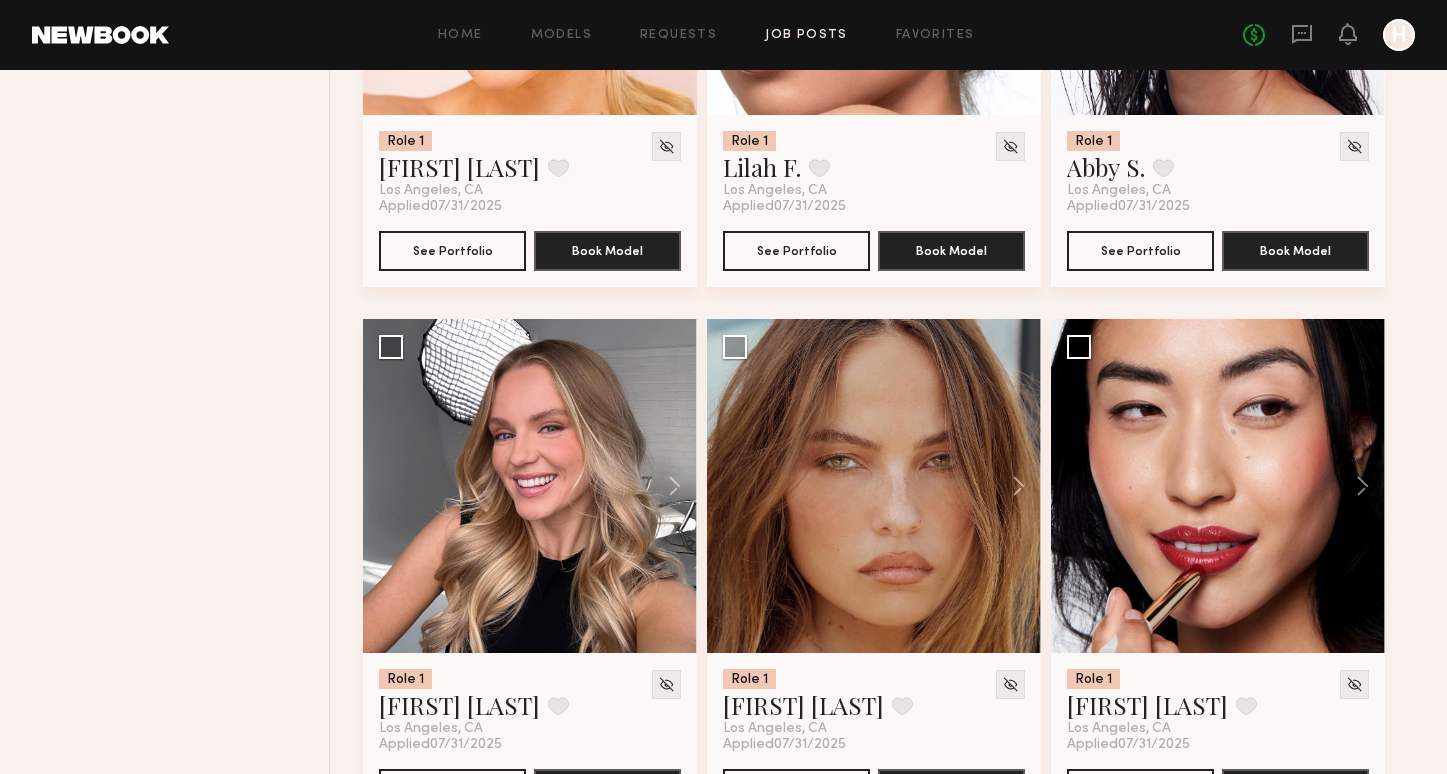 scroll, scrollTop: 6024, scrollLeft: 0, axis: vertical 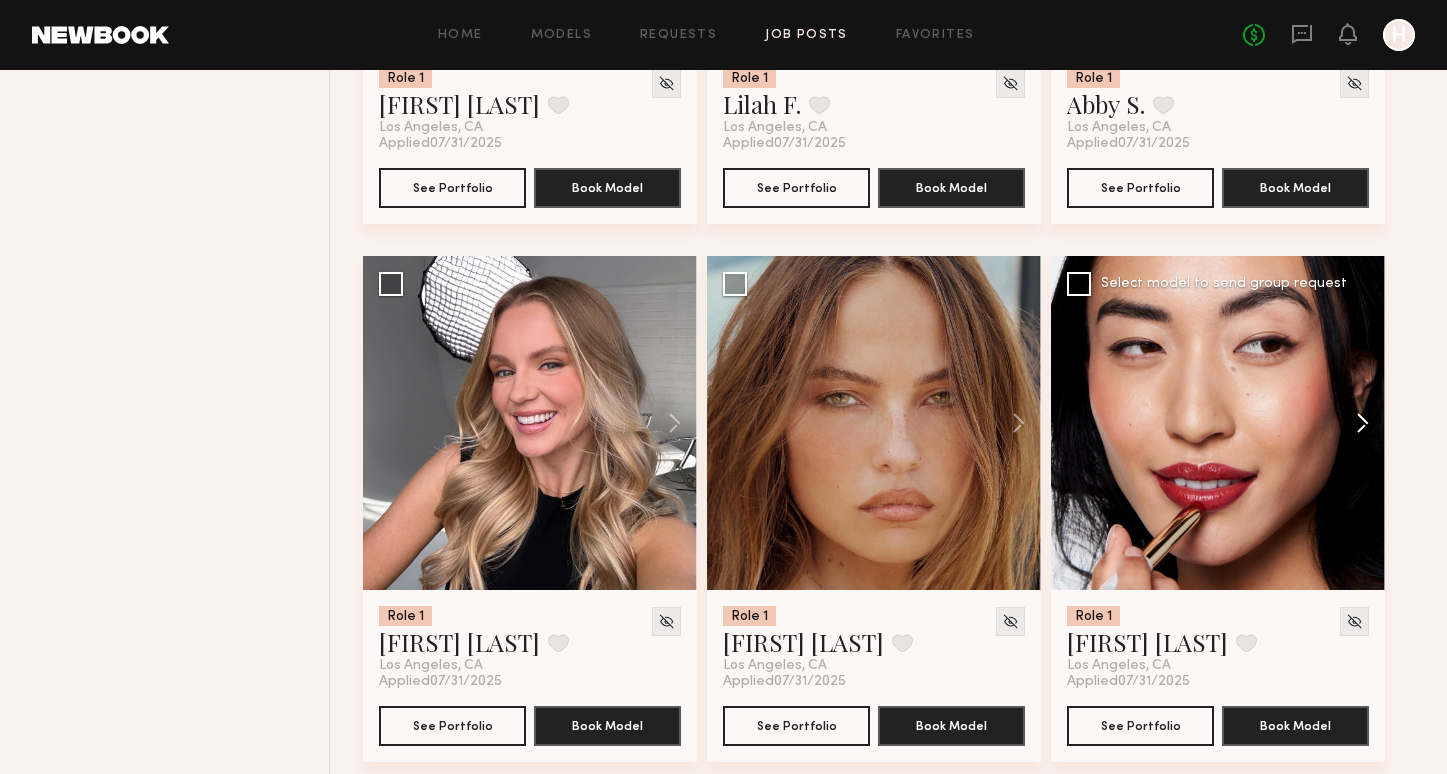 click 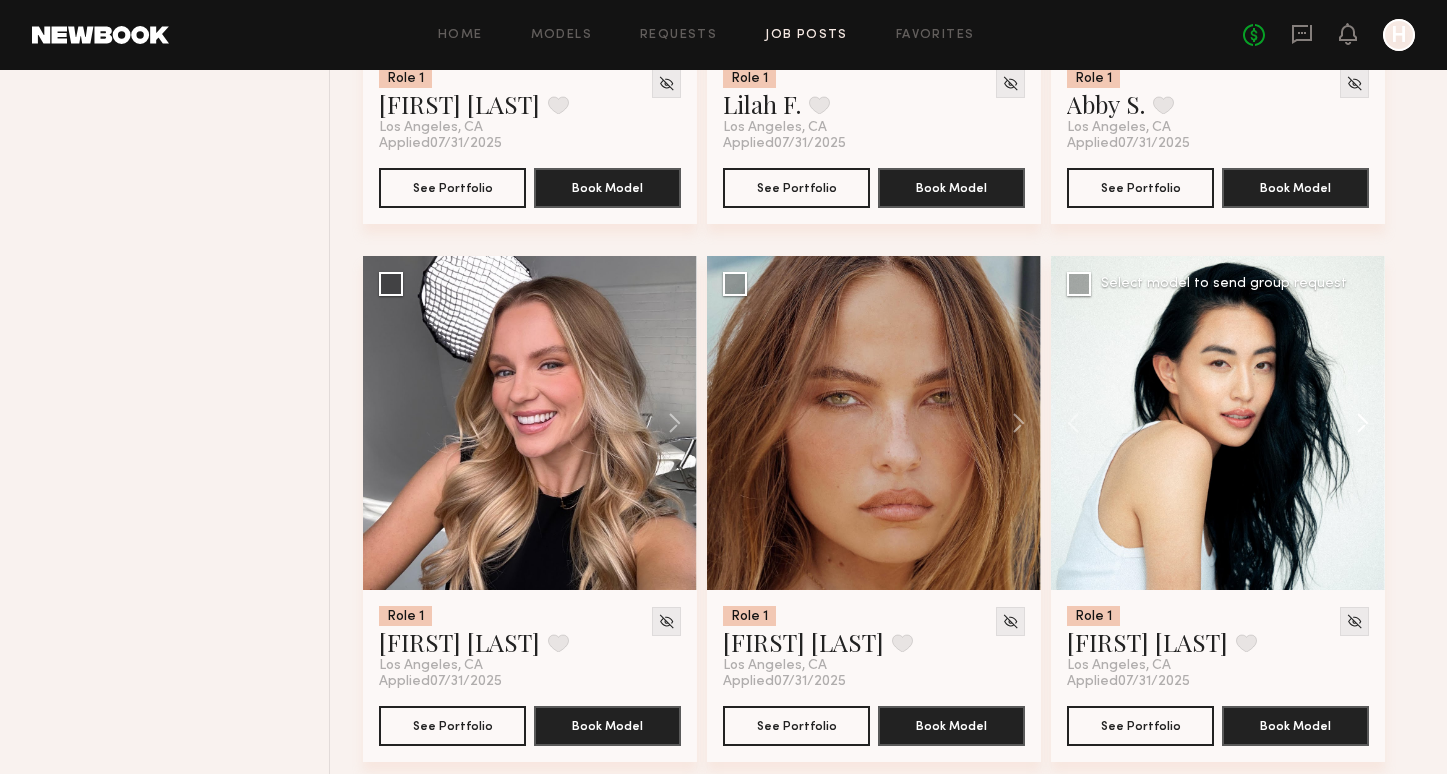 click 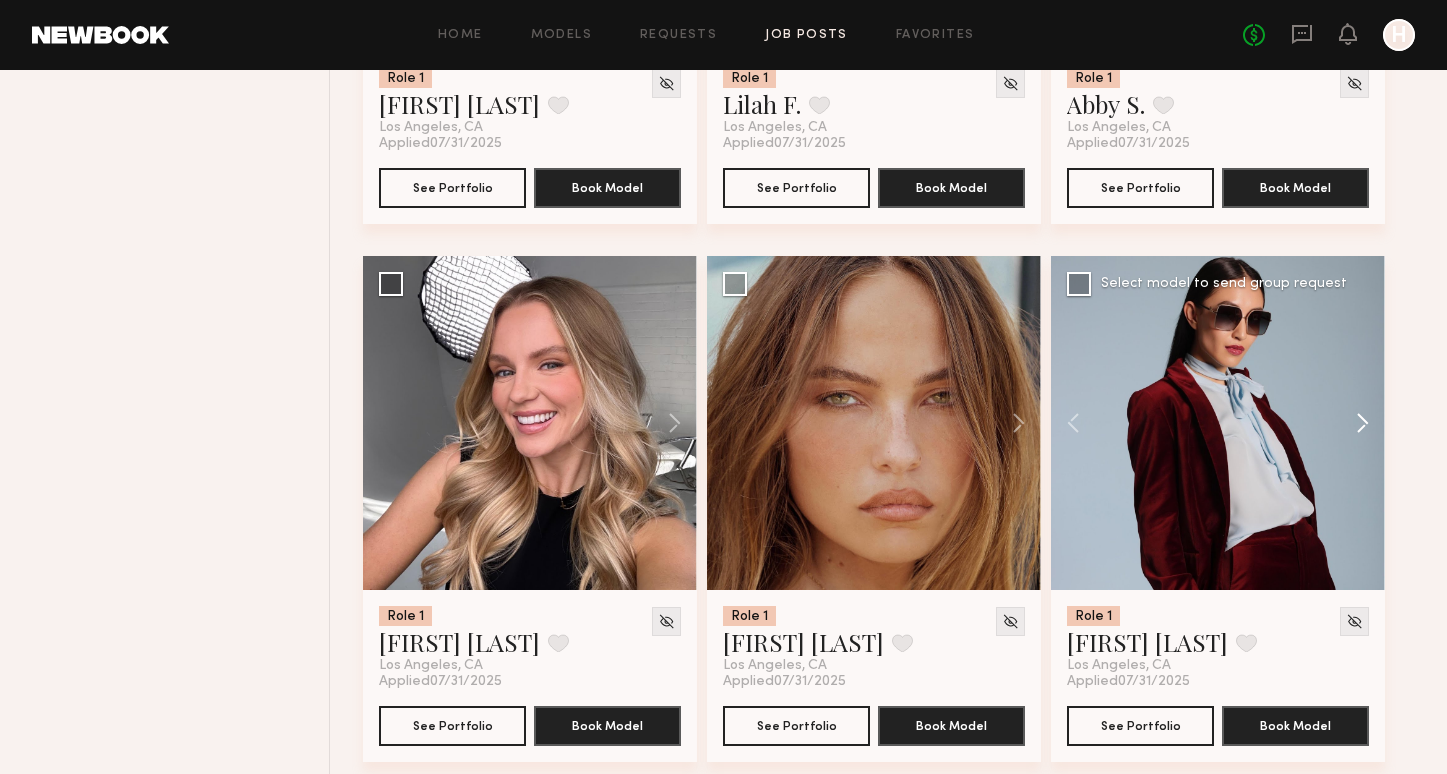 click 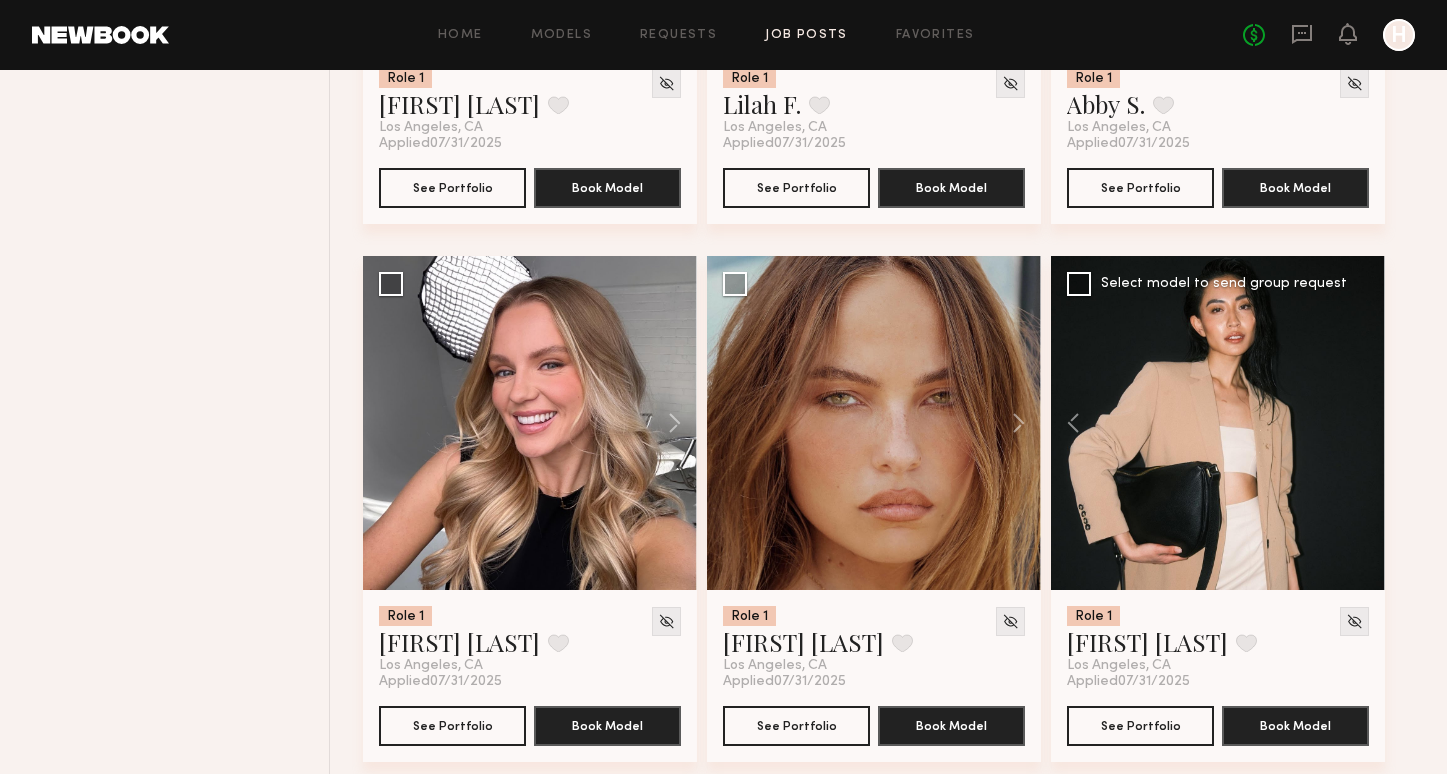 click 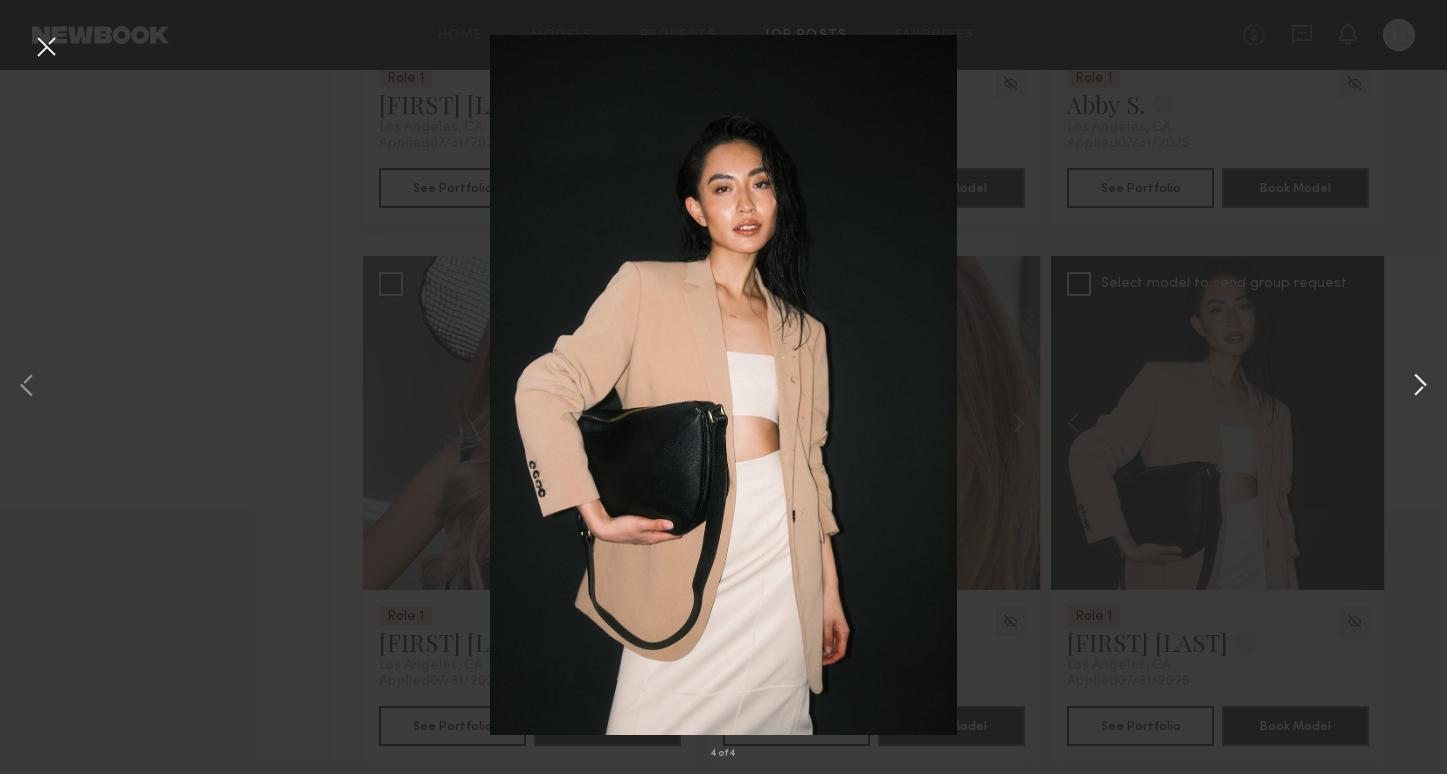 click at bounding box center [1420, 386] 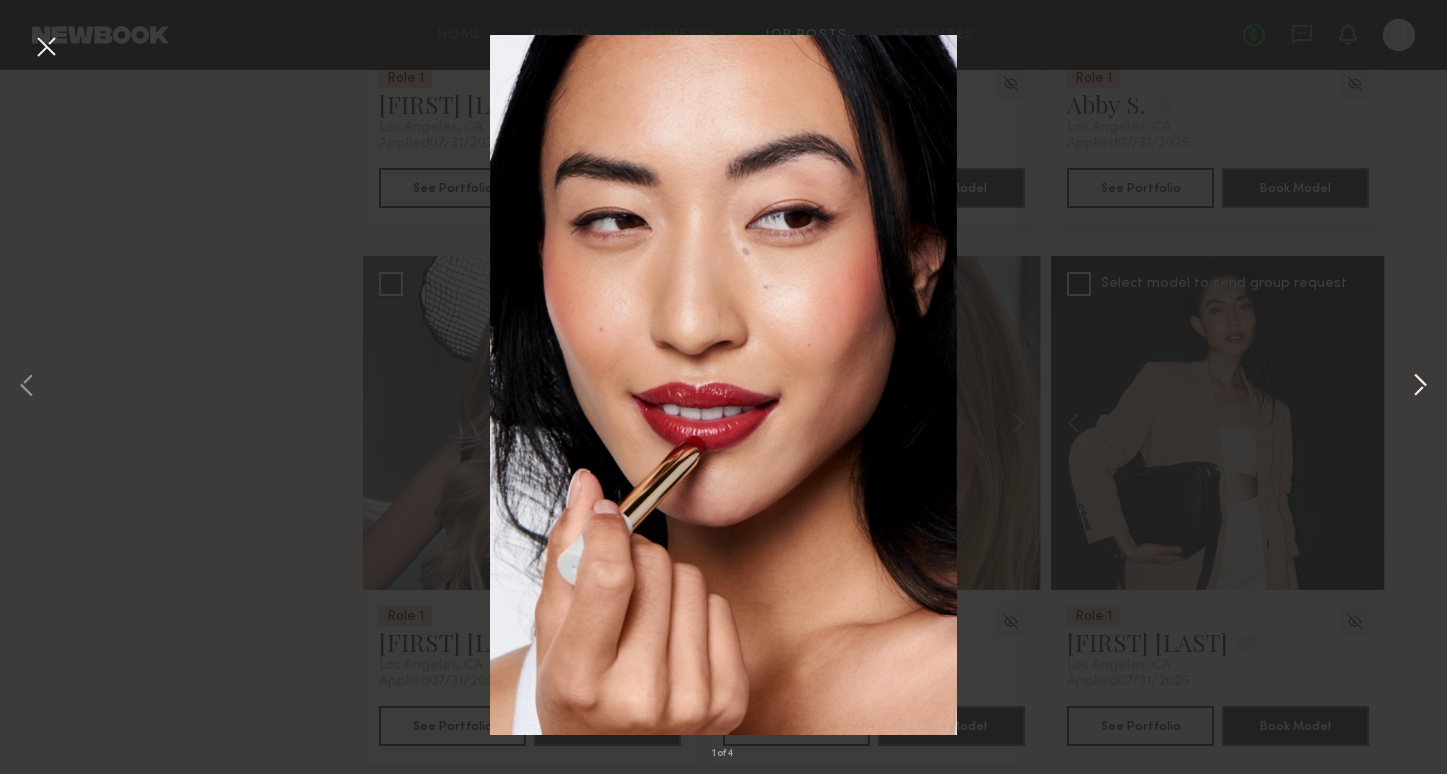 click at bounding box center [1420, 386] 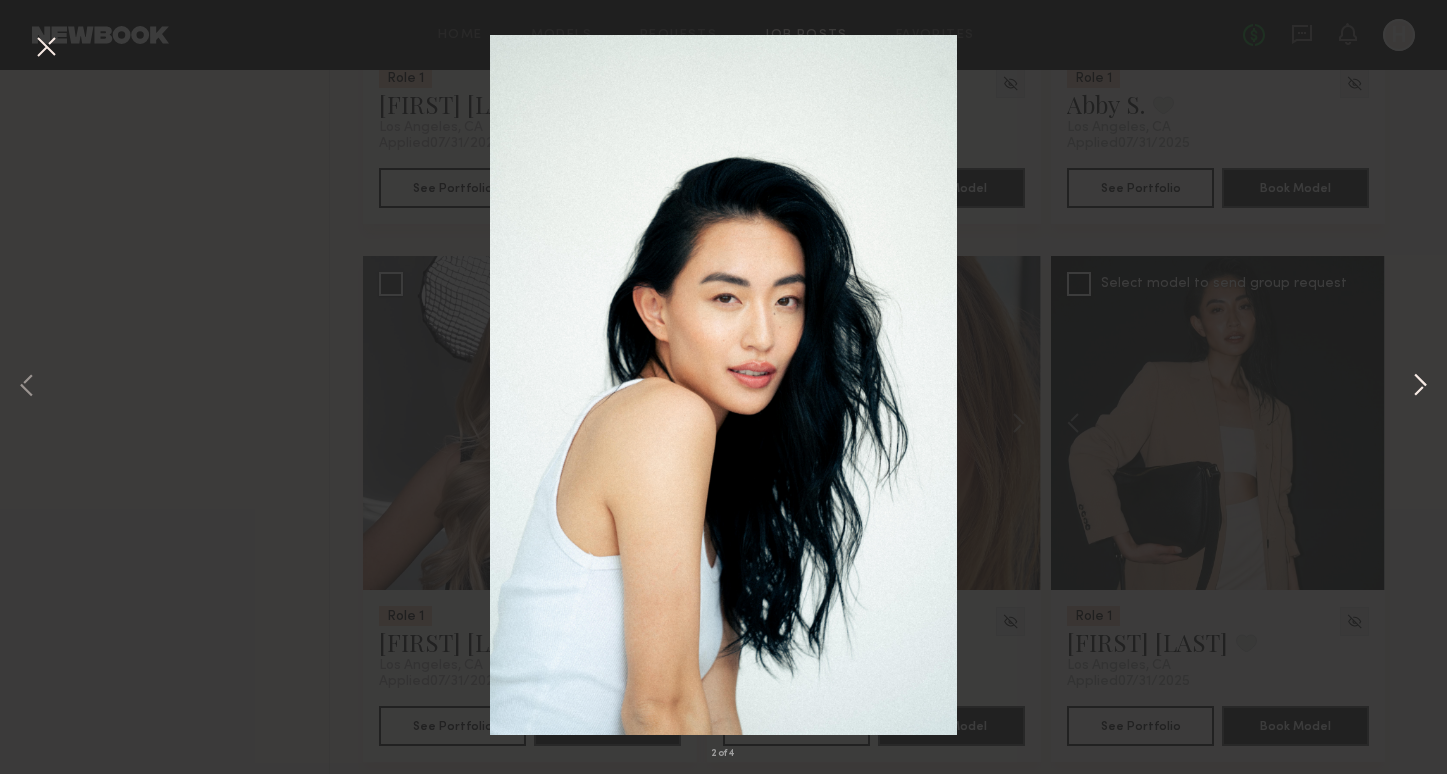 click at bounding box center (1420, 386) 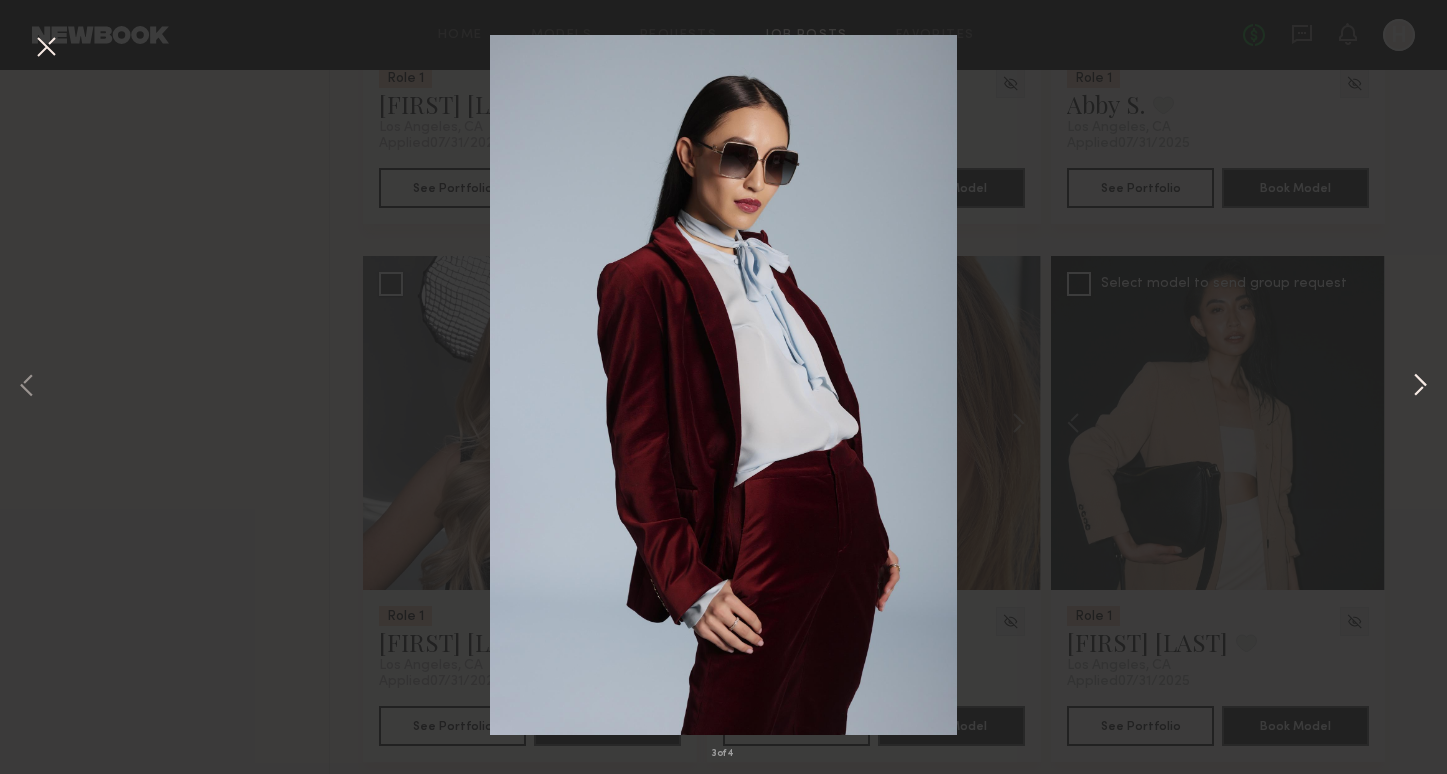 click at bounding box center (1420, 386) 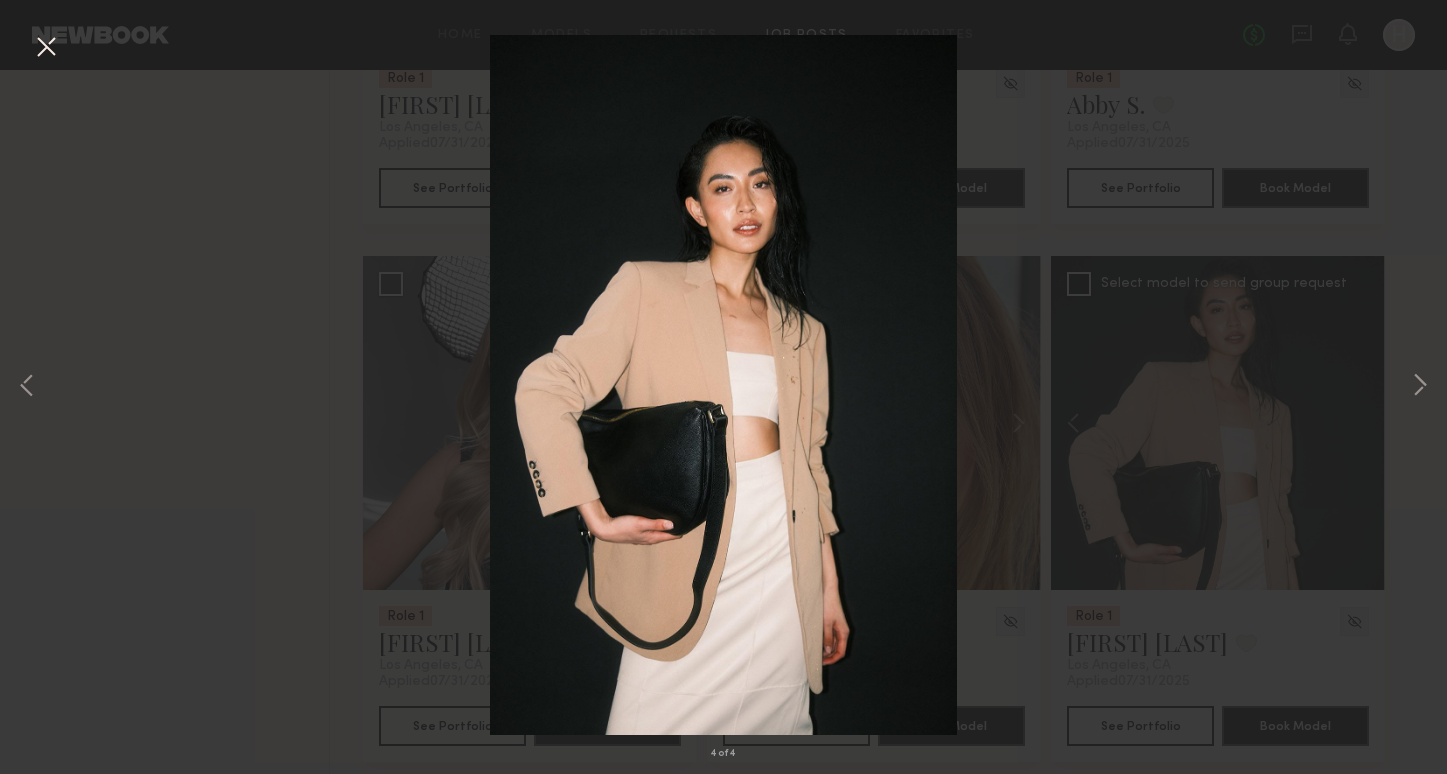 click on "4  of  4" at bounding box center [723, 387] 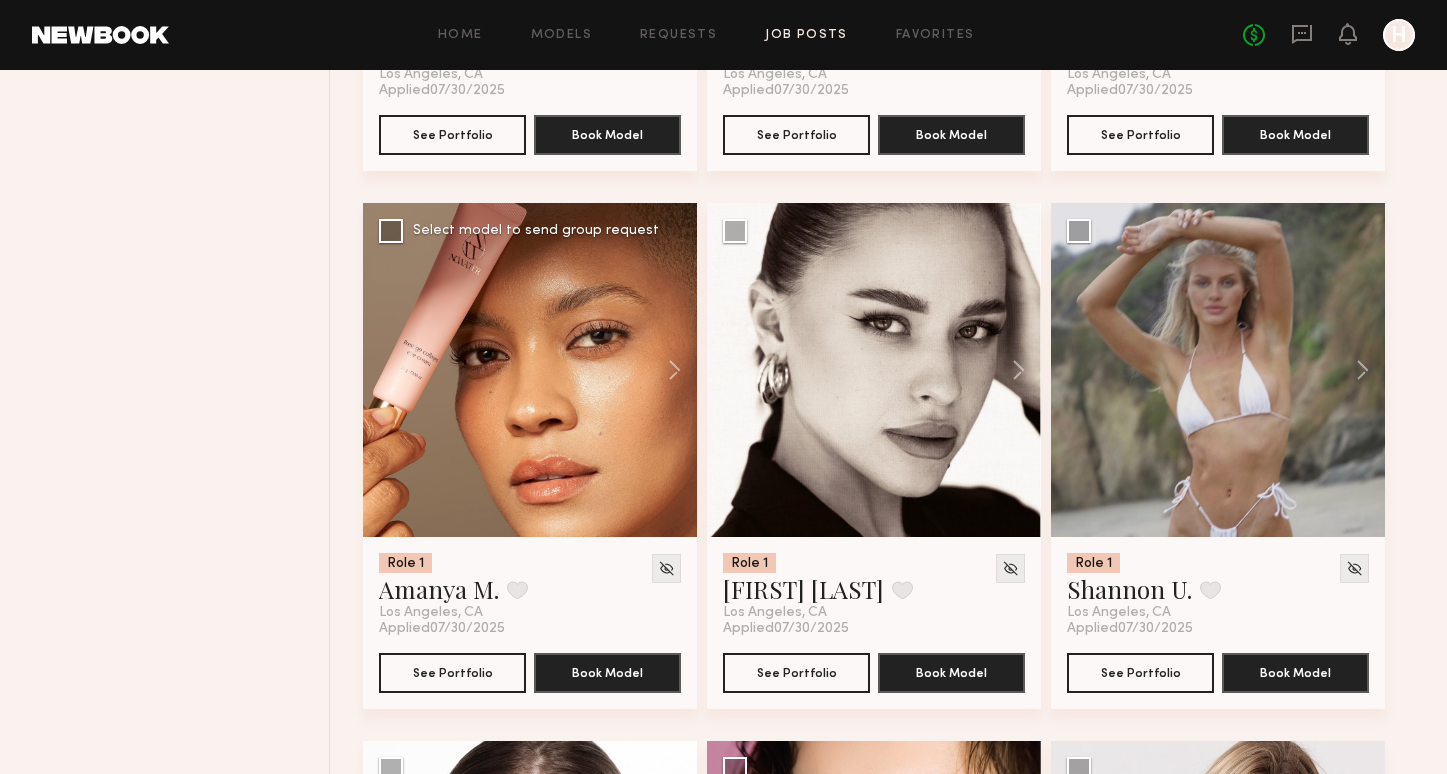 scroll, scrollTop: 9305, scrollLeft: 0, axis: vertical 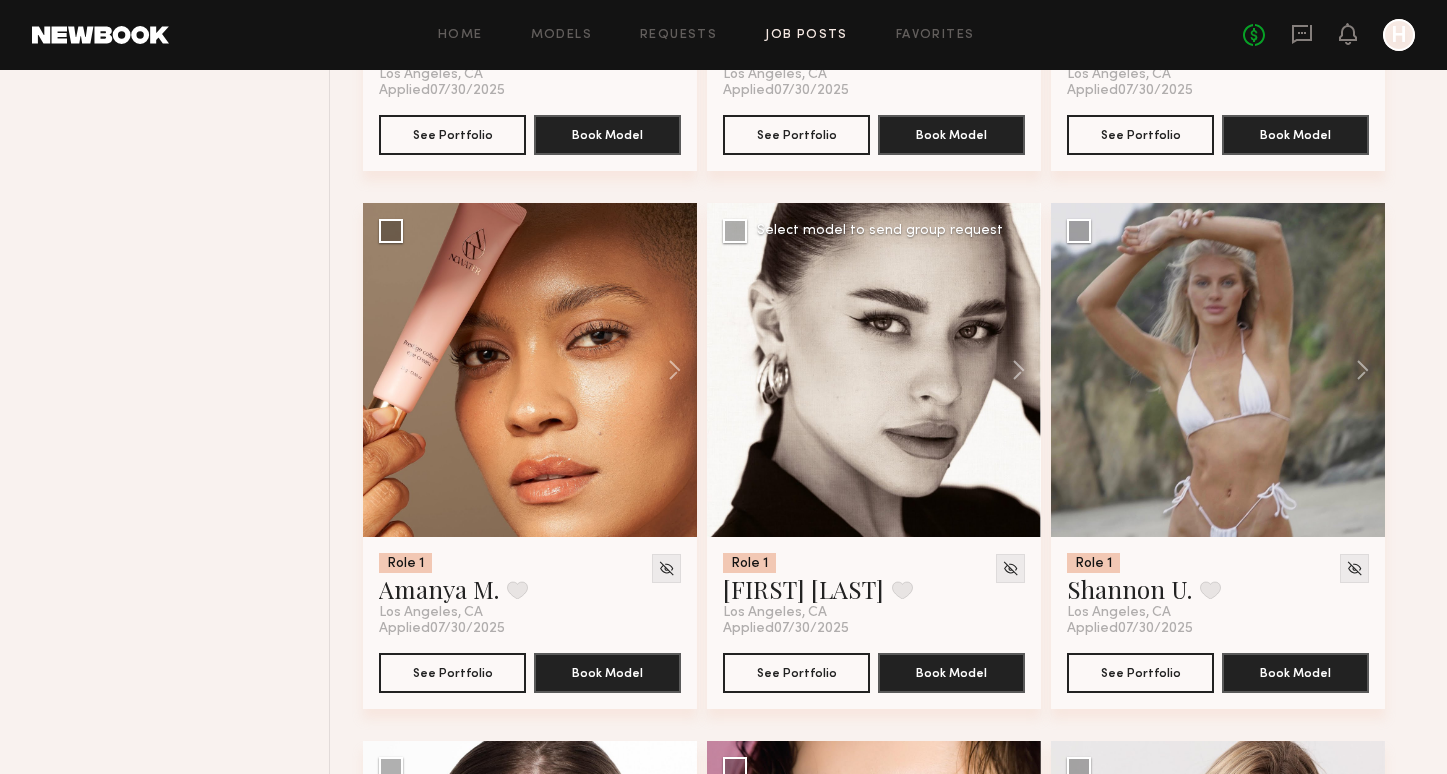 click 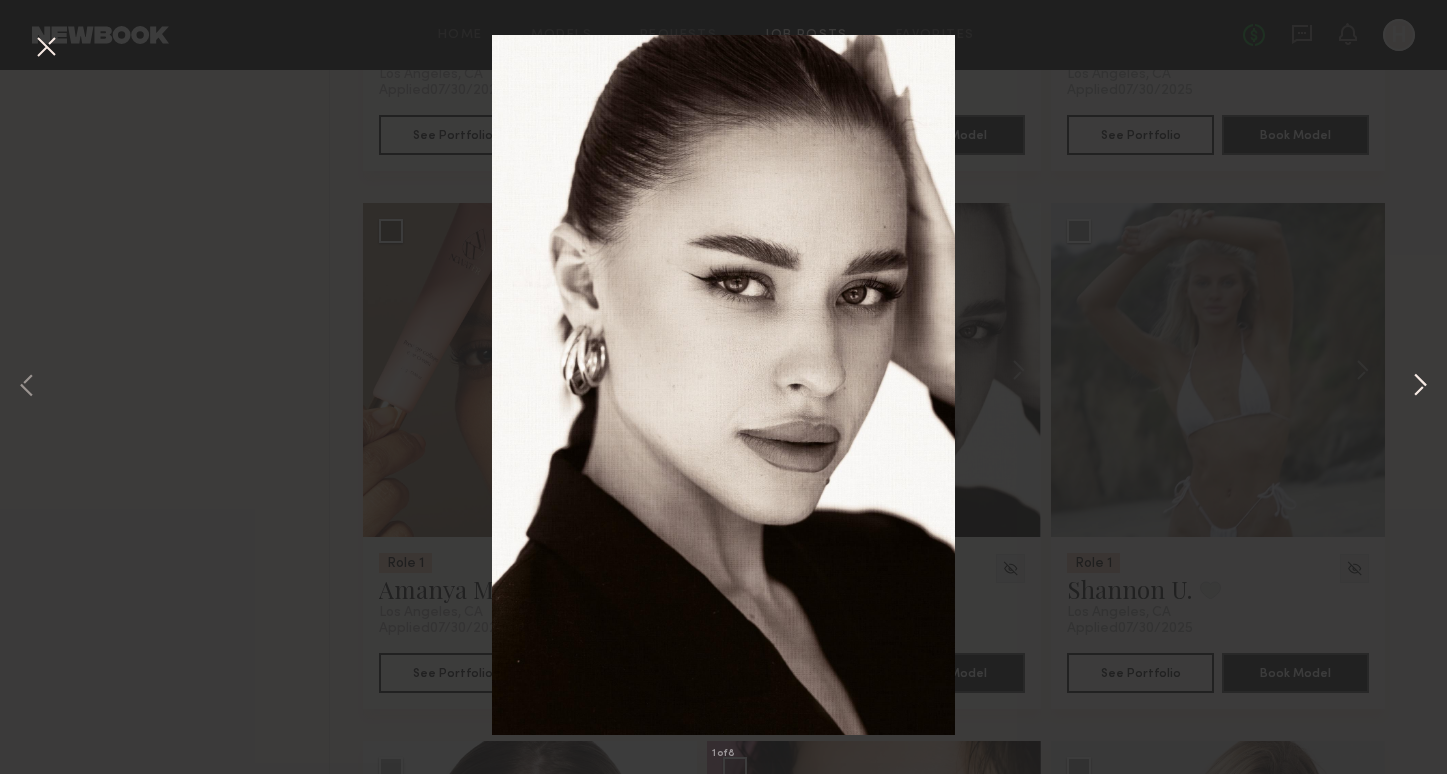 click at bounding box center (1420, 386) 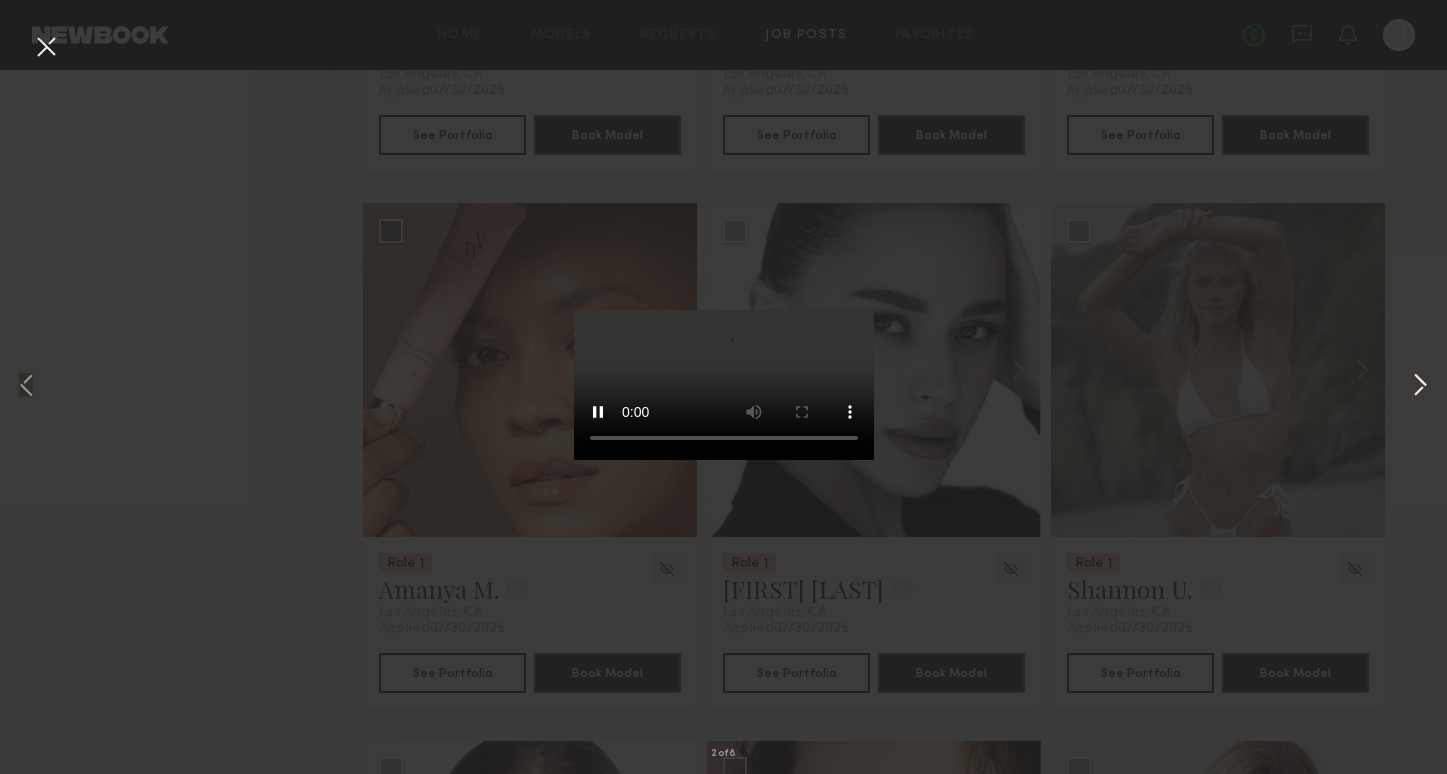 click at bounding box center (1420, 386) 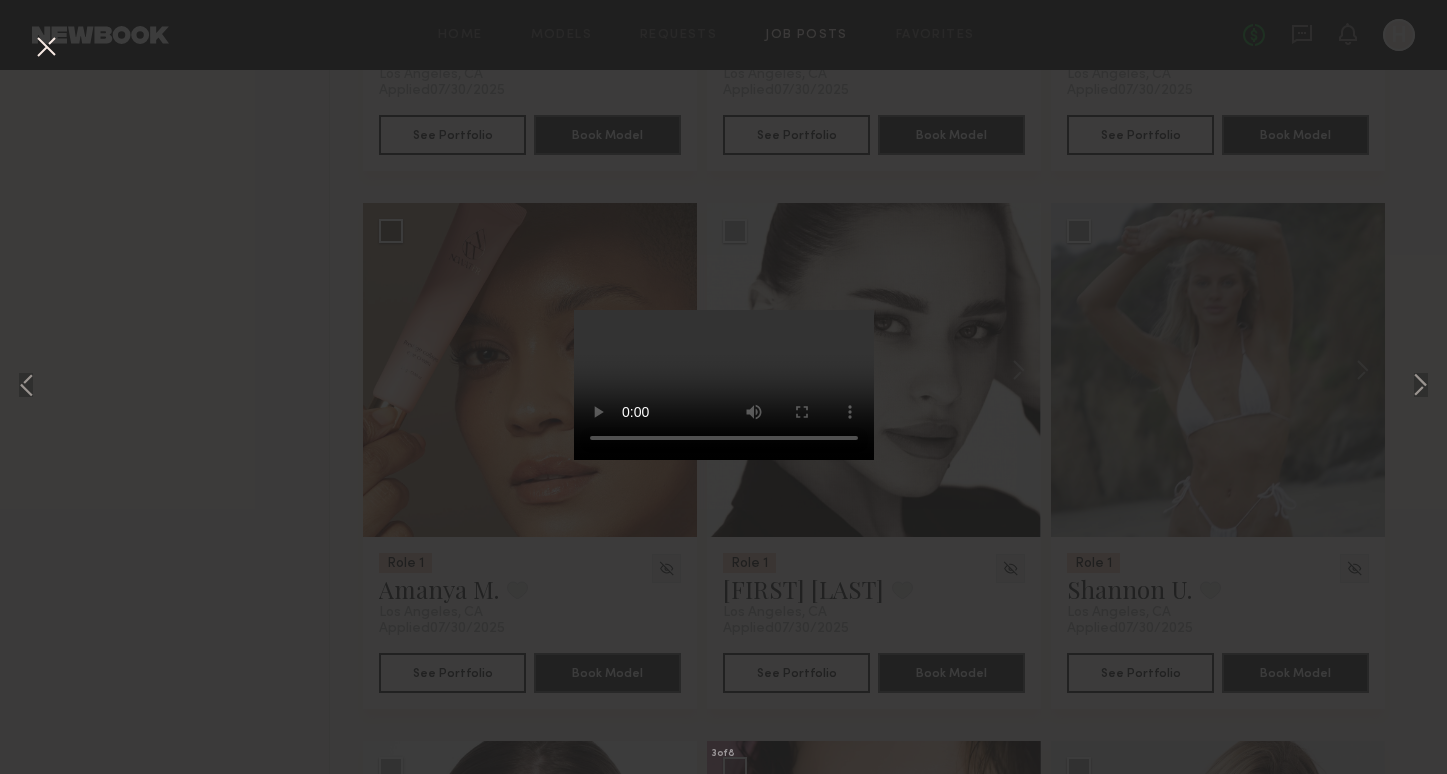 click on "3  of  8" at bounding box center [723, 387] 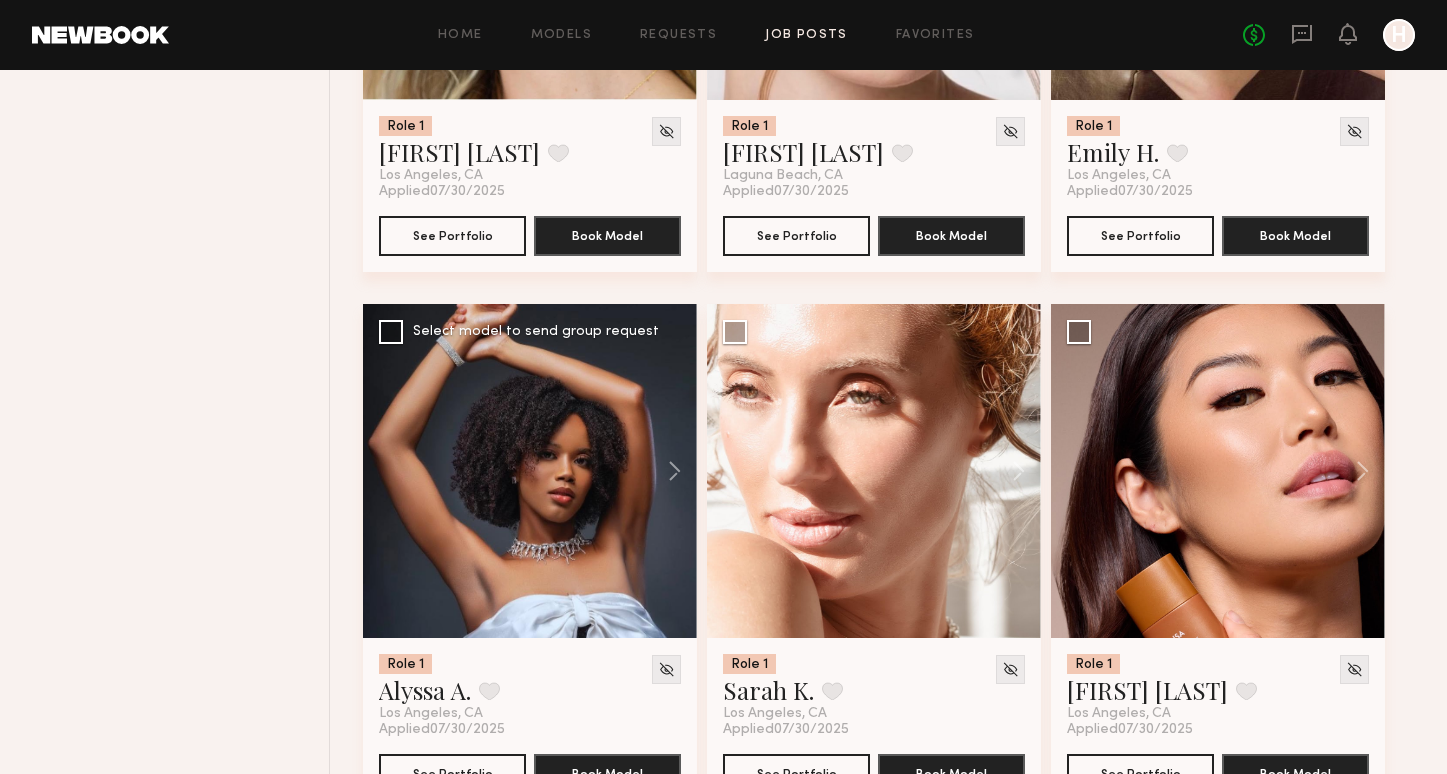 scroll, scrollTop: 11921, scrollLeft: 0, axis: vertical 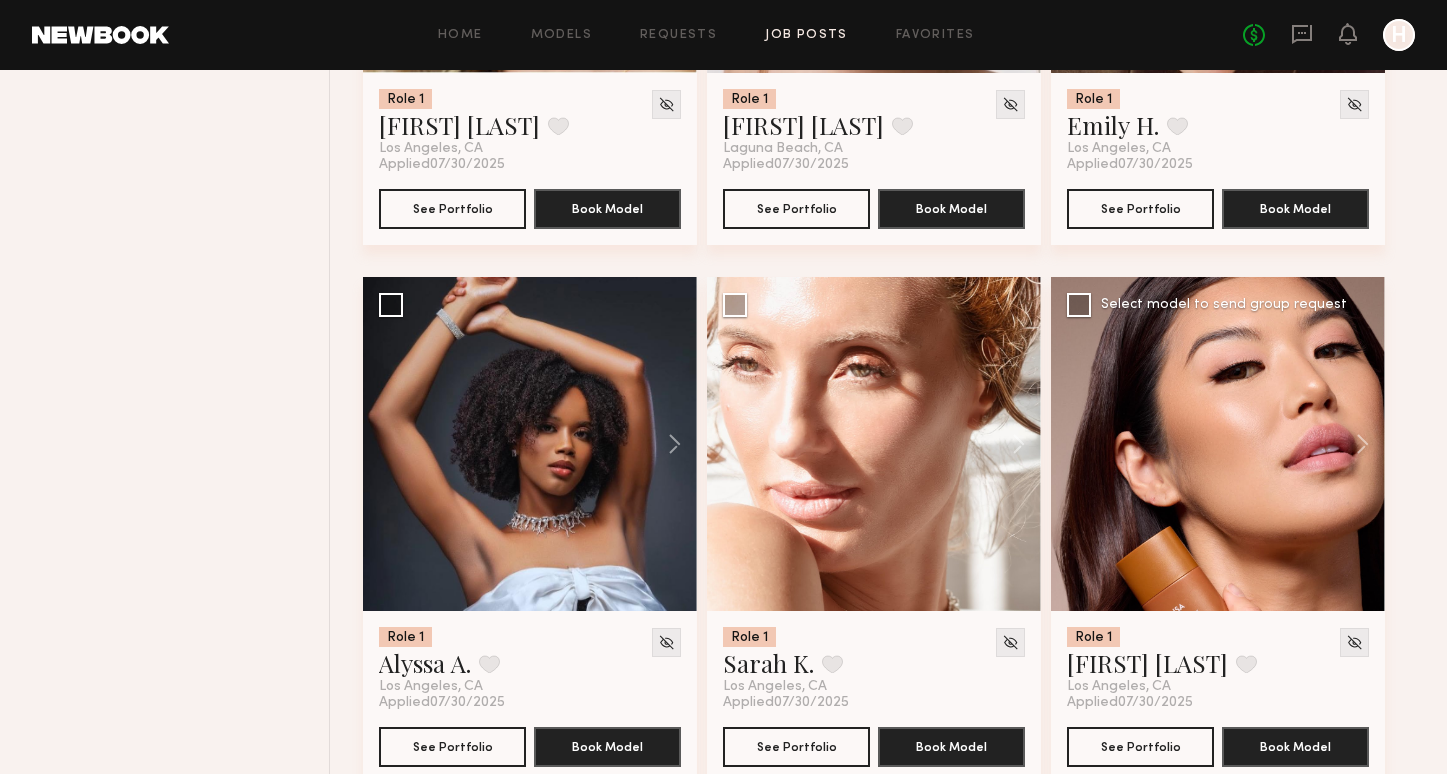 click 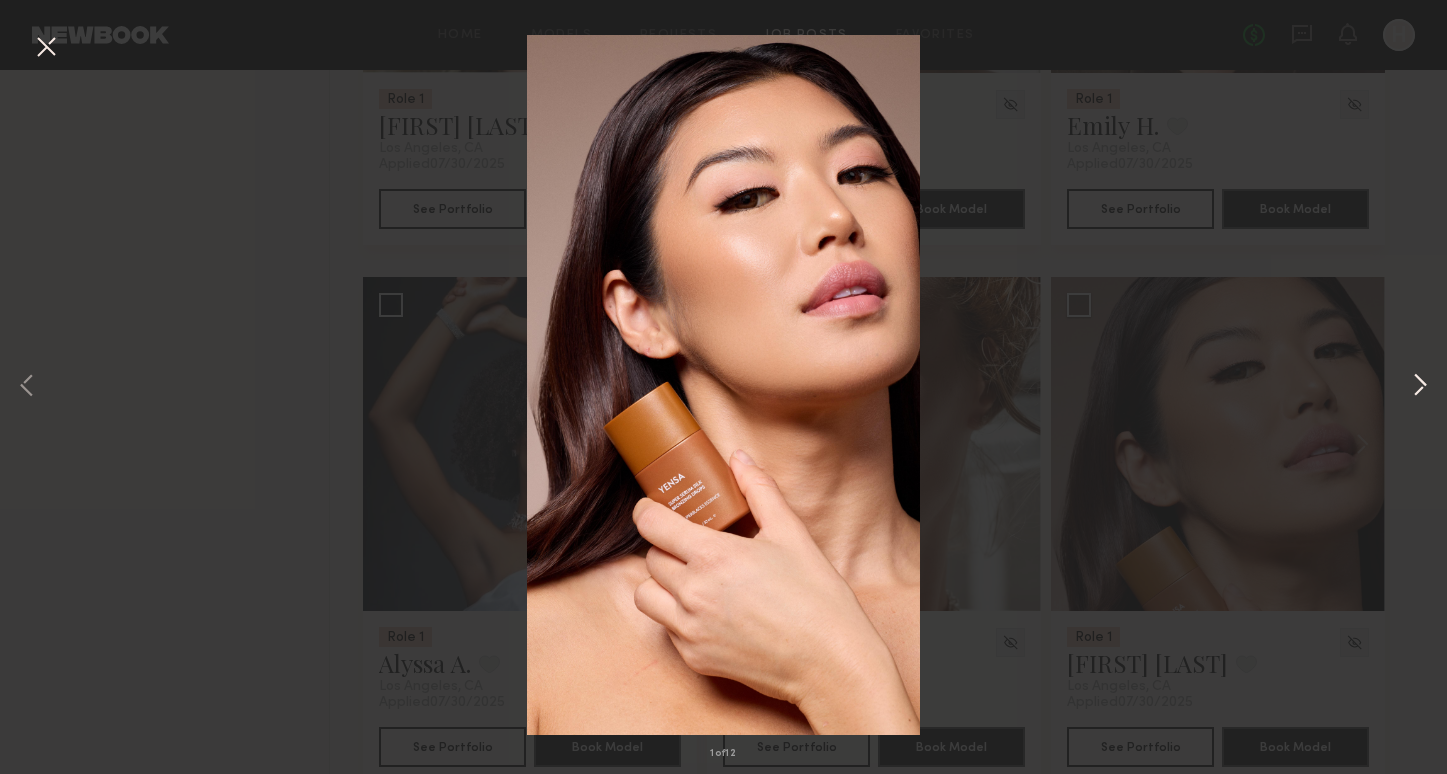 click at bounding box center (1420, 386) 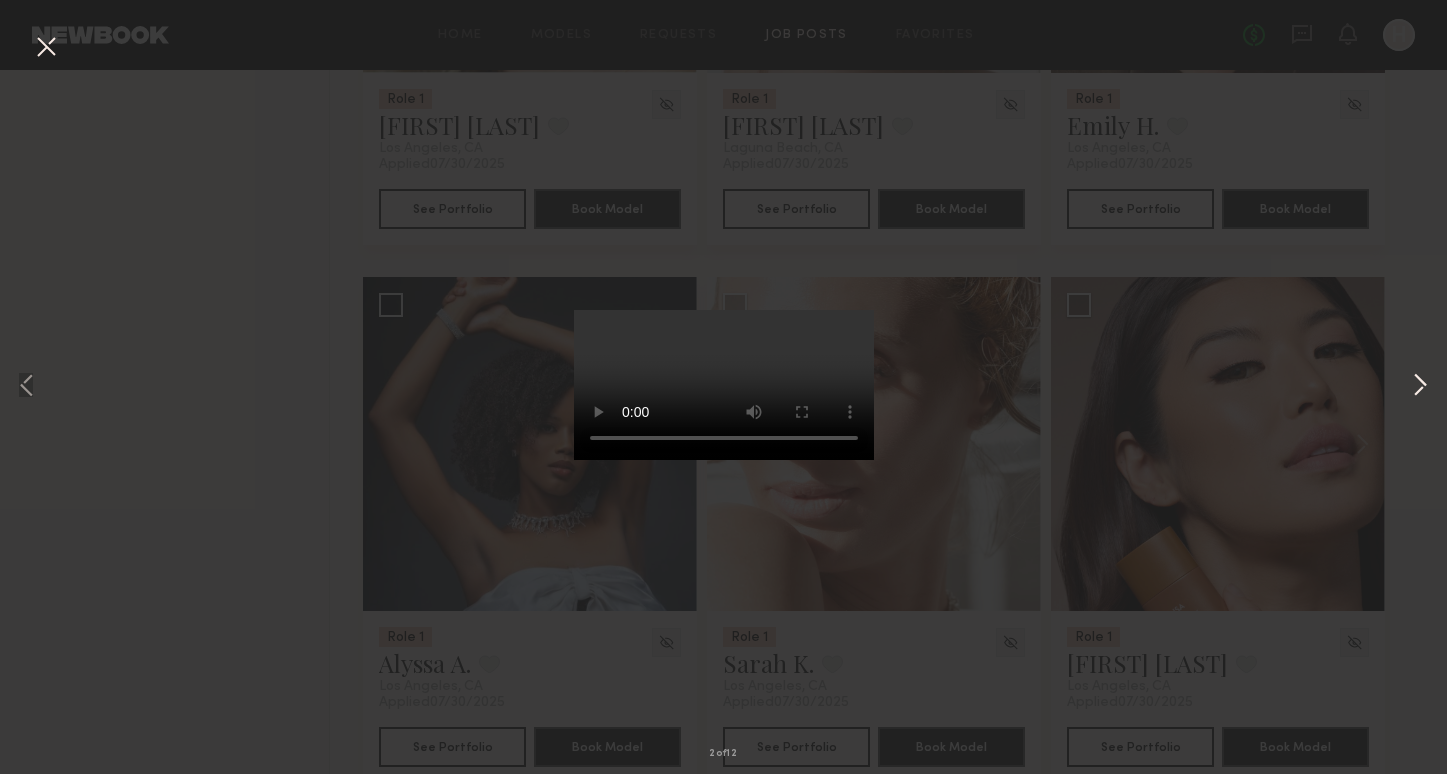 click at bounding box center [1420, 386] 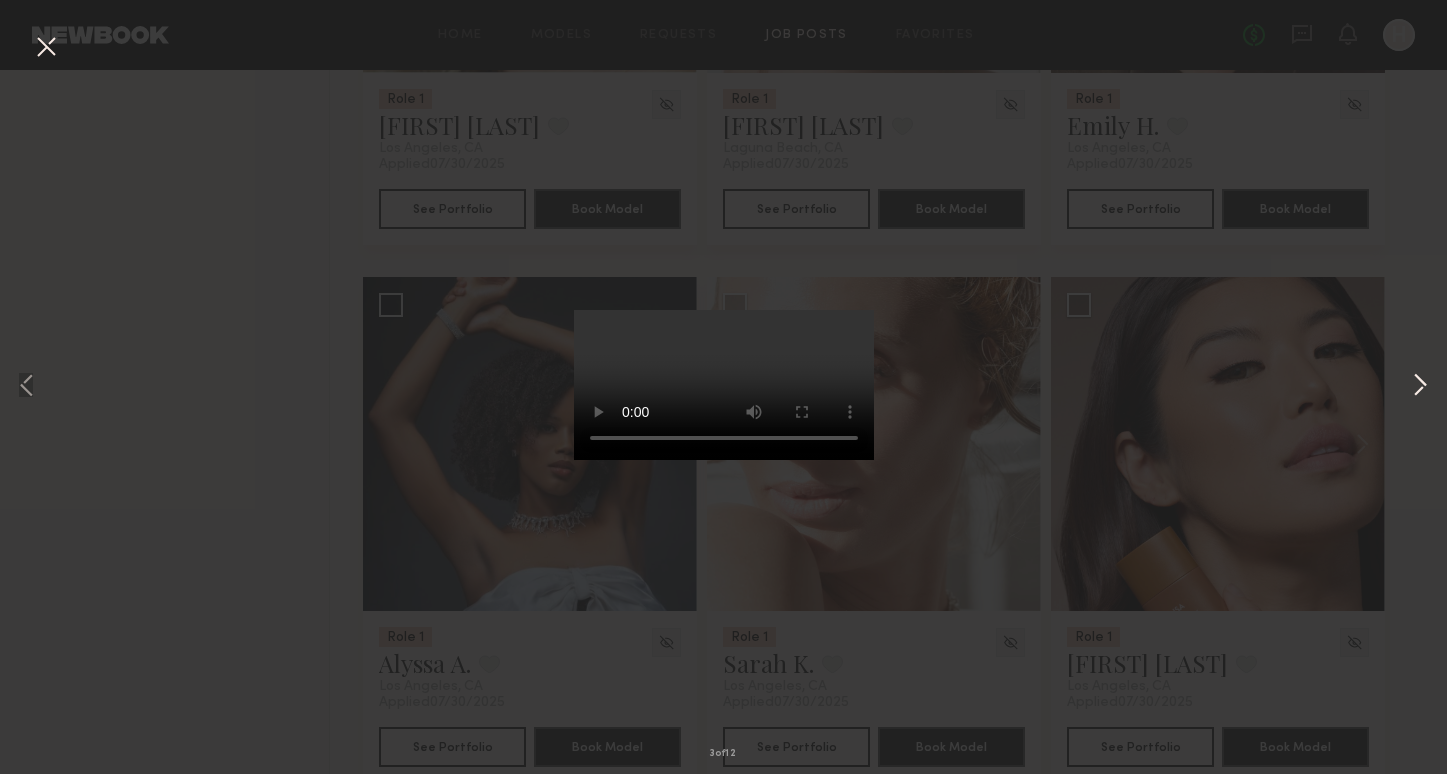 click at bounding box center (1420, 386) 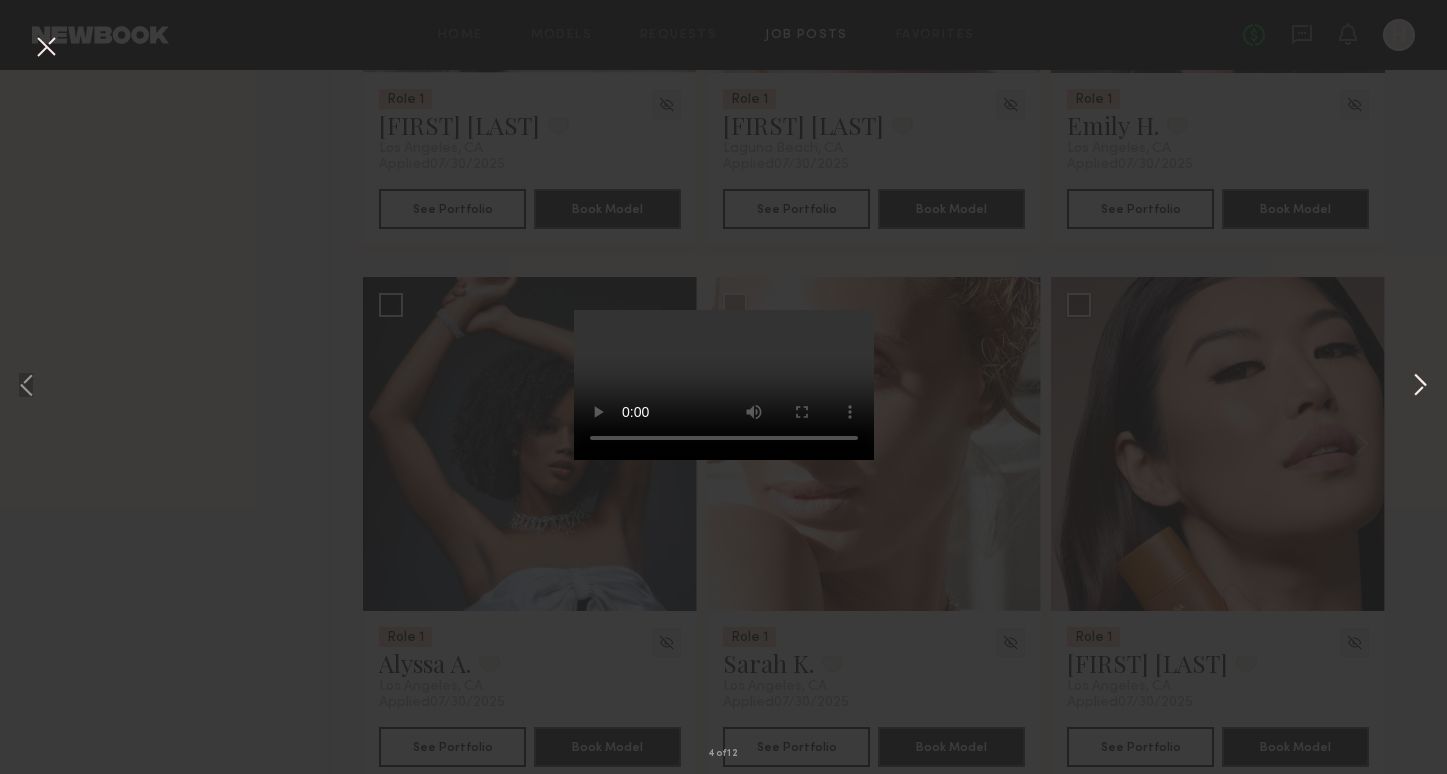 click at bounding box center (1420, 386) 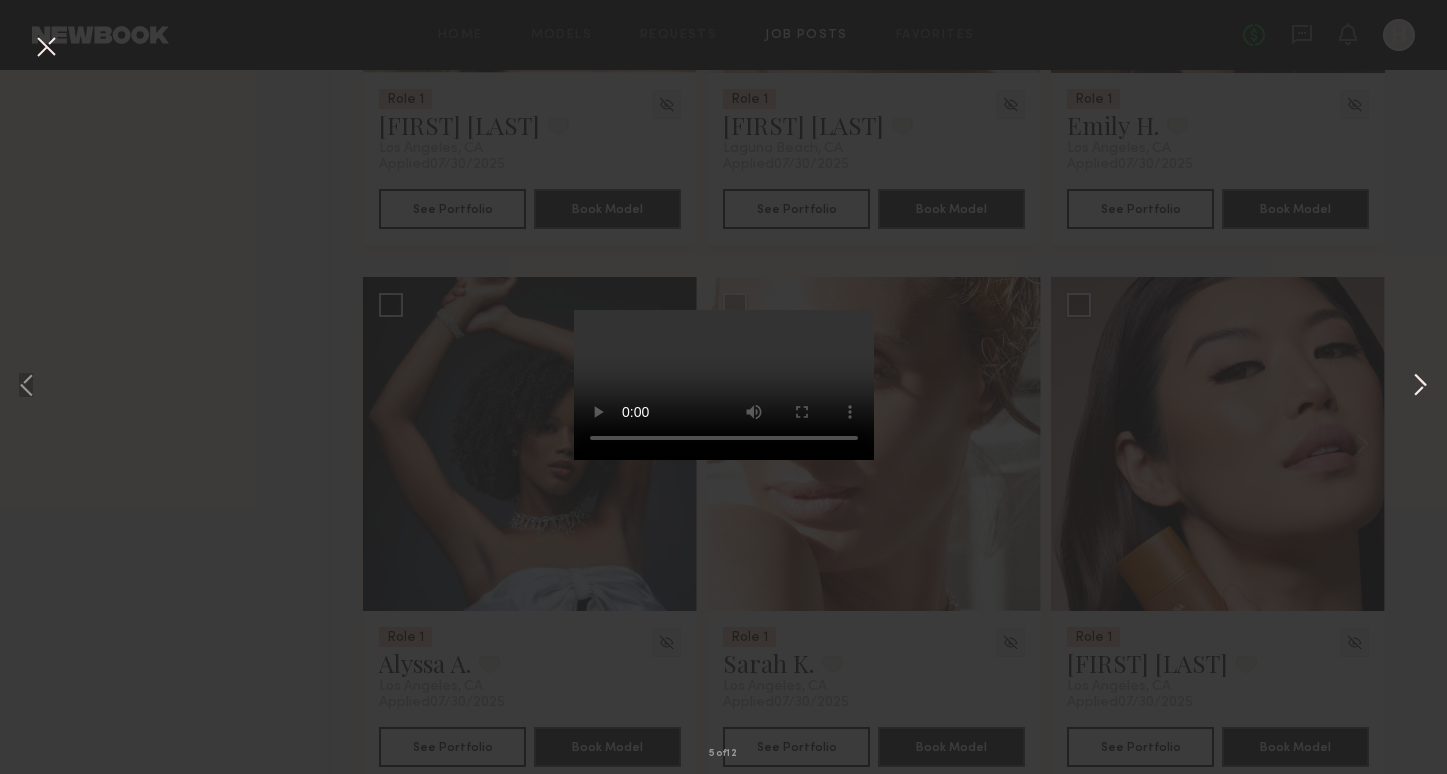click at bounding box center (1420, 386) 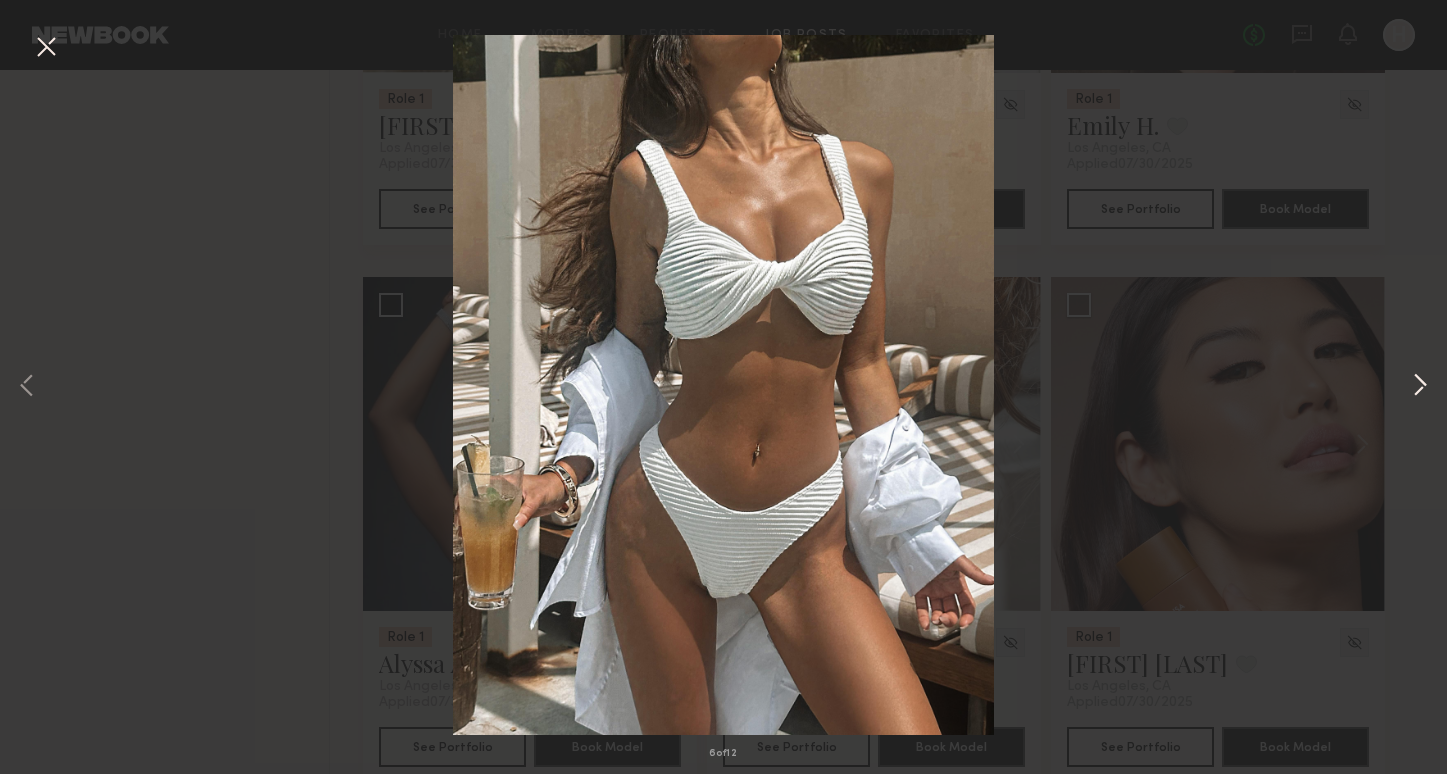 click at bounding box center [1420, 386] 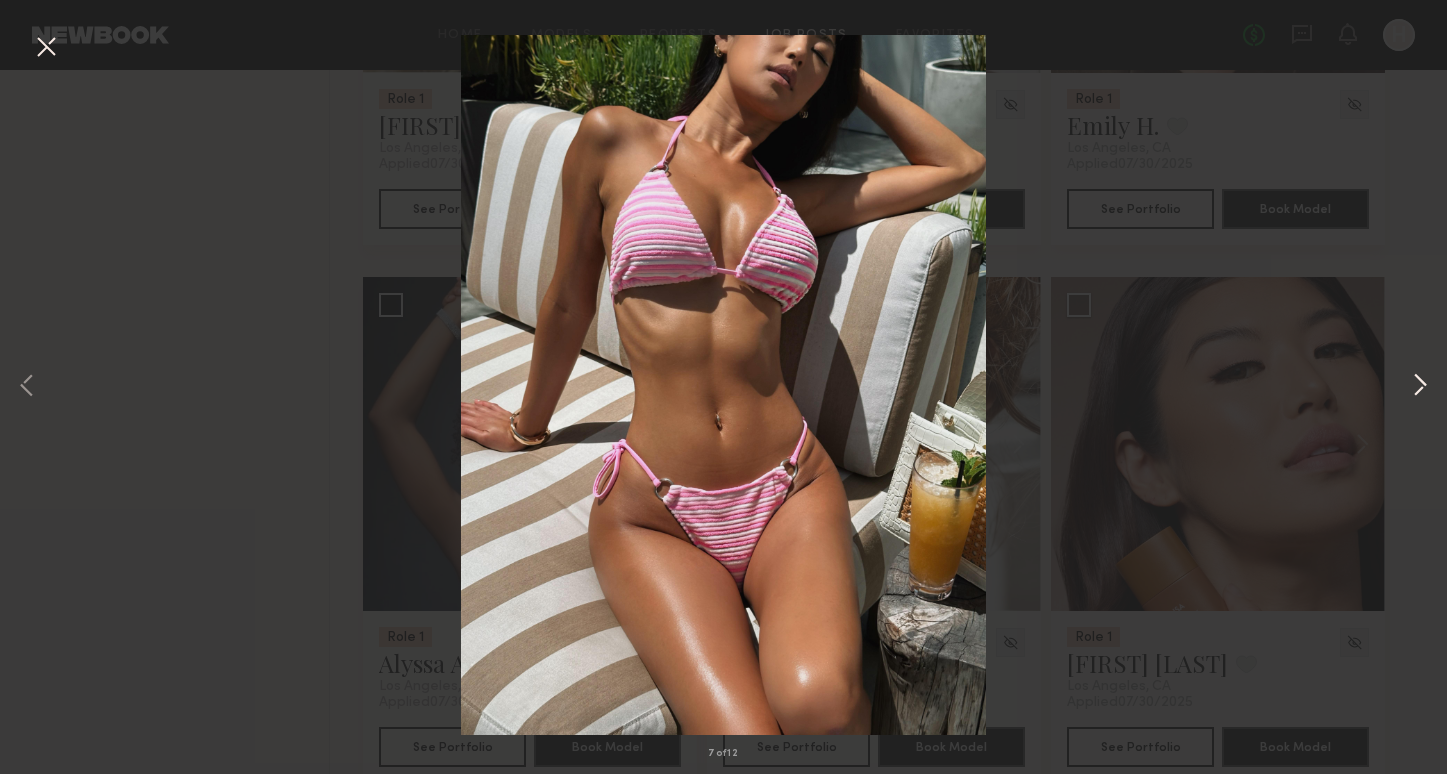 click at bounding box center [1420, 386] 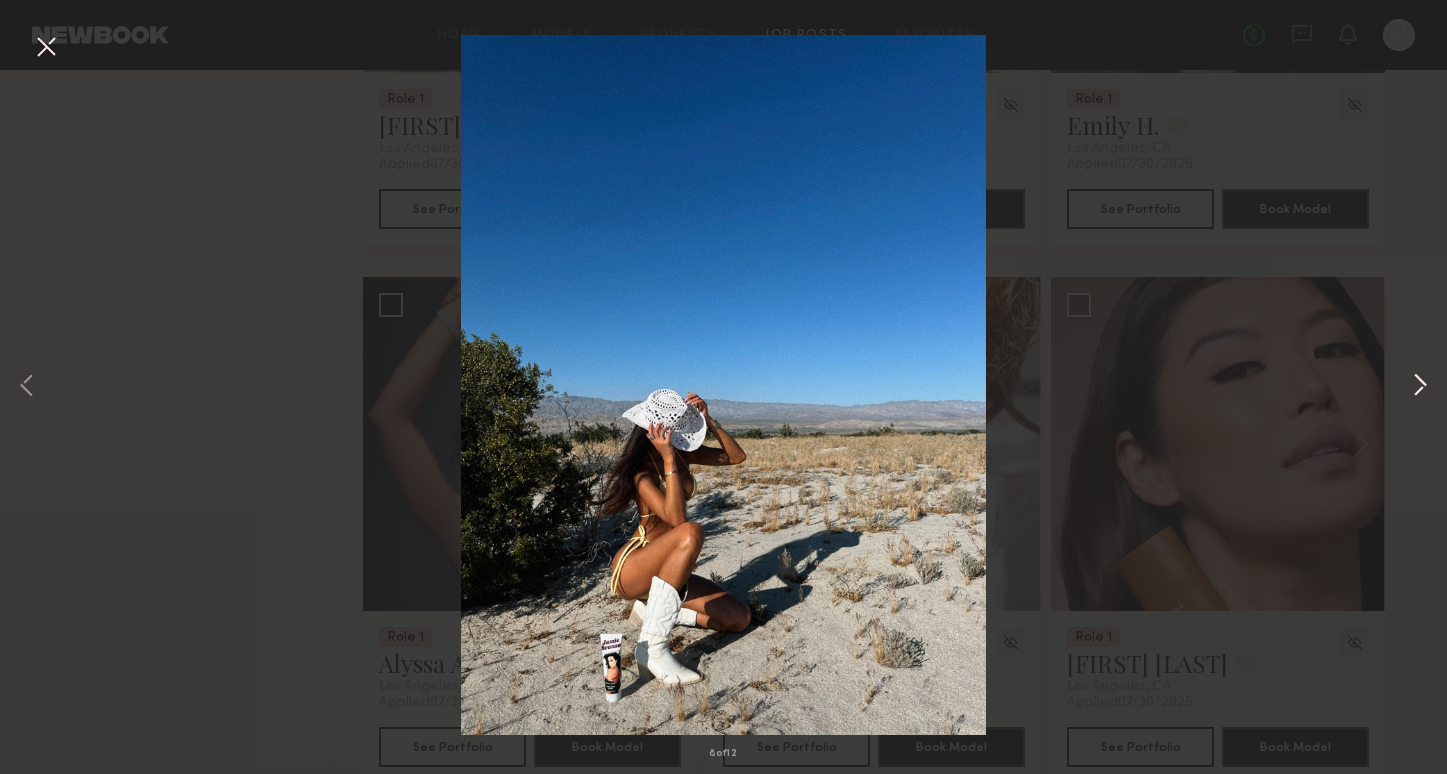 click at bounding box center [1420, 386] 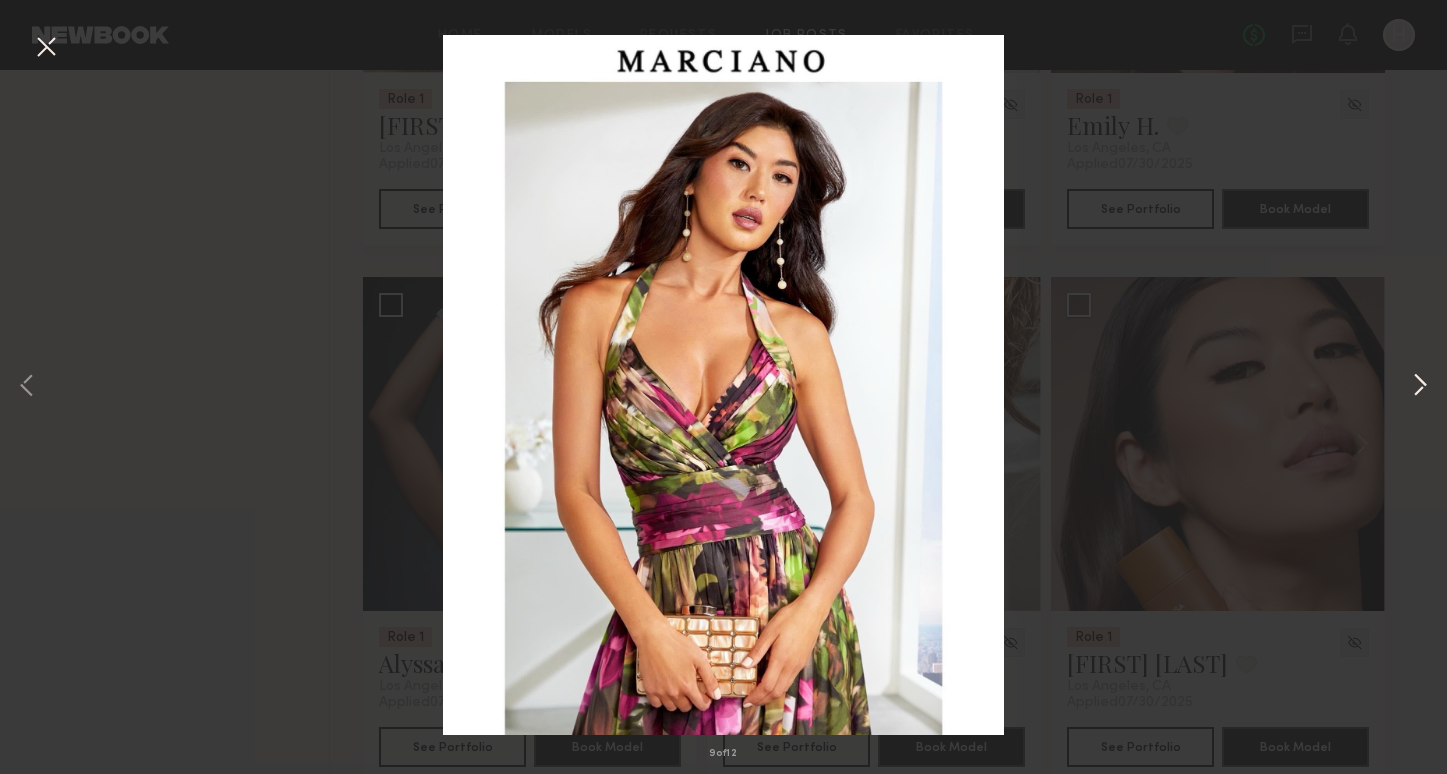 click at bounding box center [1420, 386] 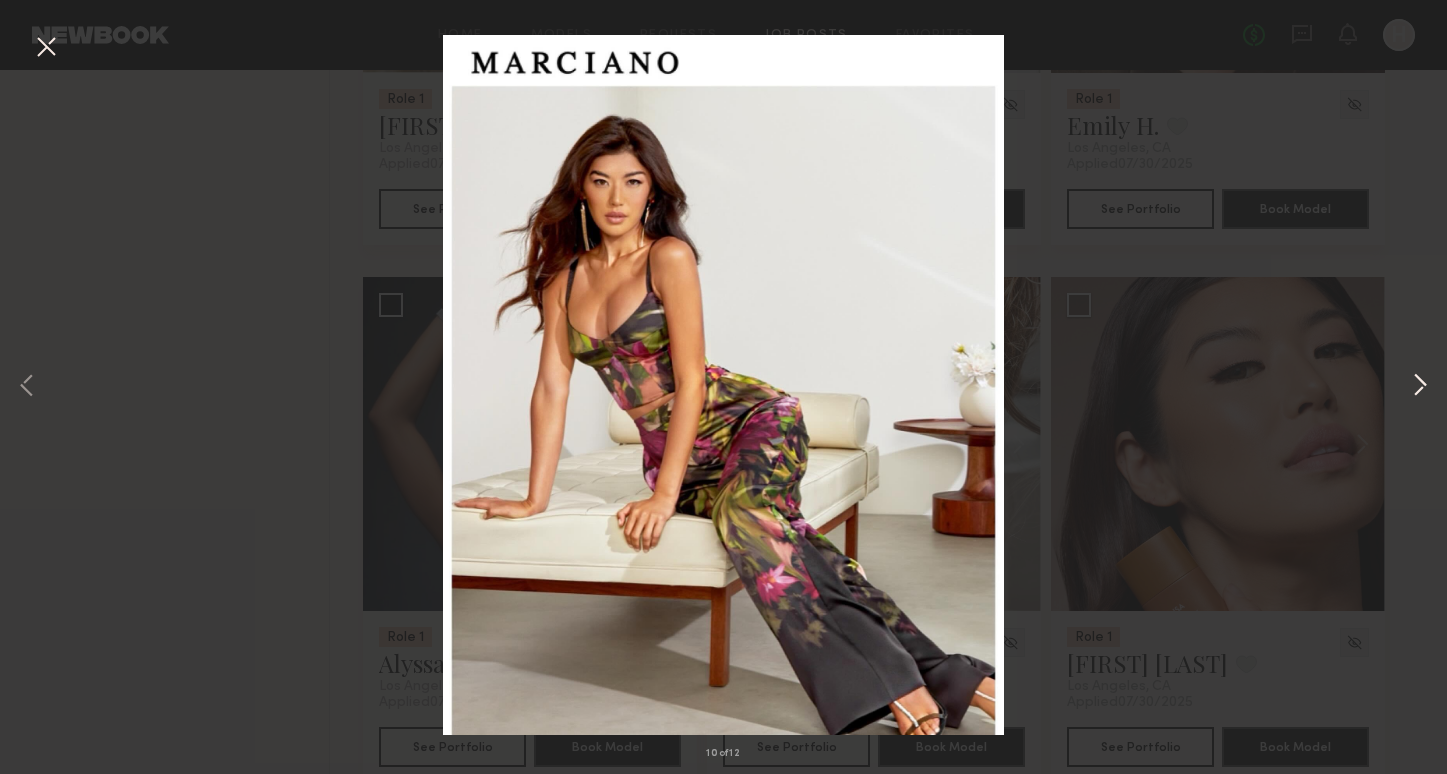 click at bounding box center (1420, 386) 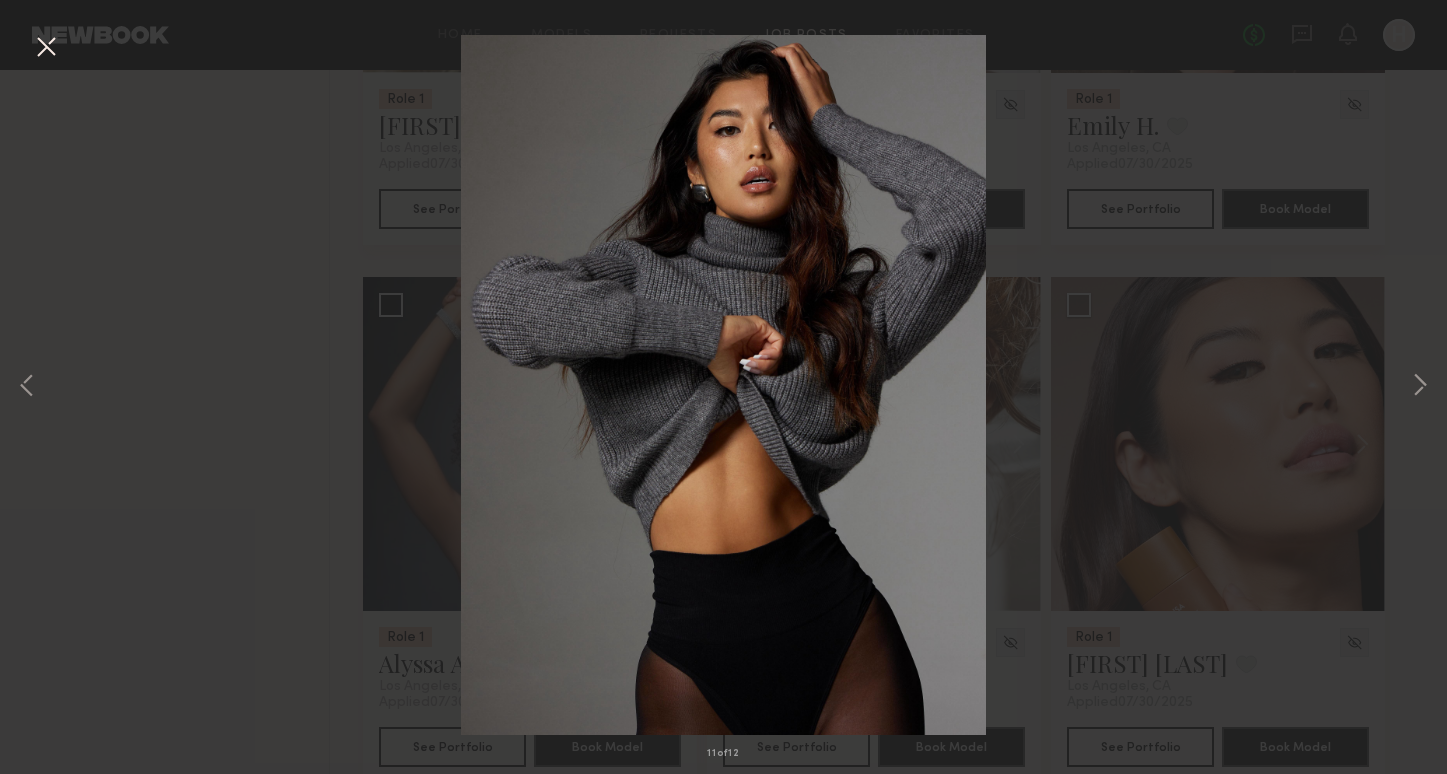 click at bounding box center [46, 48] 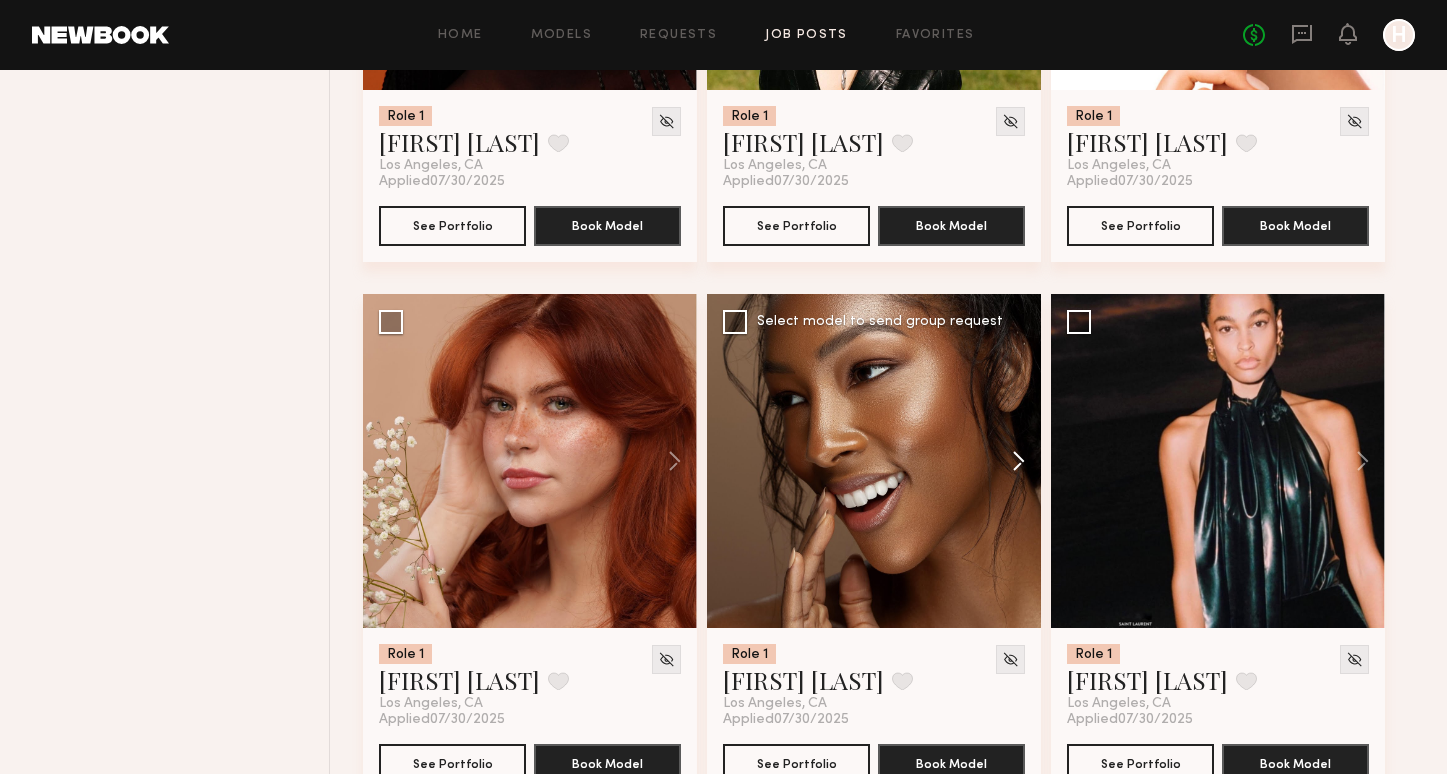 scroll, scrollTop: 13518, scrollLeft: 0, axis: vertical 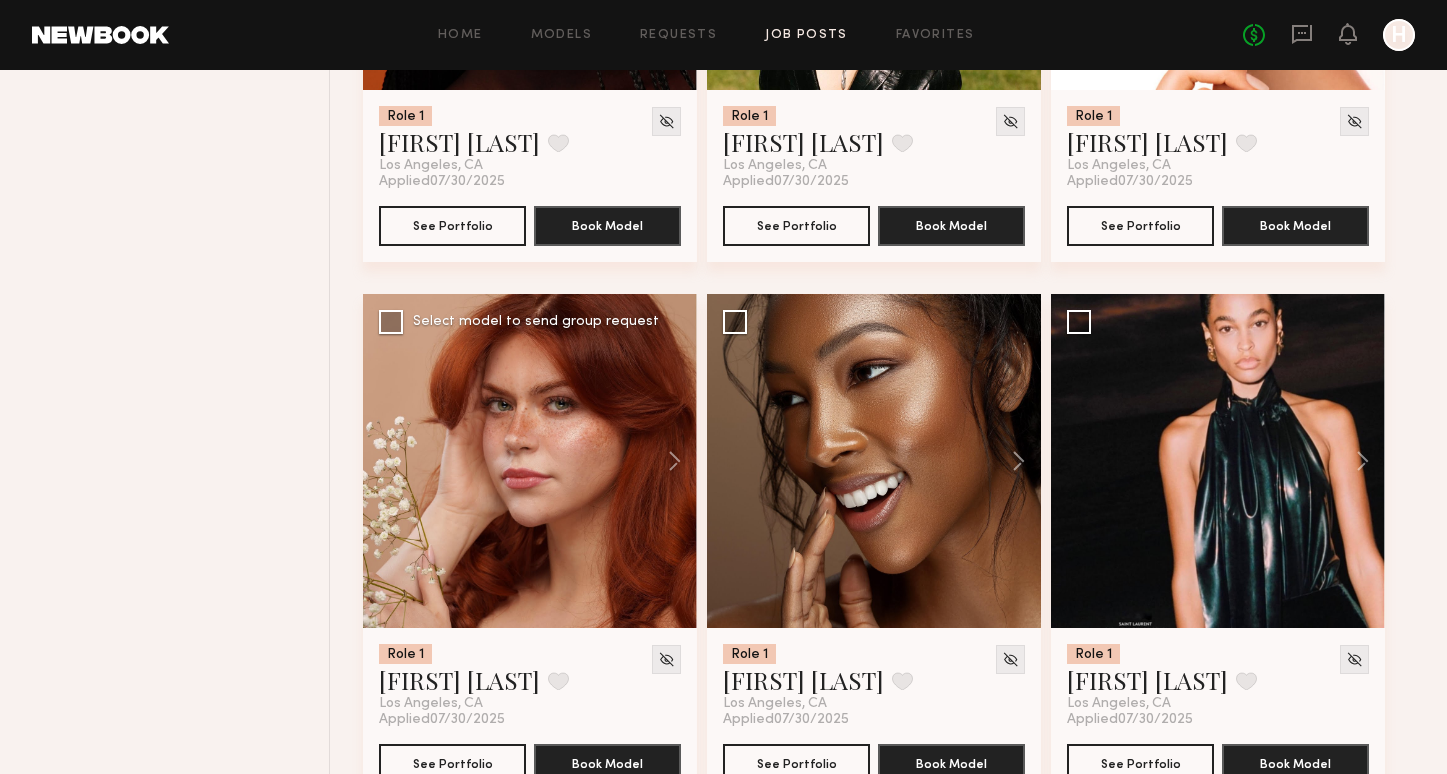 click 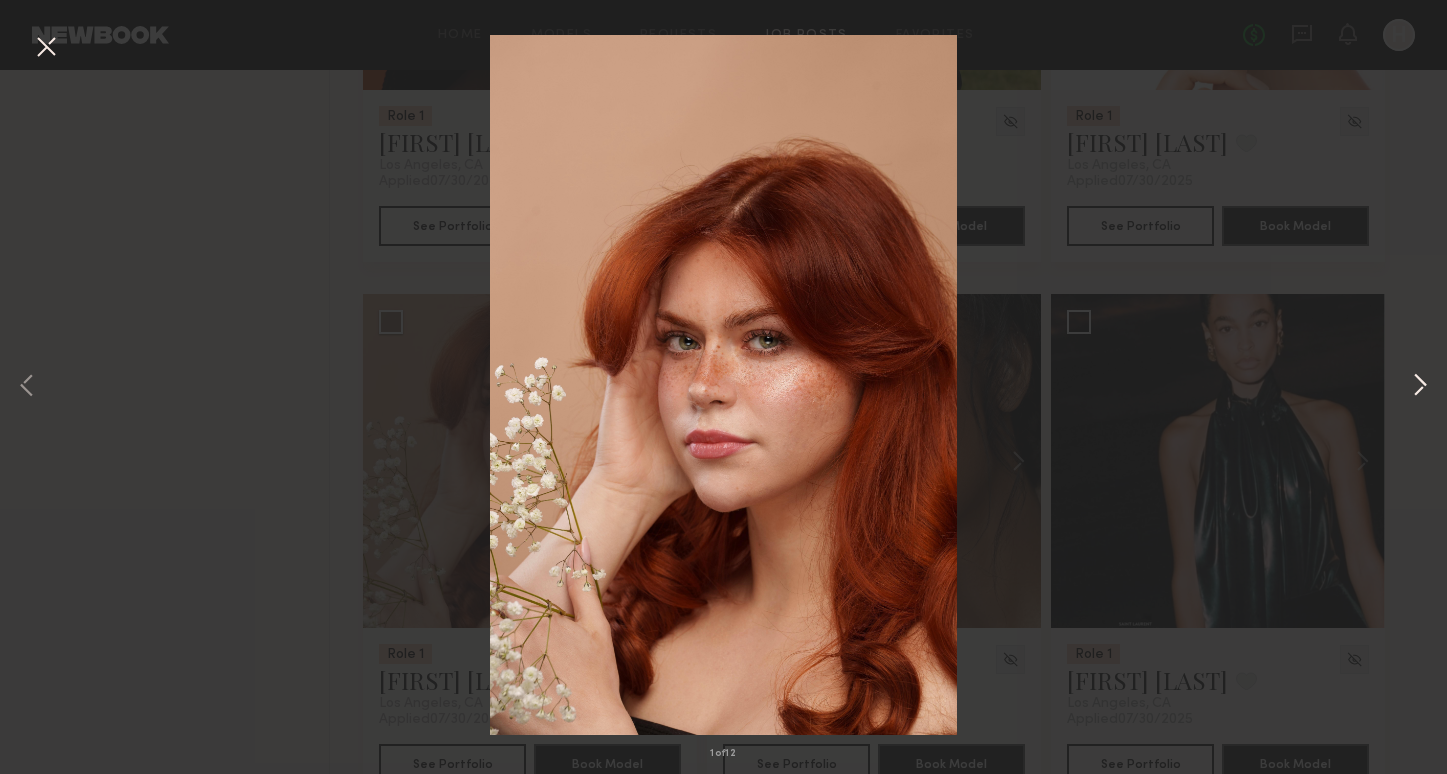 click at bounding box center (1420, 386) 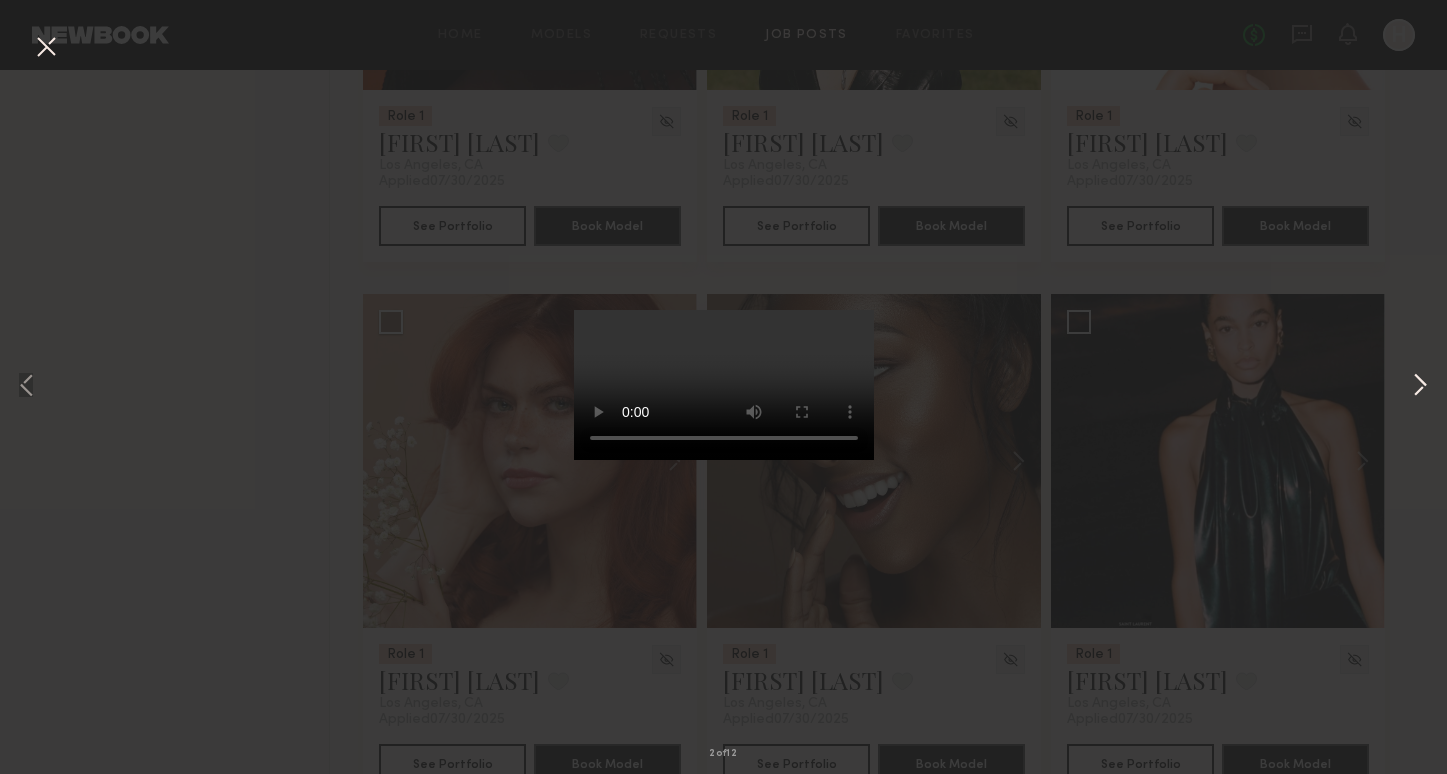 click at bounding box center [1420, 386] 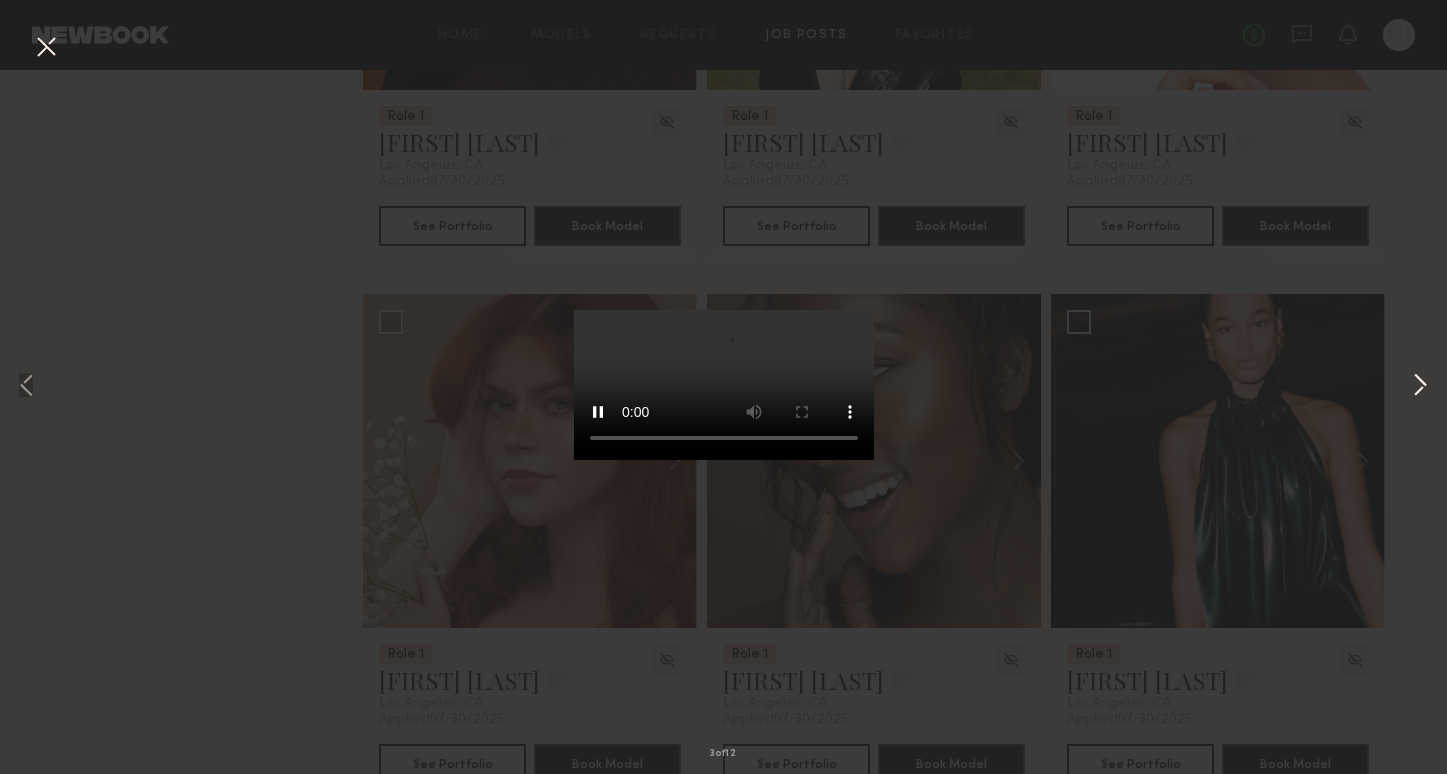 click at bounding box center (1420, 386) 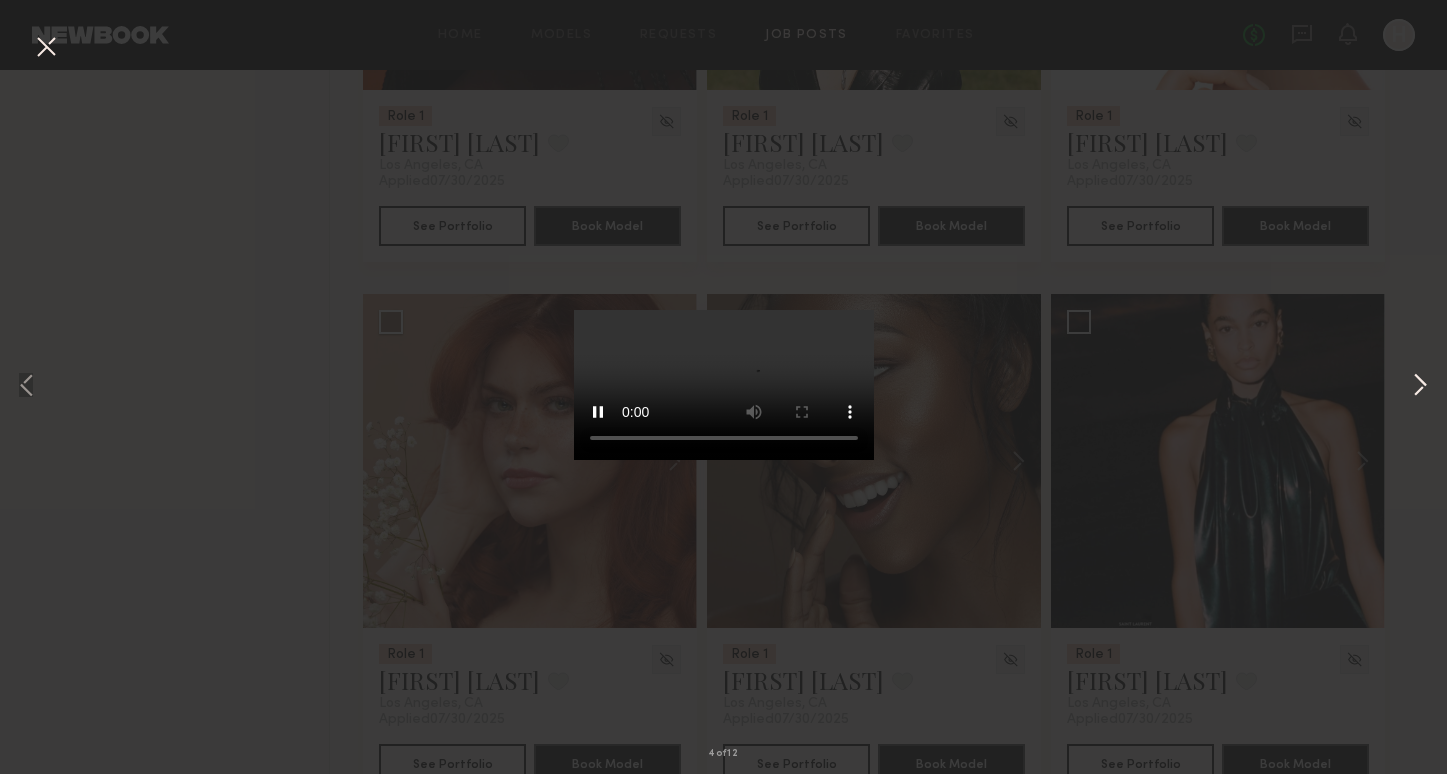 click at bounding box center [1420, 386] 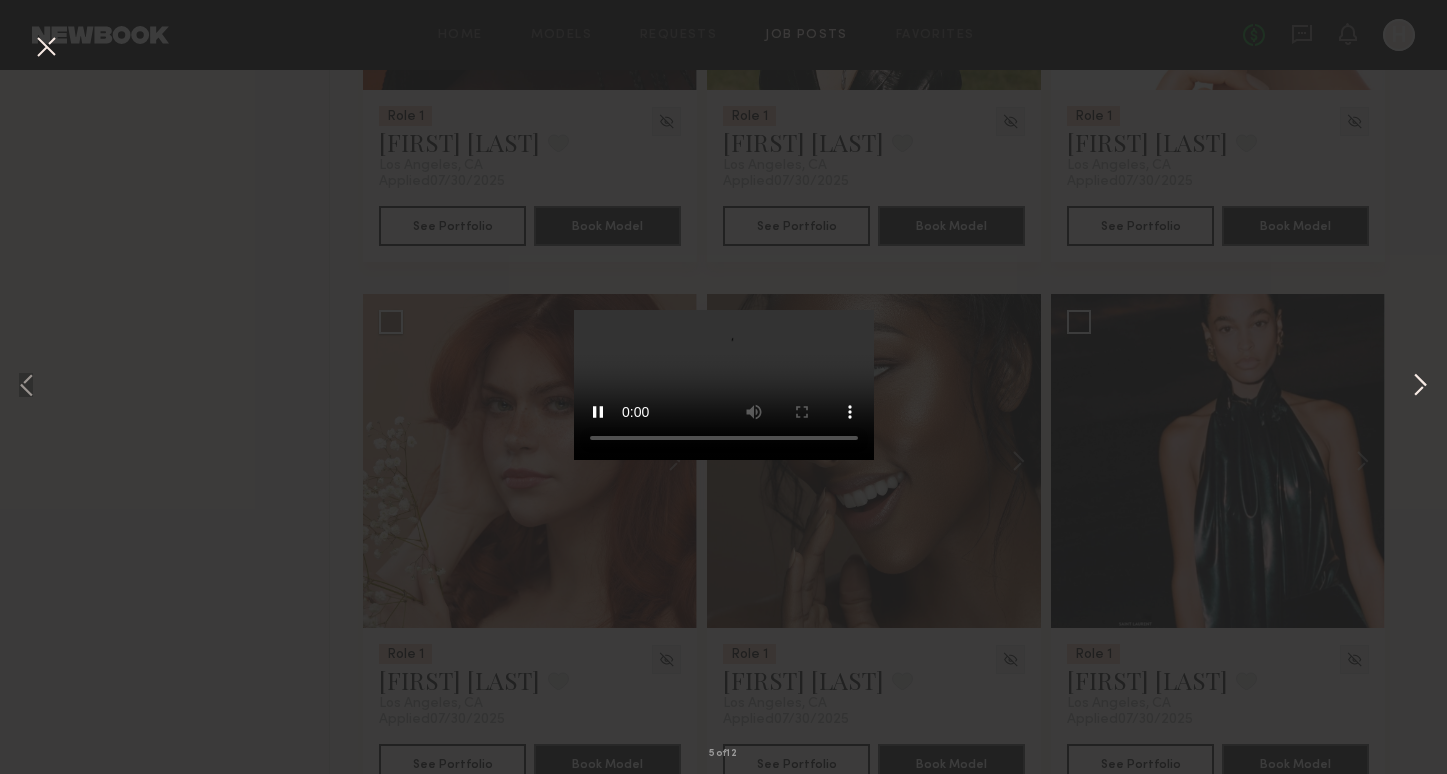 click at bounding box center [1420, 386] 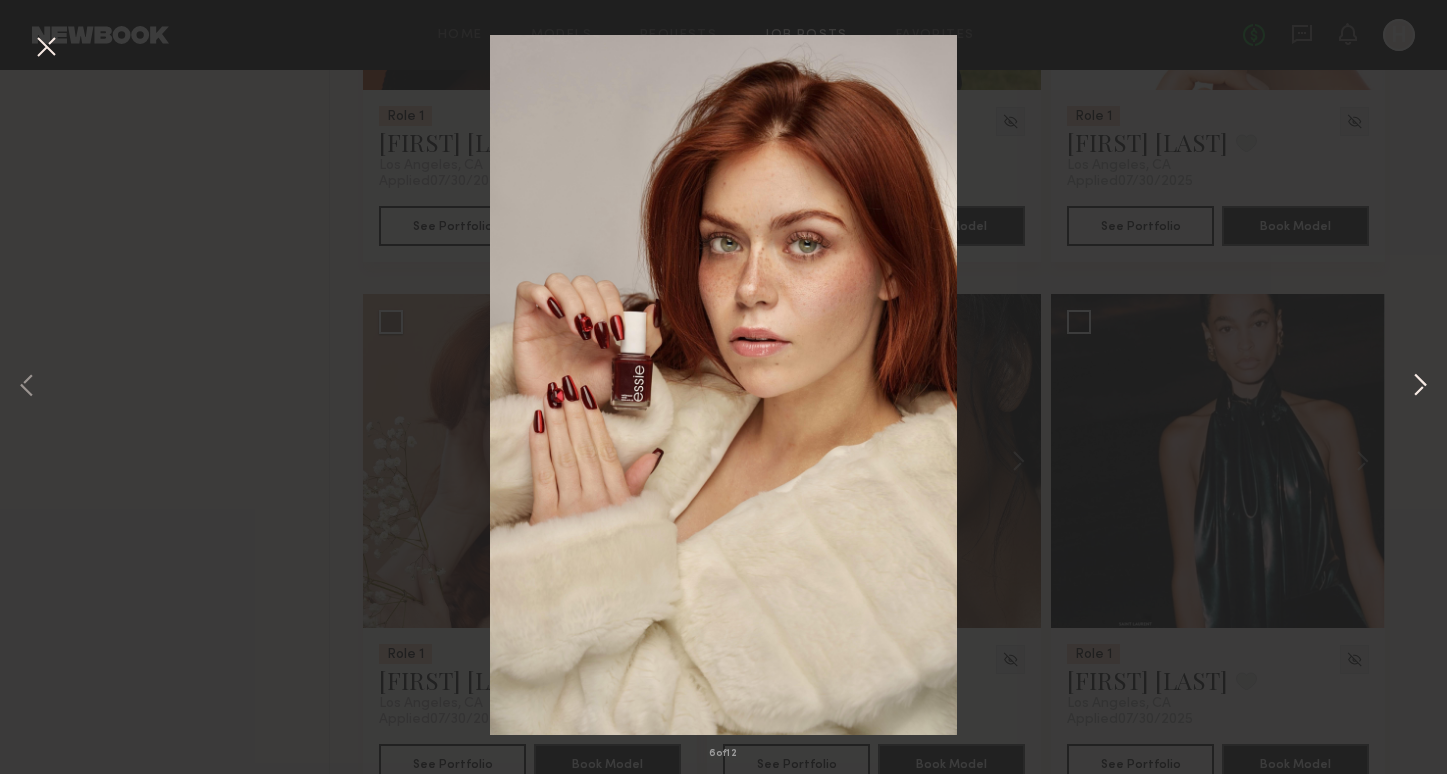 click at bounding box center (1420, 386) 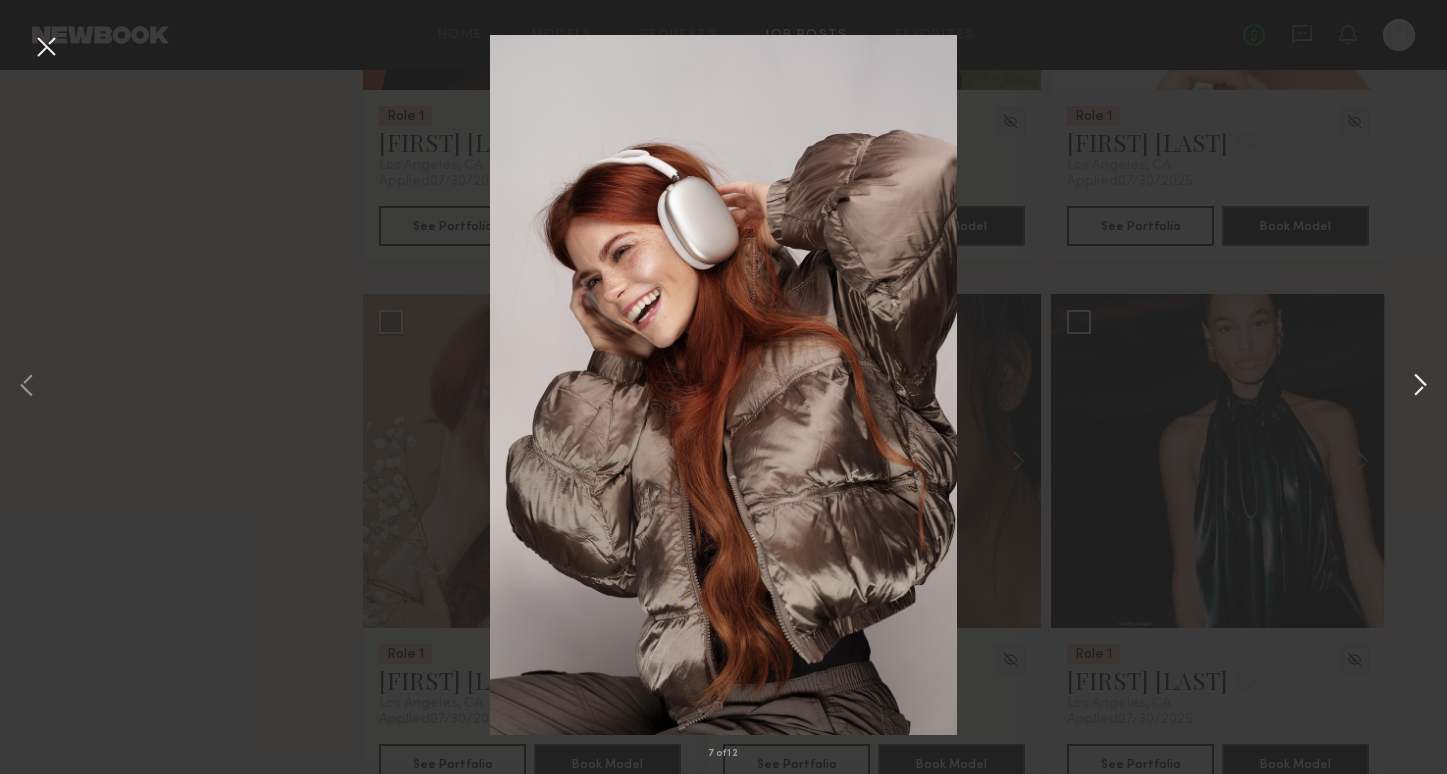 click at bounding box center (1420, 386) 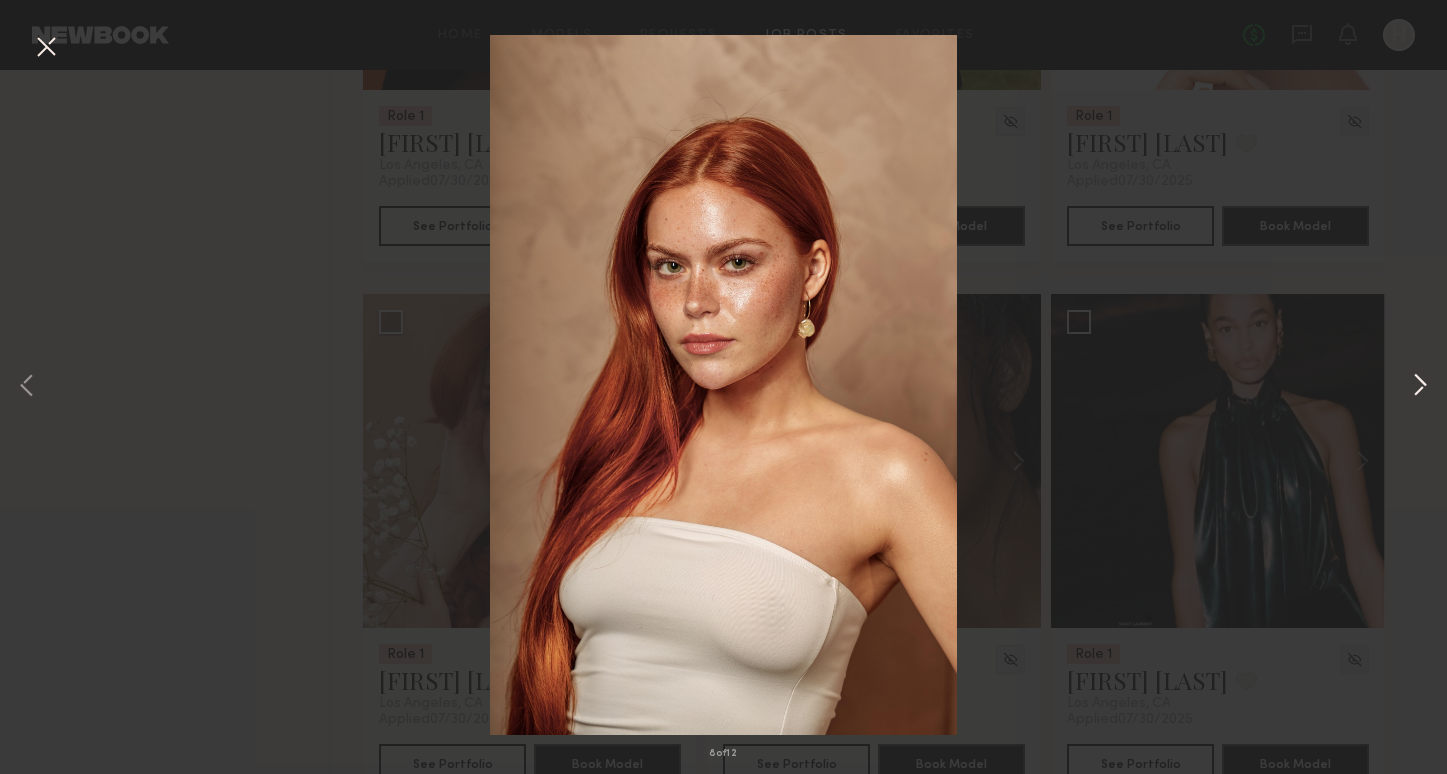 click at bounding box center [1420, 386] 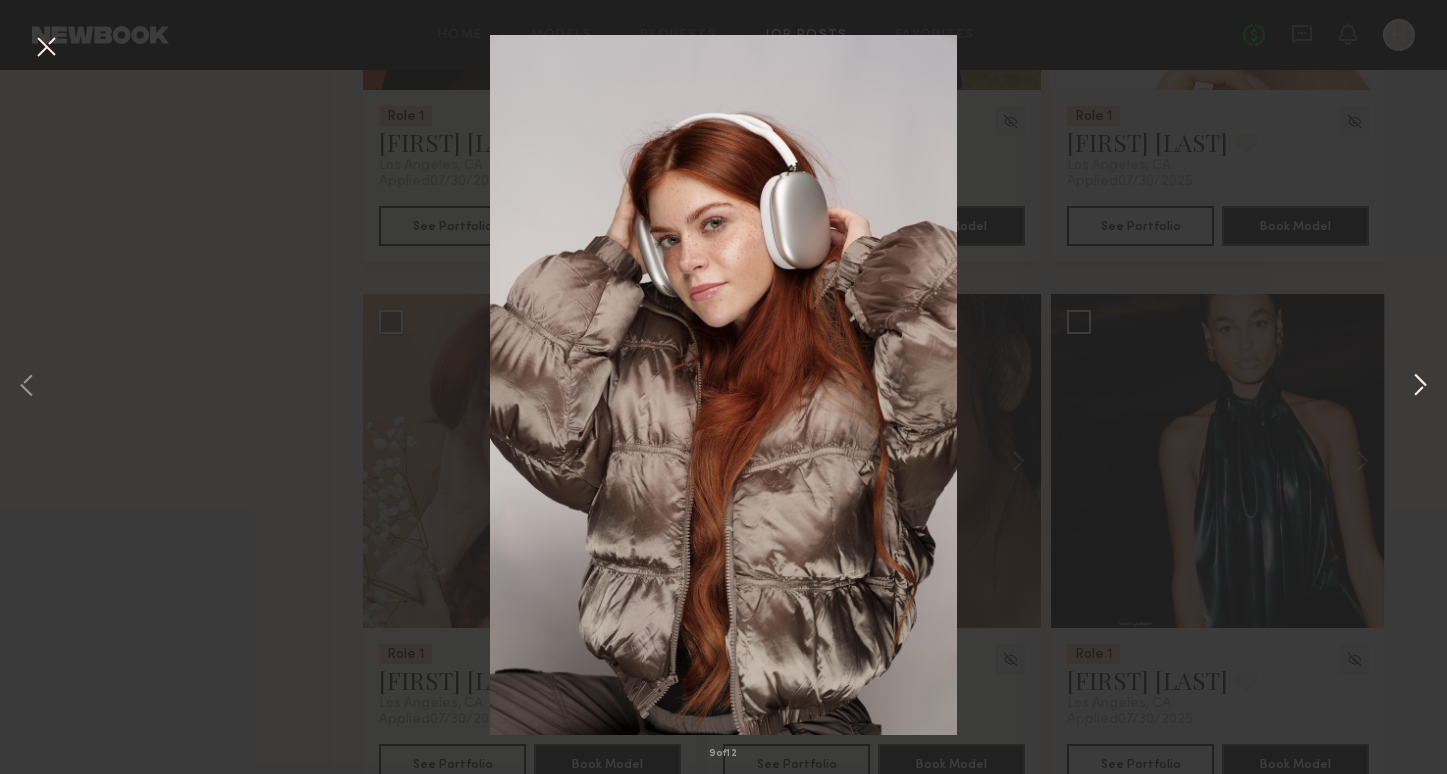 click at bounding box center [1420, 386] 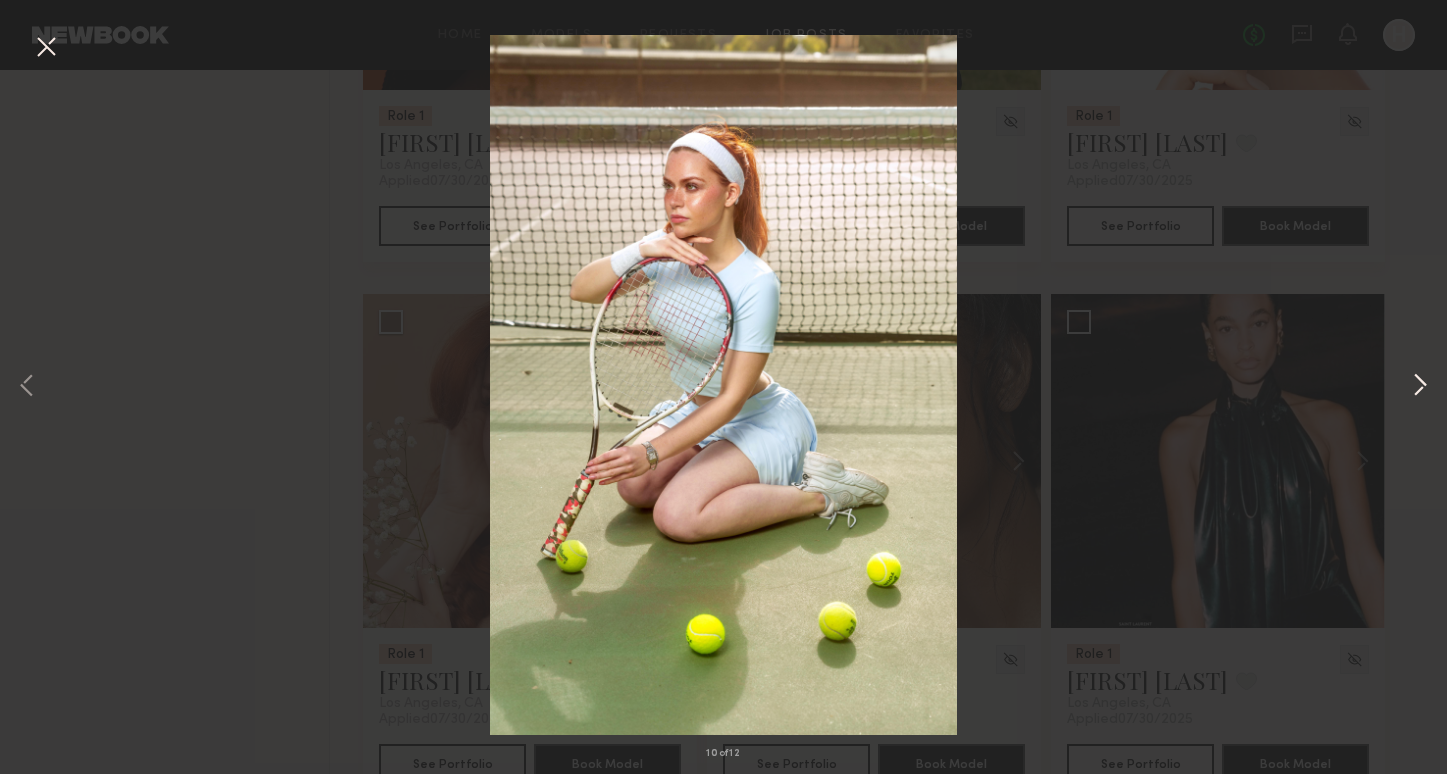 click at bounding box center (1420, 386) 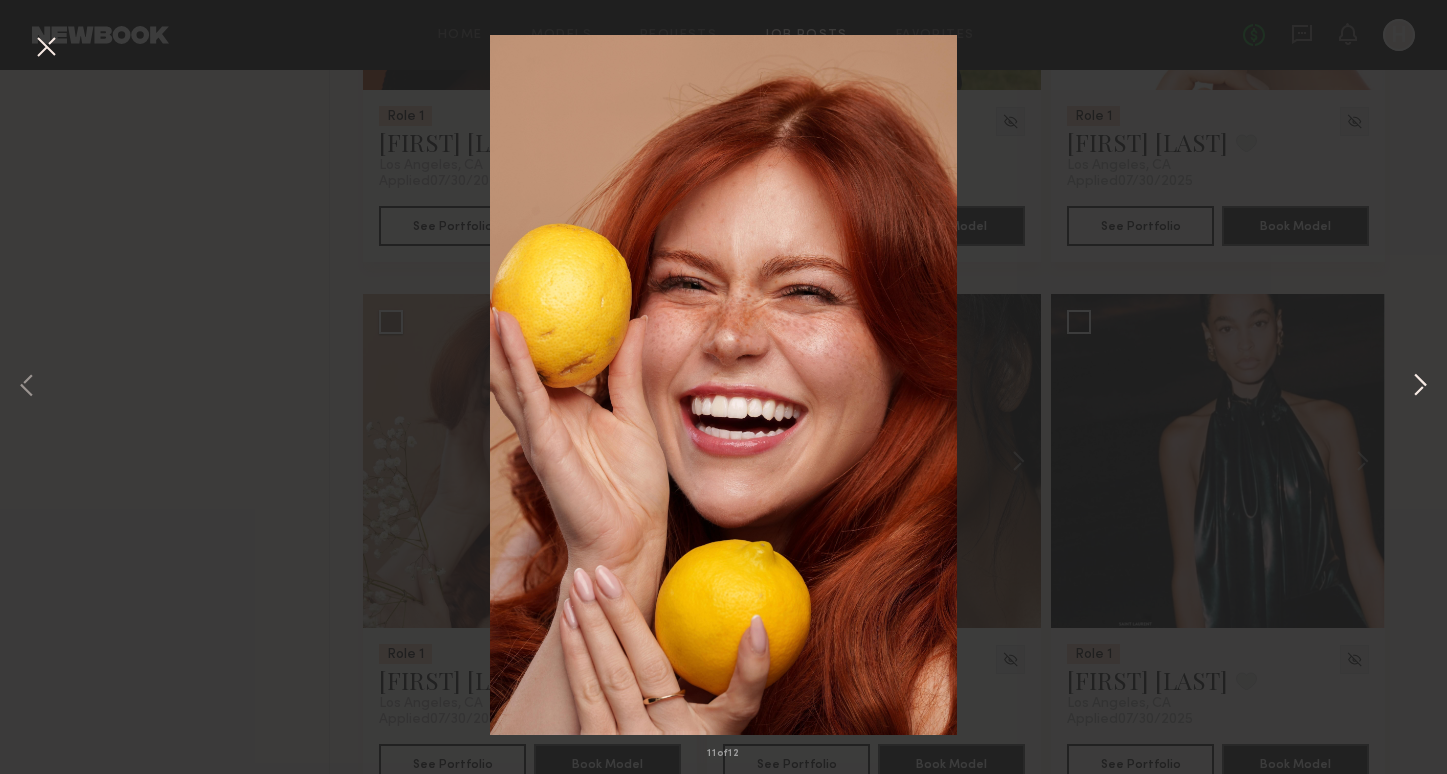 click at bounding box center [1420, 386] 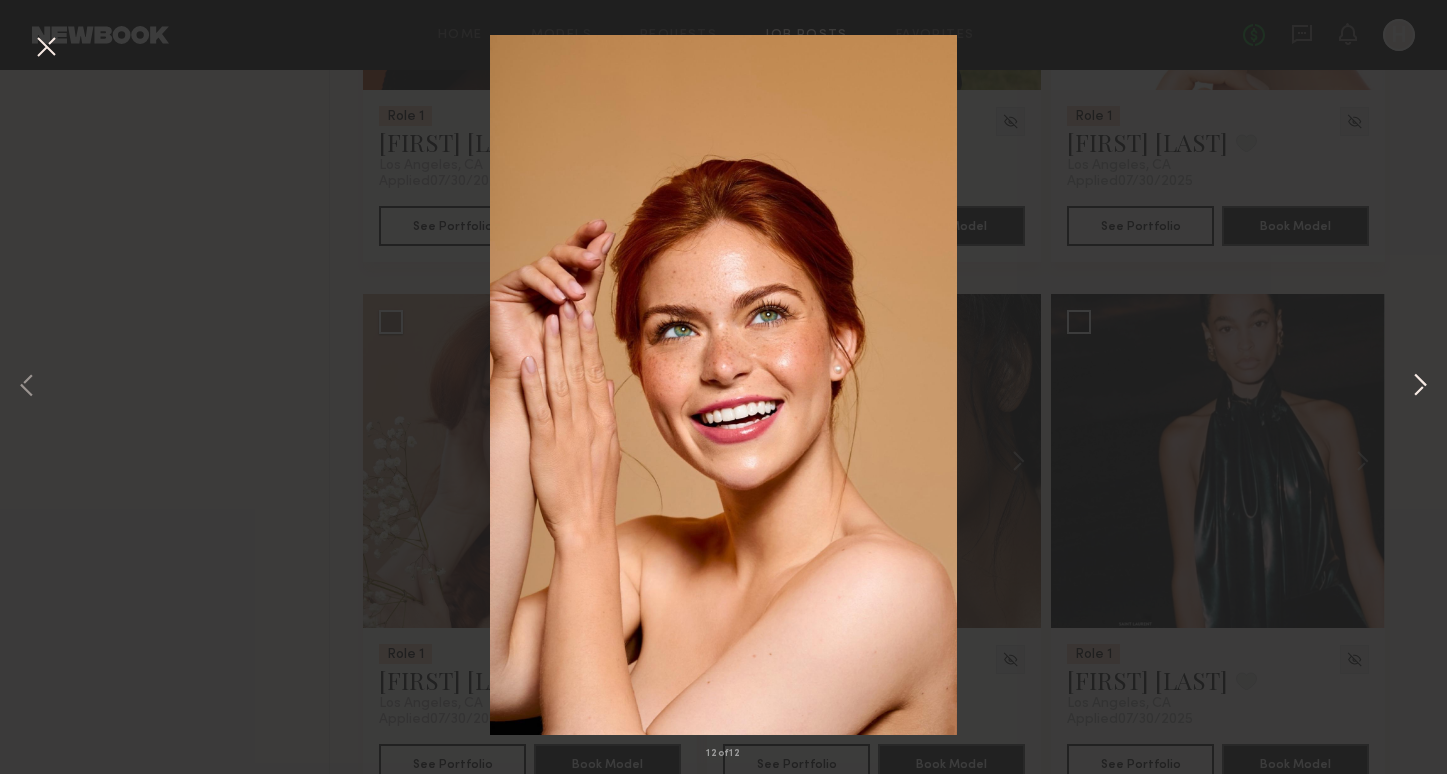 click at bounding box center (1420, 386) 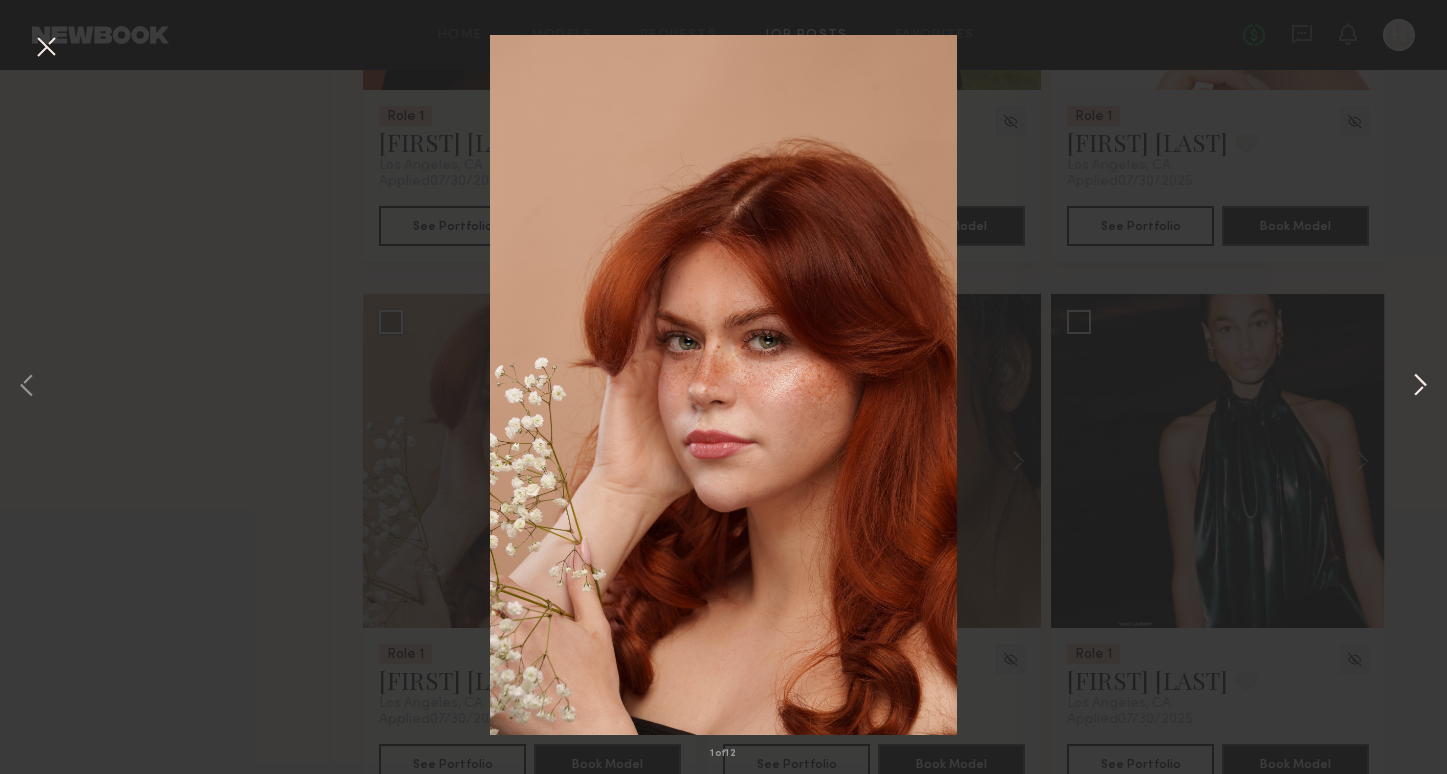 click at bounding box center [1420, 386] 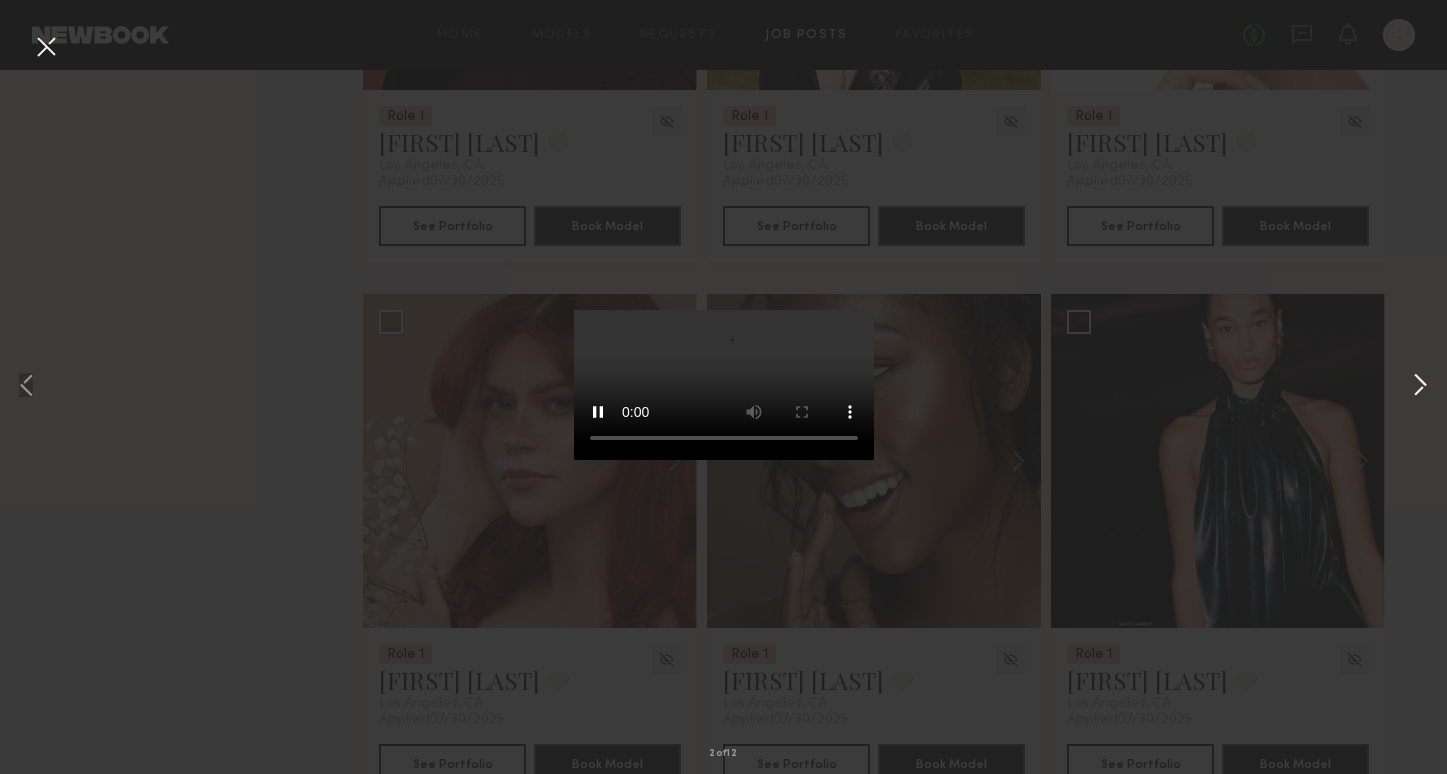 click at bounding box center [1420, 386] 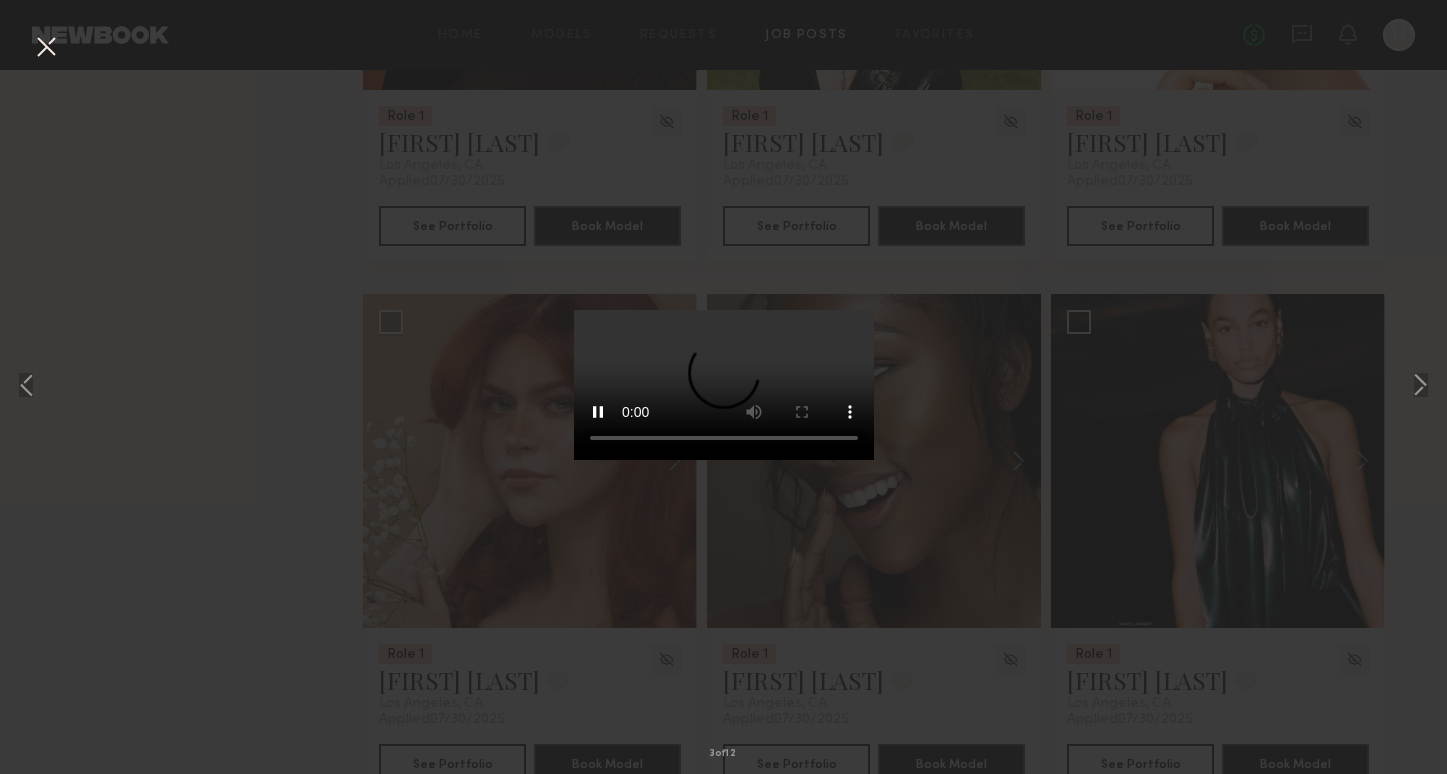 click on "3  of  12" at bounding box center (723, 387) 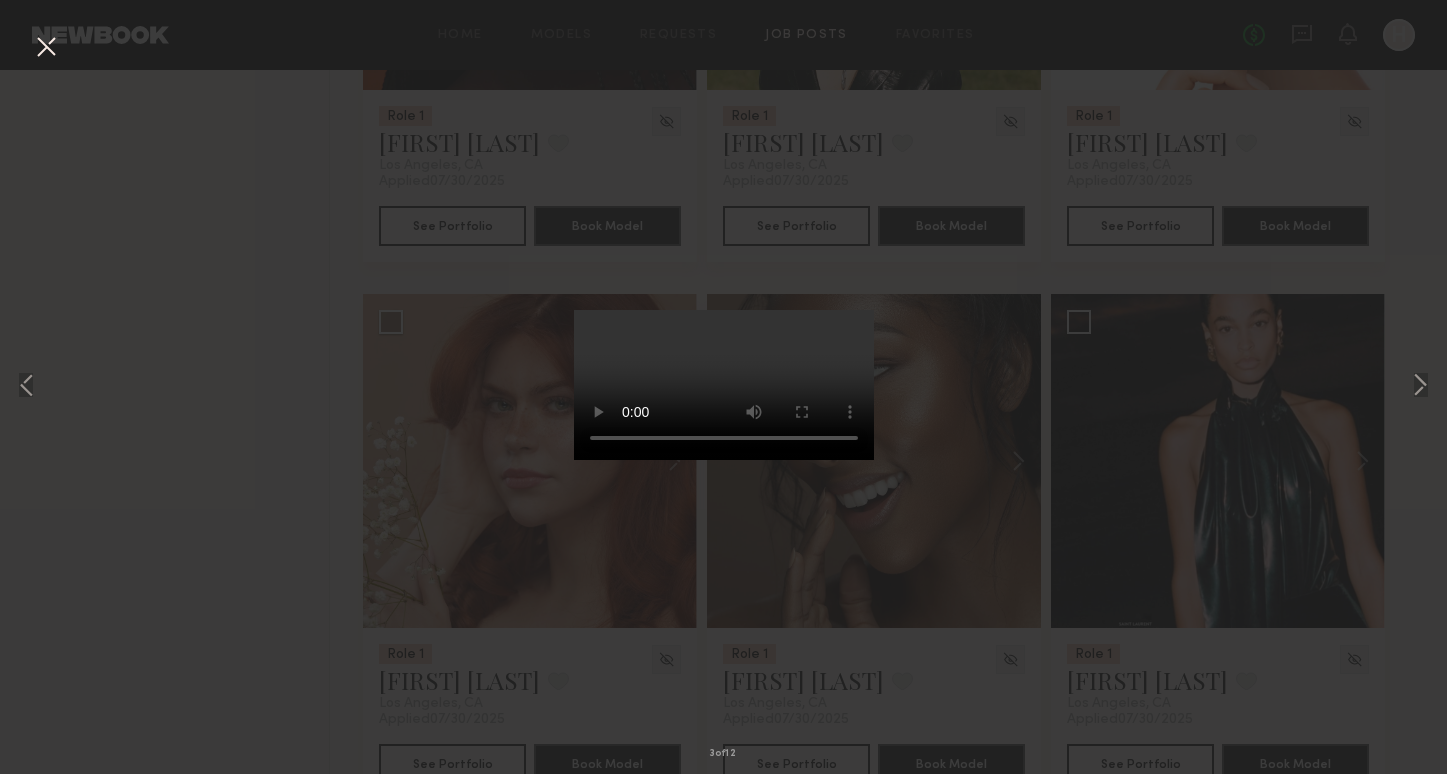 click on "3  of  12" at bounding box center [723, 387] 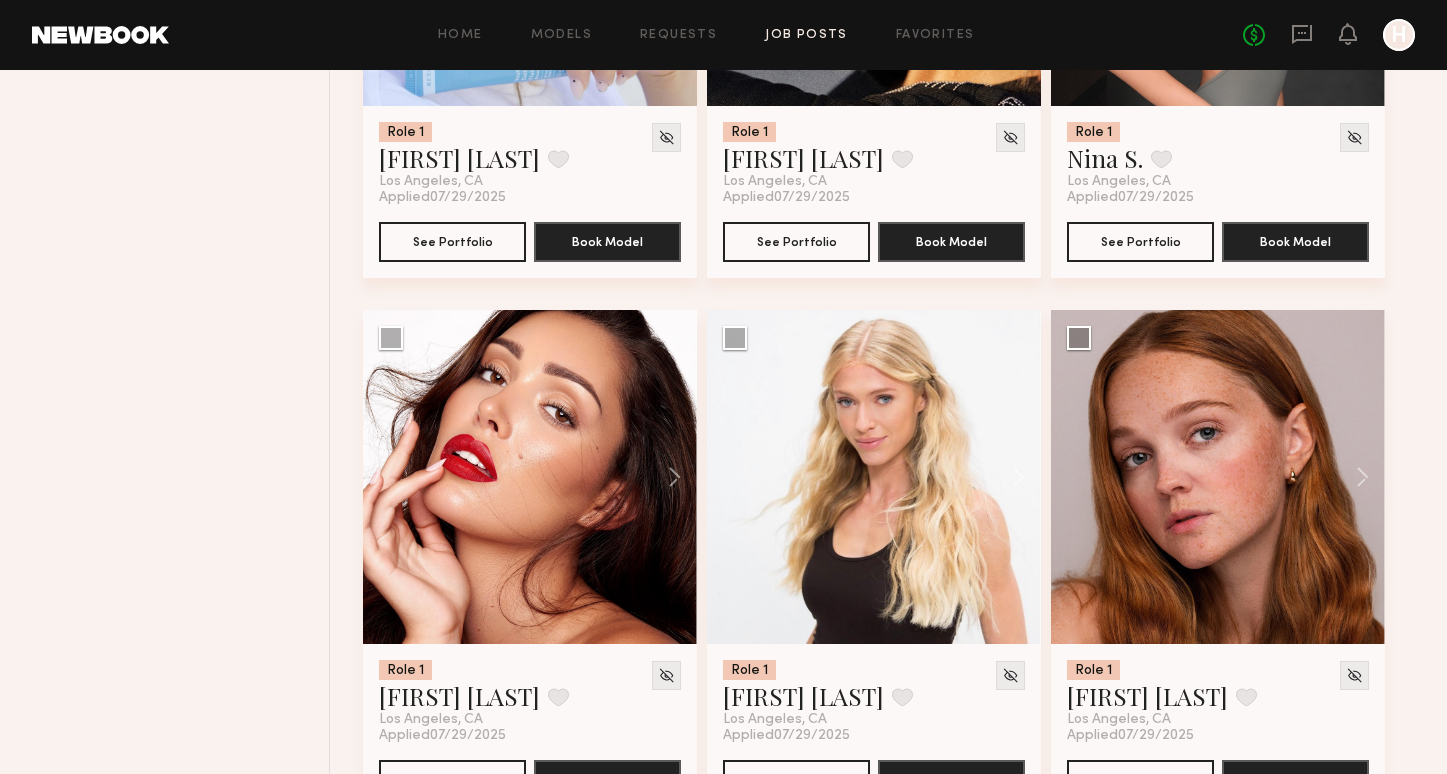 scroll, scrollTop: 17270, scrollLeft: 0, axis: vertical 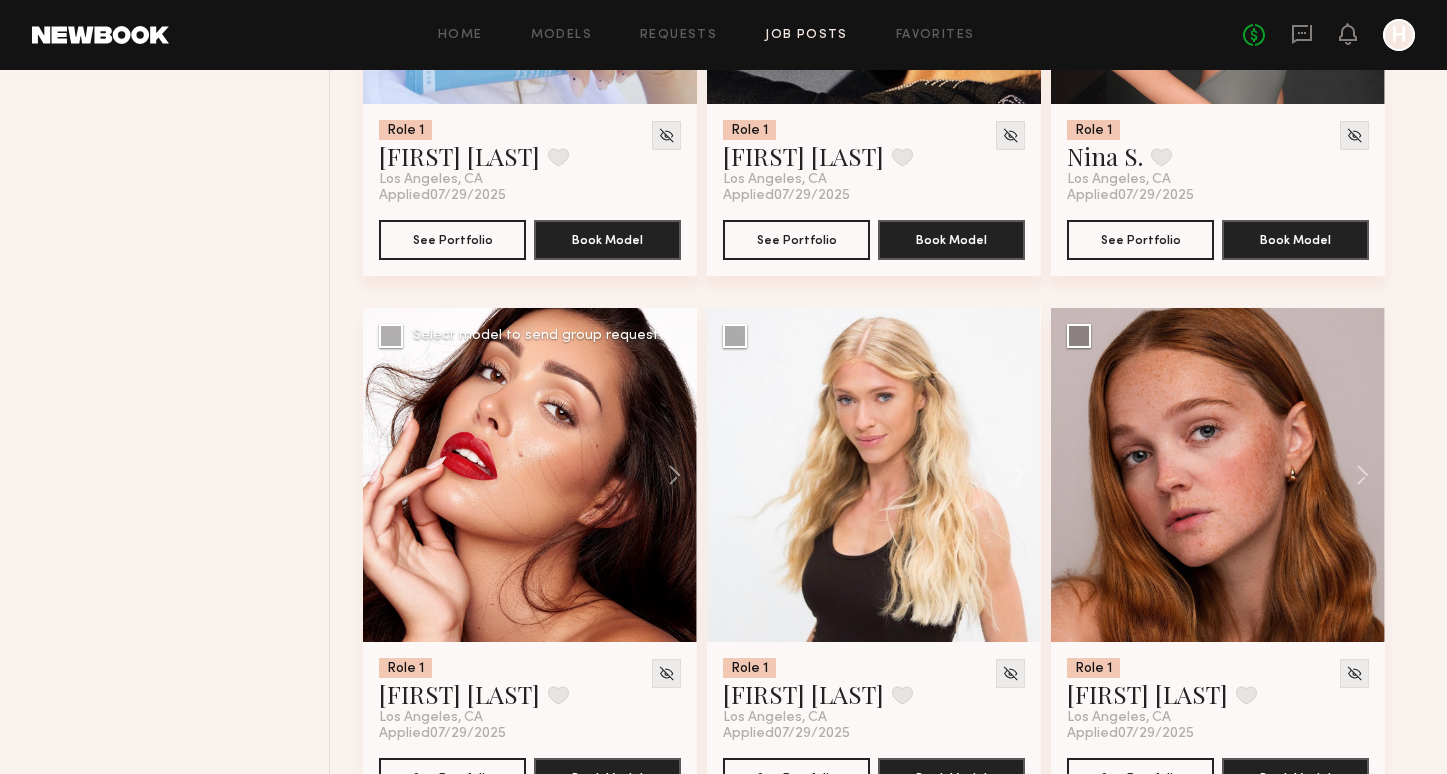 click 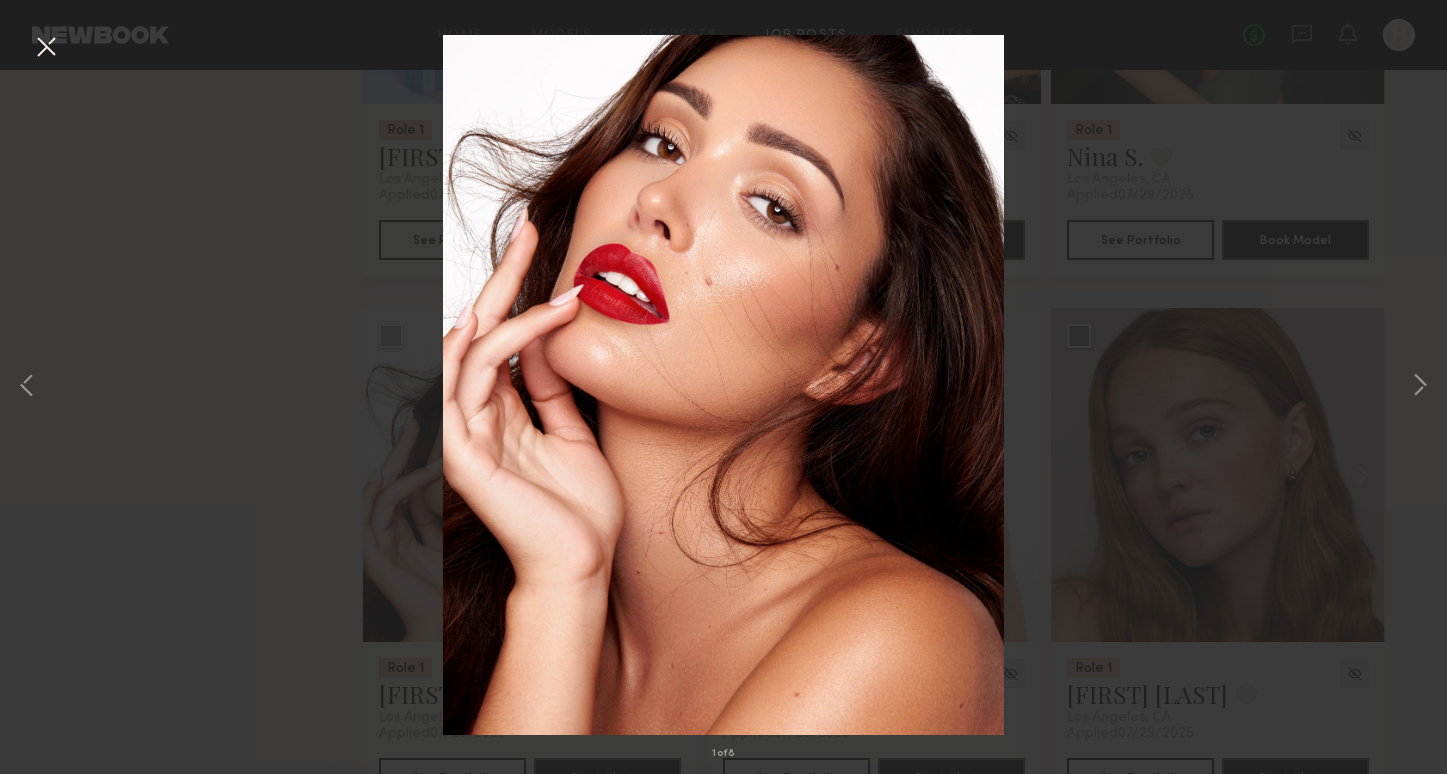 click on "1  of  8" at bounding box center [723, 387] 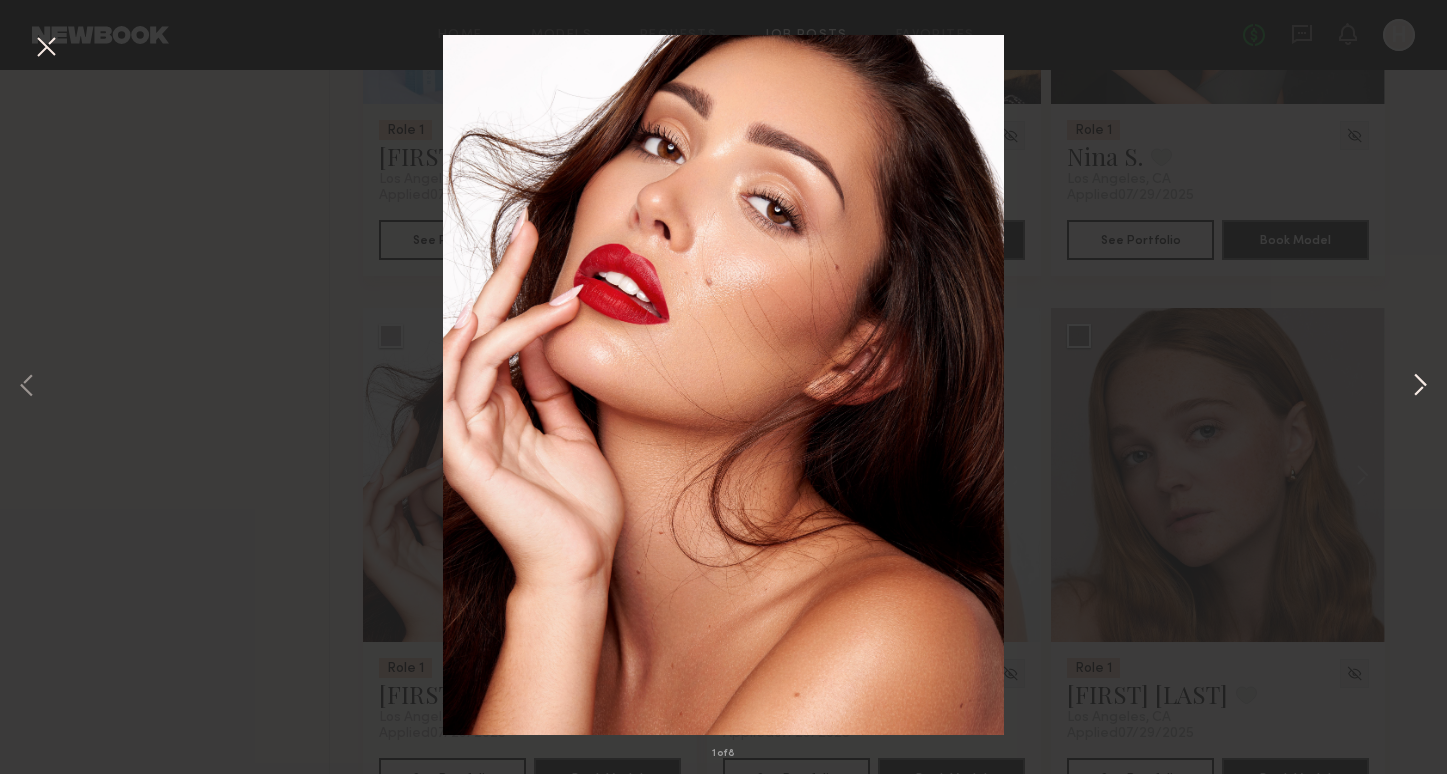click at bounding box center (1420, 386) 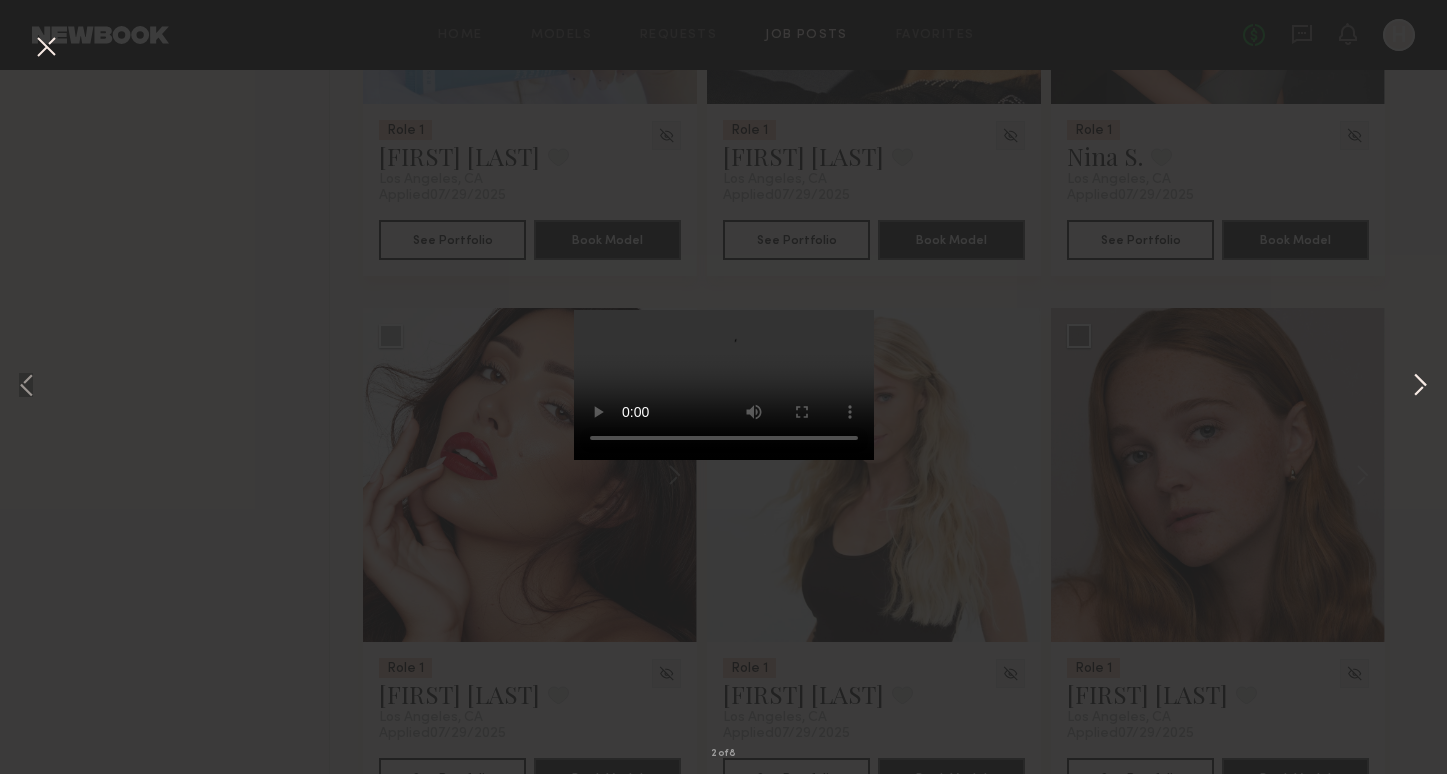 click at bounding box center [1420, 386] 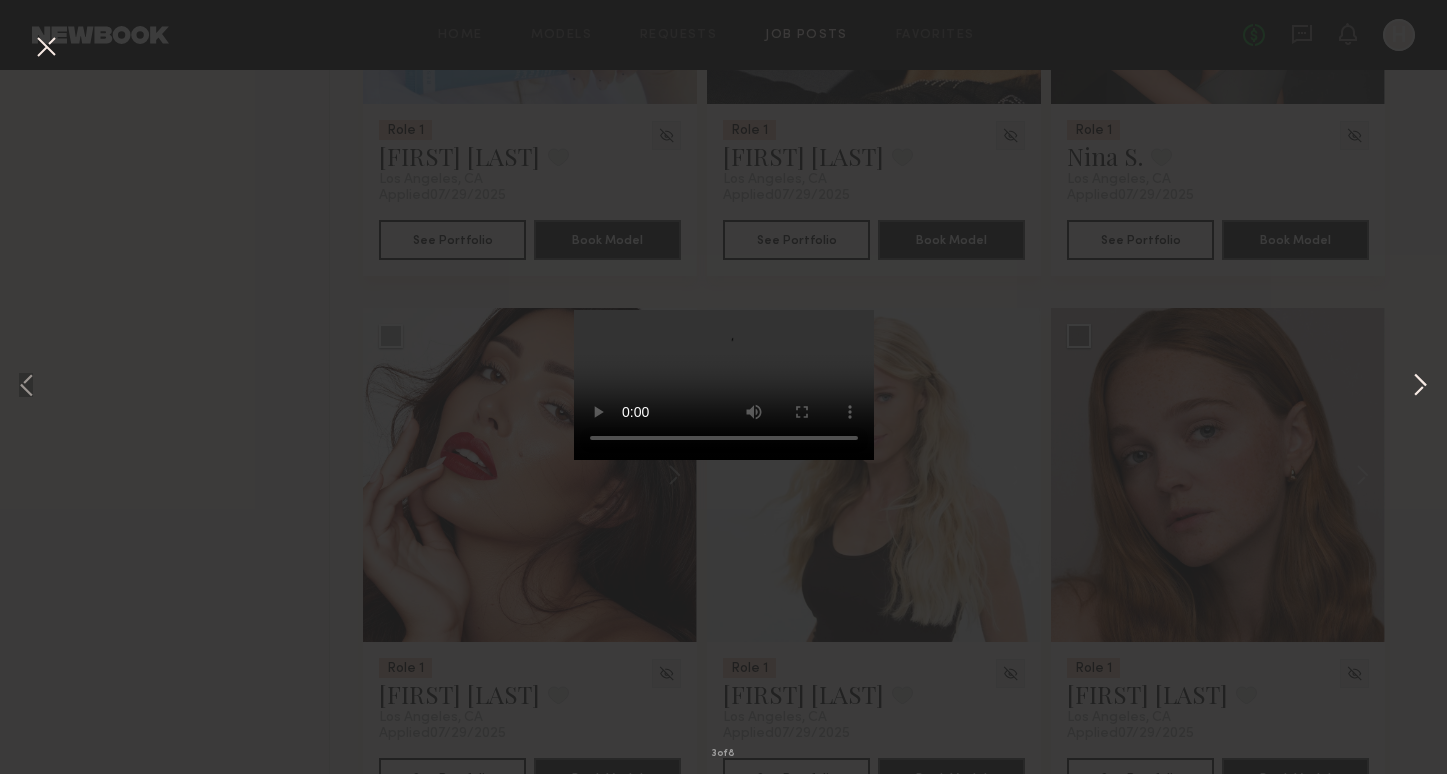 click at bounding box center [1420, 386] 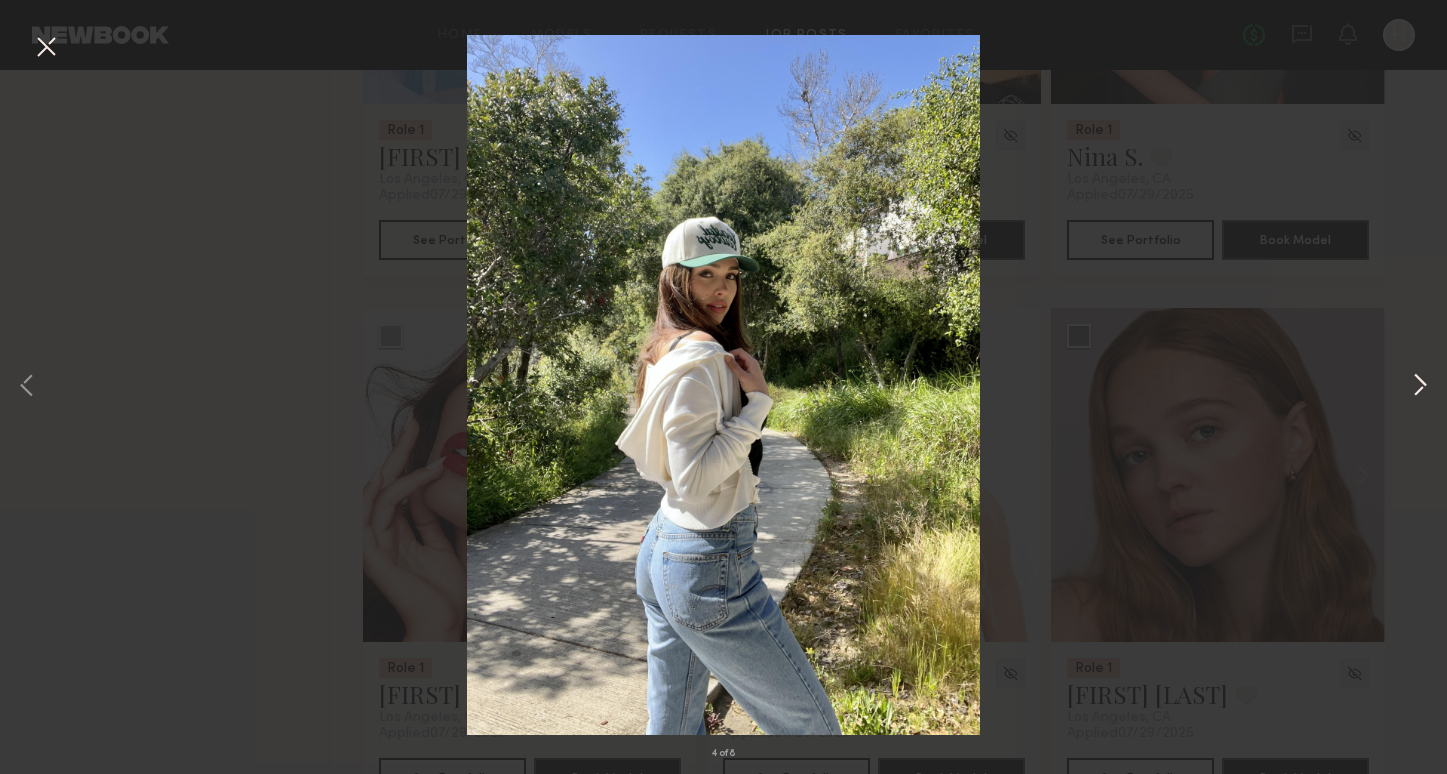 click at bounding box center (1420, 386) 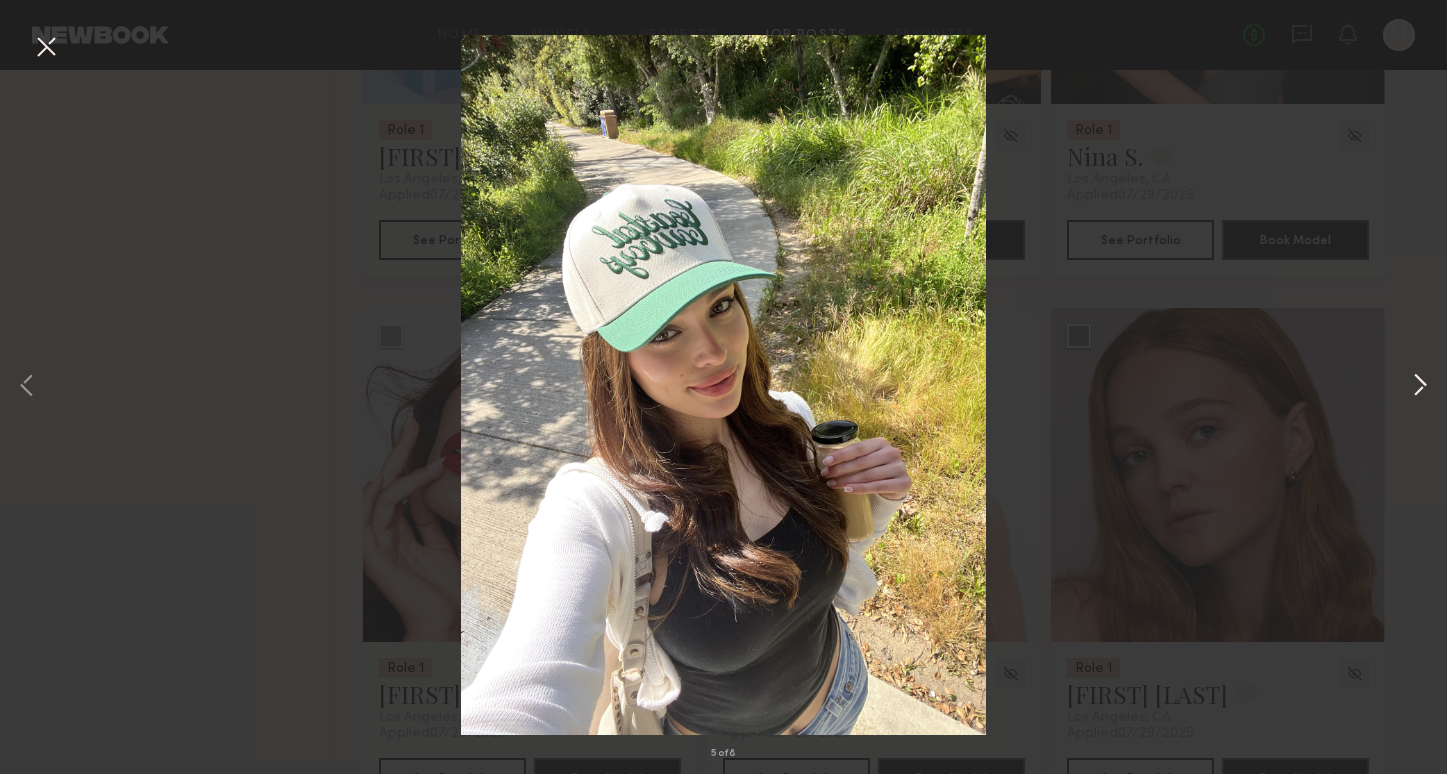 click at bounding box center (1420, 386) 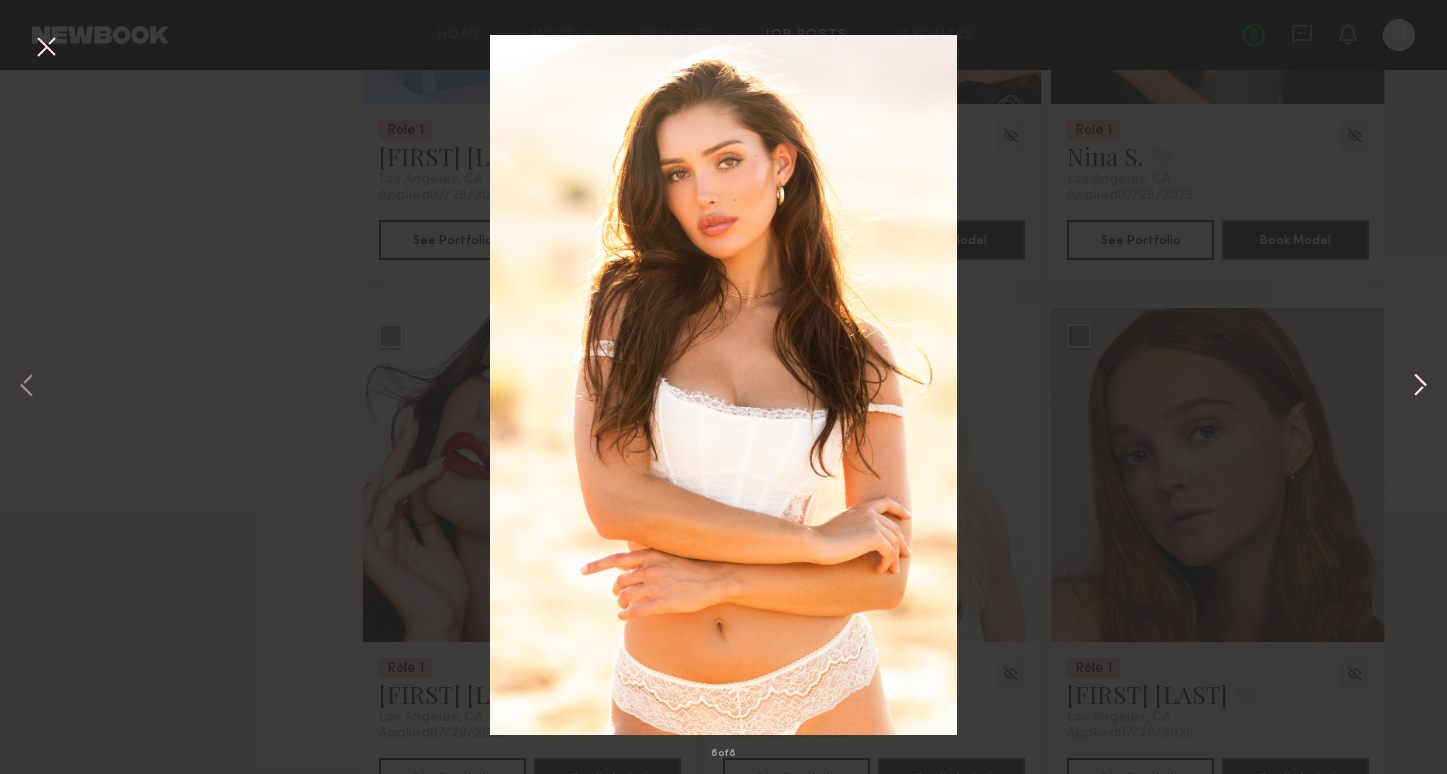 click at bounding box center [1420, 386] 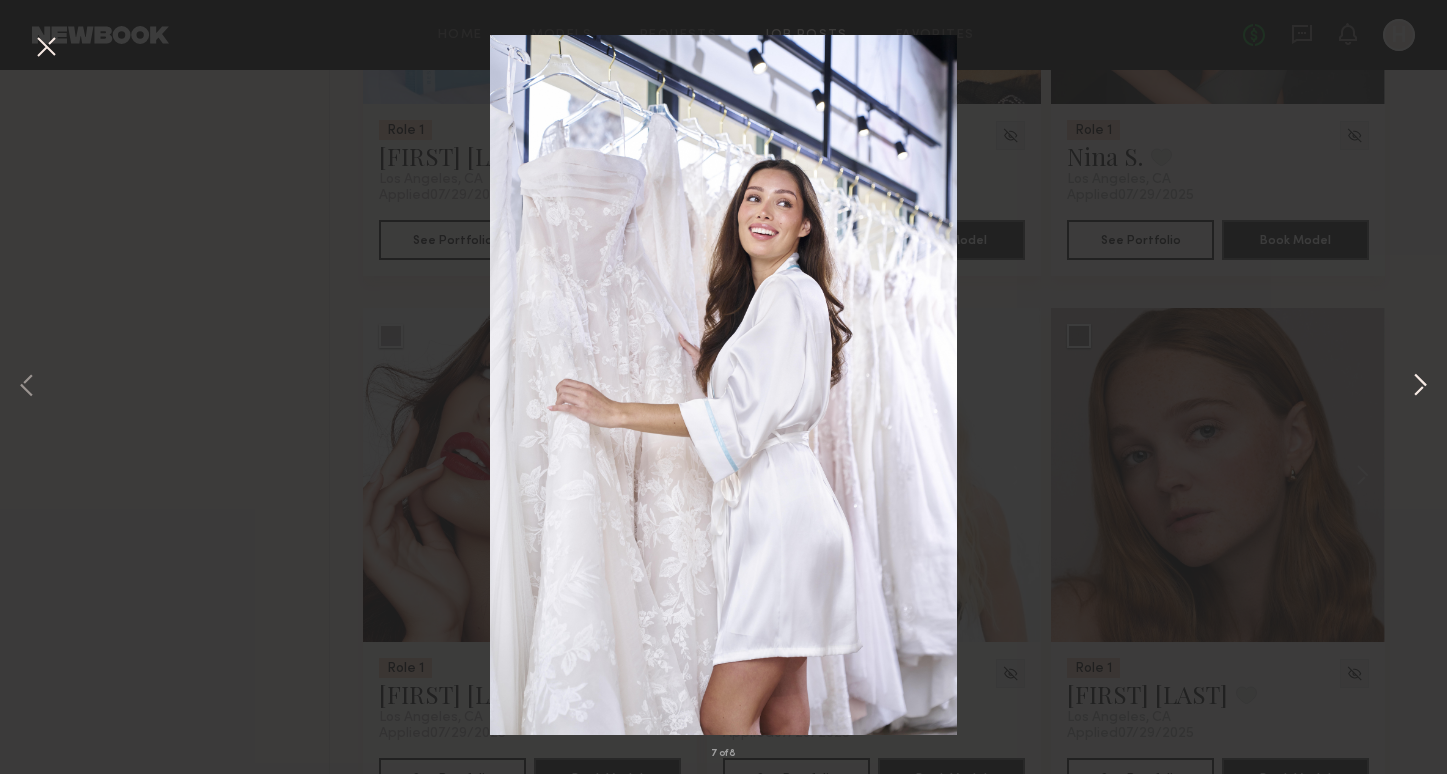 click at bounding box center (1420, 386) 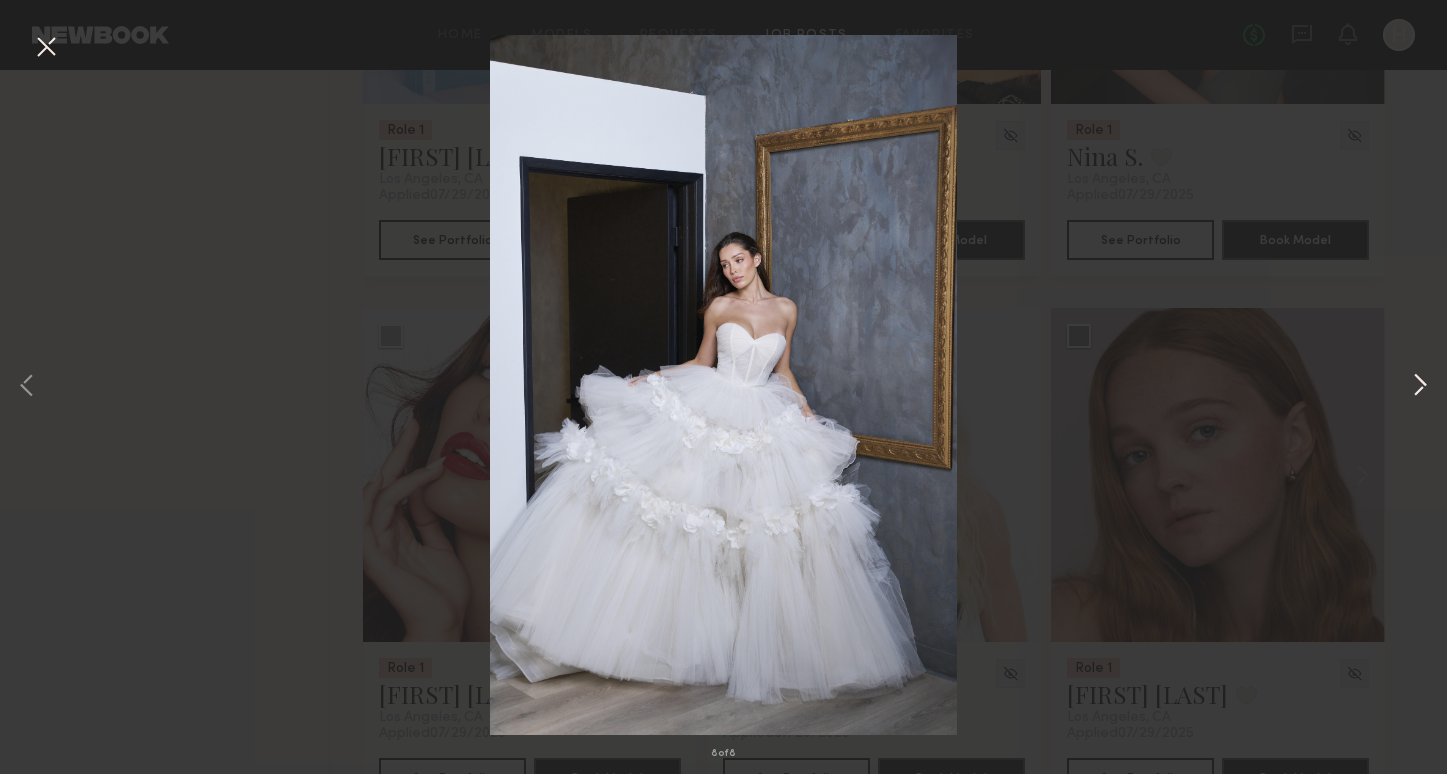 click at bounding box center [1420, 386] 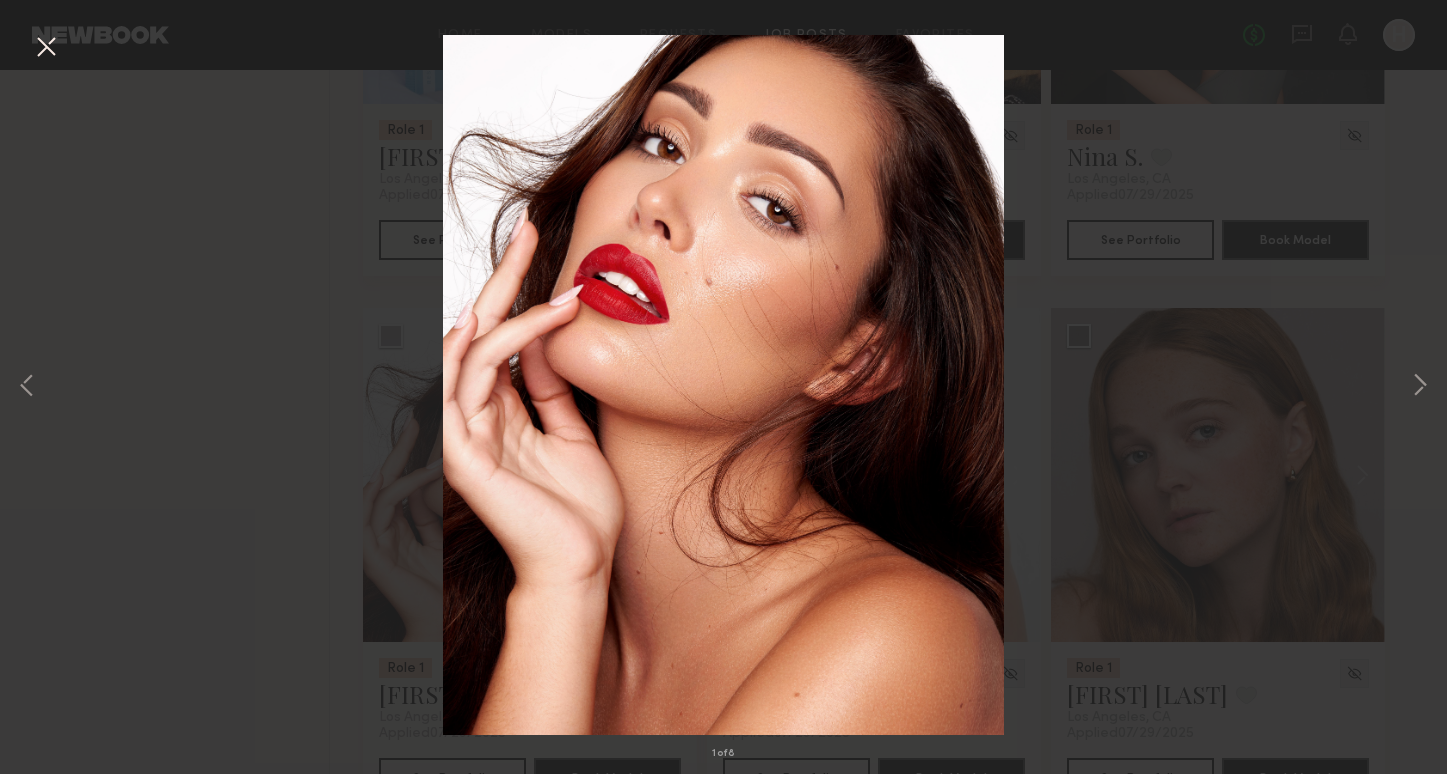 click on "1  of  8" at bounding box center (723, 387) 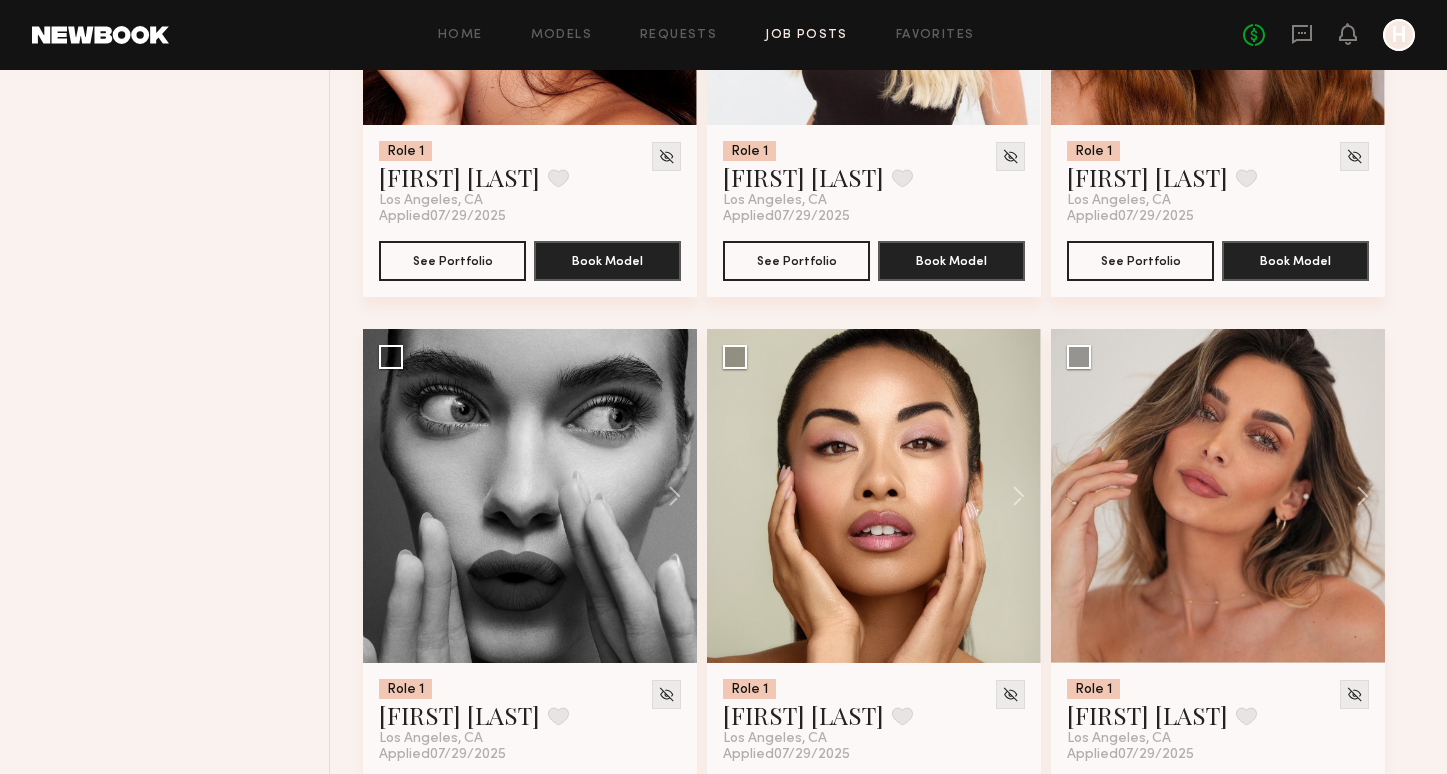 scroll, scrollTop: 17790, scrollLeft: 0, axis: vertical 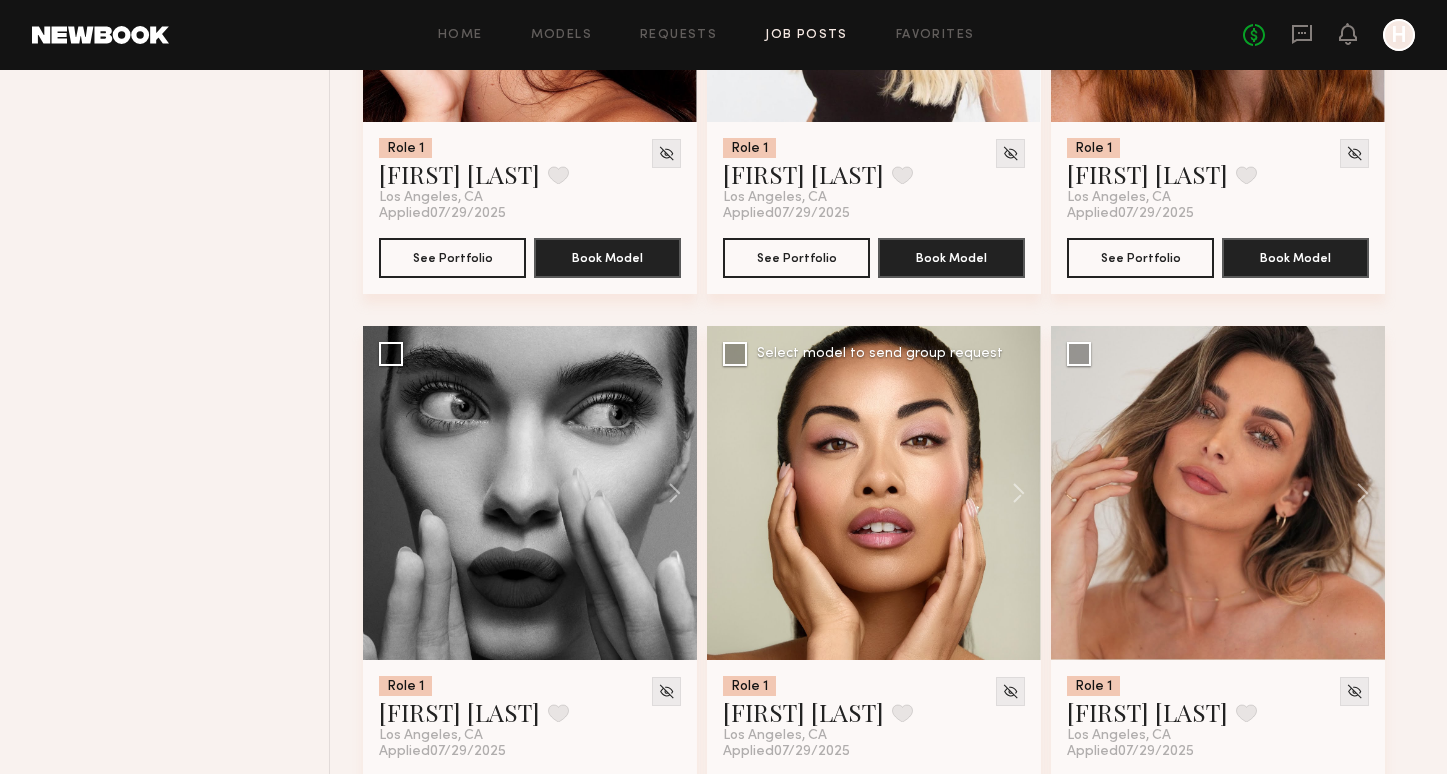 click 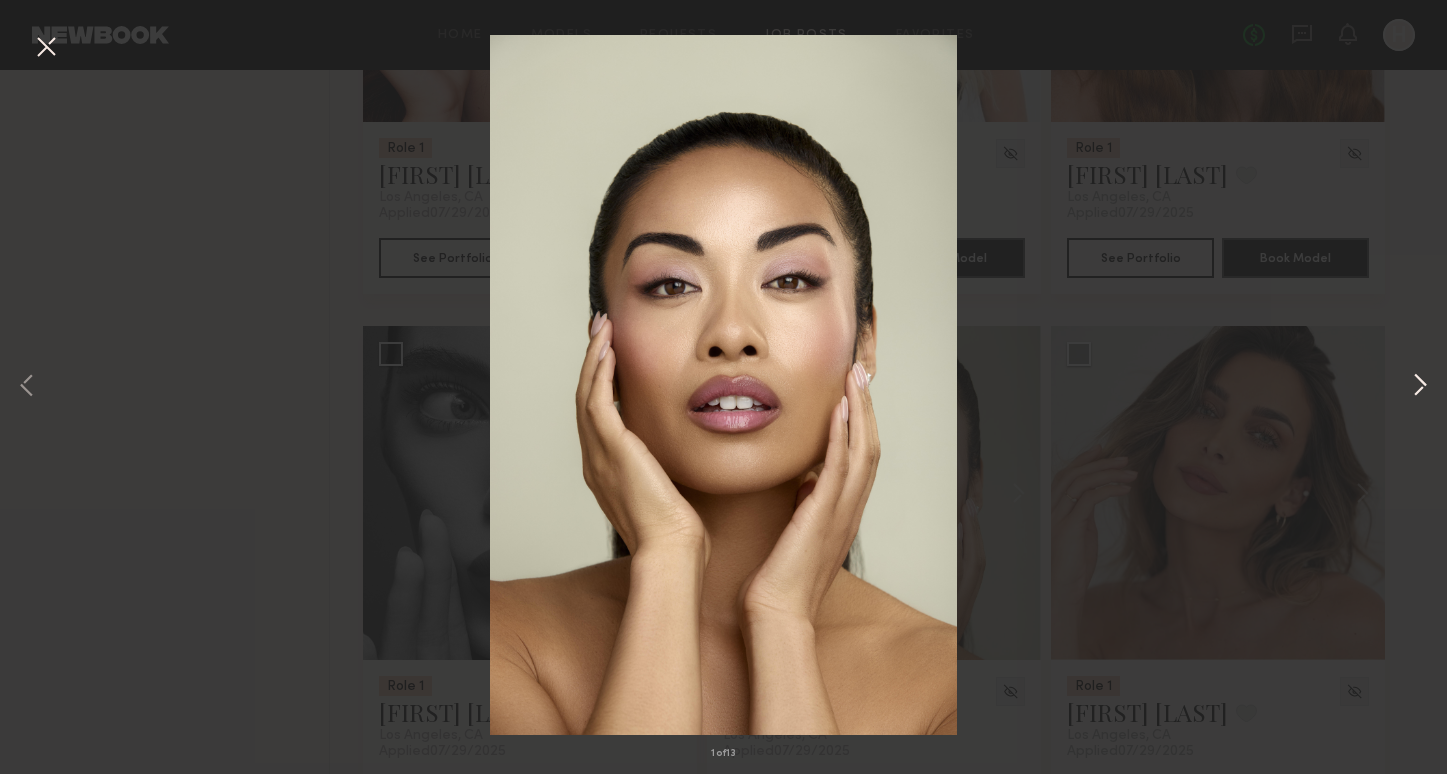 click at bounding box center (1420, 386) 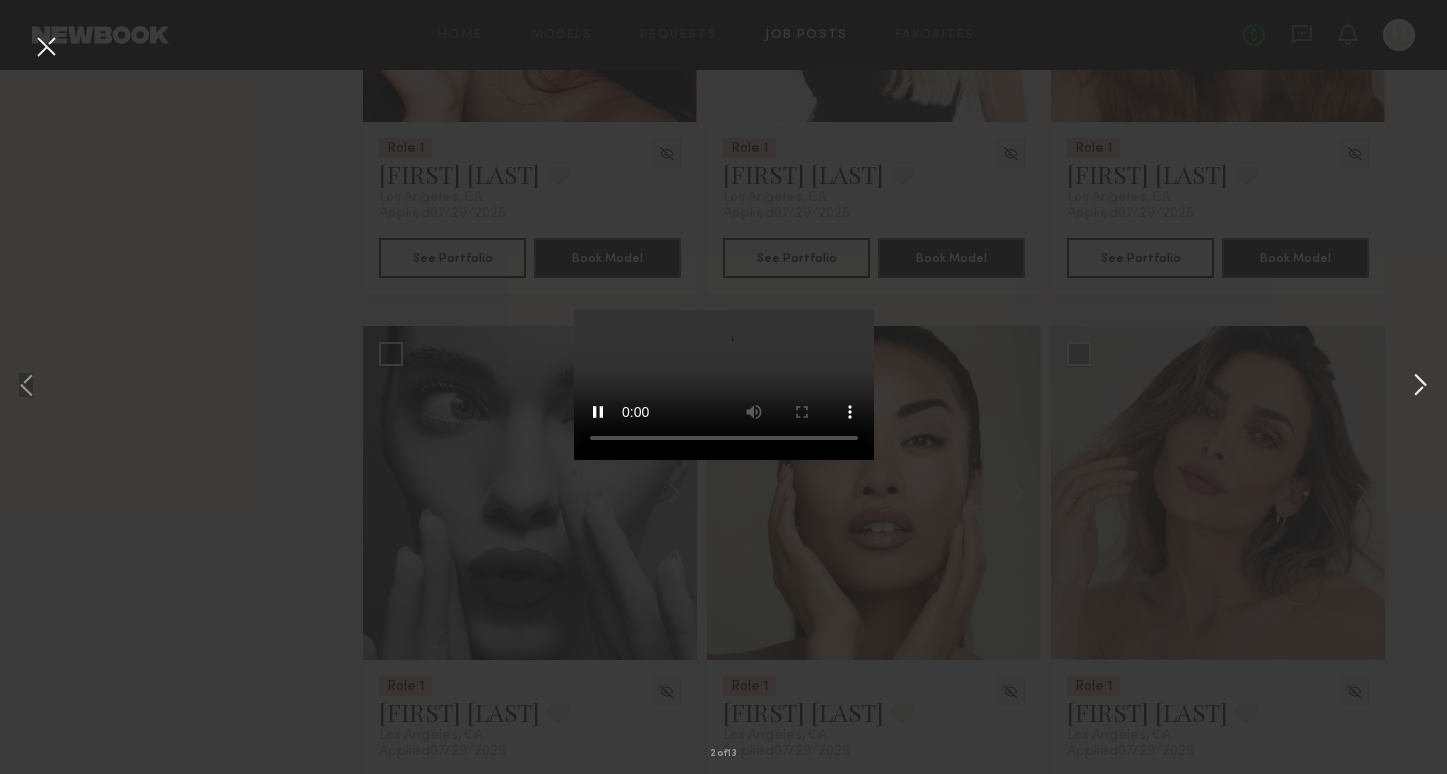 click at bounding box center [1420, 386] 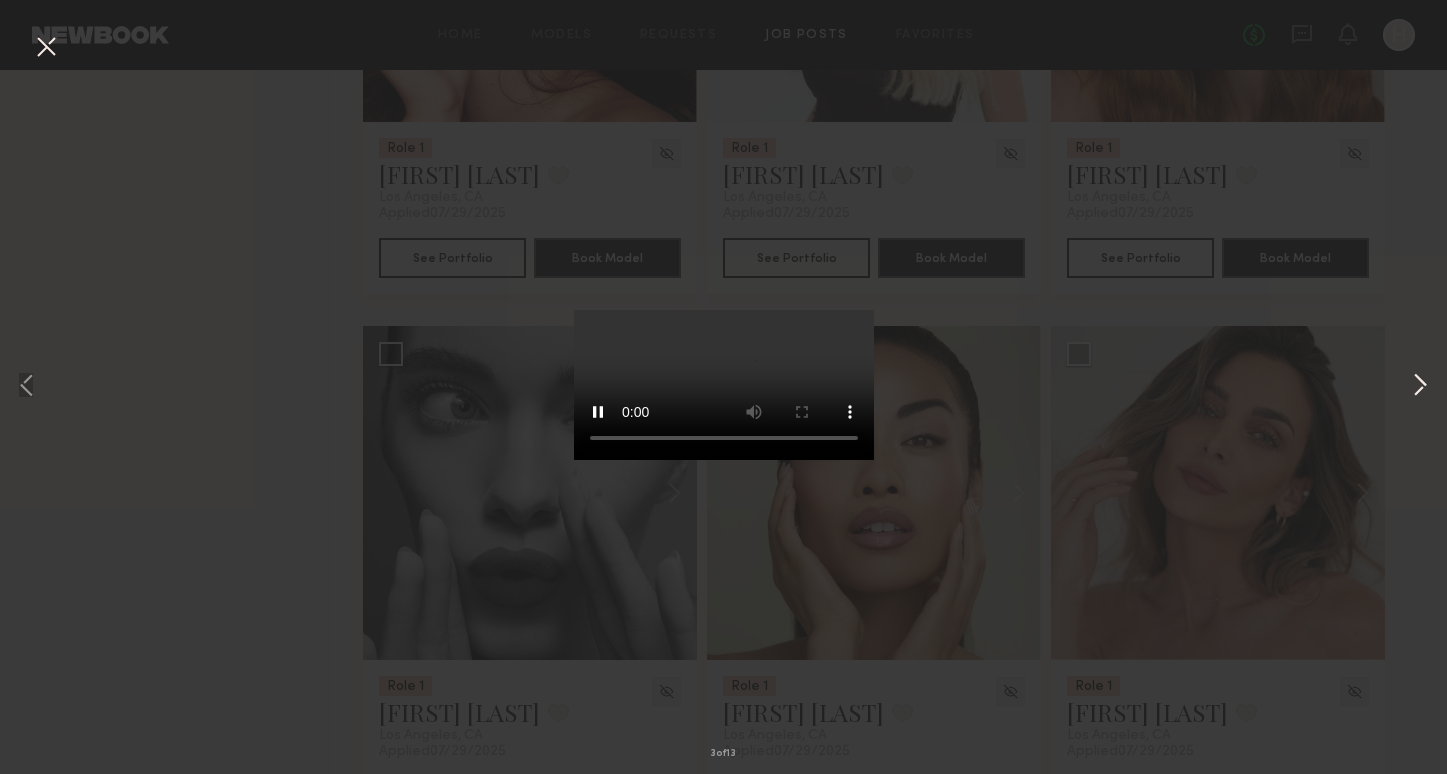 click at bounding box center (1420, 386) 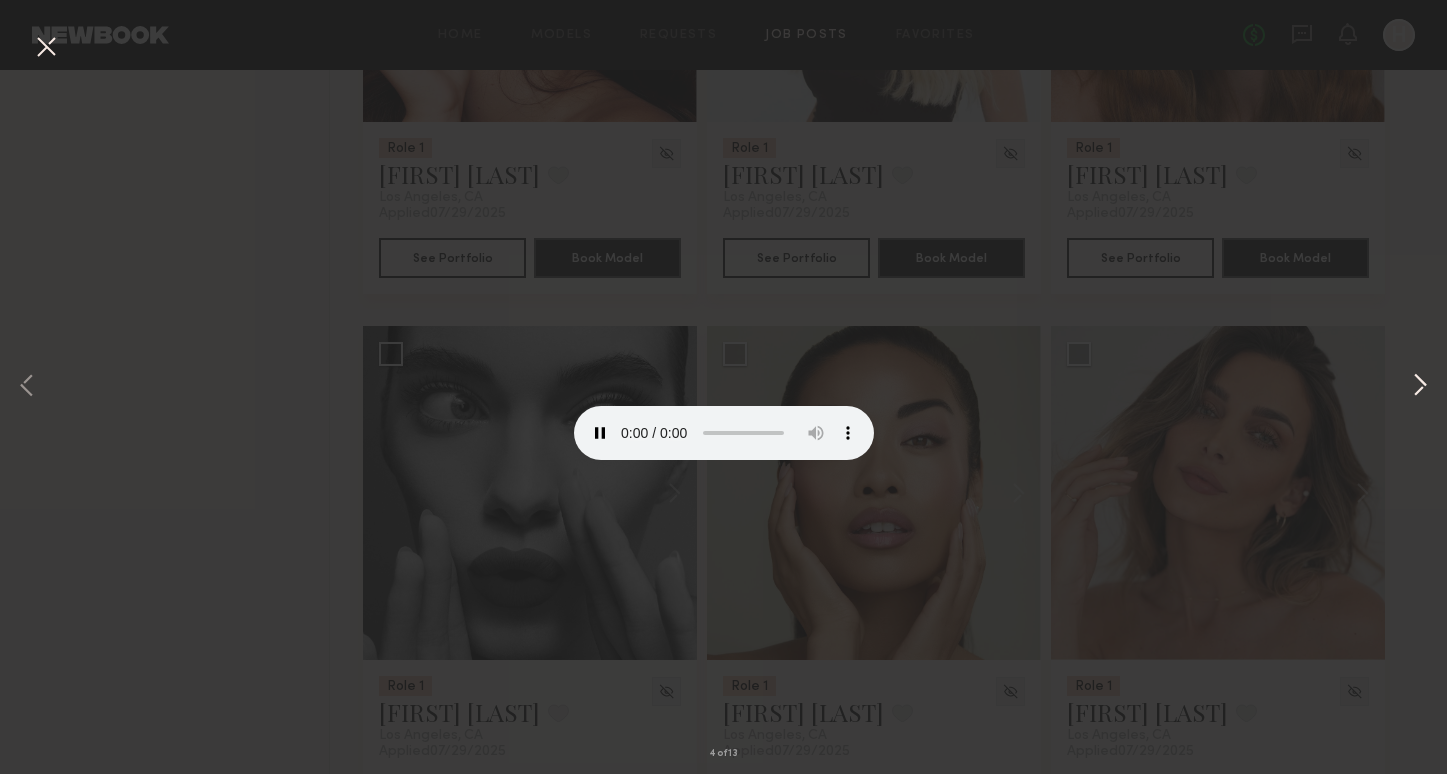 click at bounding box center (1420, 386) 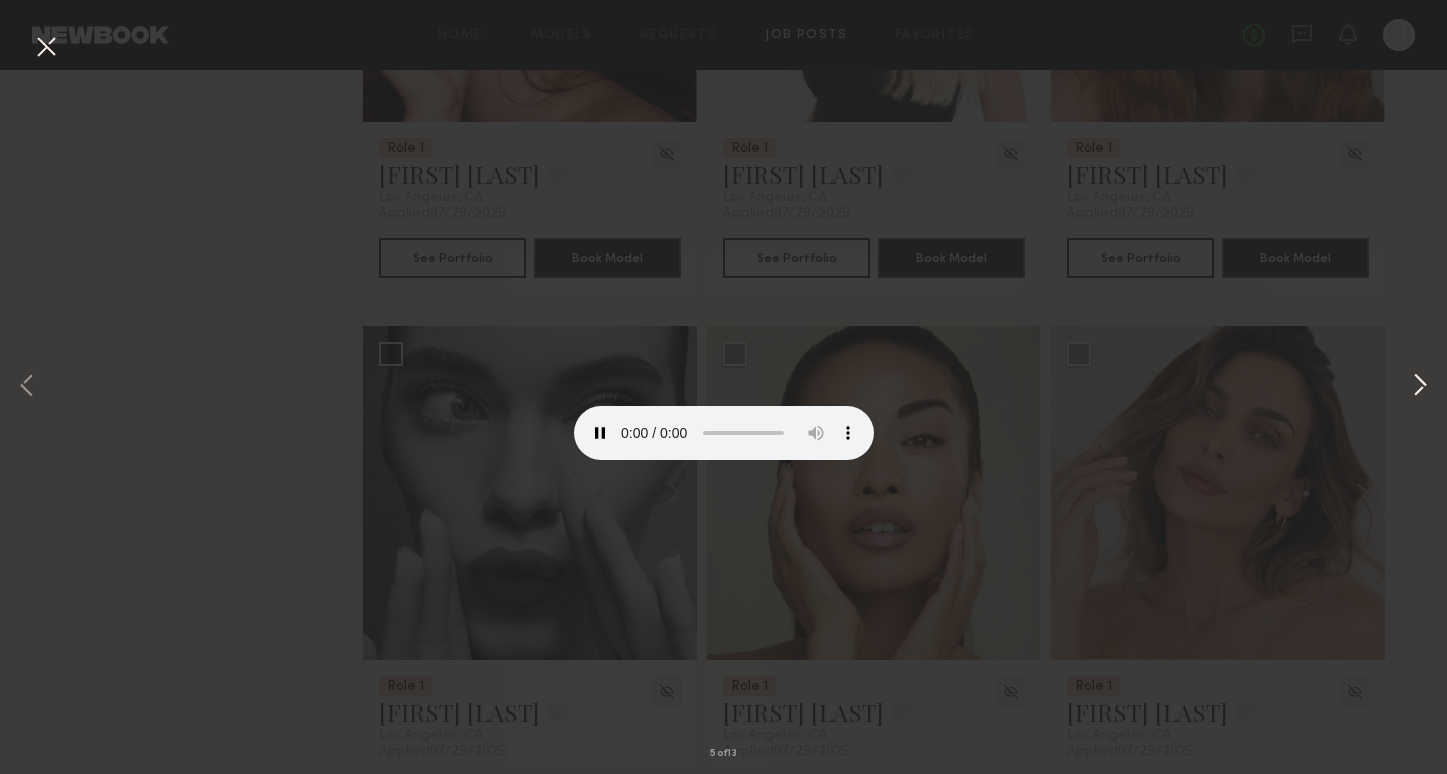 click at bounding box center (1420, 386) 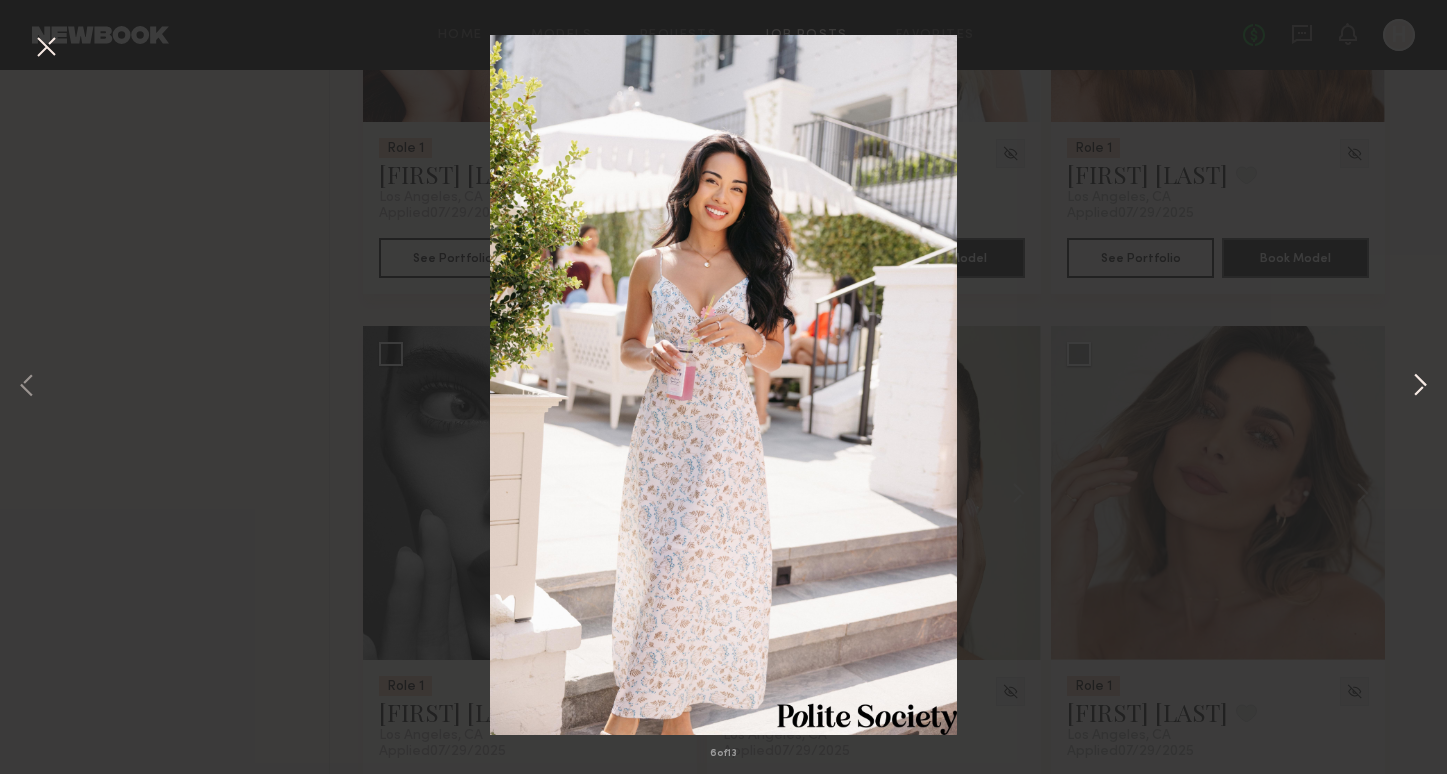 click at bounding box center [1420, 386] 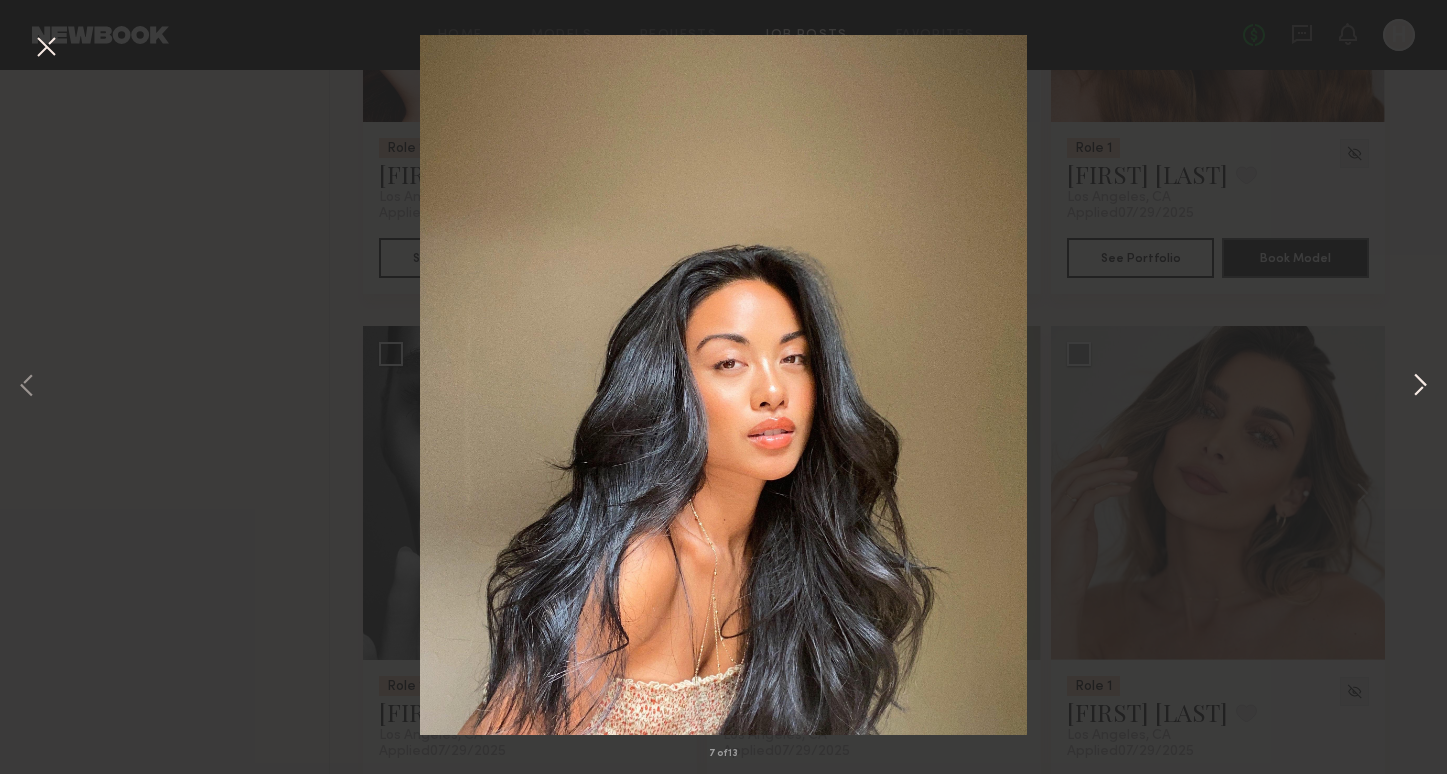click at bounding box center (1420, 386) 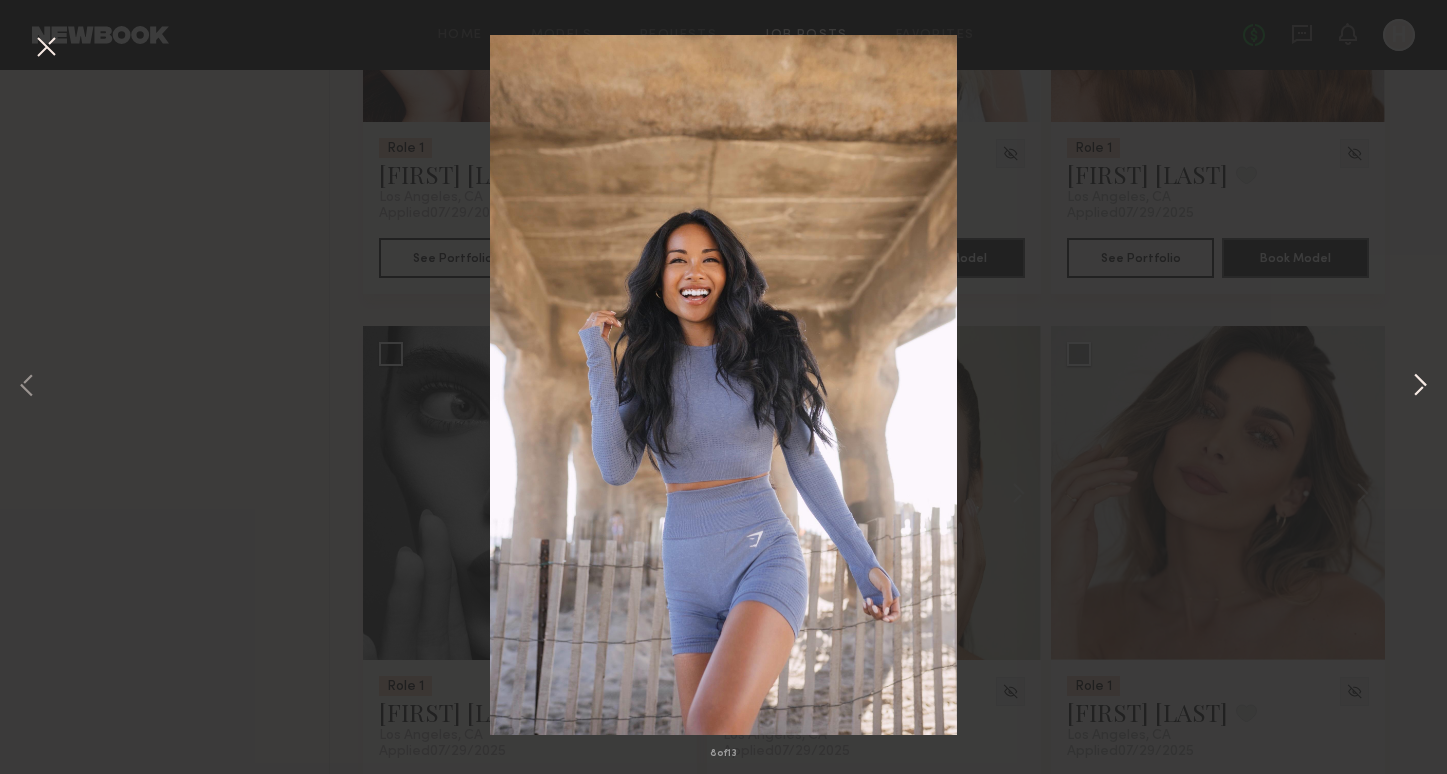 click at bounding box center (1420, 386) 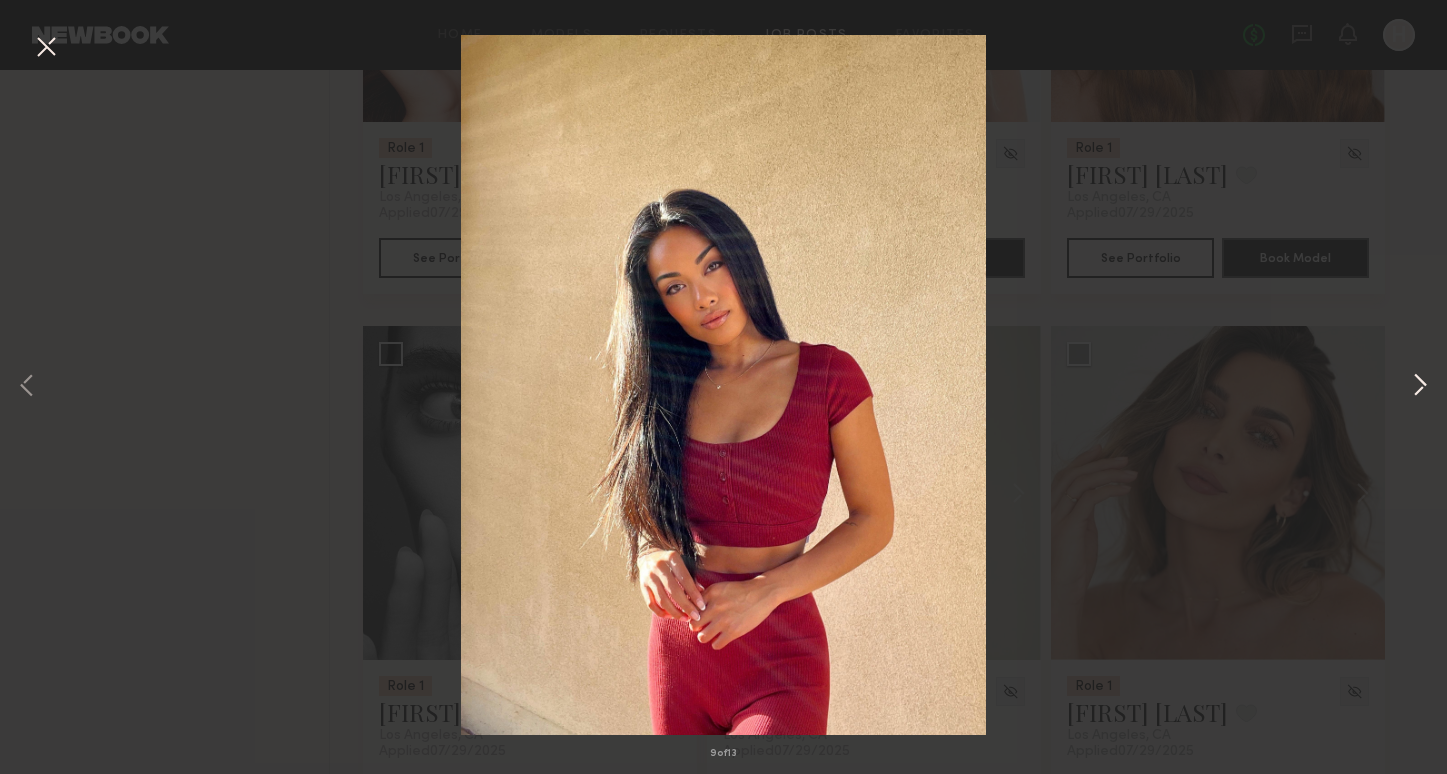 click at bounding box center [1420, 386] 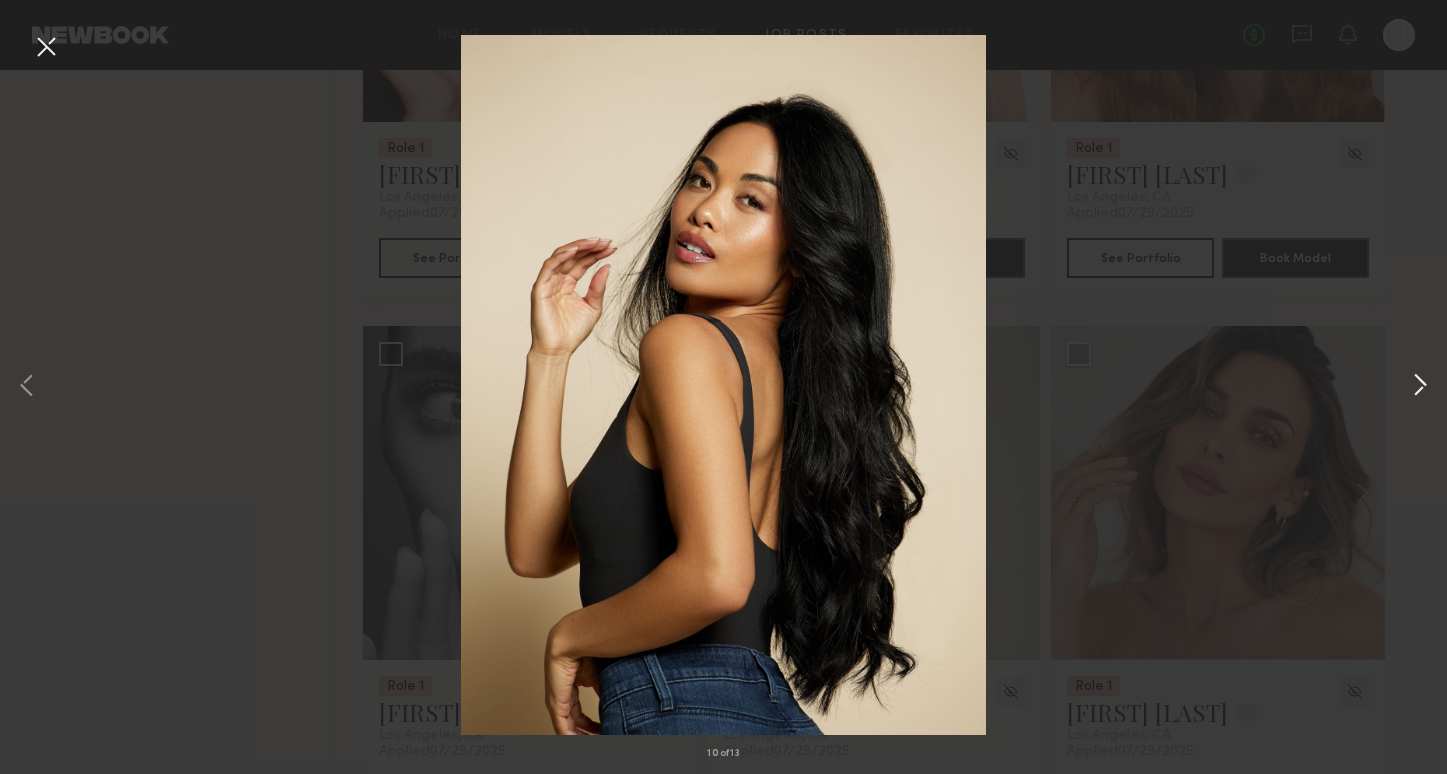 click at bounding box center (1420, 386) 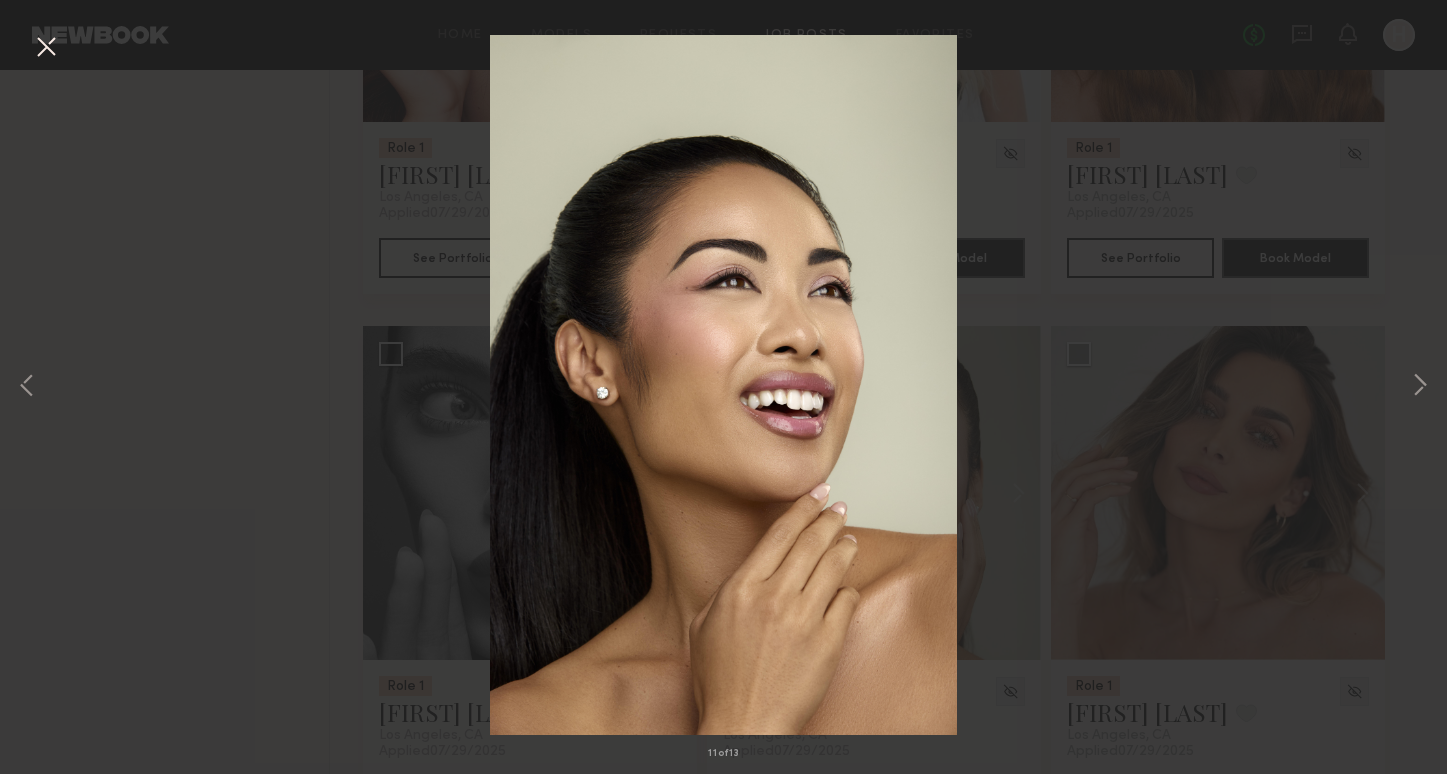 click on "11  of  13" at bounding box center (723, 387) 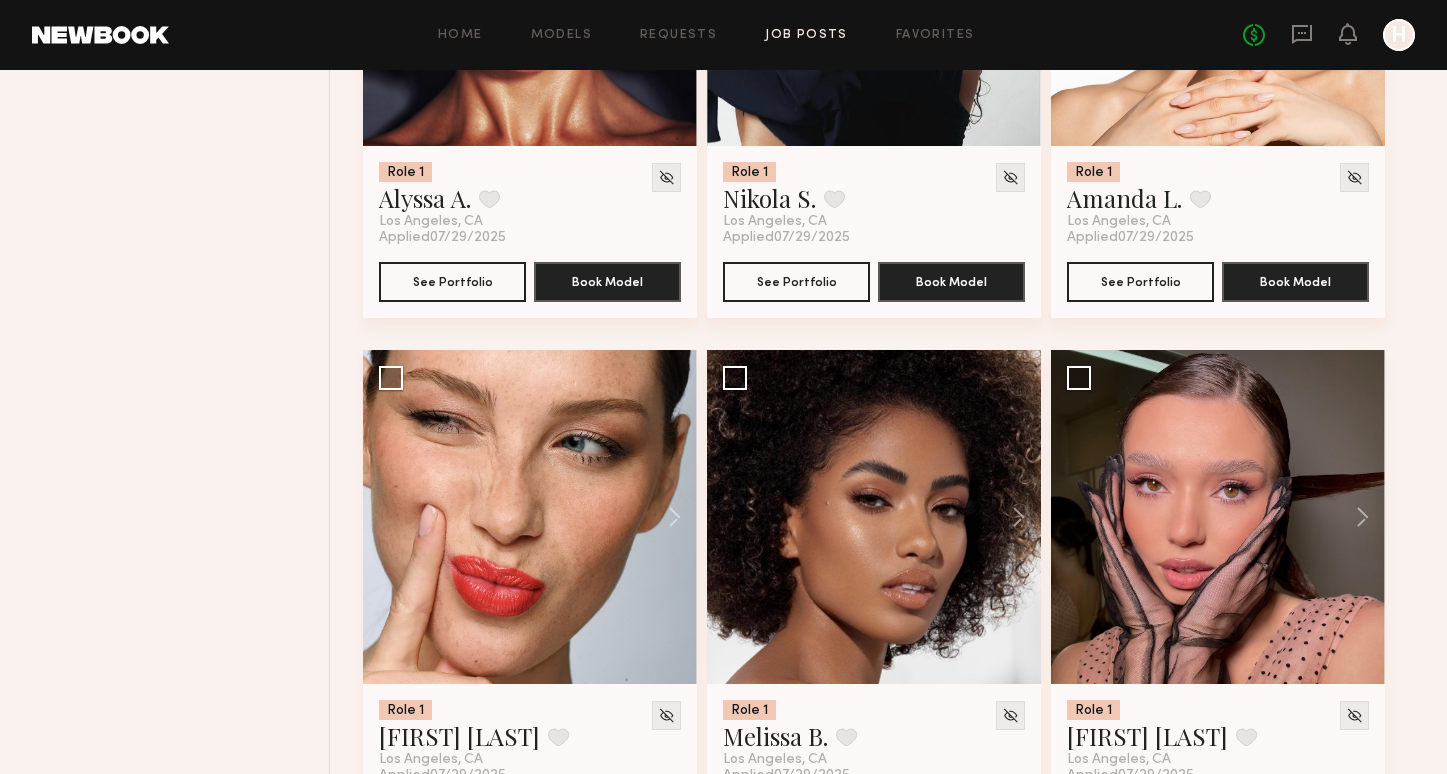 scroll, scrollTop: 18850, scrollLeft: 0, axis: vertical 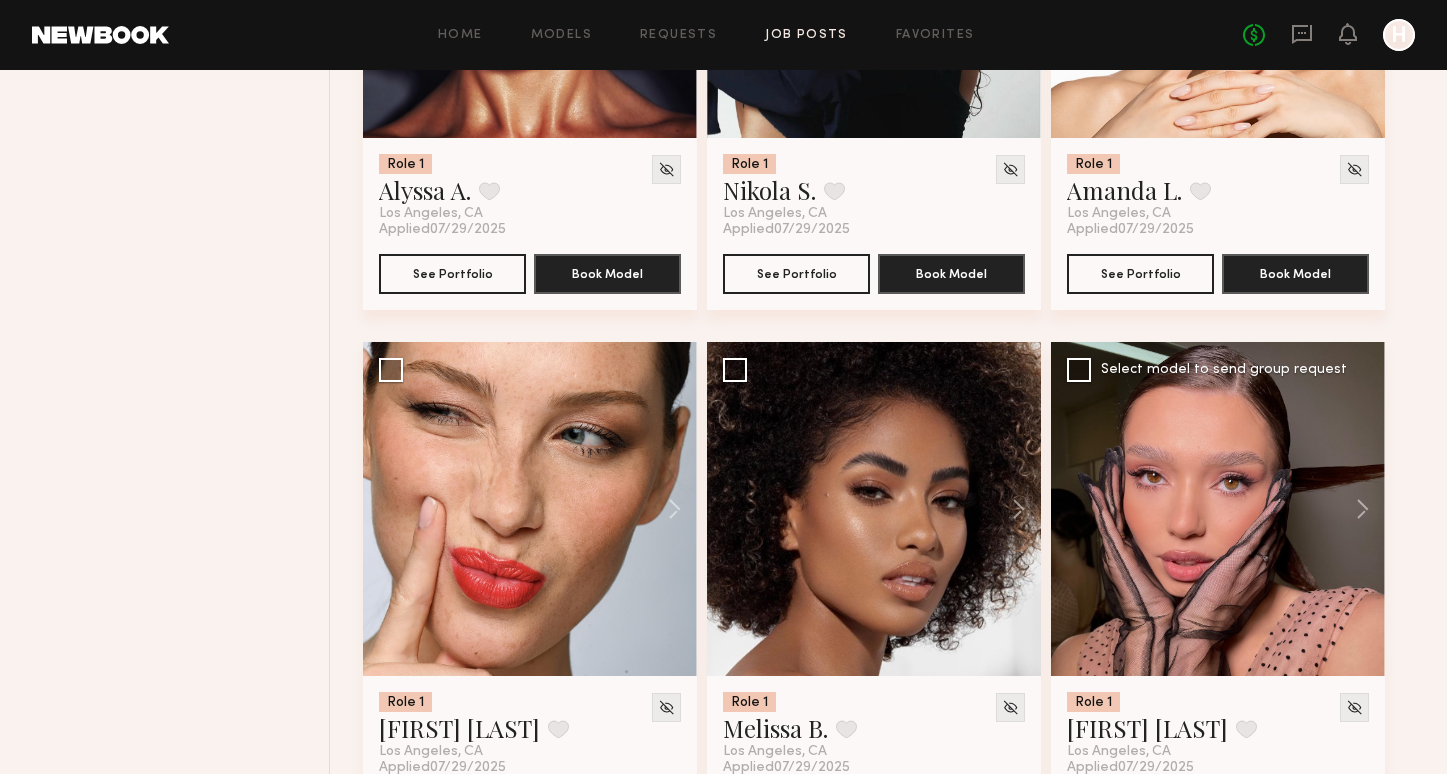 click 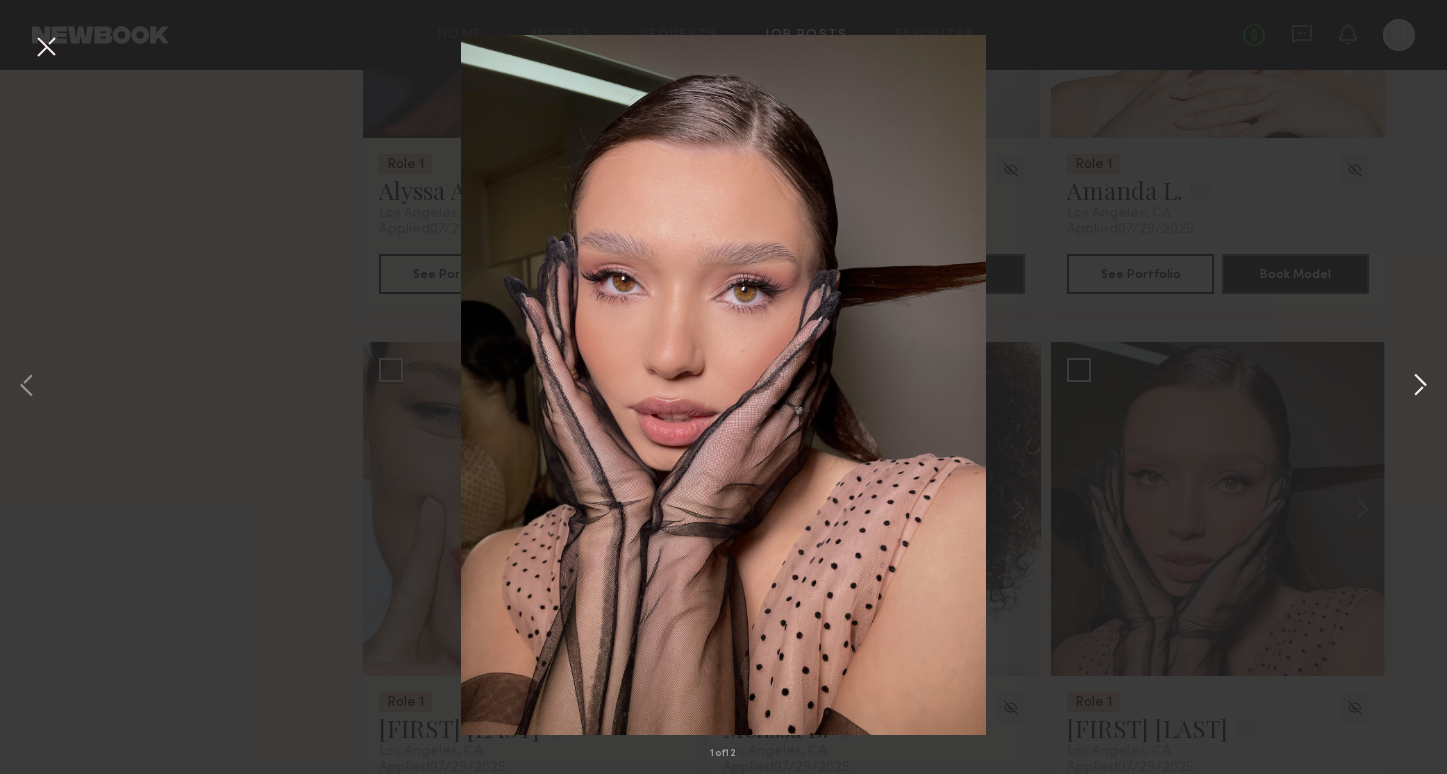 click at bounding box center [1420, 386] 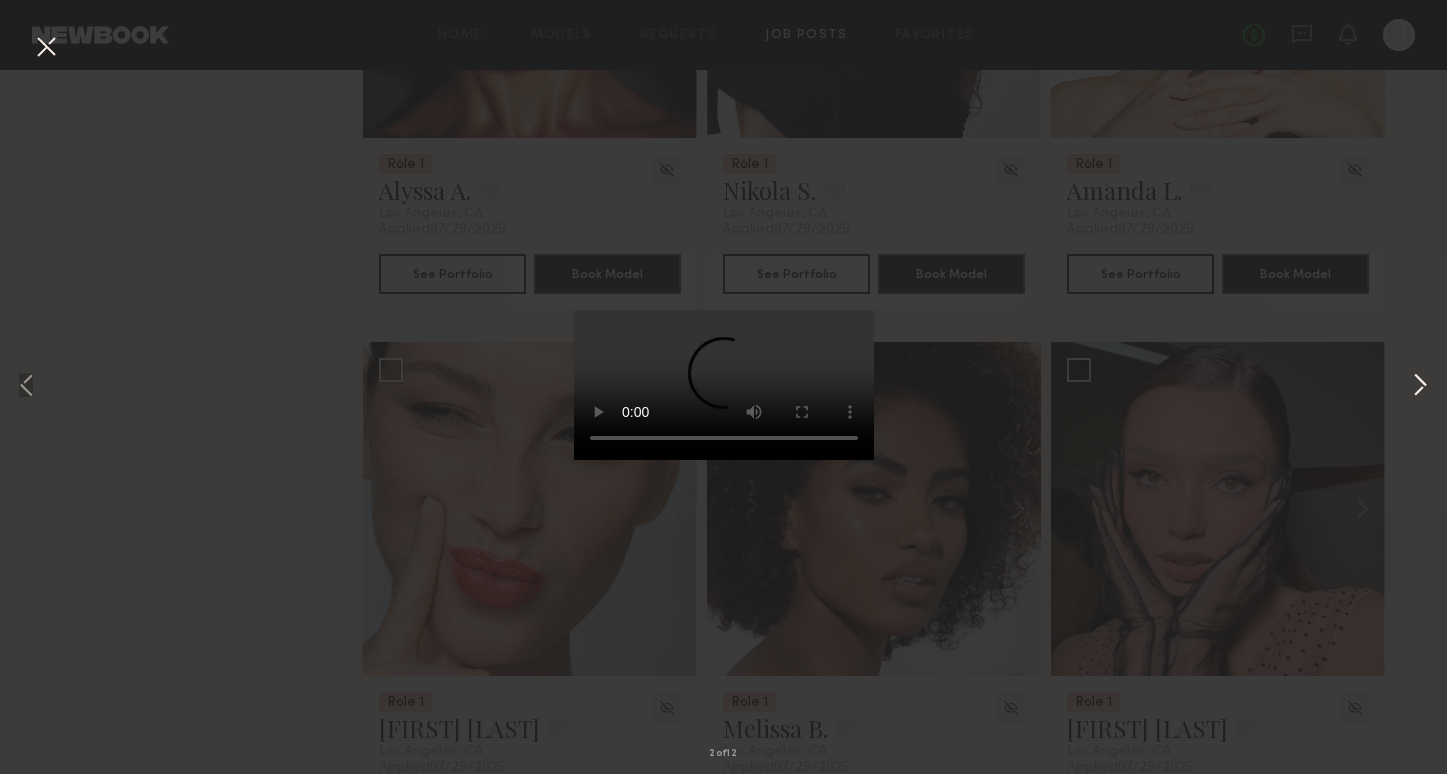 click at bounding box center (1420, 386) 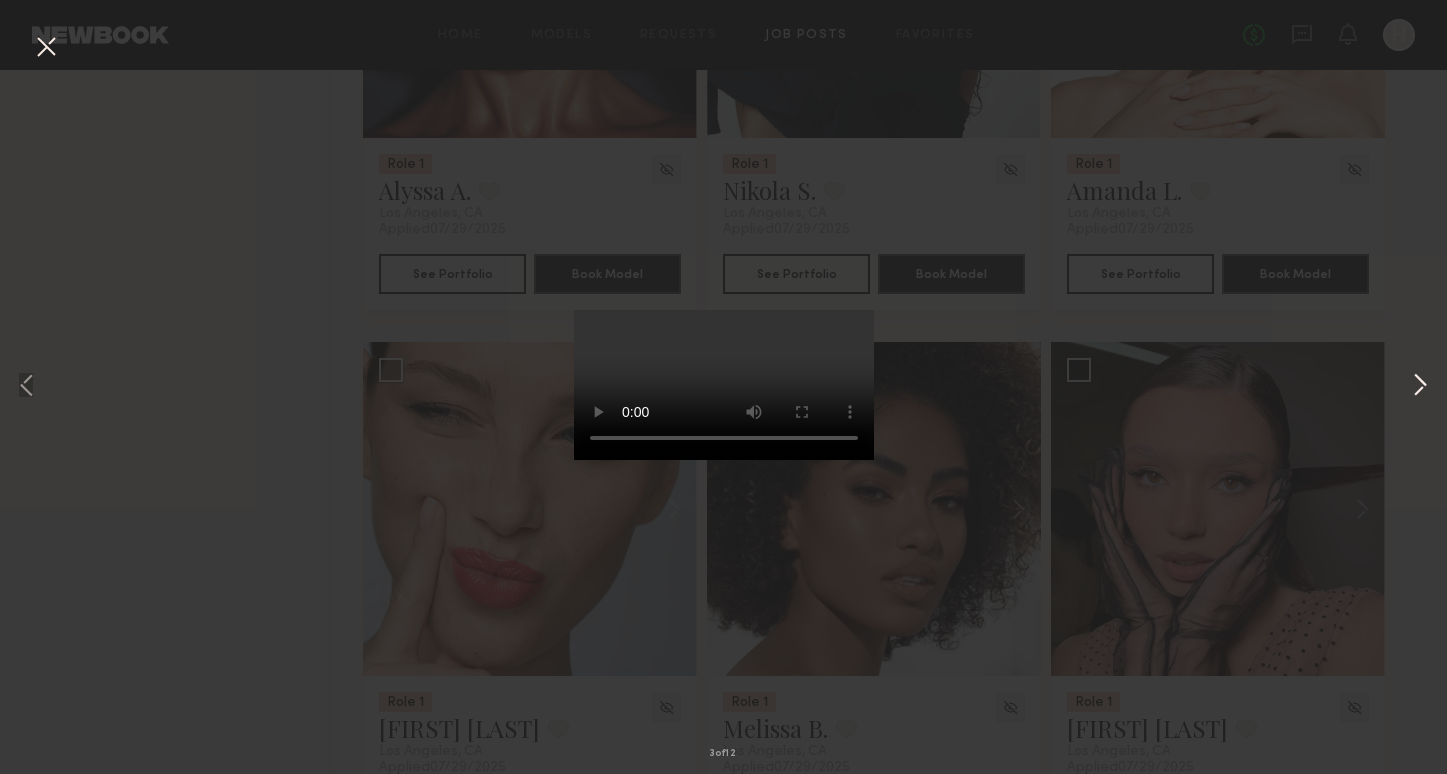 click at bounding box center (1420, 386) 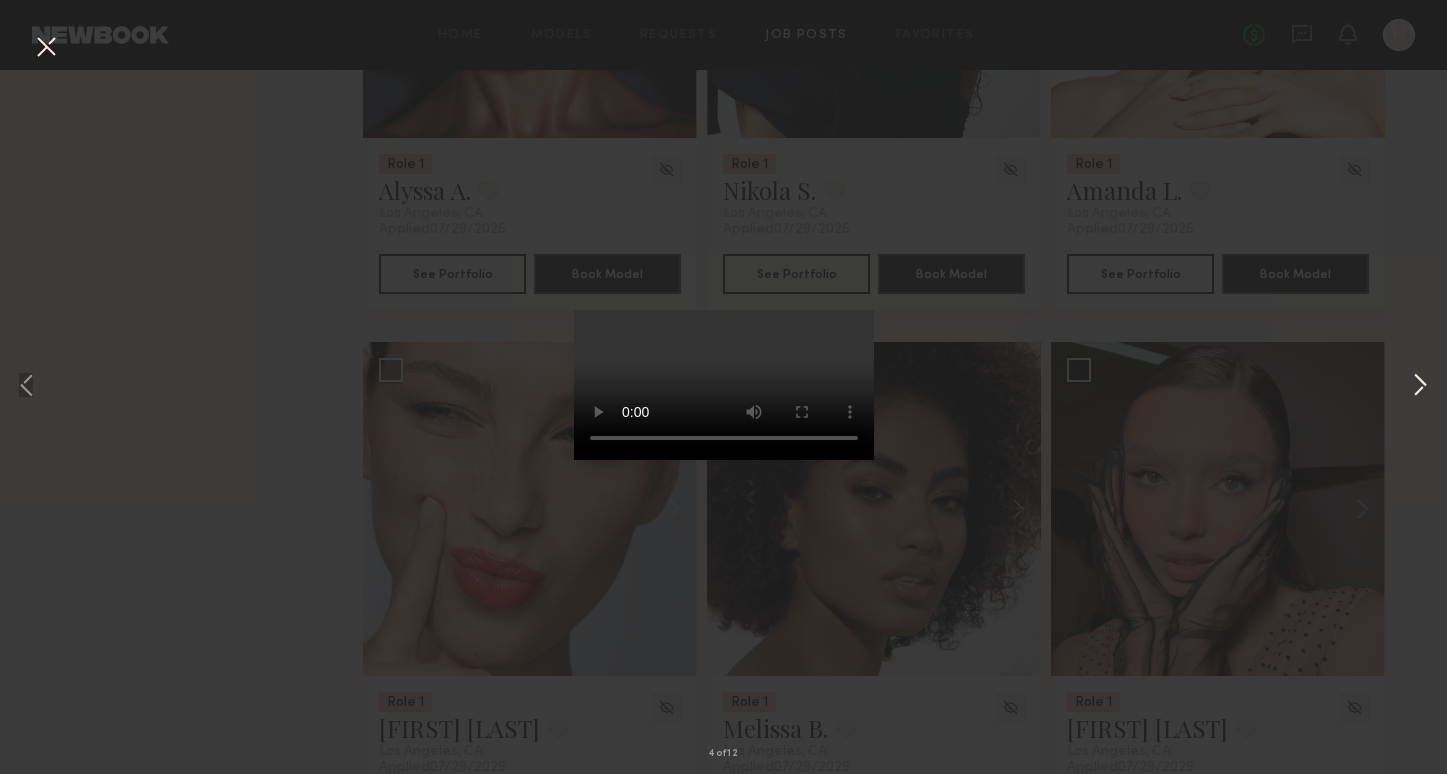 click at bounding box center [1420, 386] 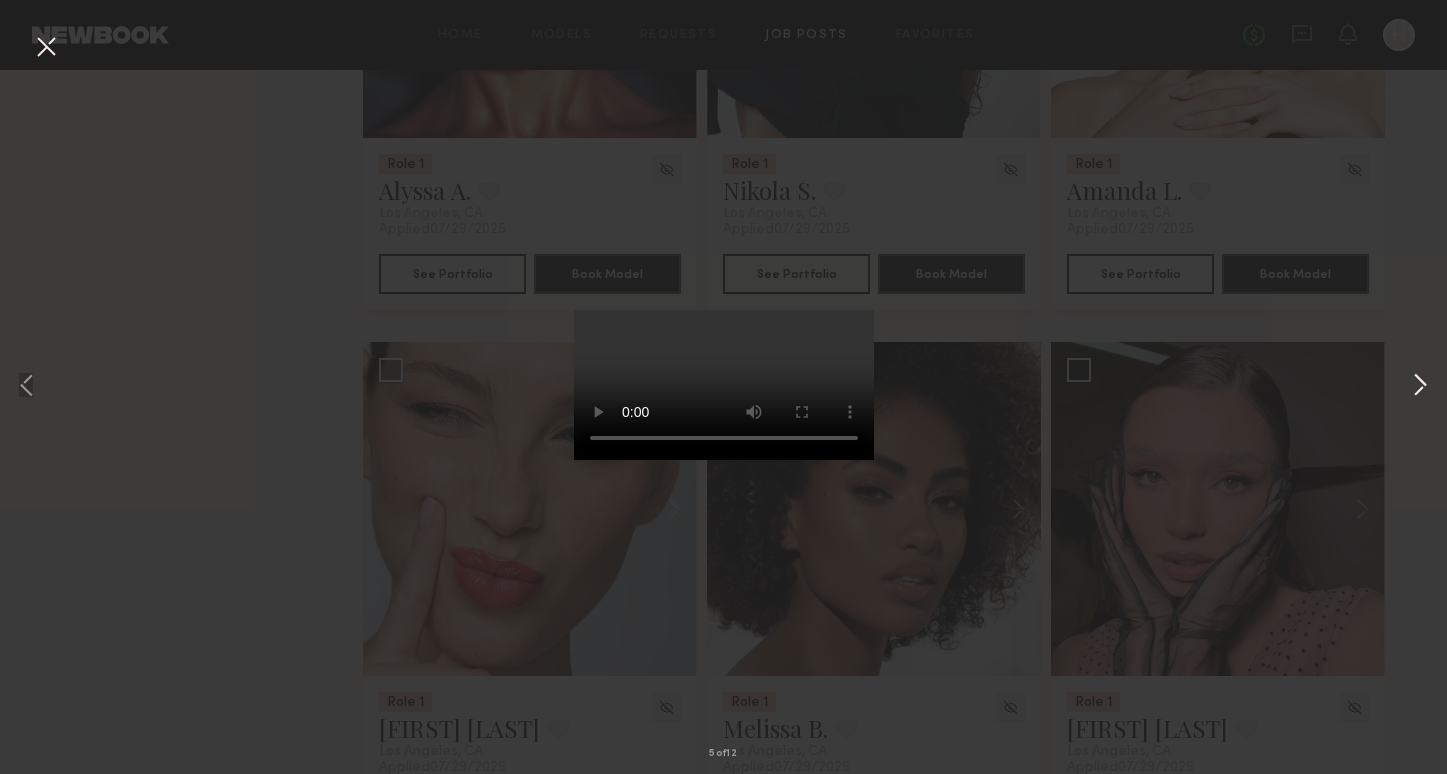 click at bounding box center [1420, 386] 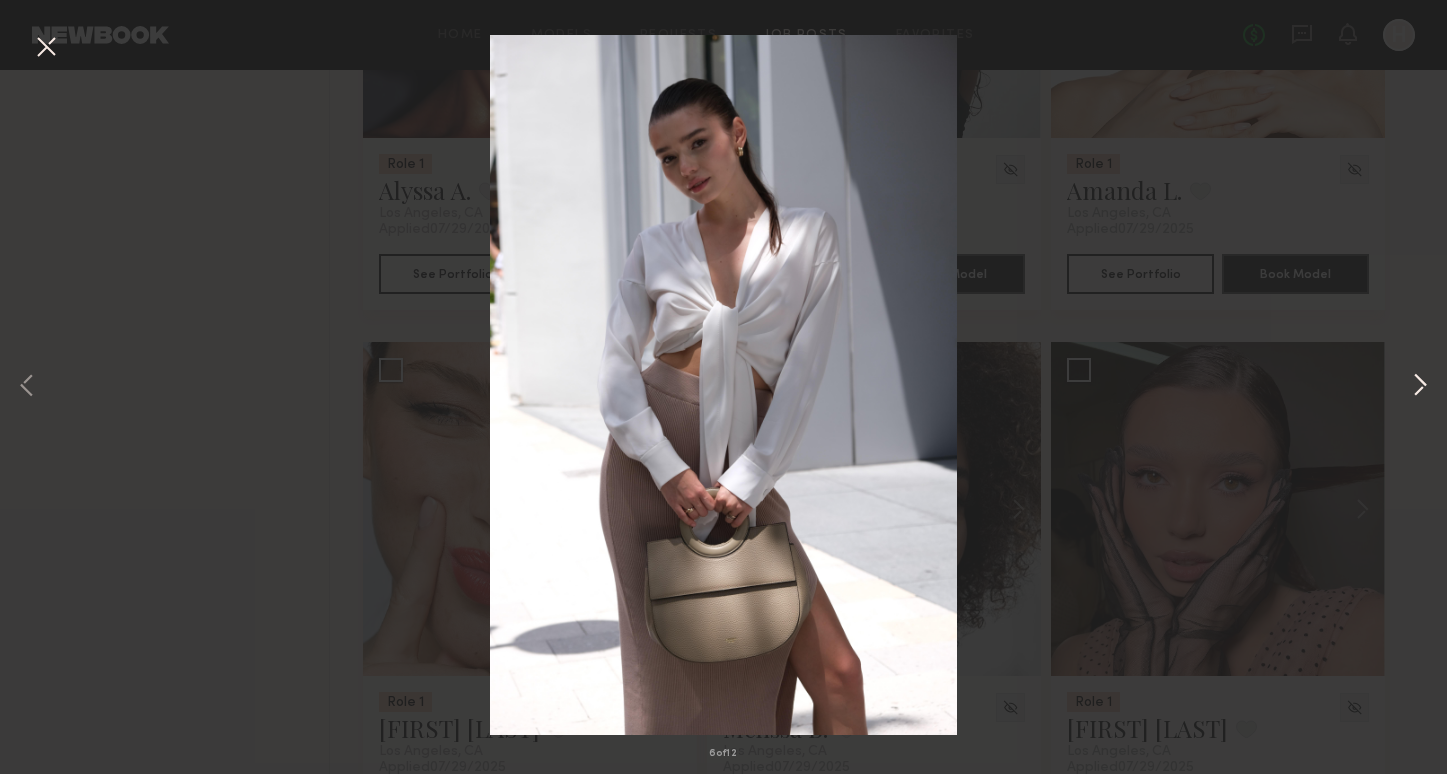 click at bounding box center (1420, 386) 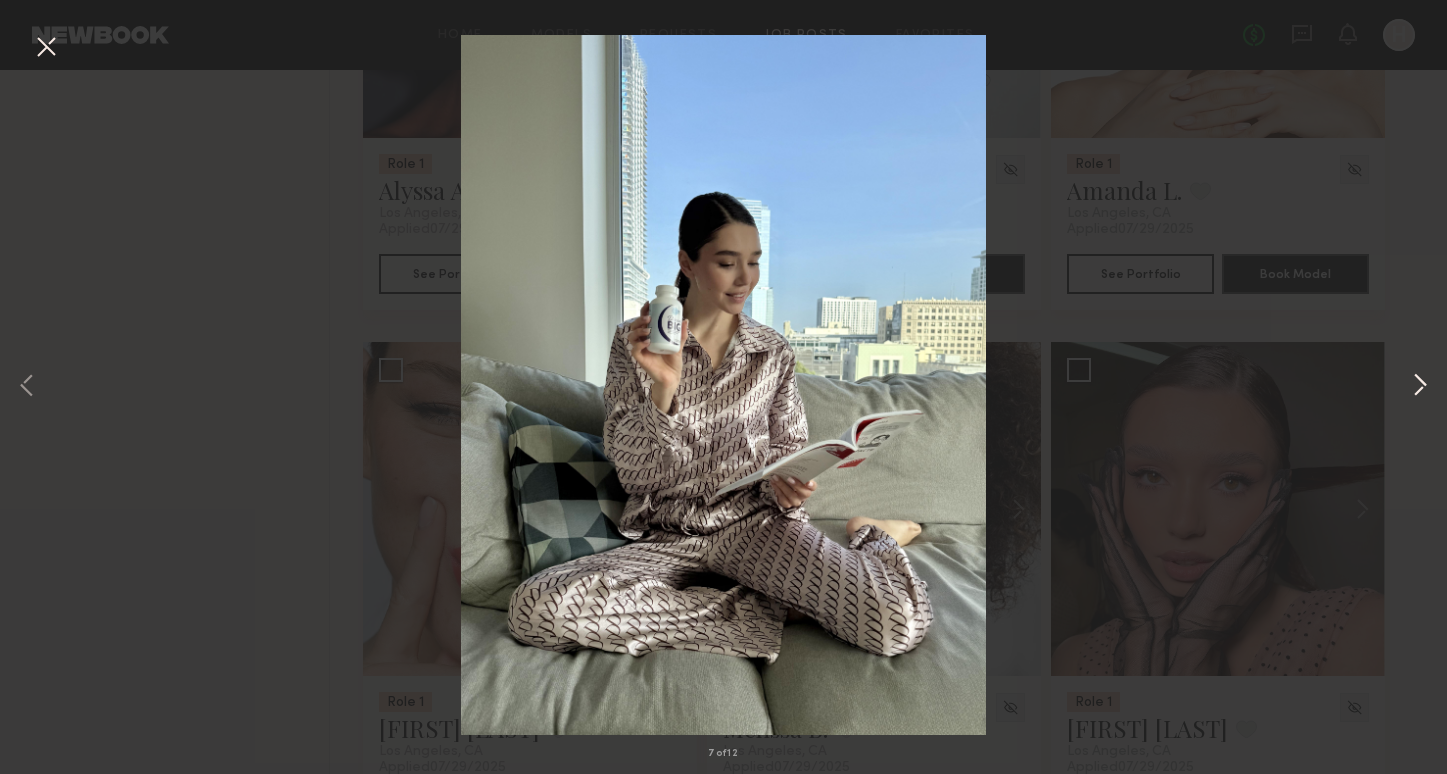 click at bounding box center [1420, 386] 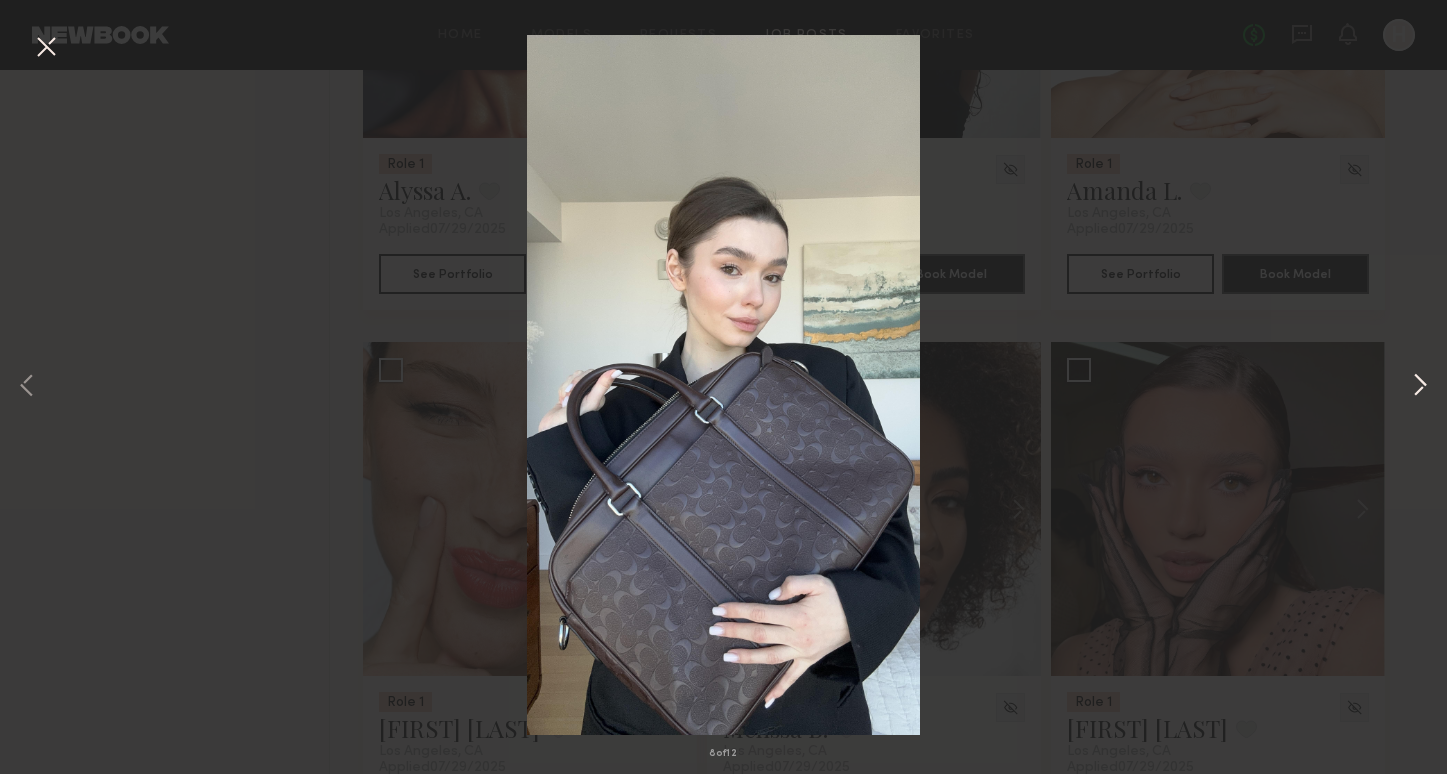 click at bounding box center [1420, 386] 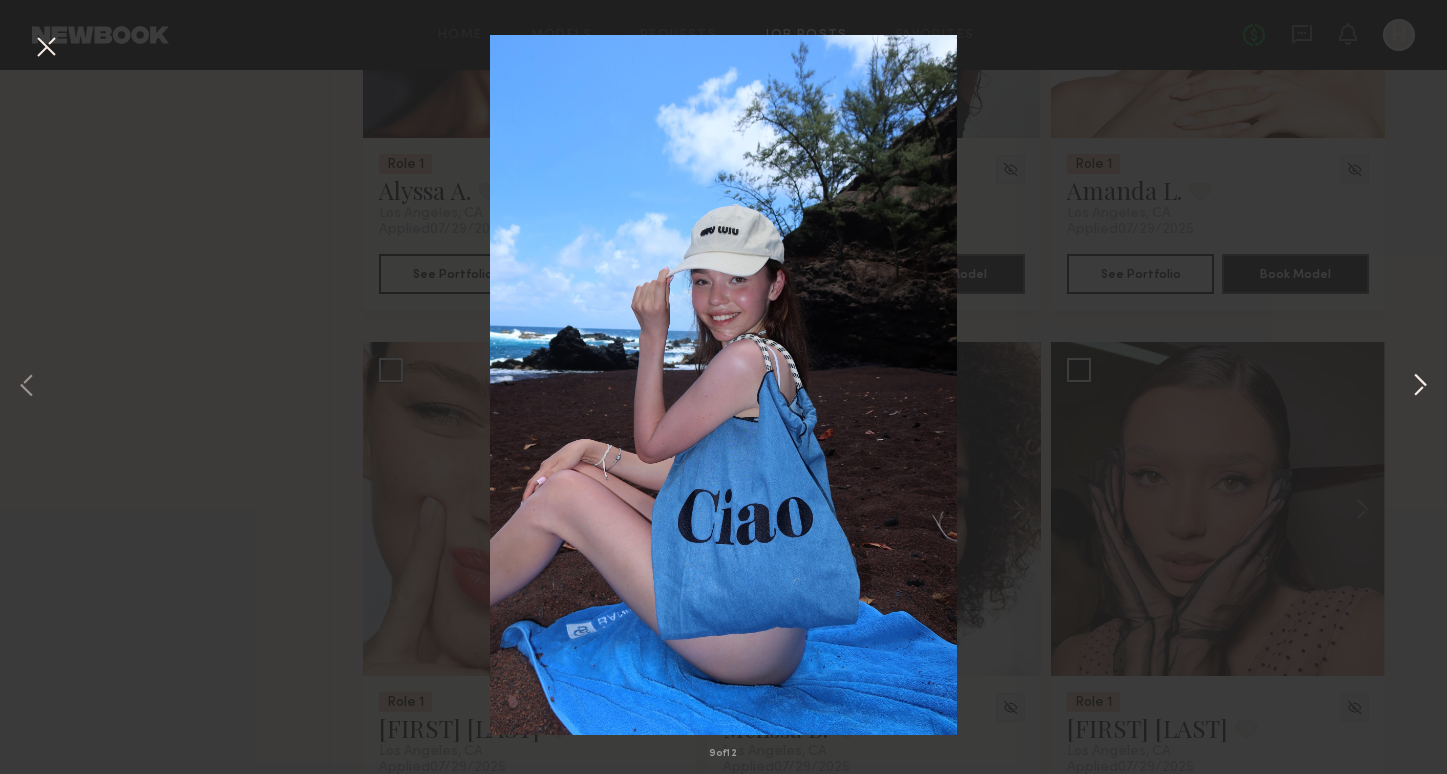 click at bounding box center [1420, 386] 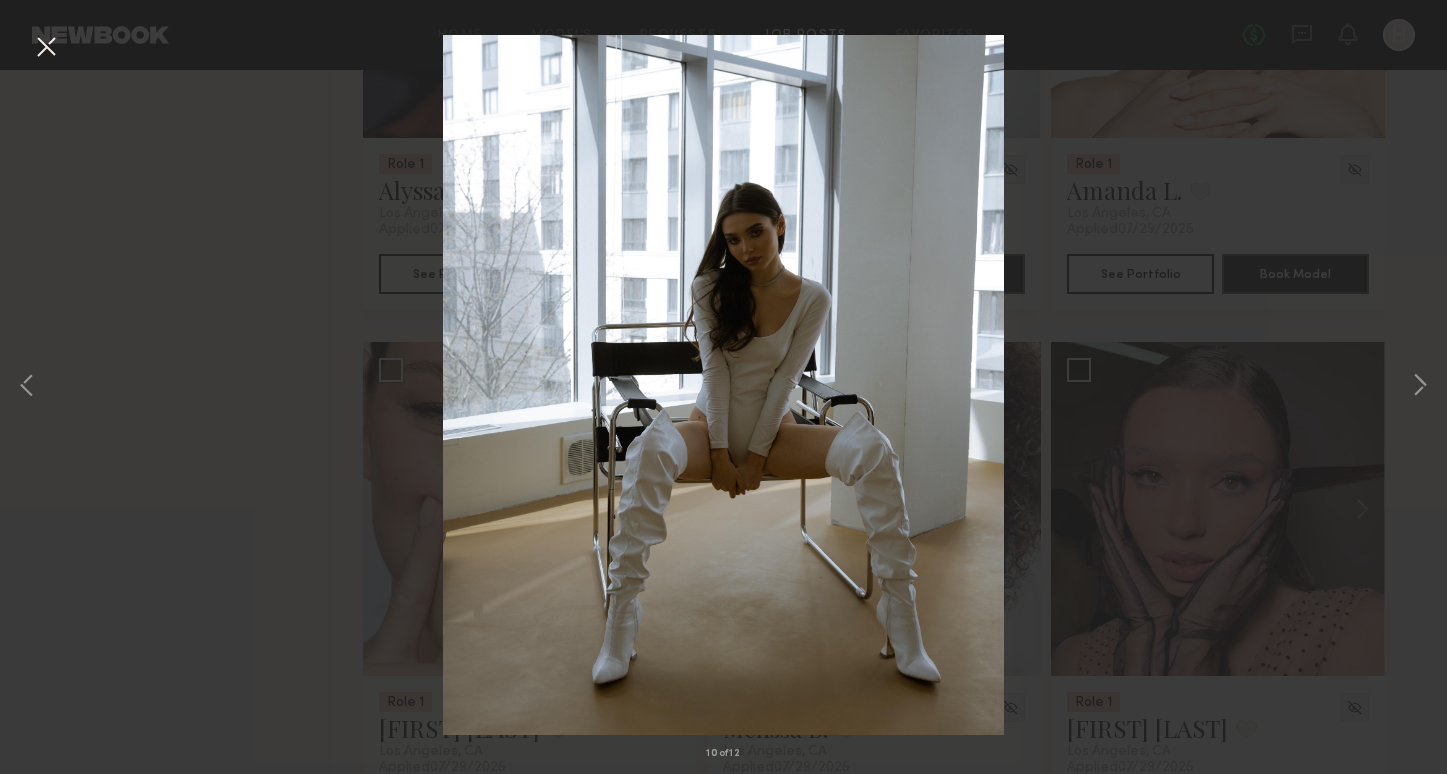 click on "10  of  12" at bounding box center [723, 387] 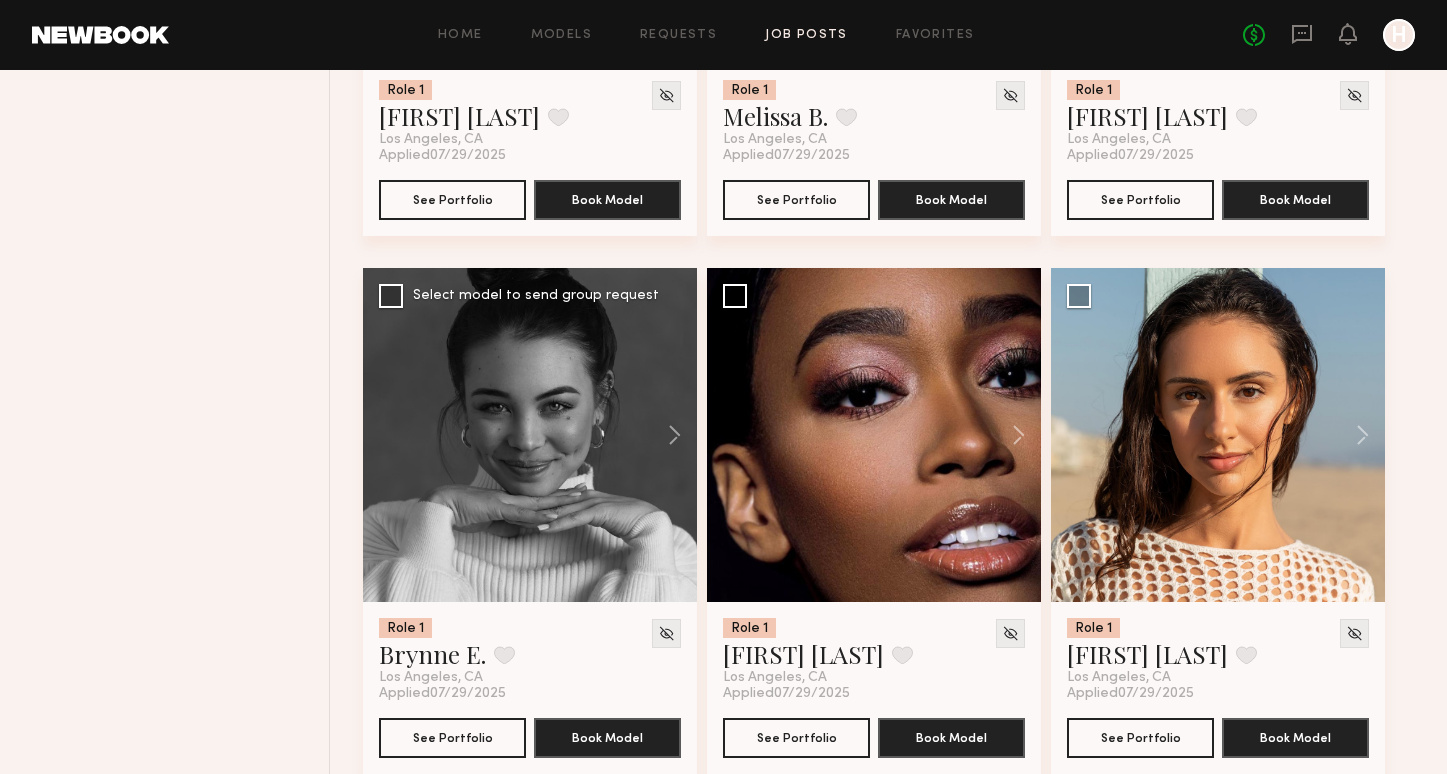 scroll, scrollTop: 19467, scrollLeft: 0, axis: vertical 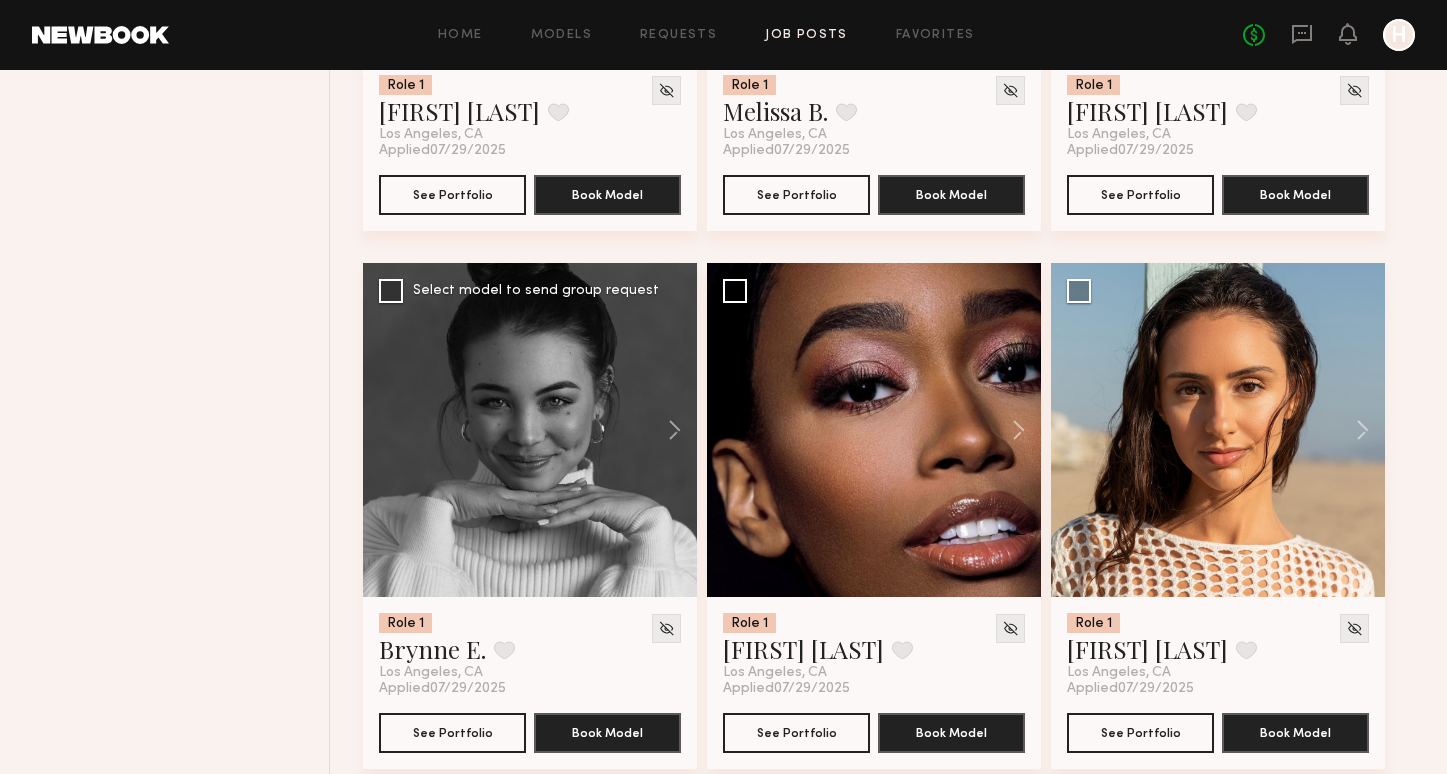 click 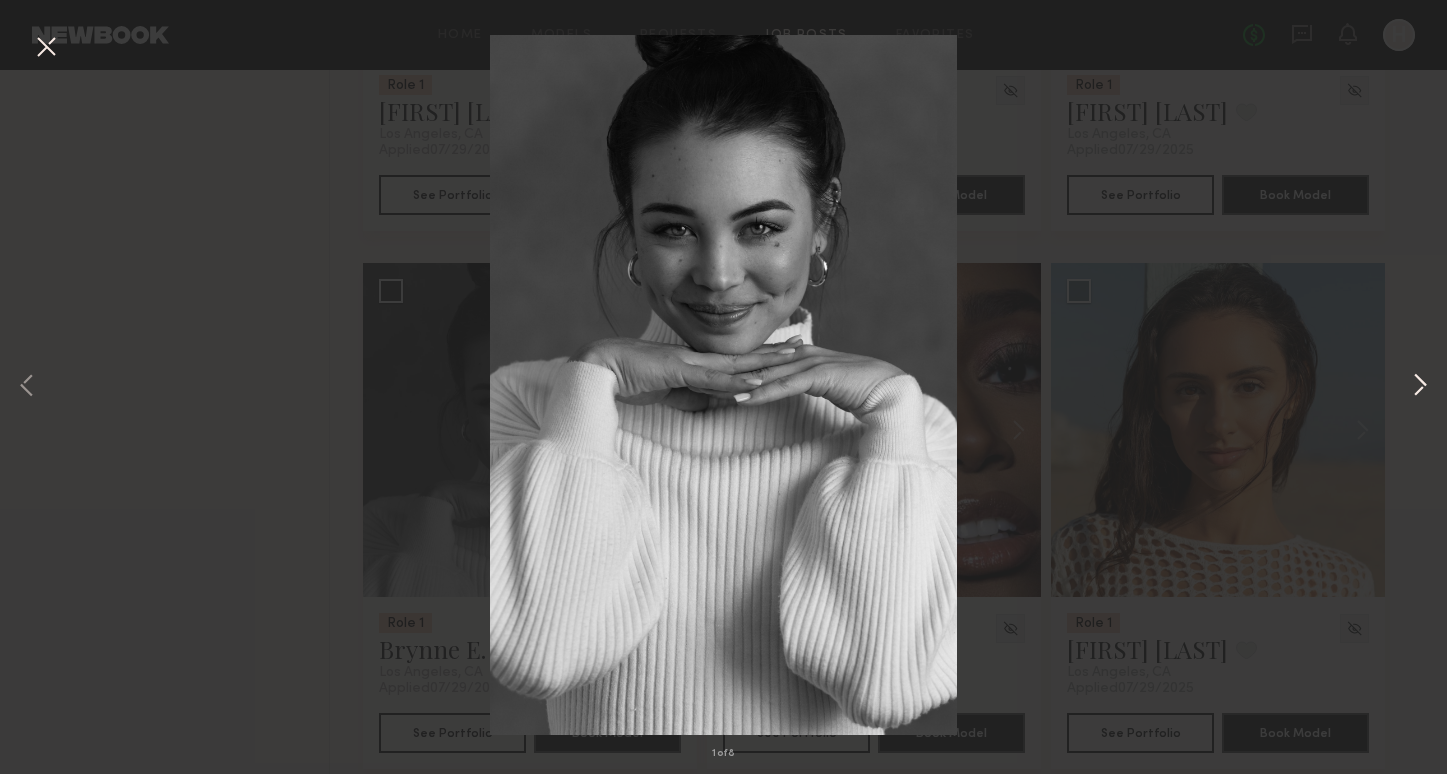 click at bounding box center (1420, 386) 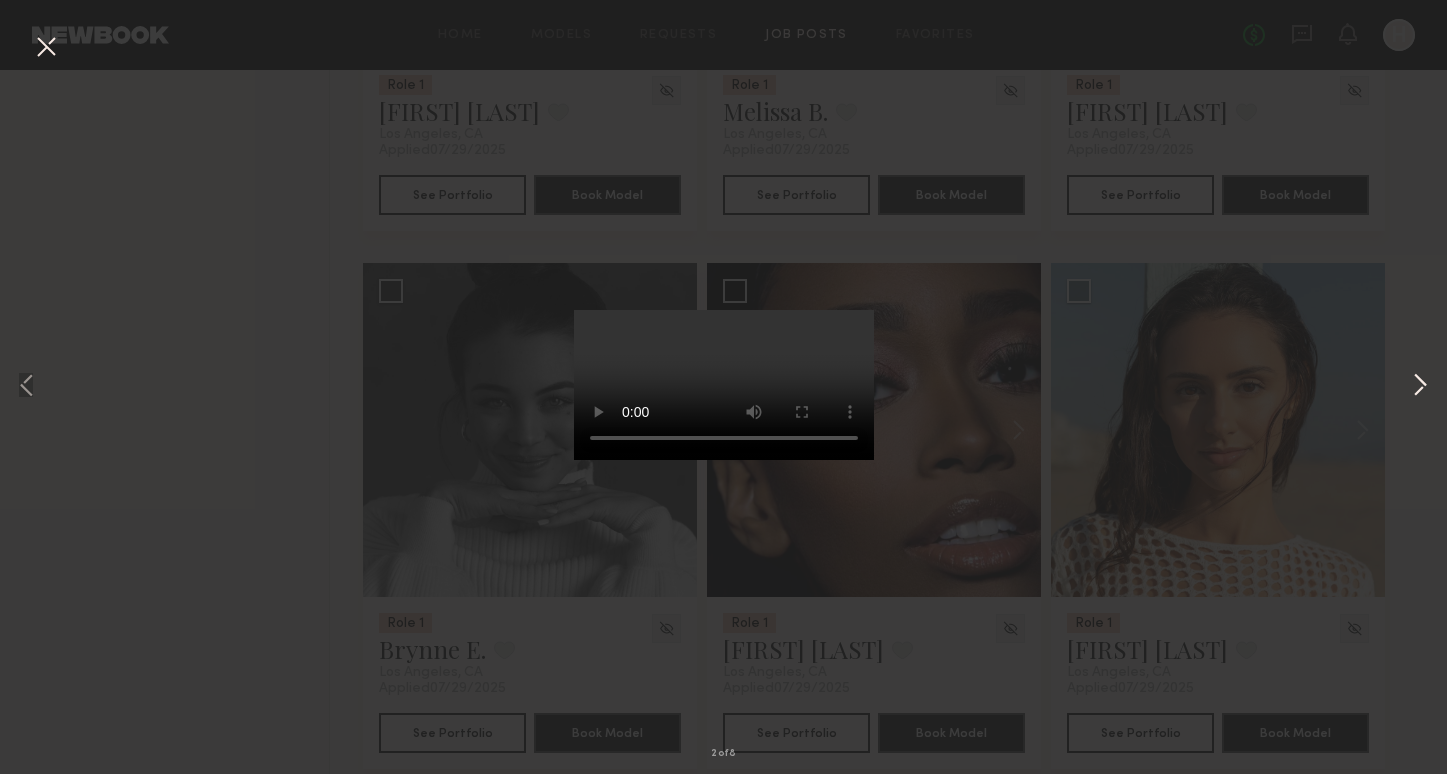 click at bounding box center (1420, 386) 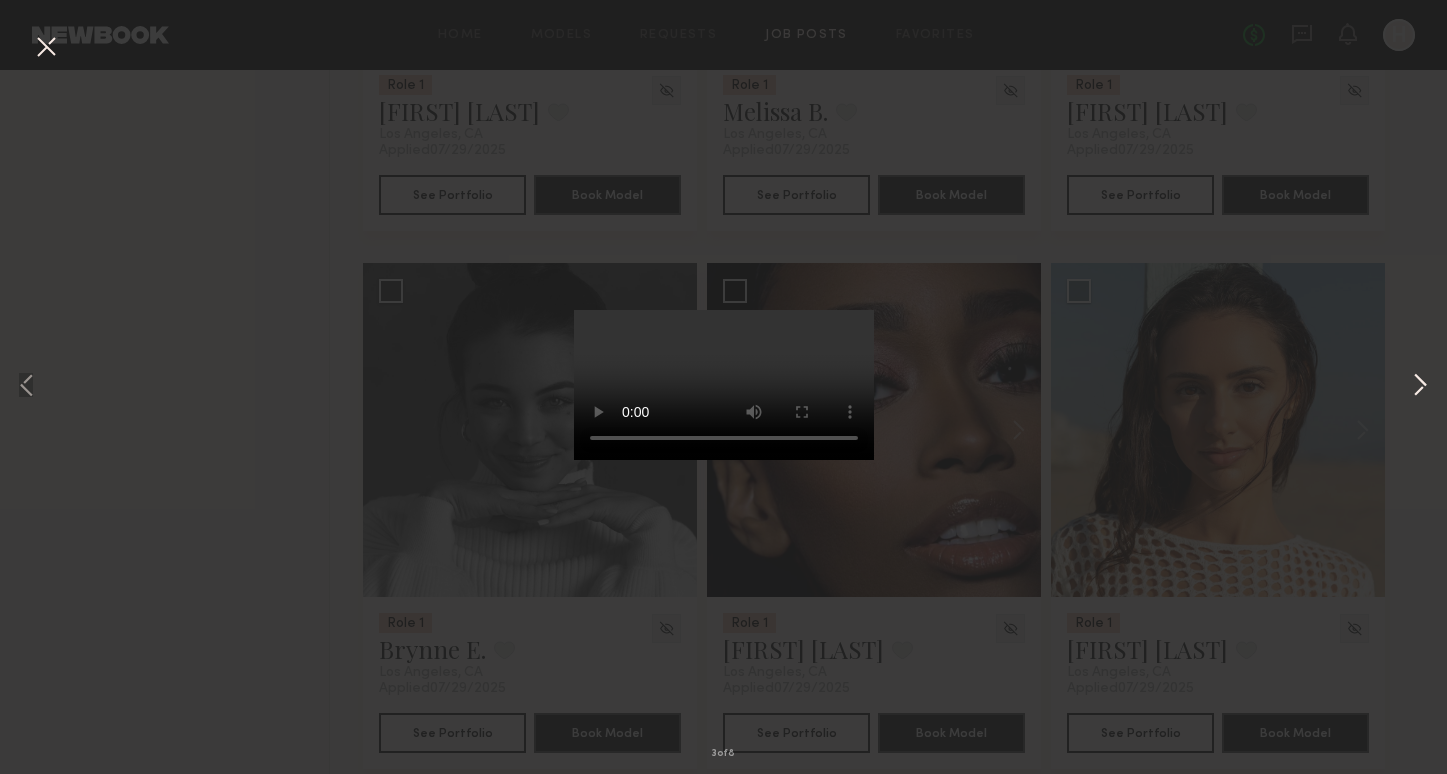 click at bounding box center (1420, 386) 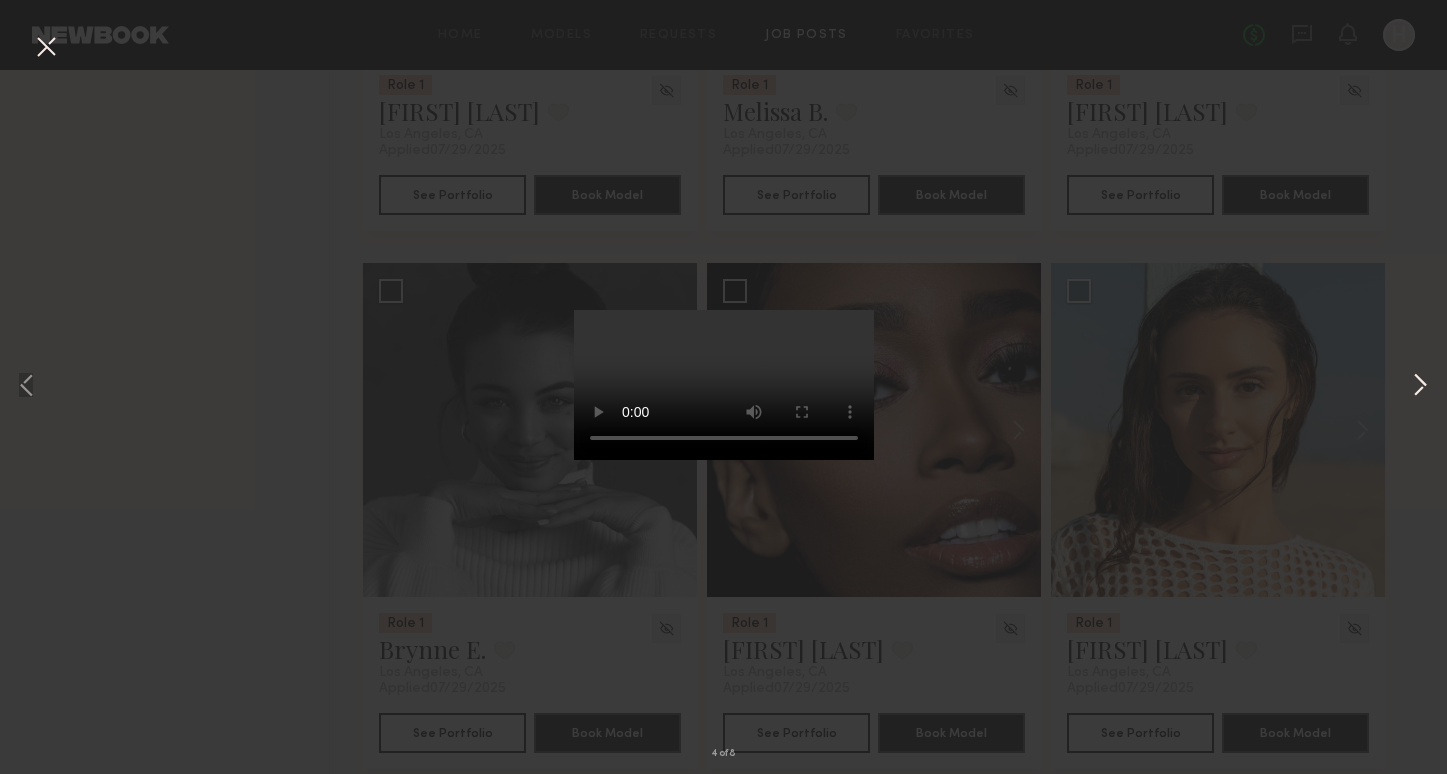 click at bounding box center (1420, 386) 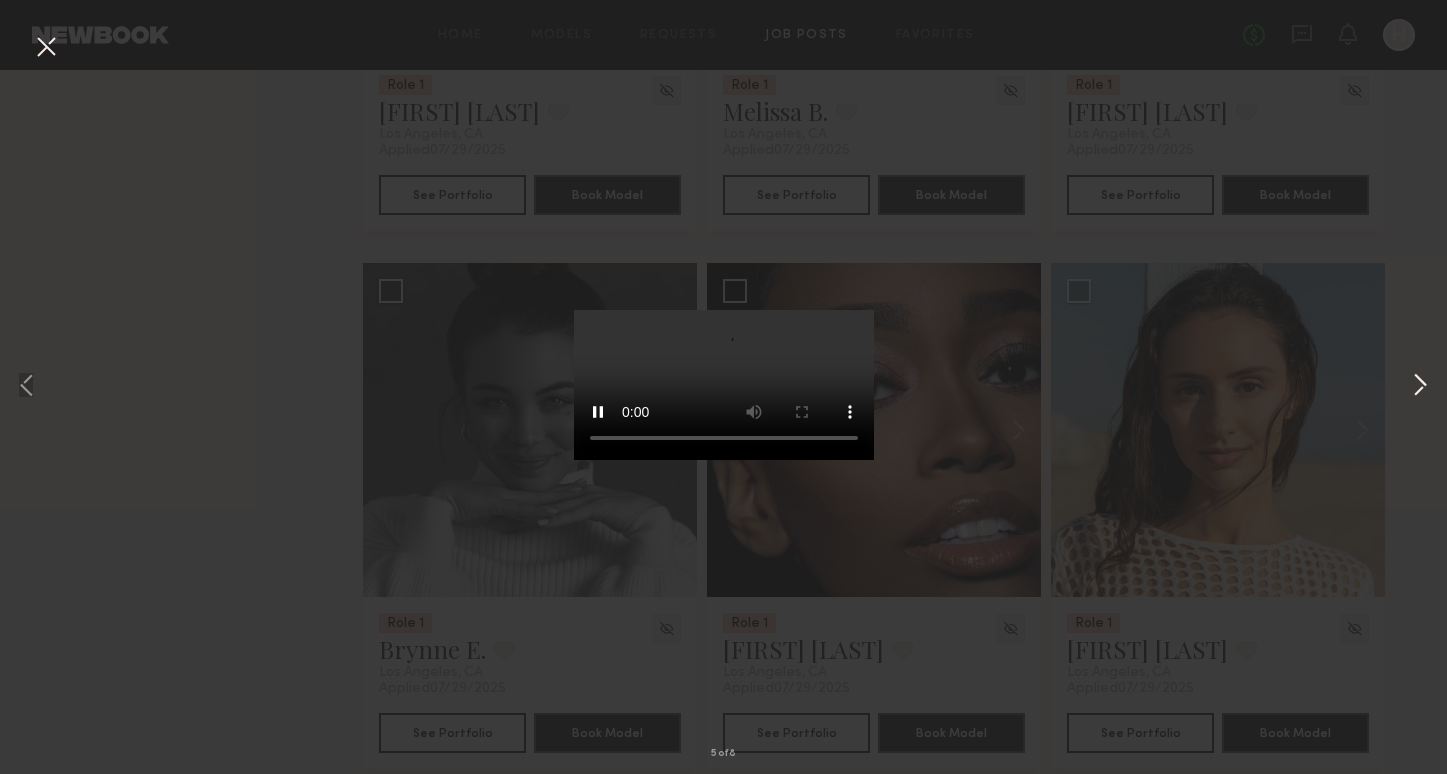click at bounding box center [1420, 386] 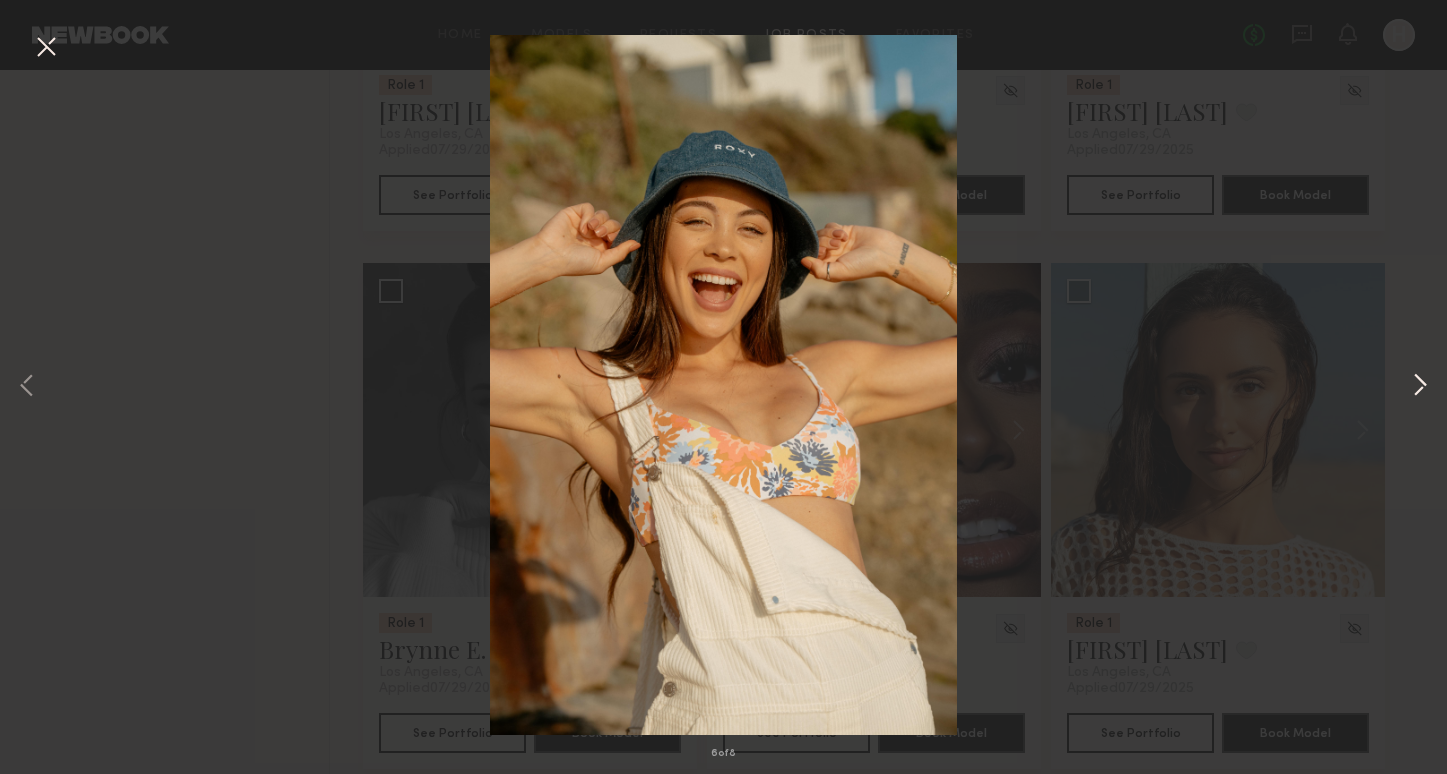 click at bounding box center [1420, 386] 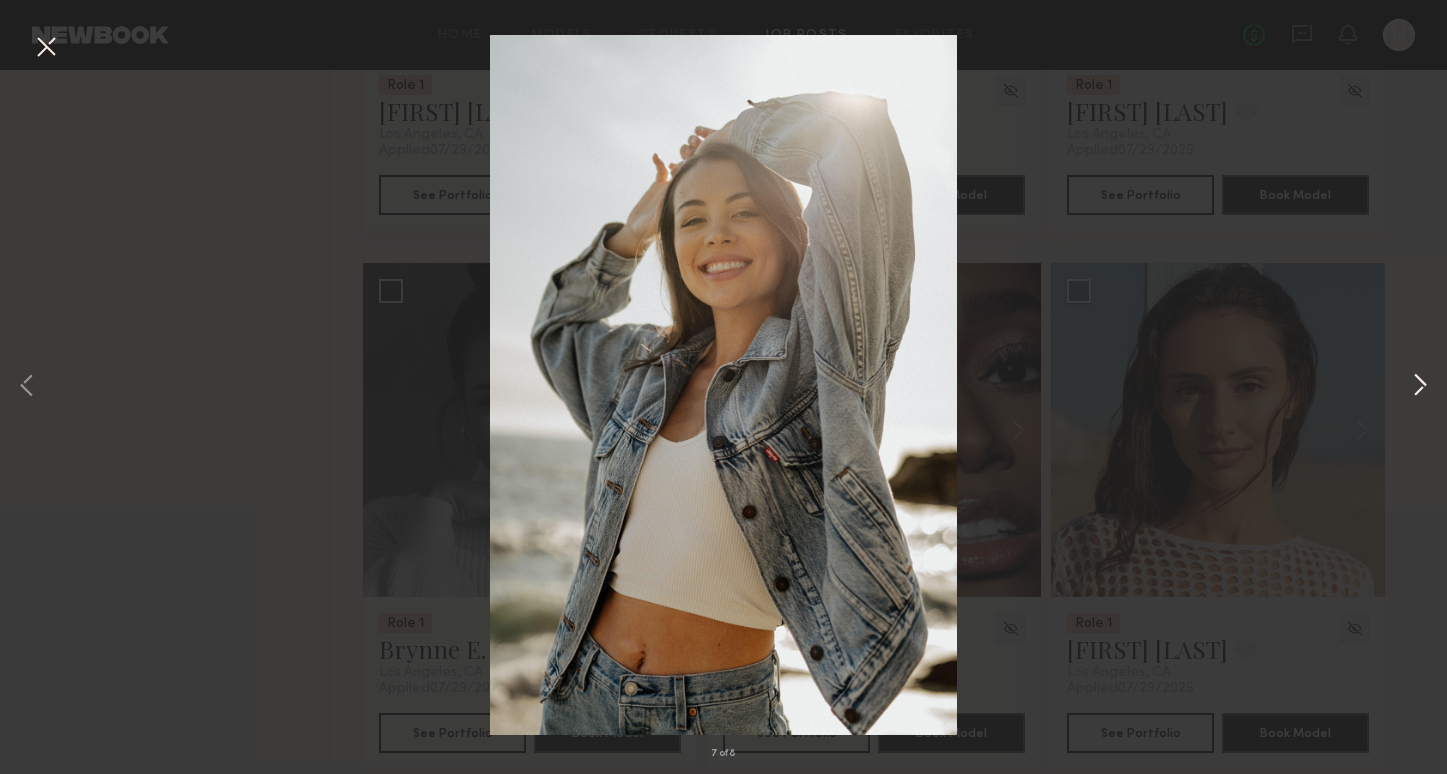click at bounding box center (1420, 386) 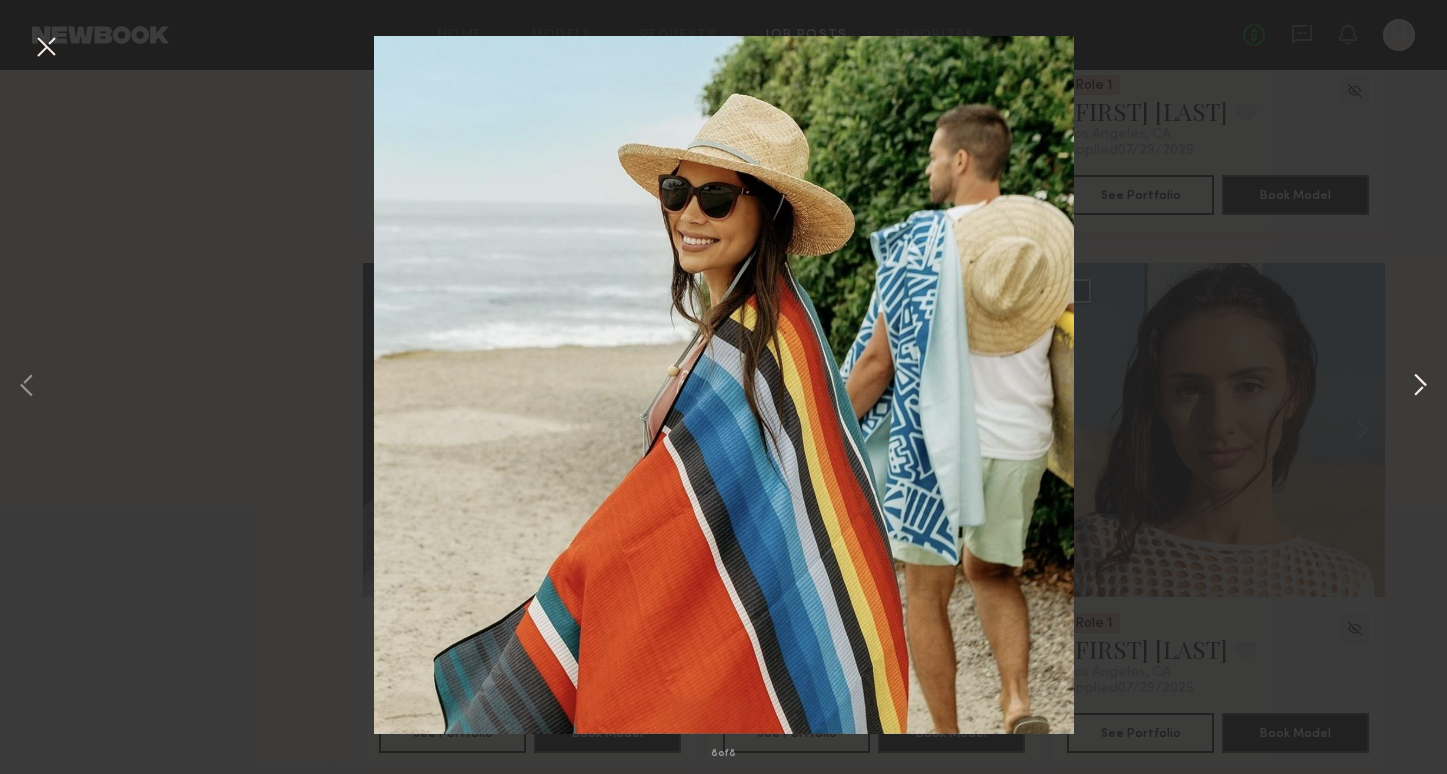 click at bounding box center [1420, 386] 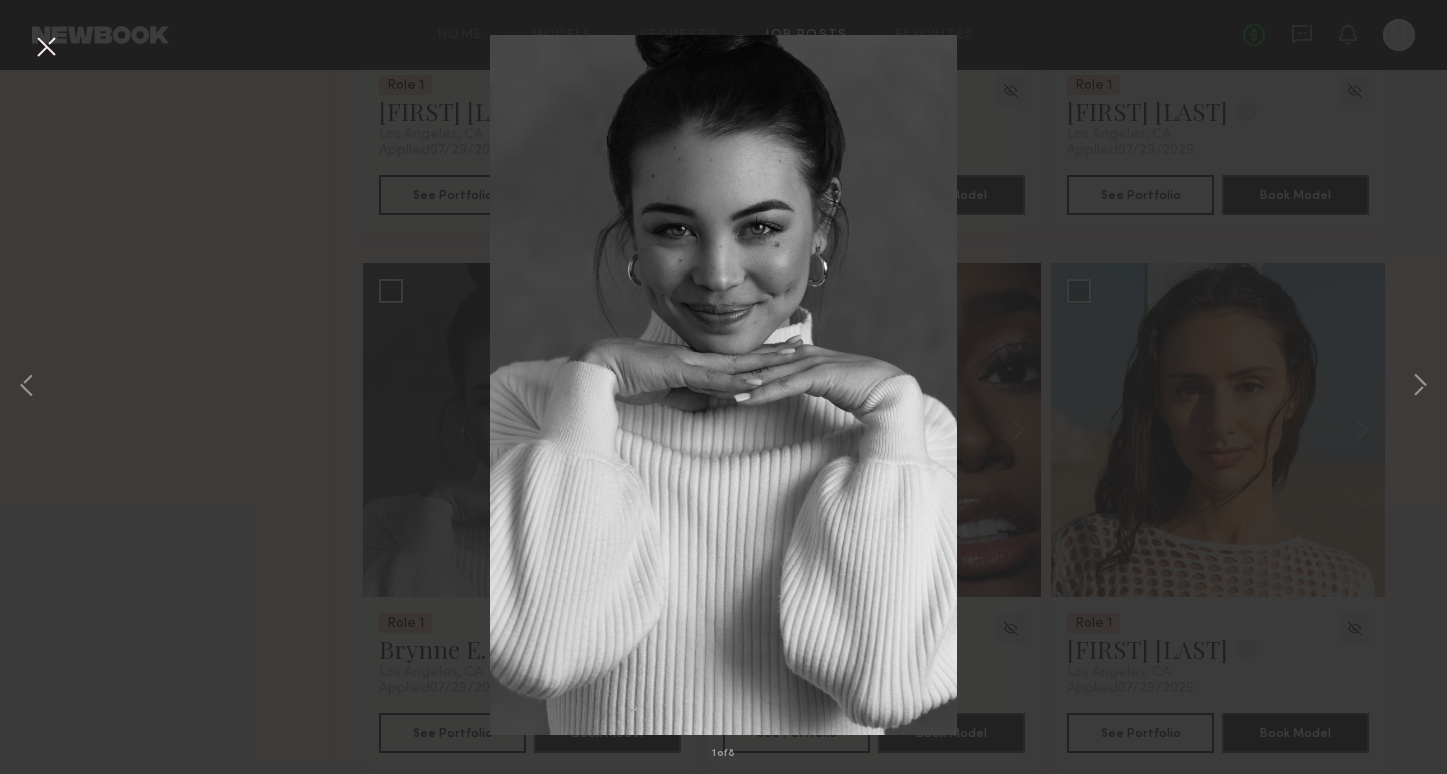 click on "1  of  8" at bounding box center [723, 387] 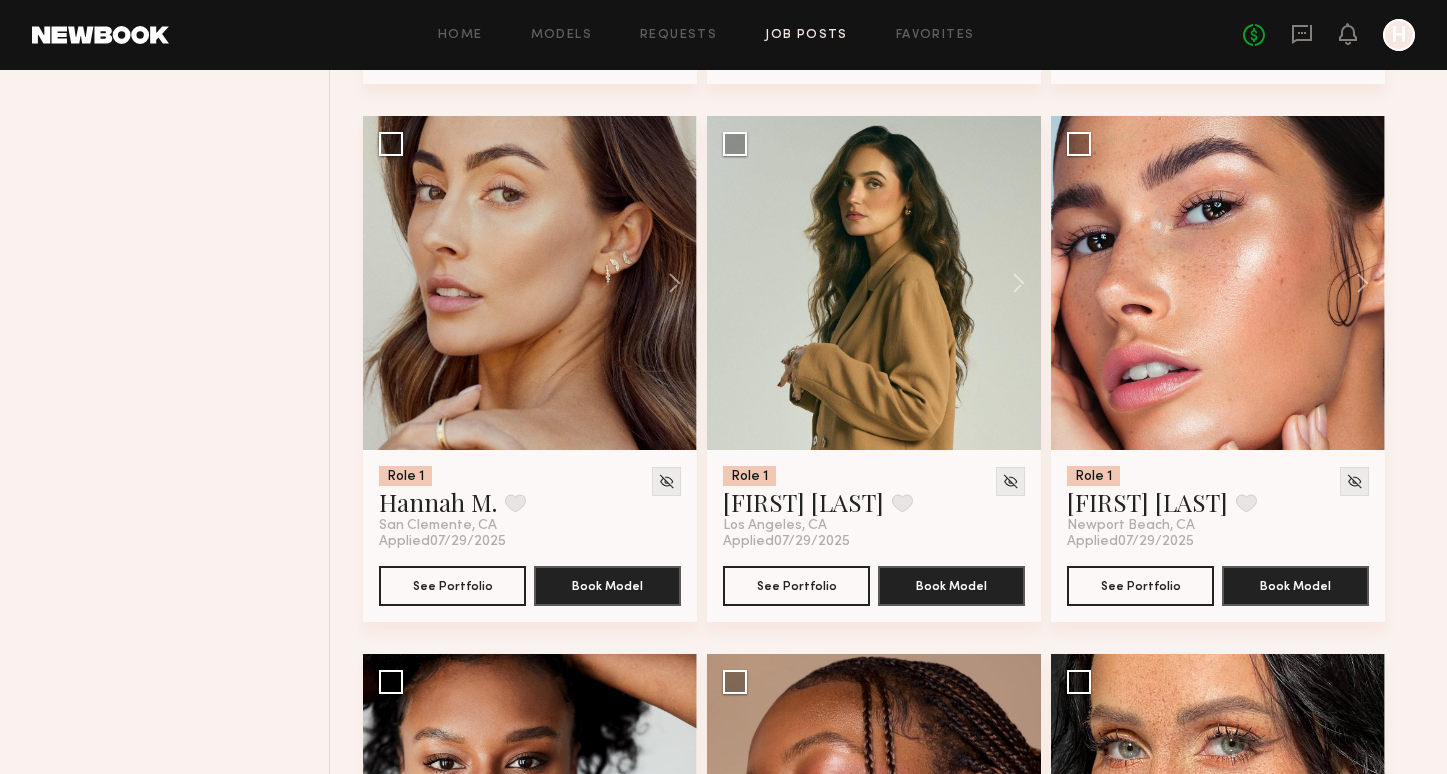 scroll, scrollTop: 22837, scrollLeft: 0, axis: vertical 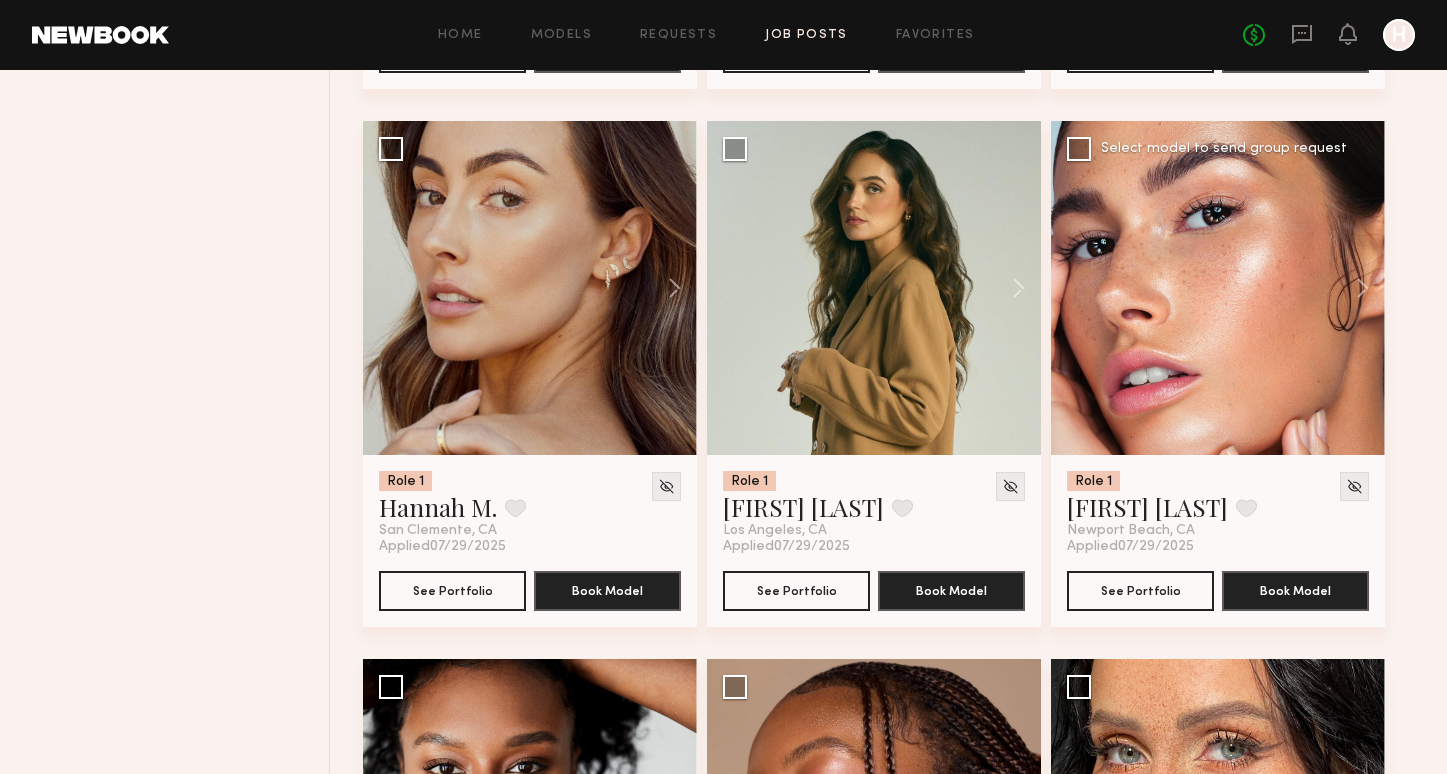 click 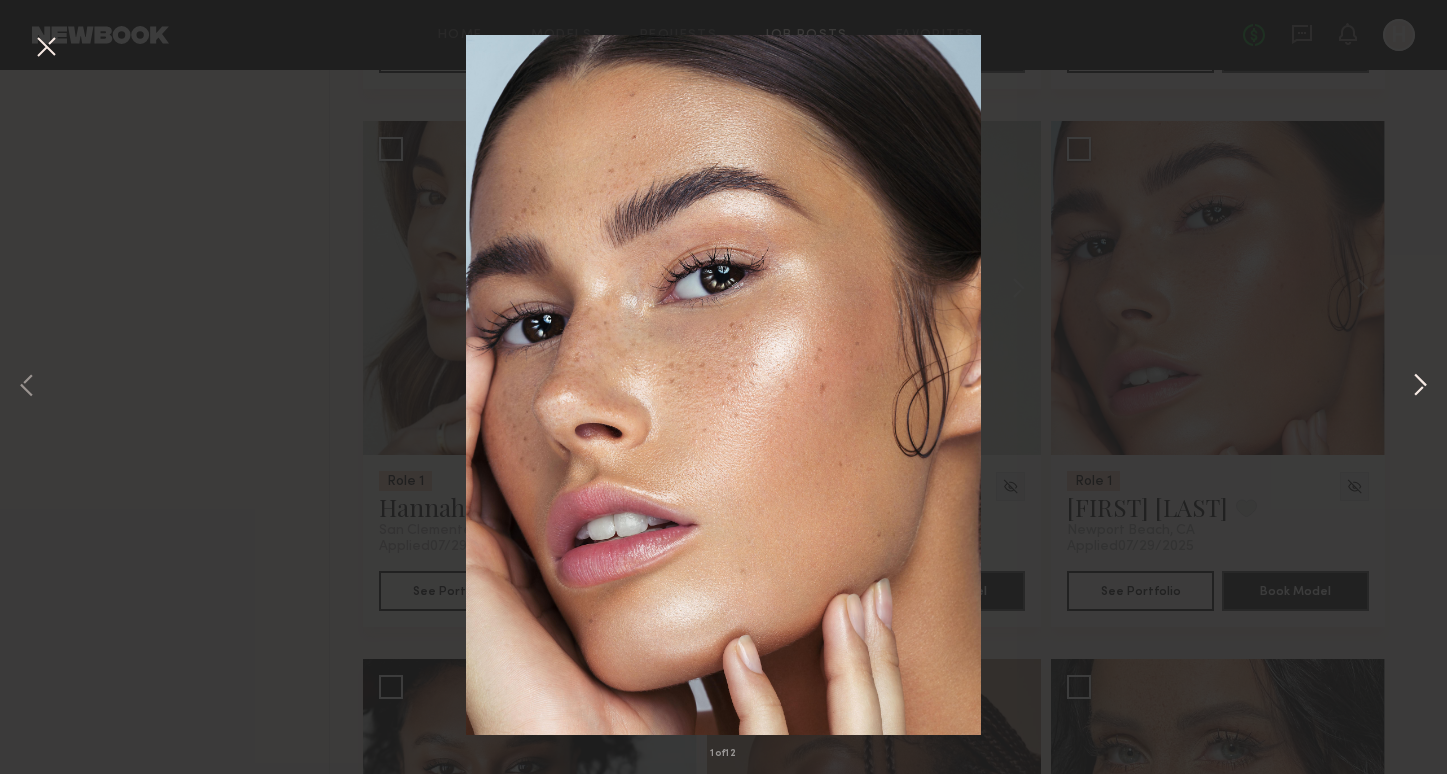 click at bounding box center (1420, 386) 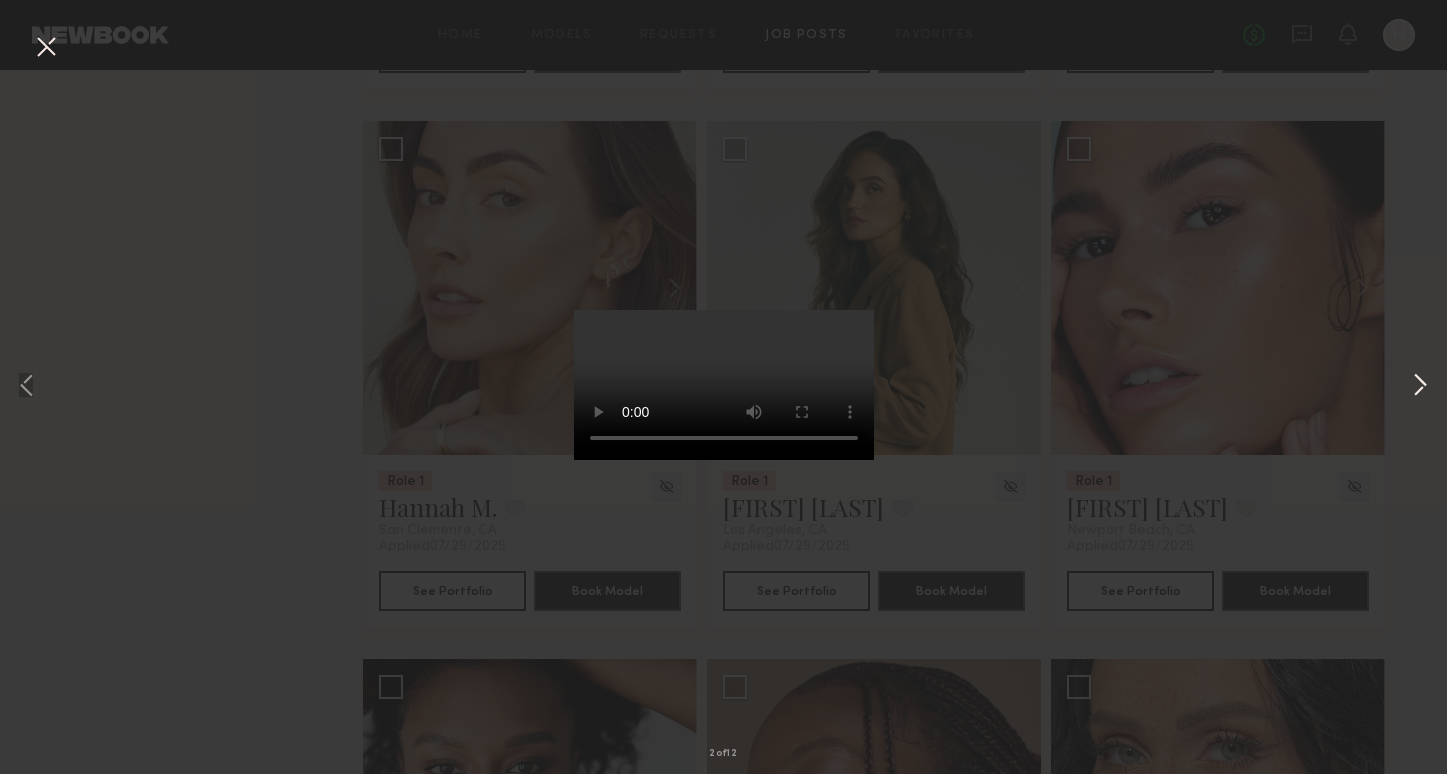 click at bounding box center (1420, 386) 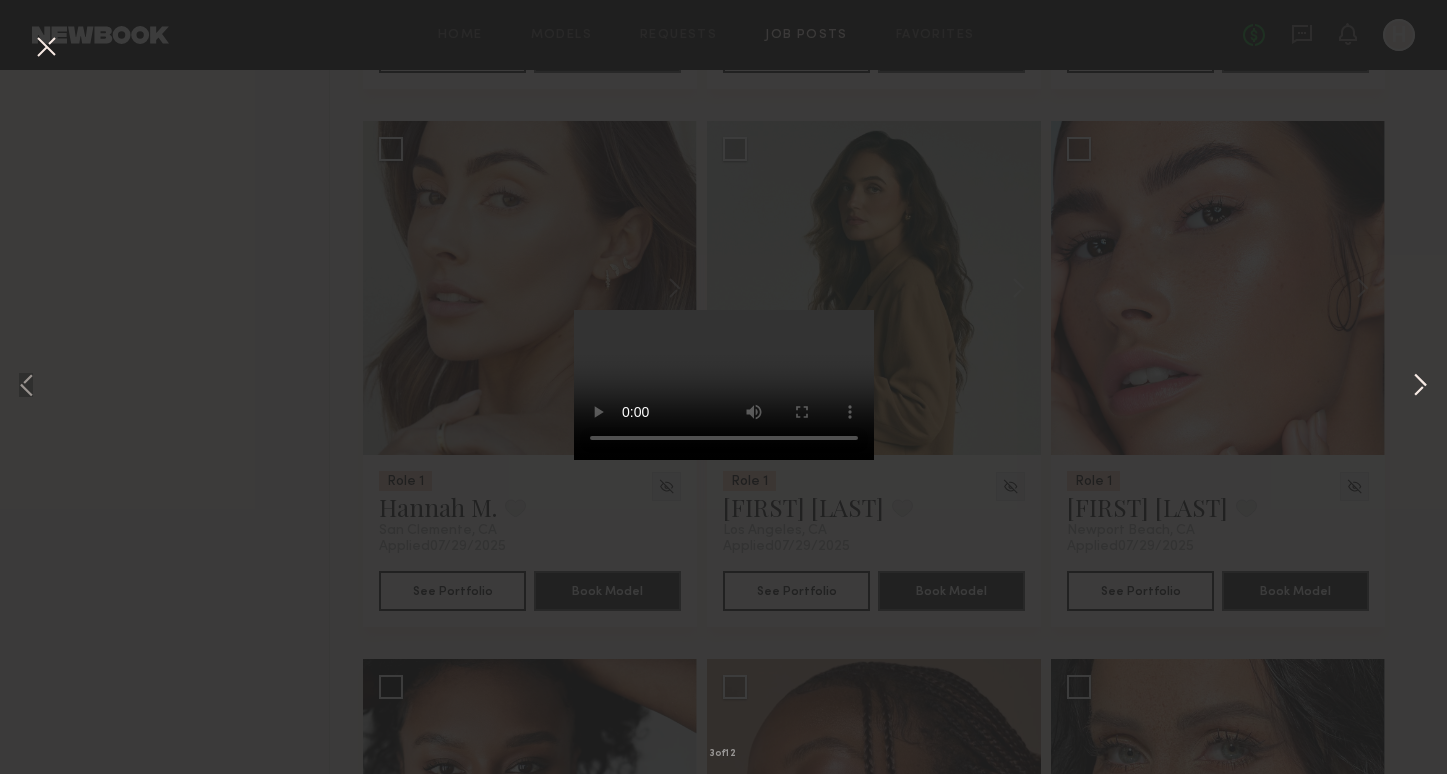 click at bounding box center [1420, 386] 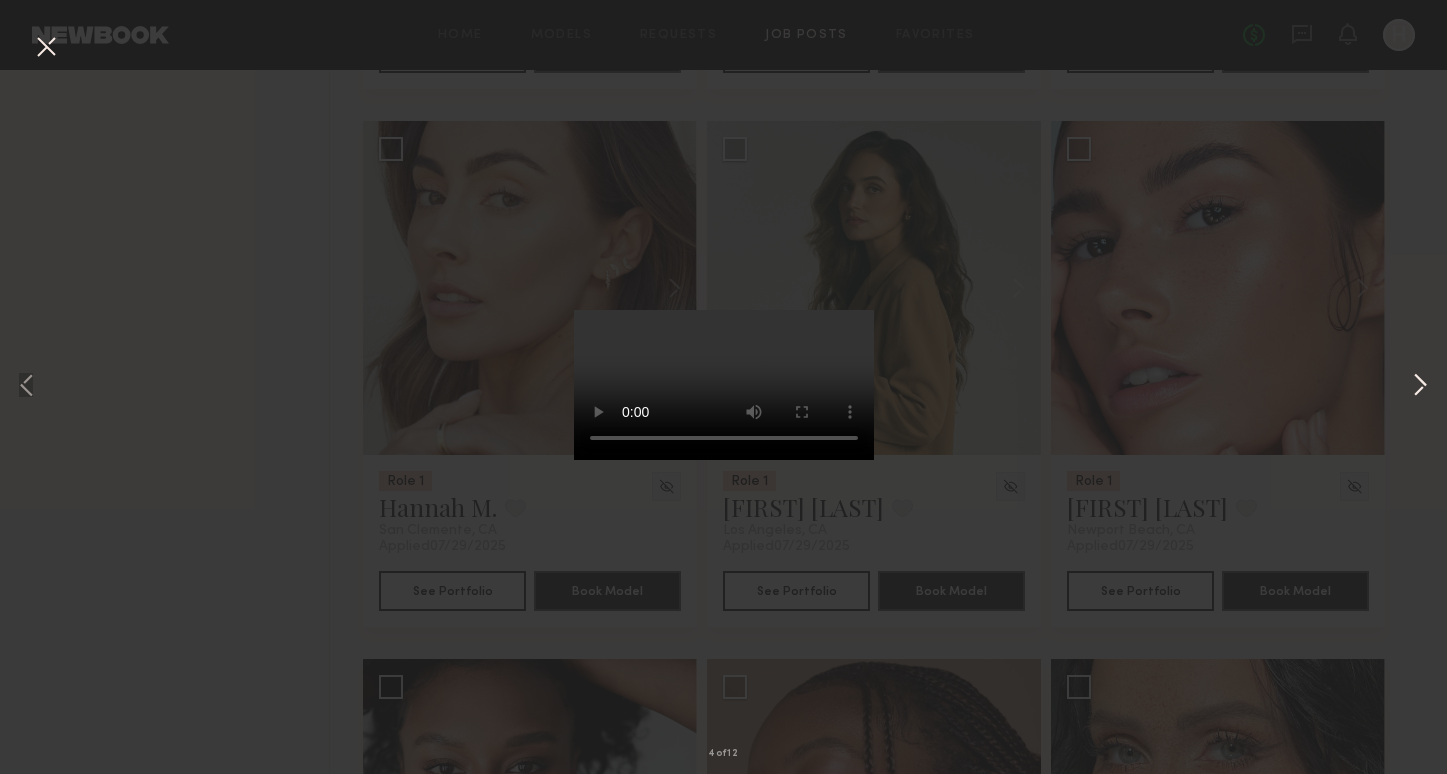 click at bounding box center [1420, 386] 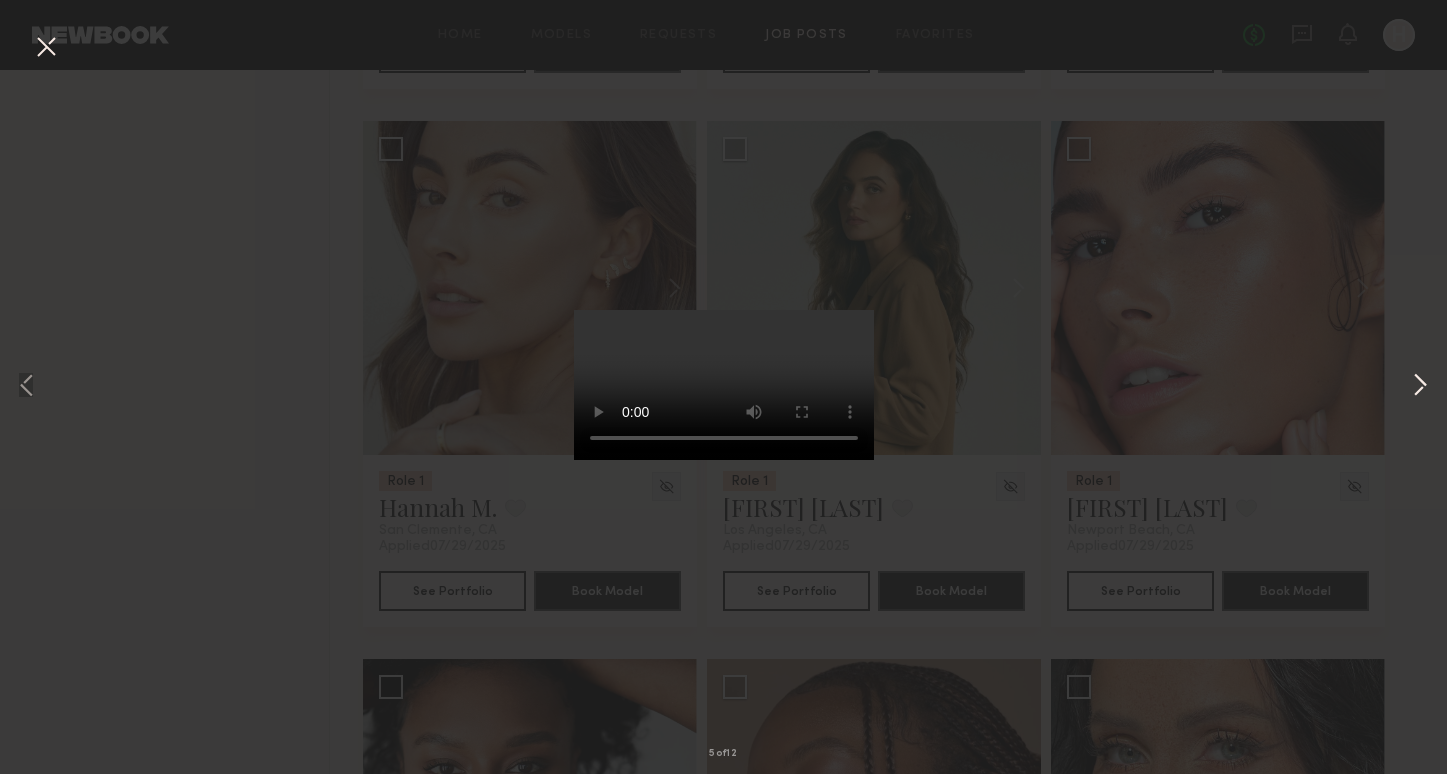 click at bounding box center (1420, 386) 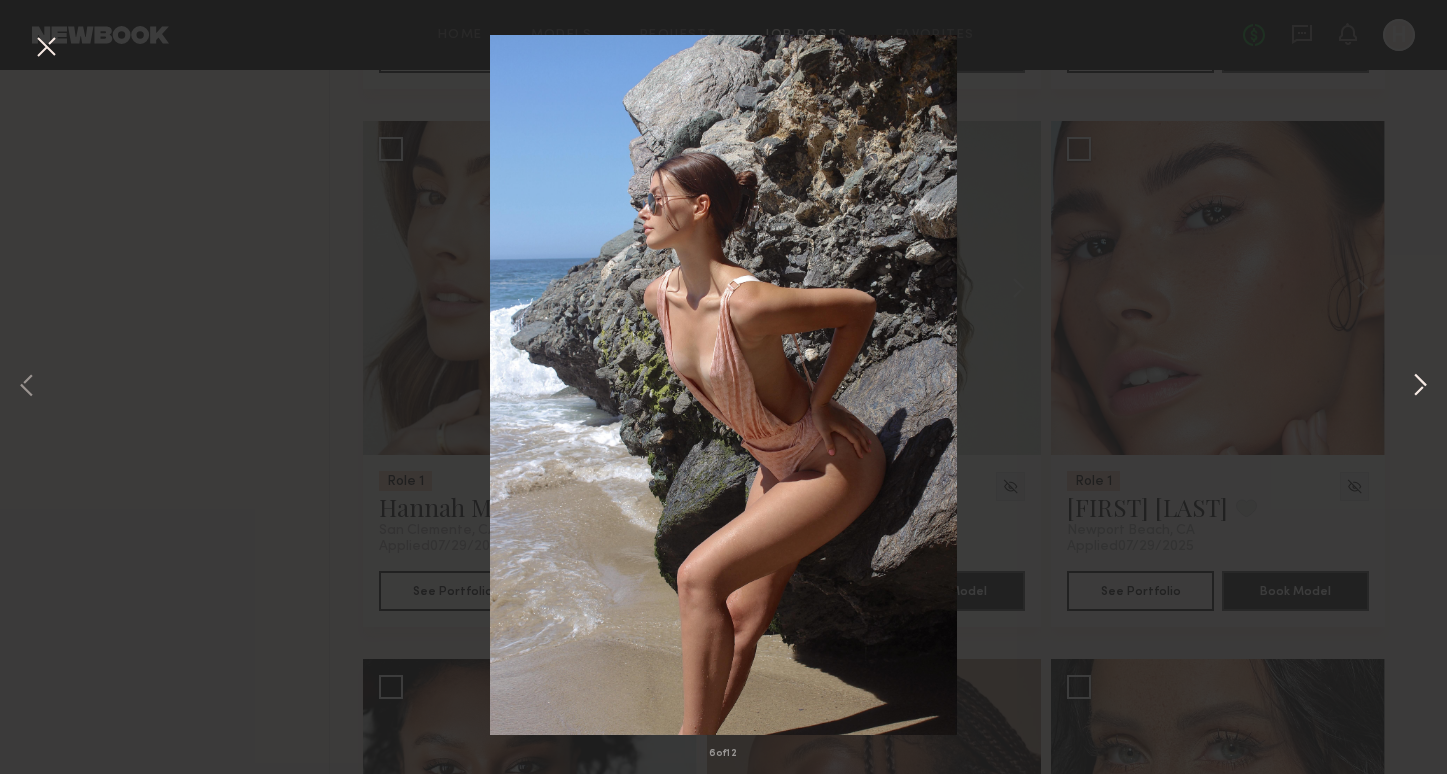 click at bounding box center [1420, 386] 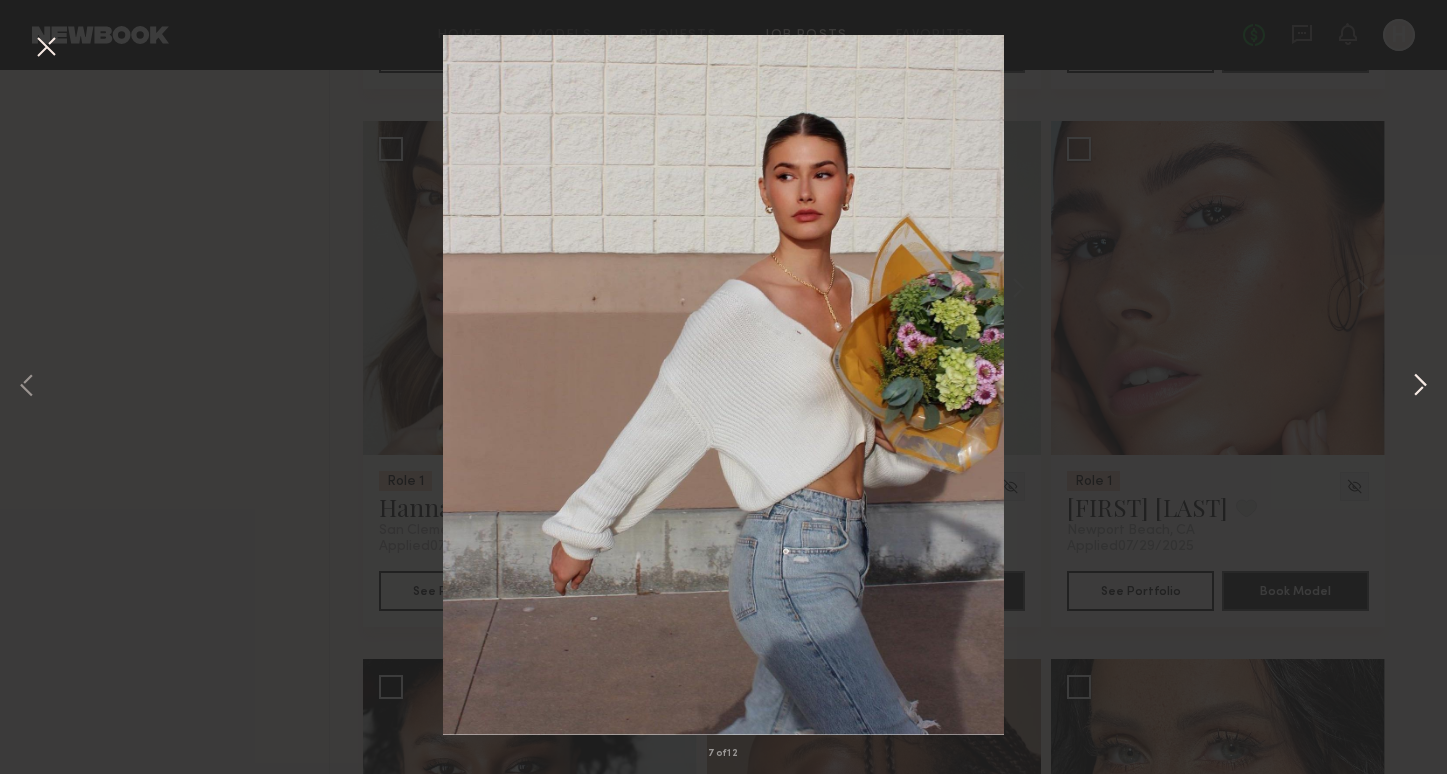 click at bounding box center (1420, 386) 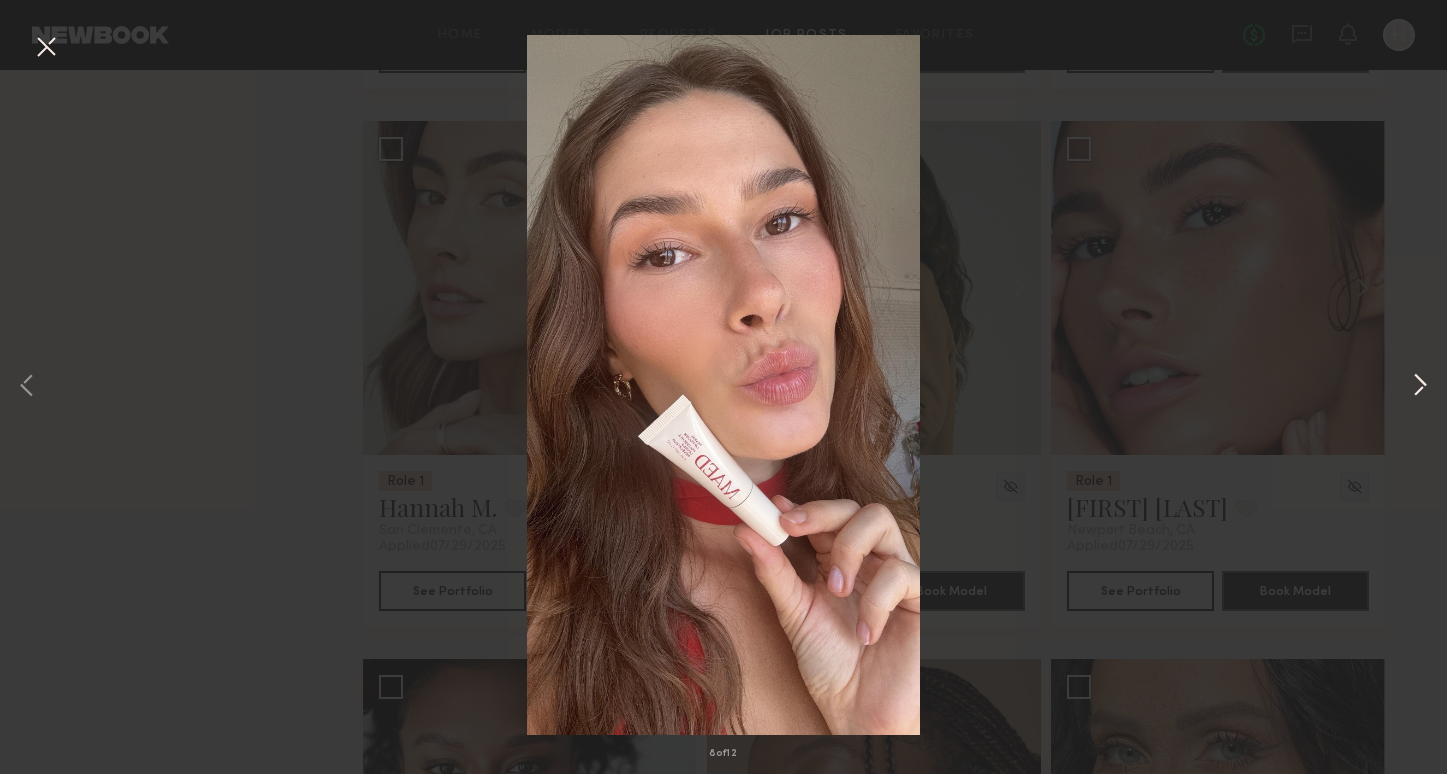 click at bounding box center (1420, 386) 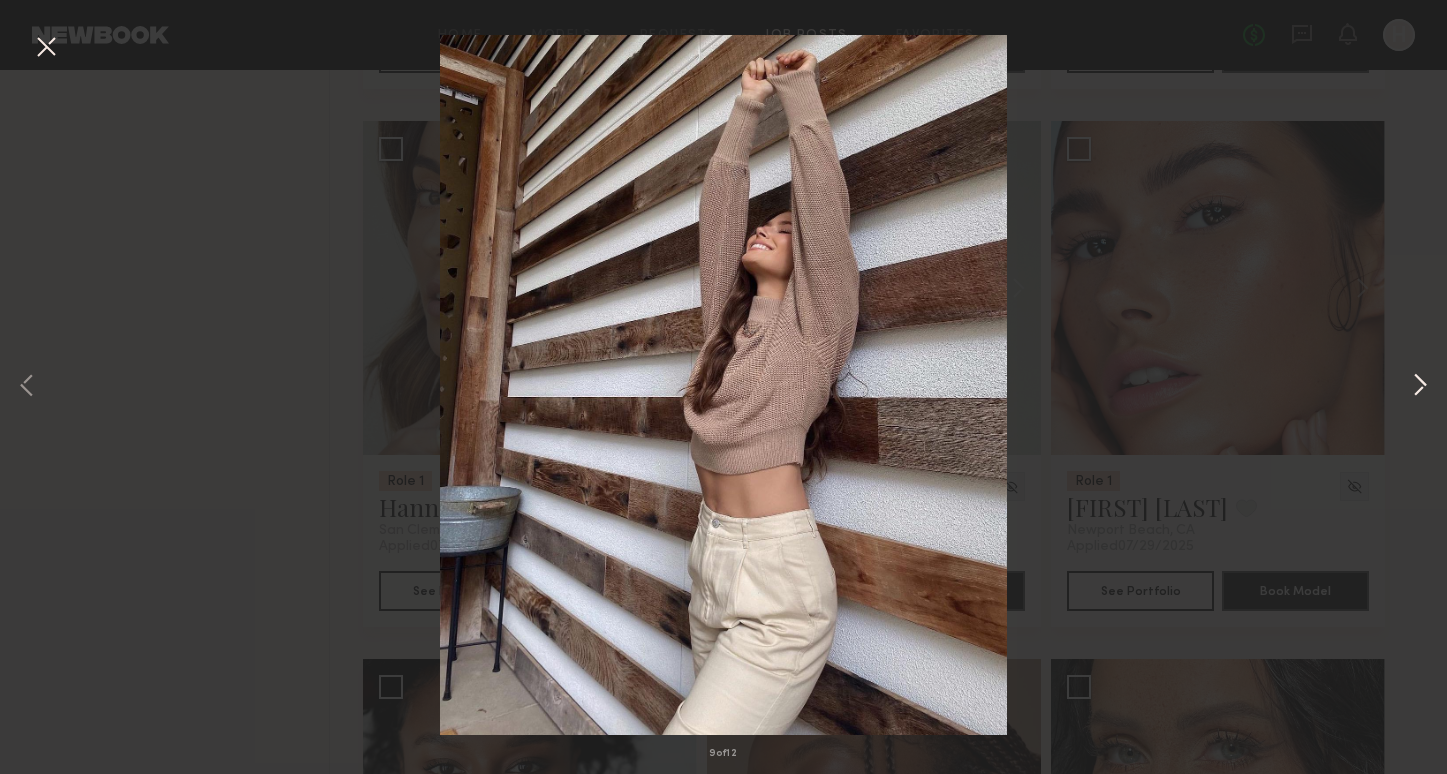 click at bounding box center [1420, 386] 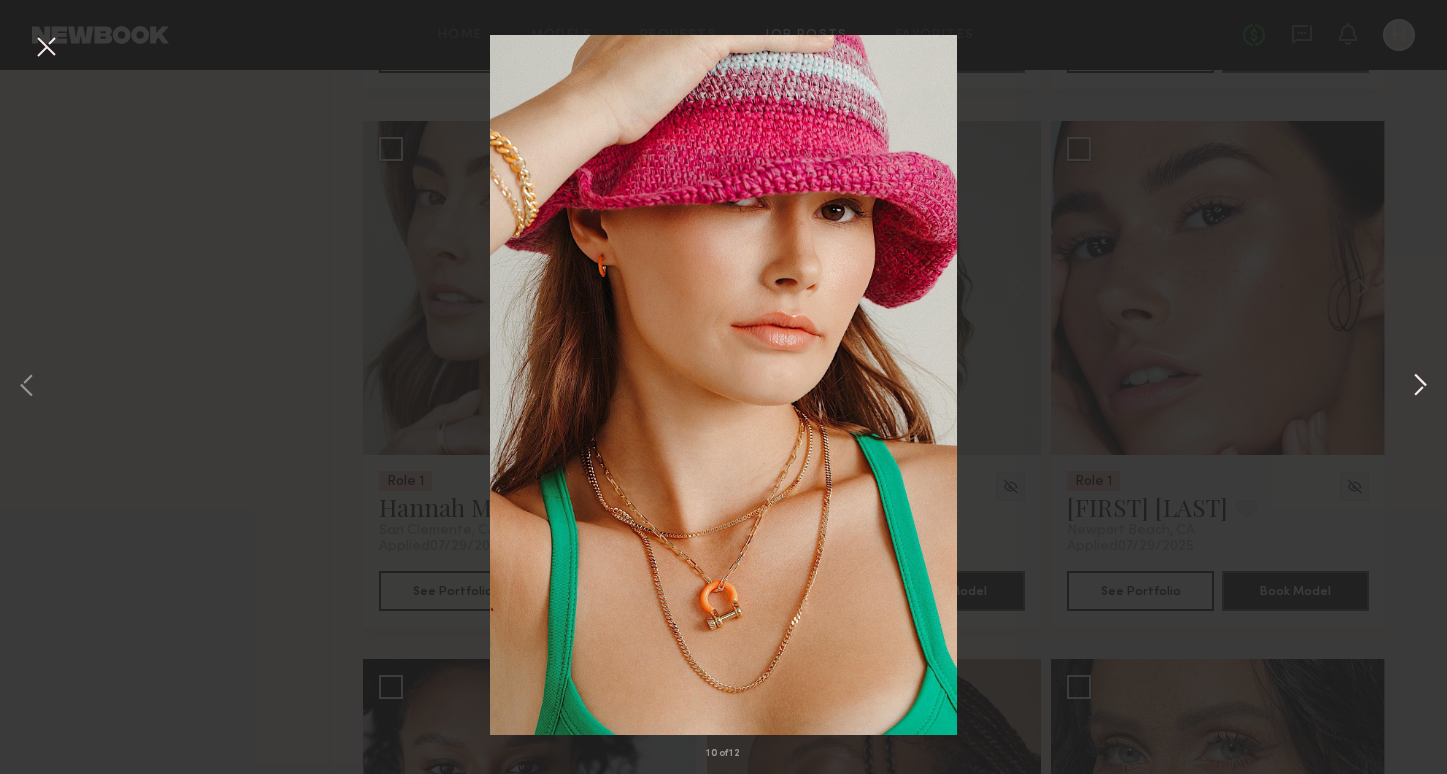 click at bounding box center (1420, 386) 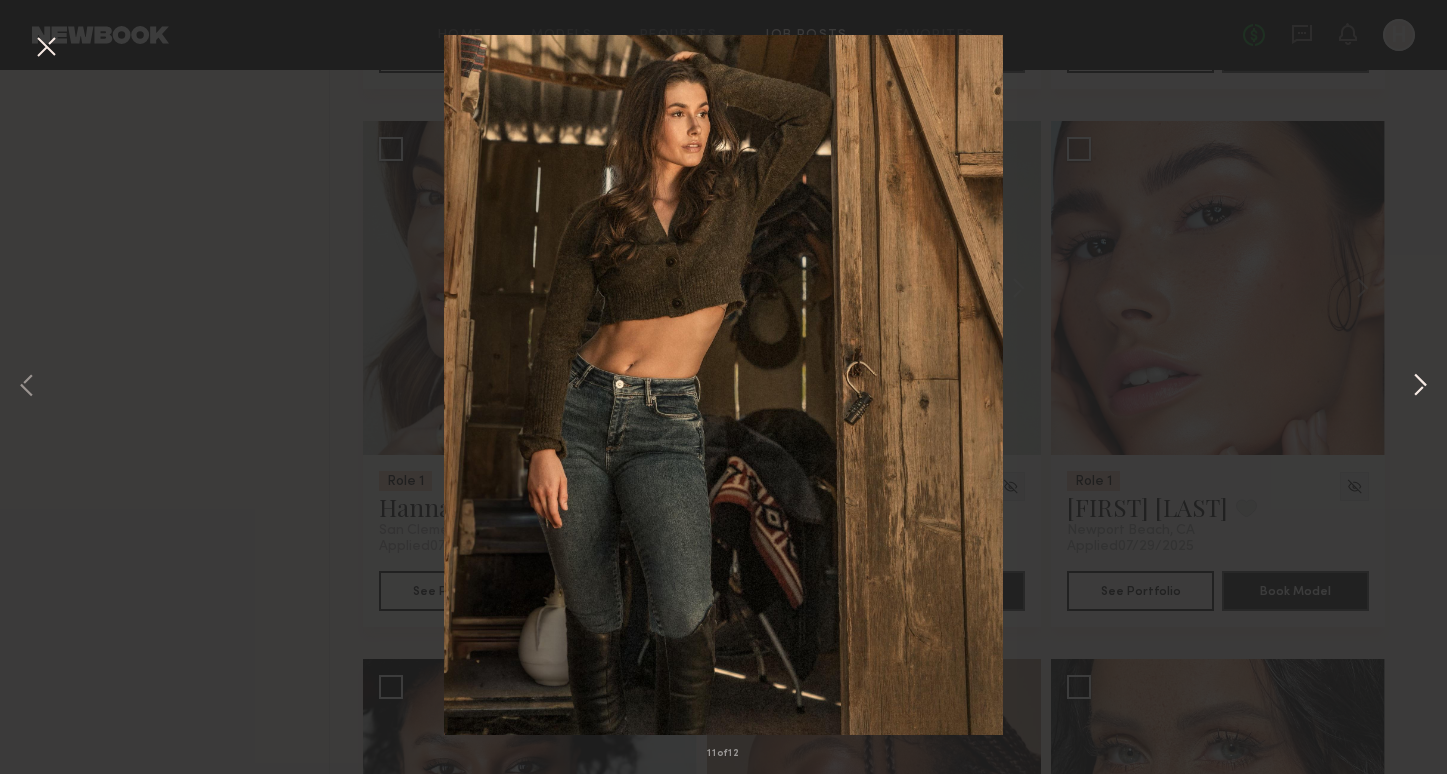 click at bounding box center [1420, 386] 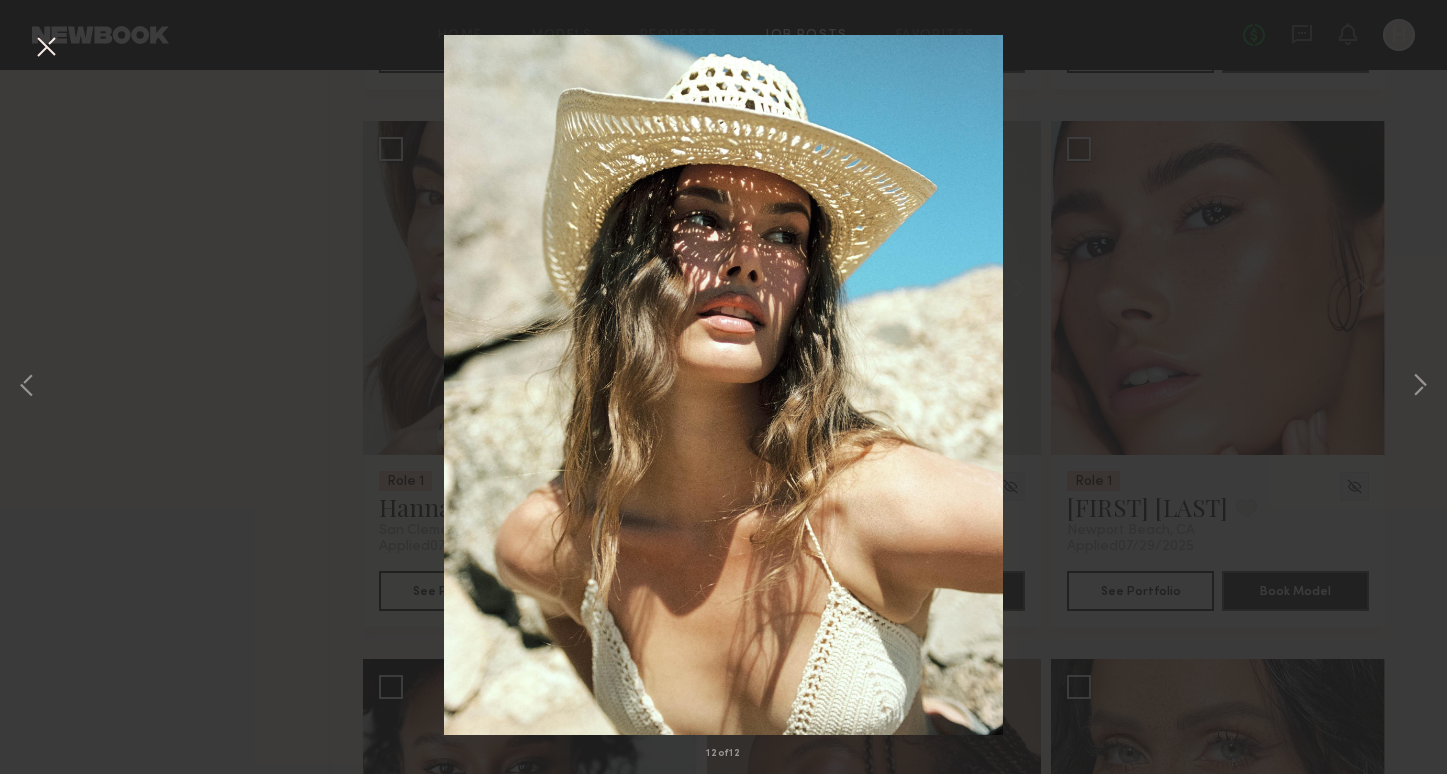 click on "12  of  12" at bounding box center [723, 387] 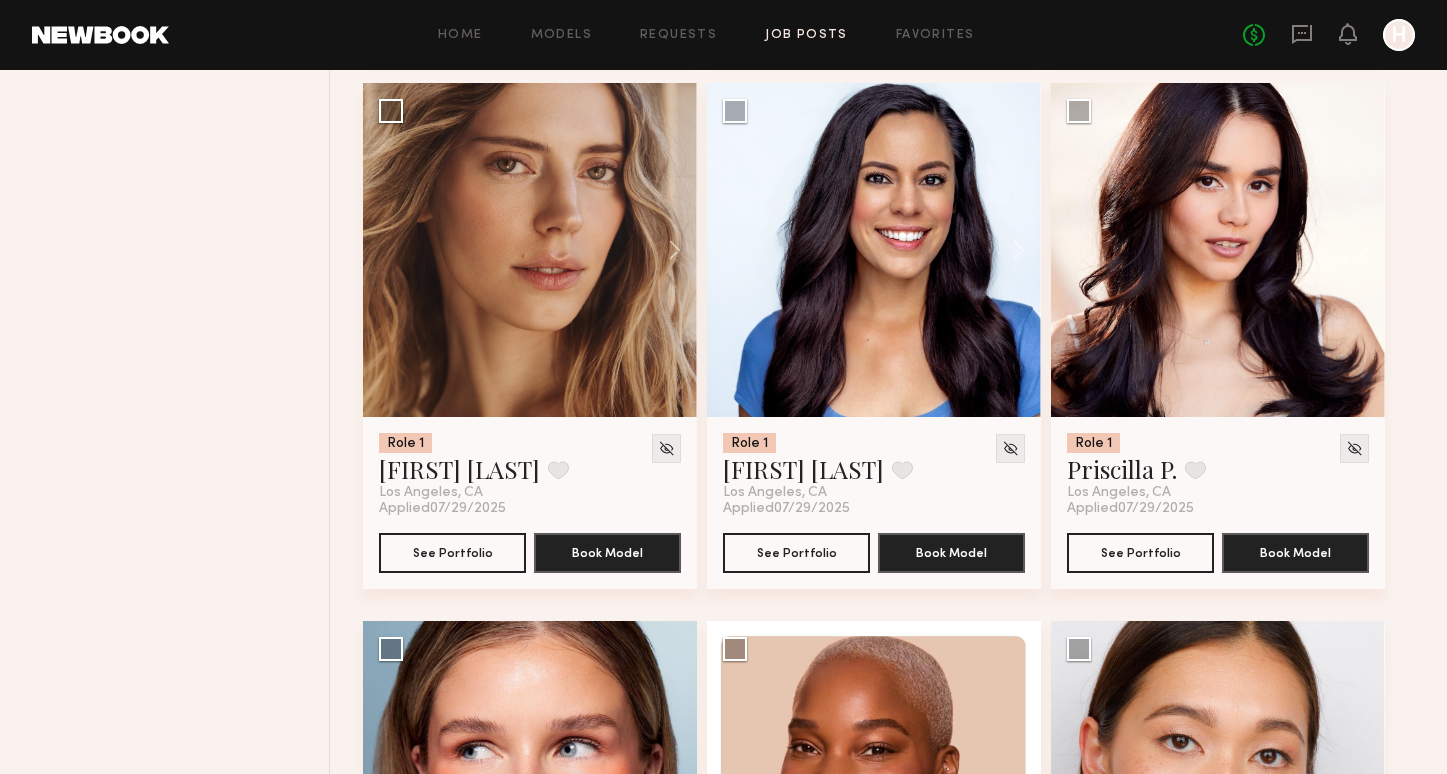 scroll, scrollTop: 25550, scrollLeft: 0, axis: vertical 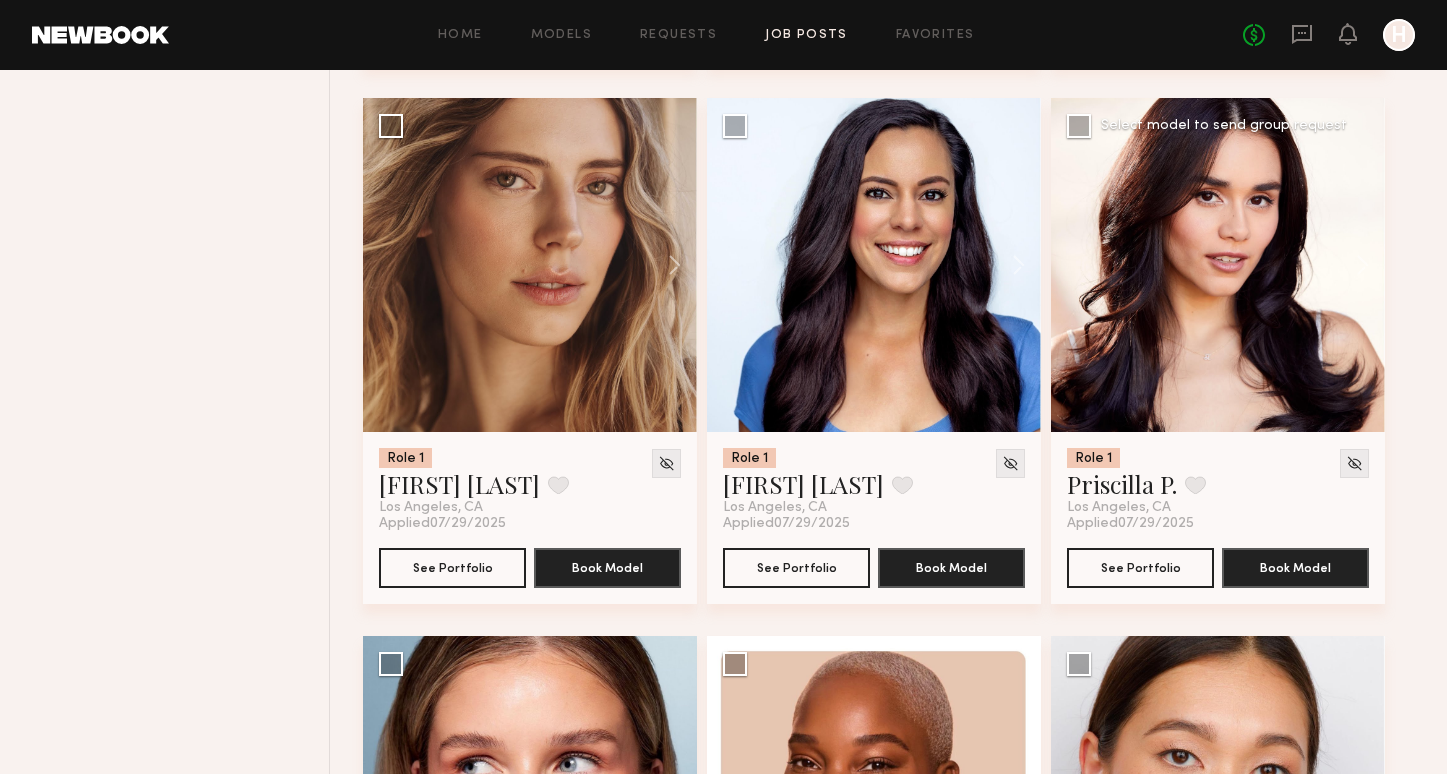 click 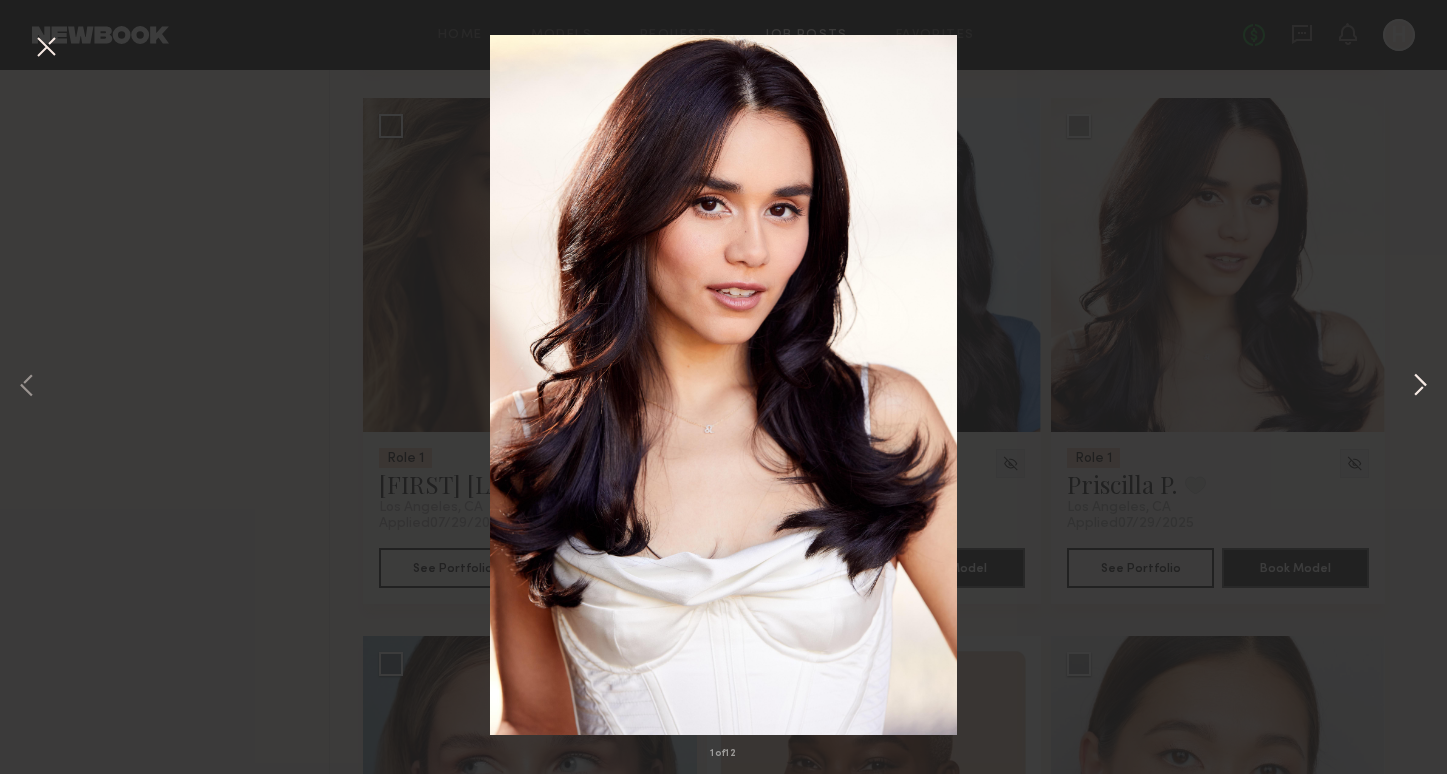 click at bounding box center [1420, 386] 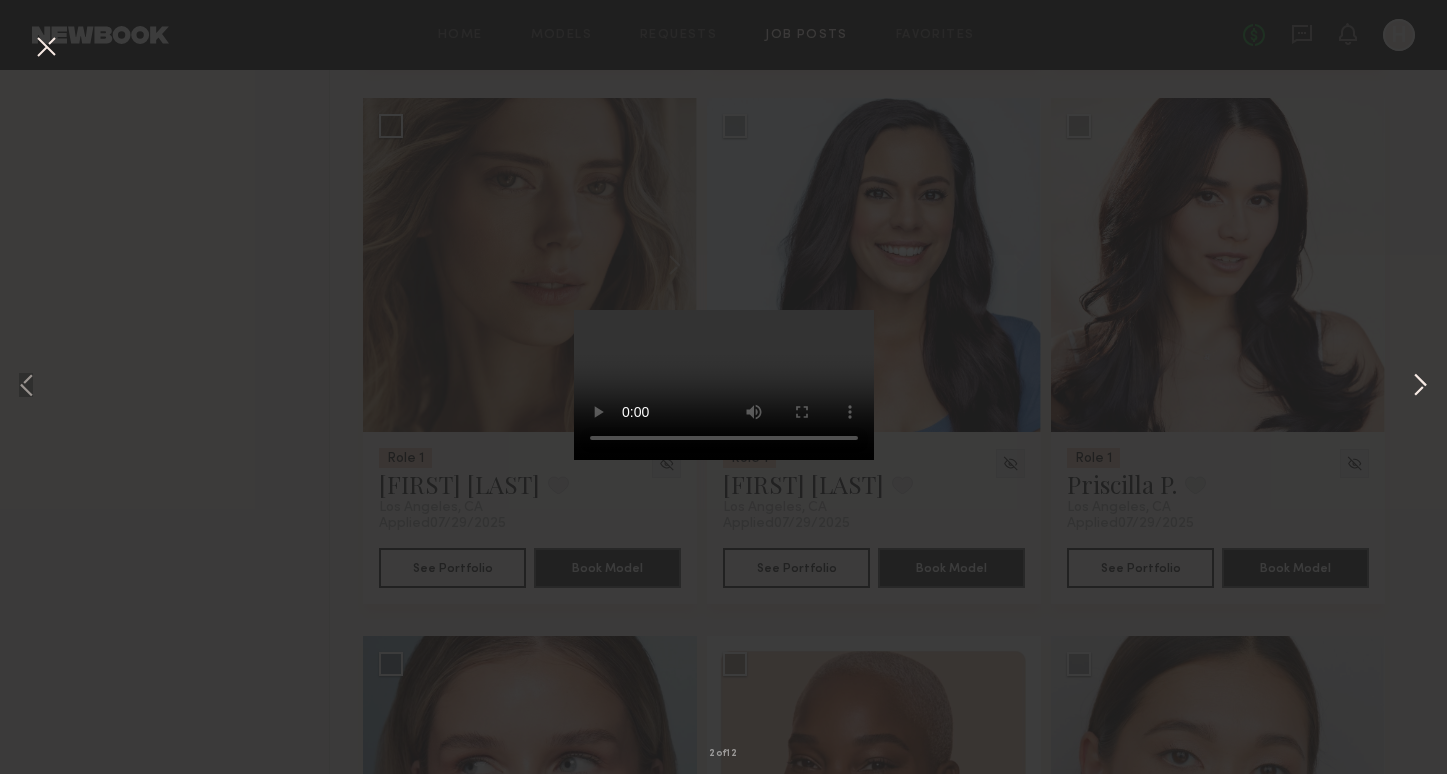 click at bounding box center (1420, 386) 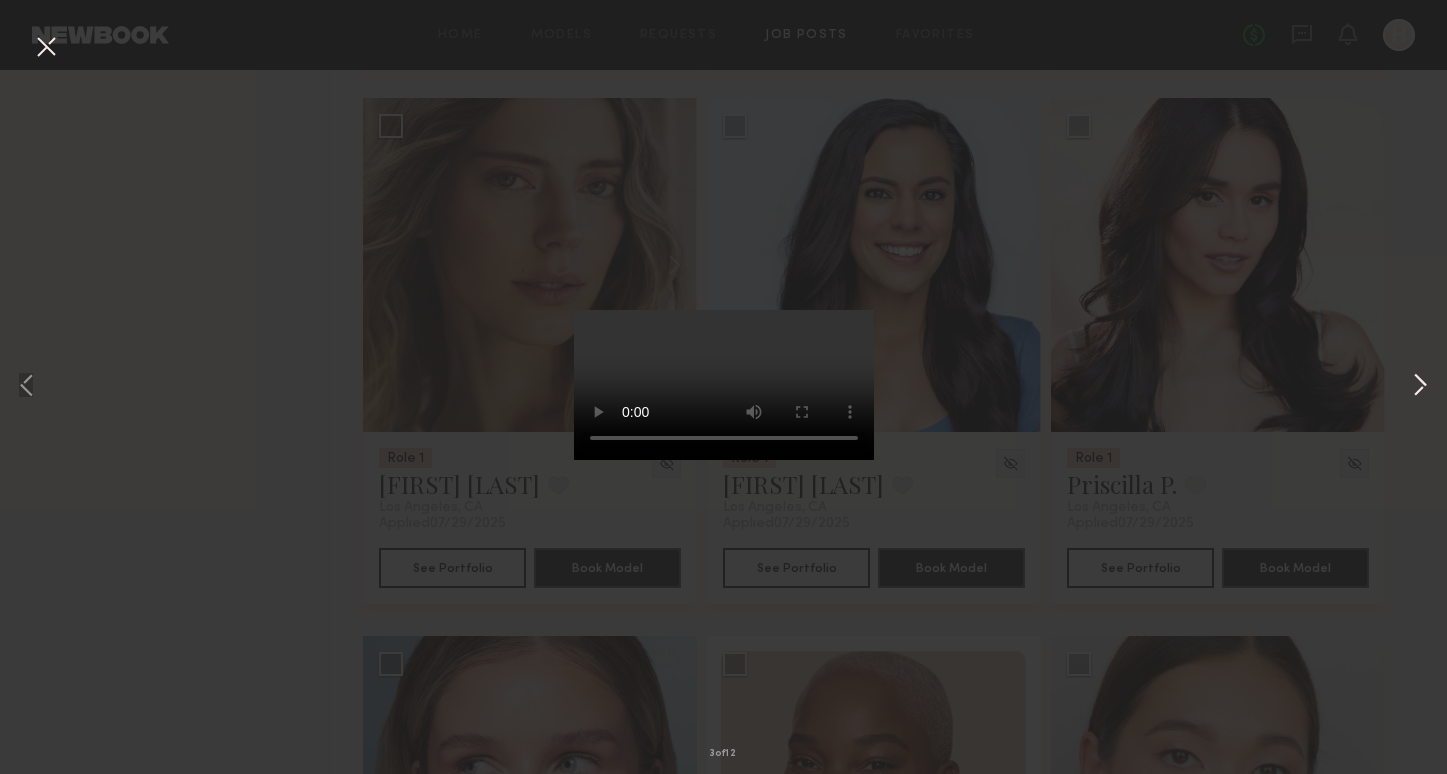 click at bounding box center (1420, 386) 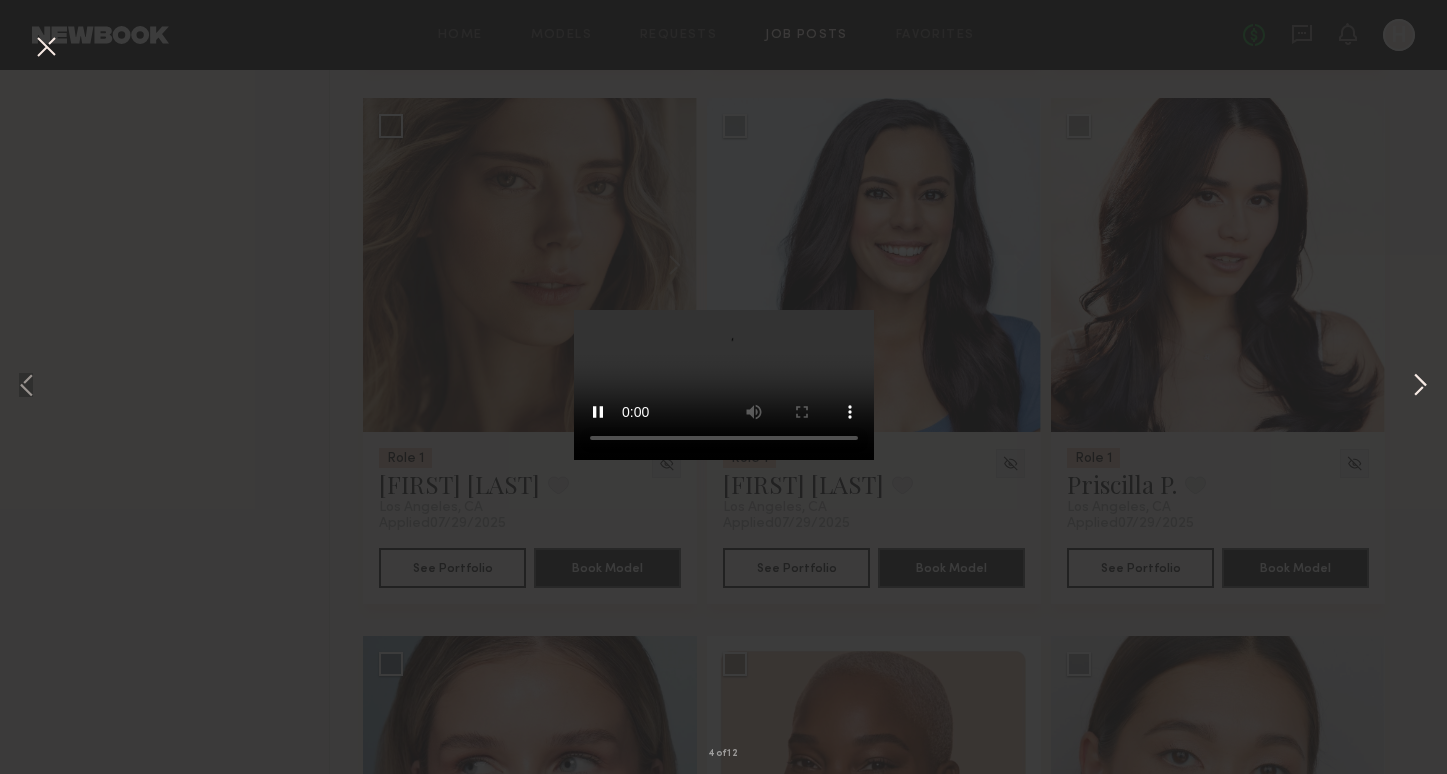 click at bounding box center [1420, 386] 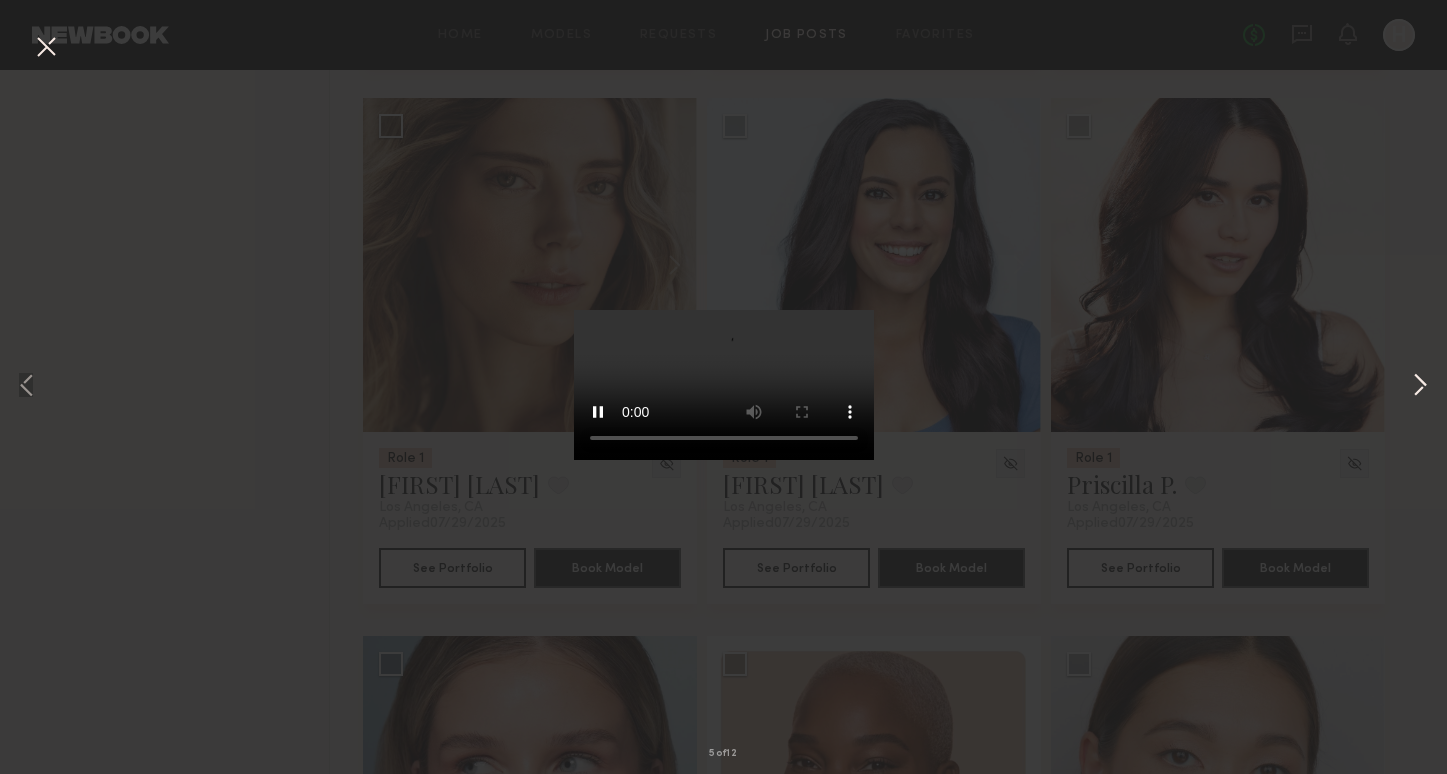 click at bounding box center [1420, 386] 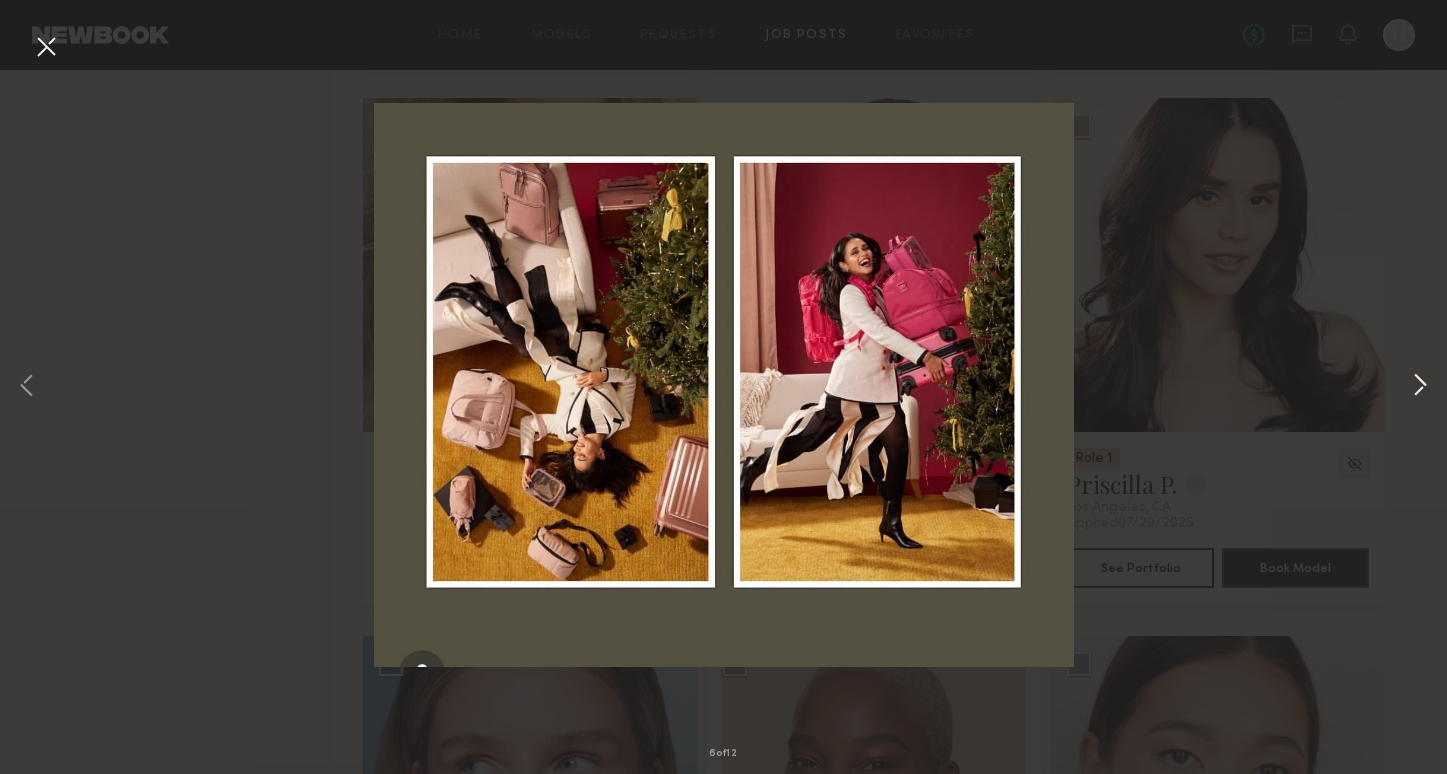 click at bounding box center (1420, 386) 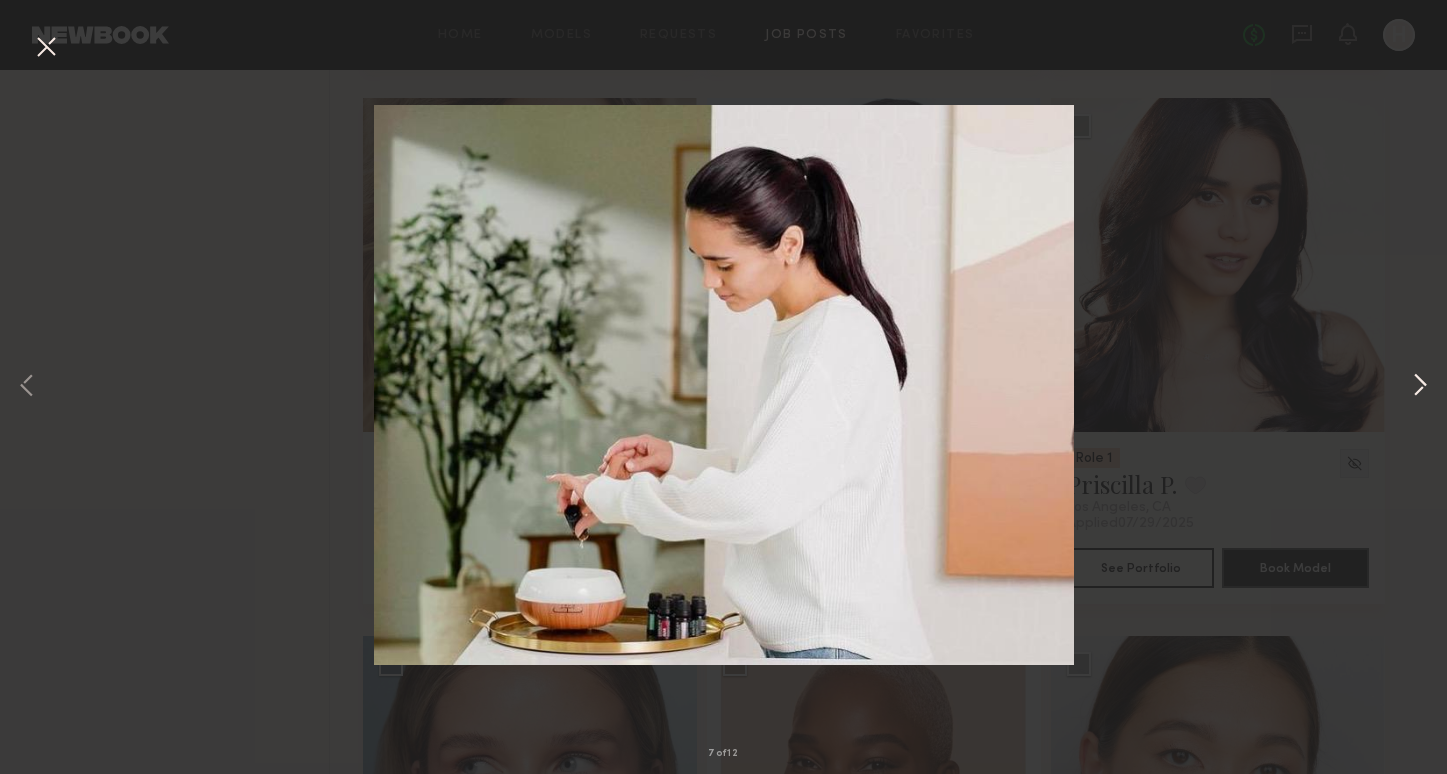 click at bounding box center (1420, 386) 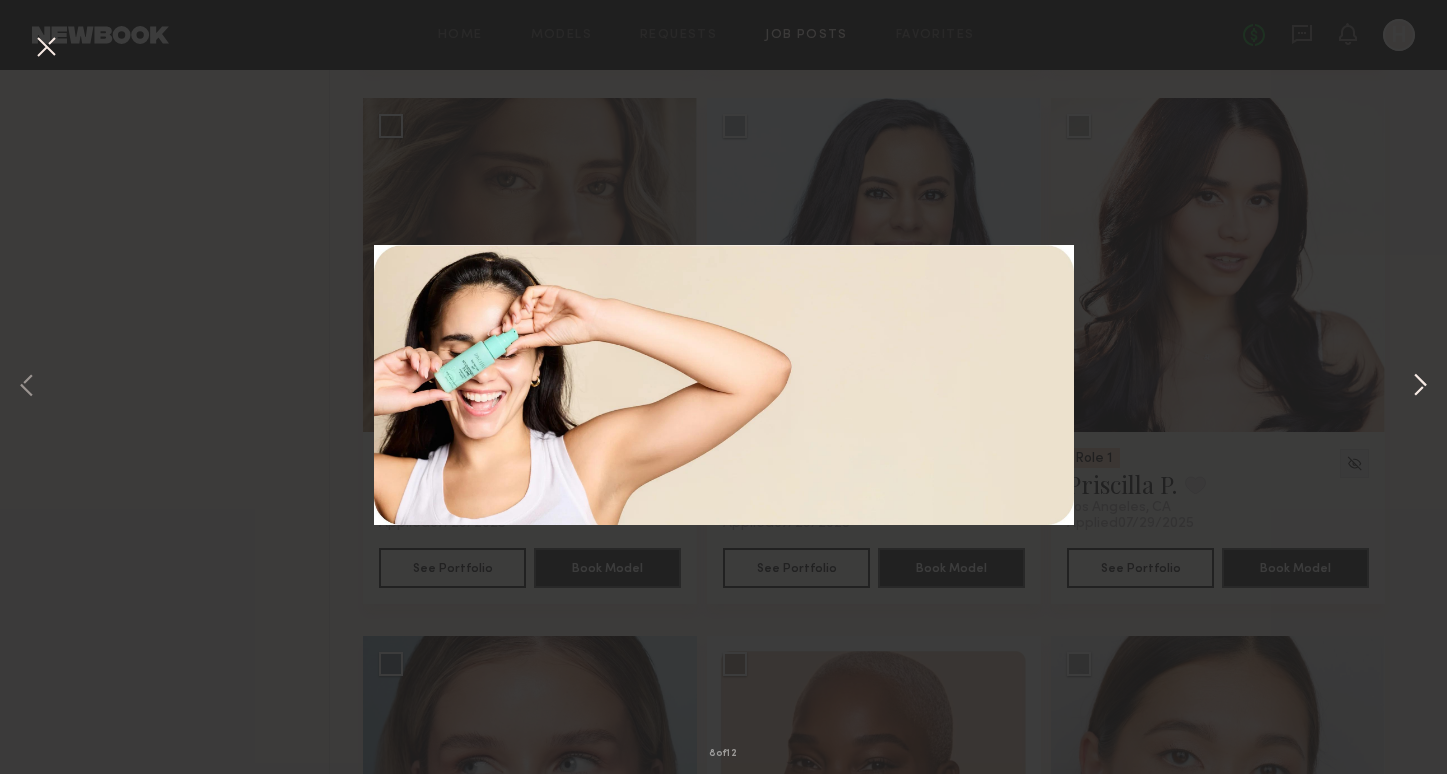 click at bounding box center (1420, 386) 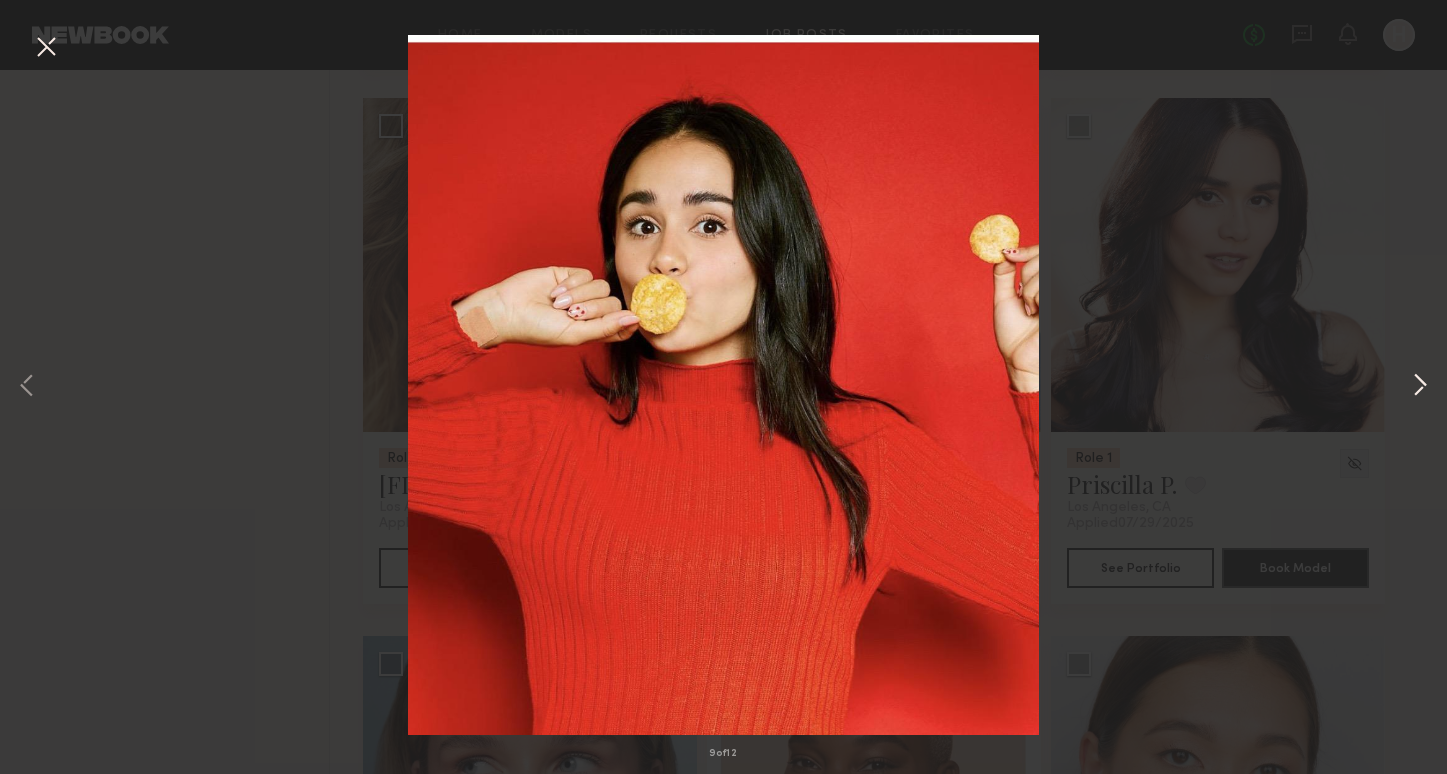 click at bounding box center [1420, 386] 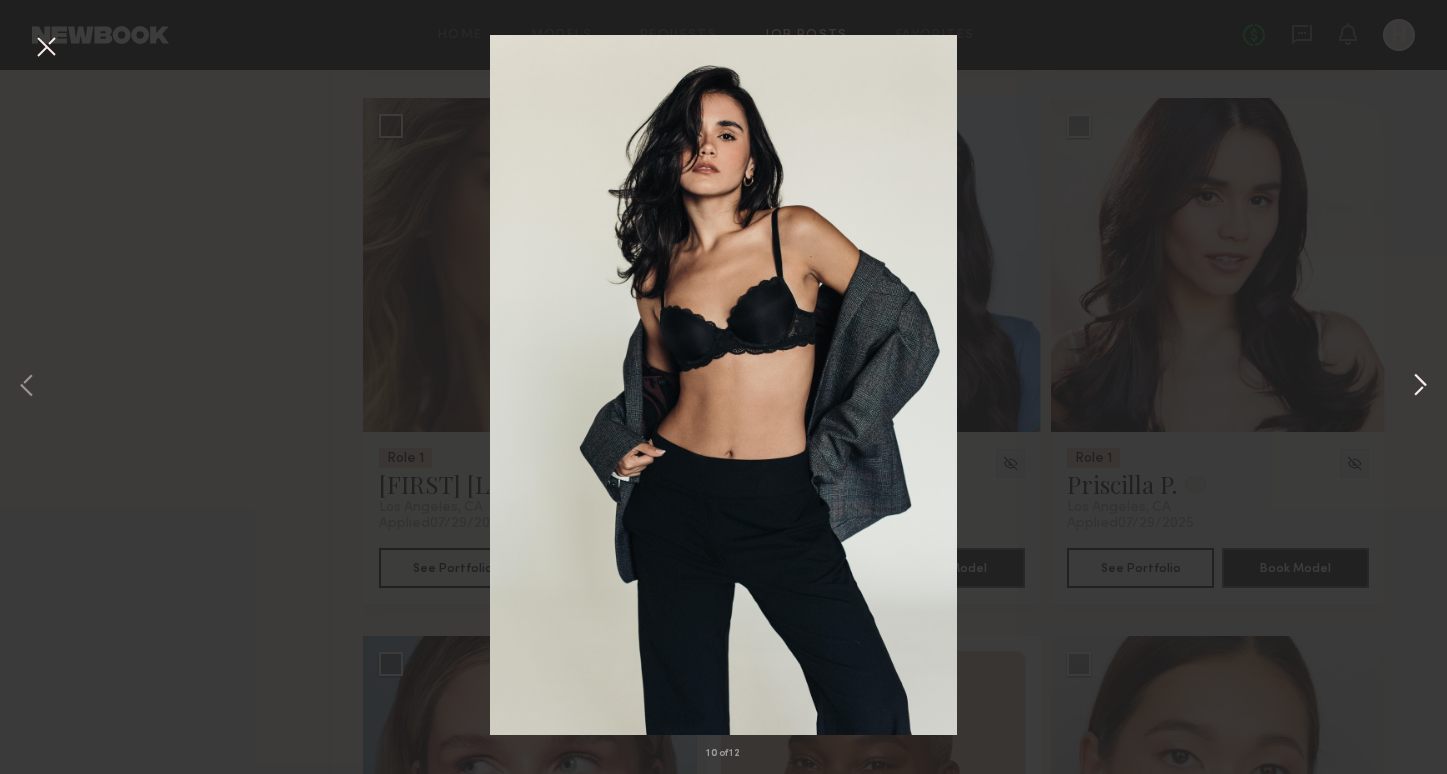 click at bounding box center (1420, 386) 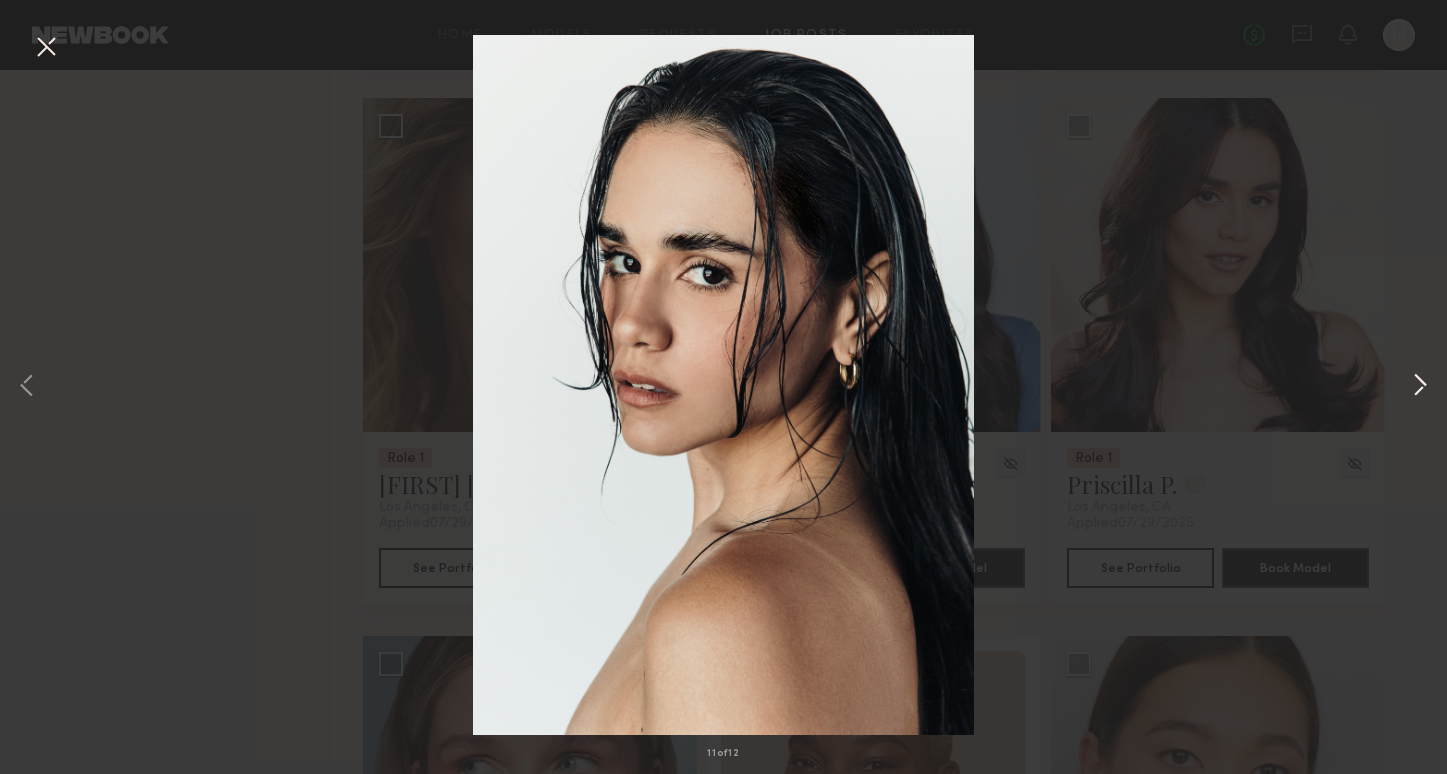click at bounding box center (1420, 386) 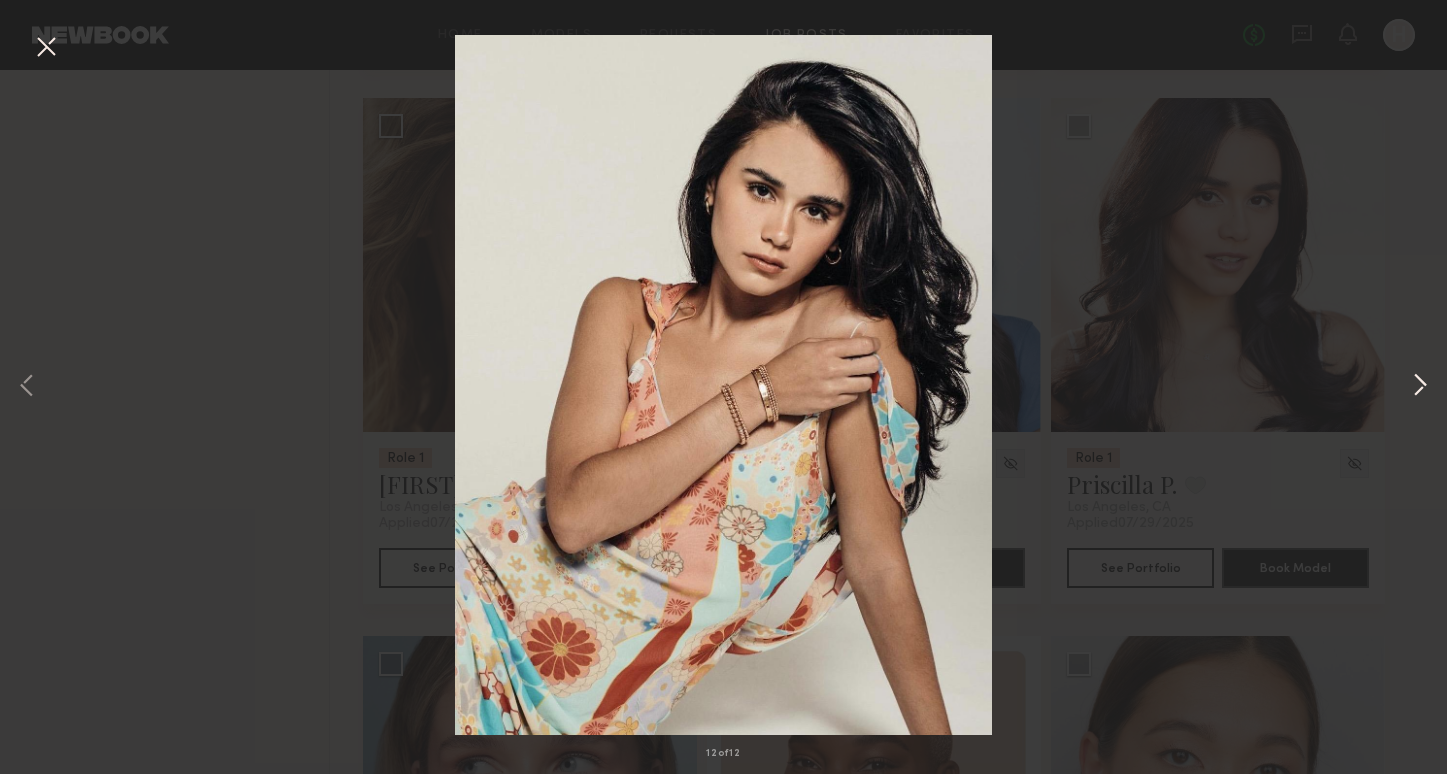click at bounding box center [1420, 386] 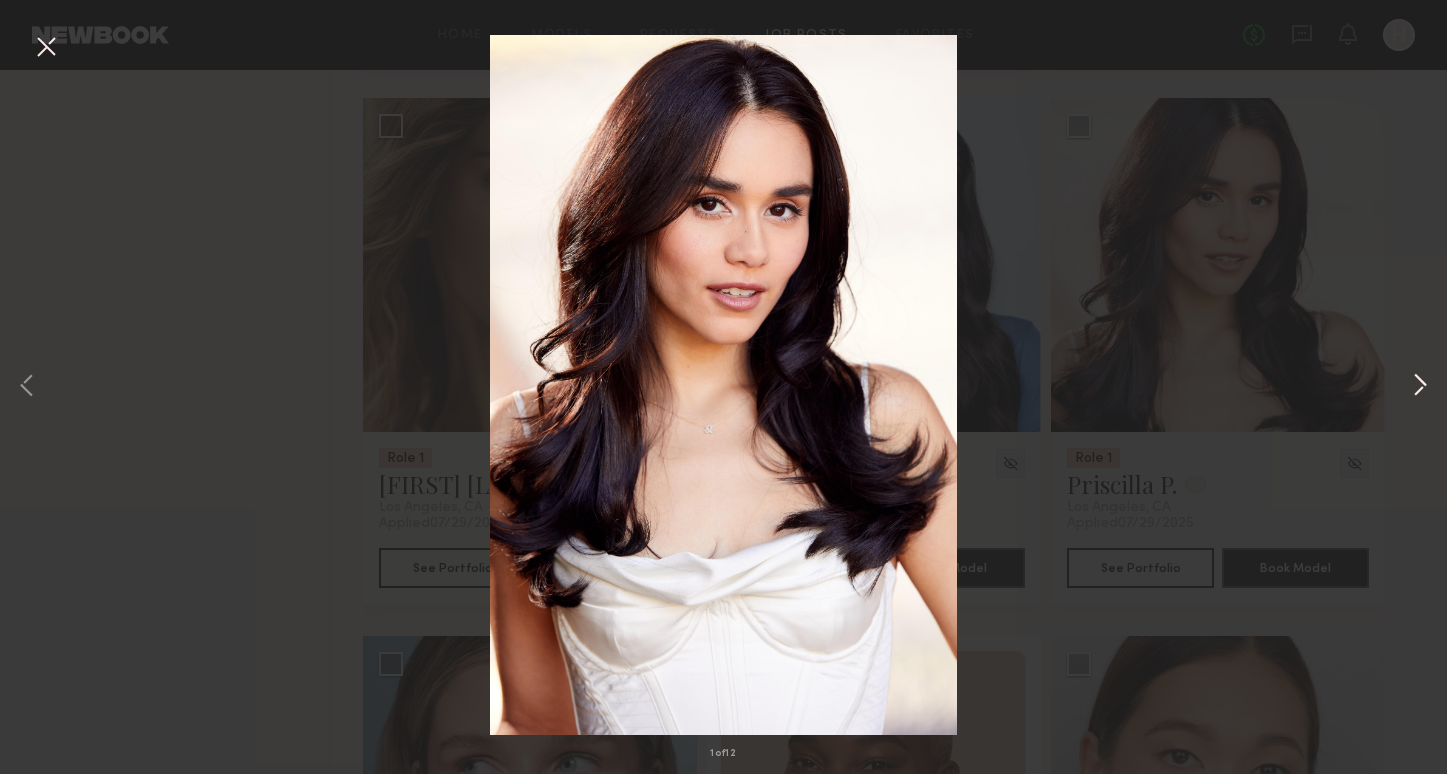 click at bounding box center [1420, 386] 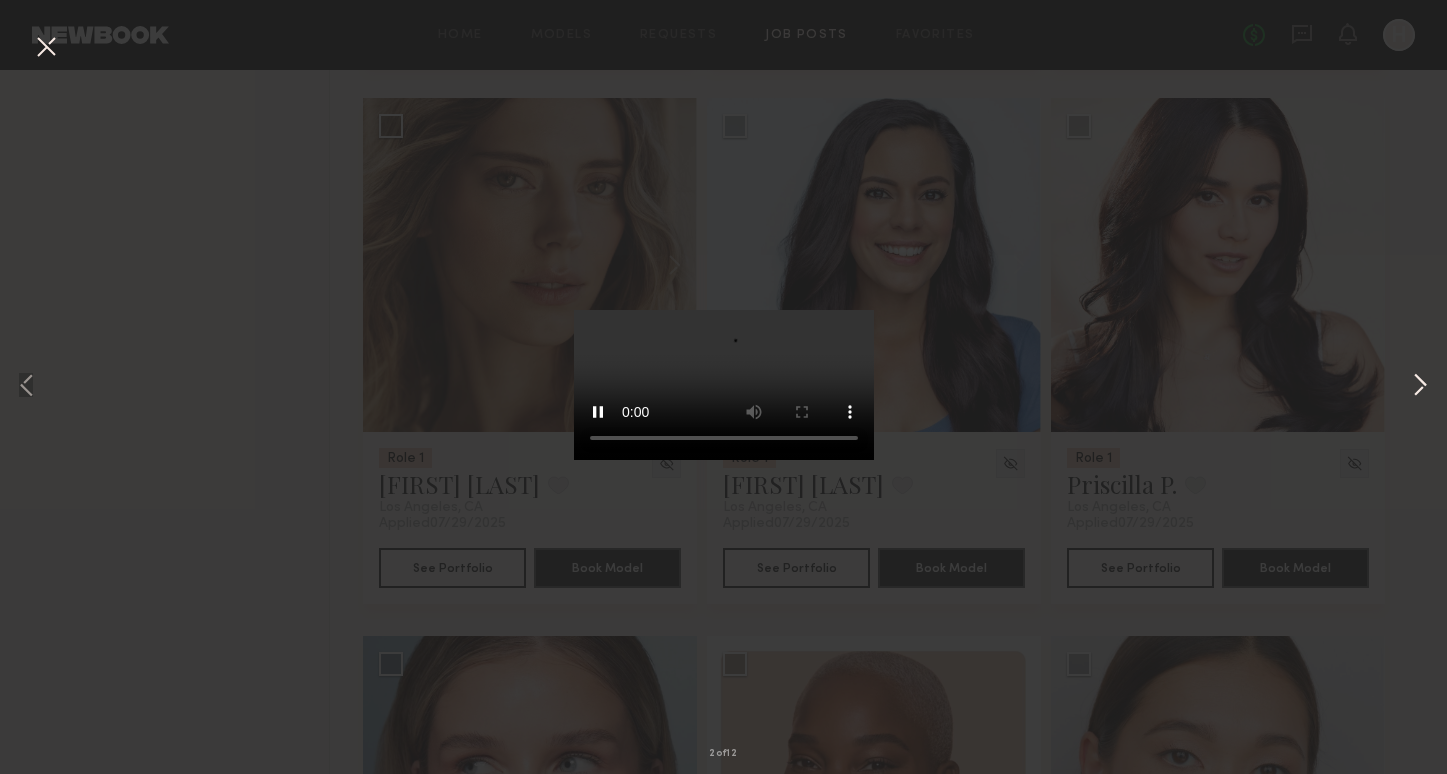 click at bounding box center [1420, 386] 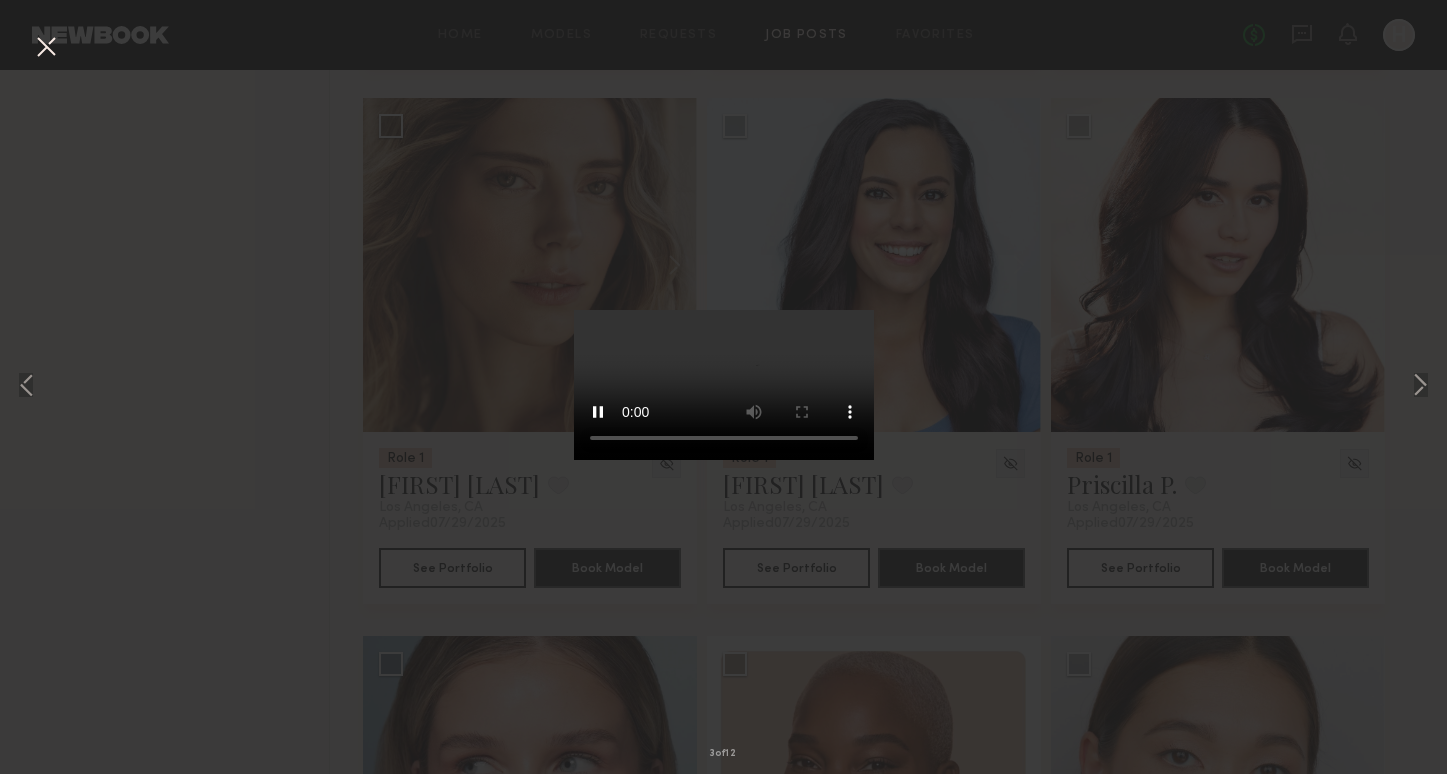 click on "3  of  12" at bounding box center (723, 387) 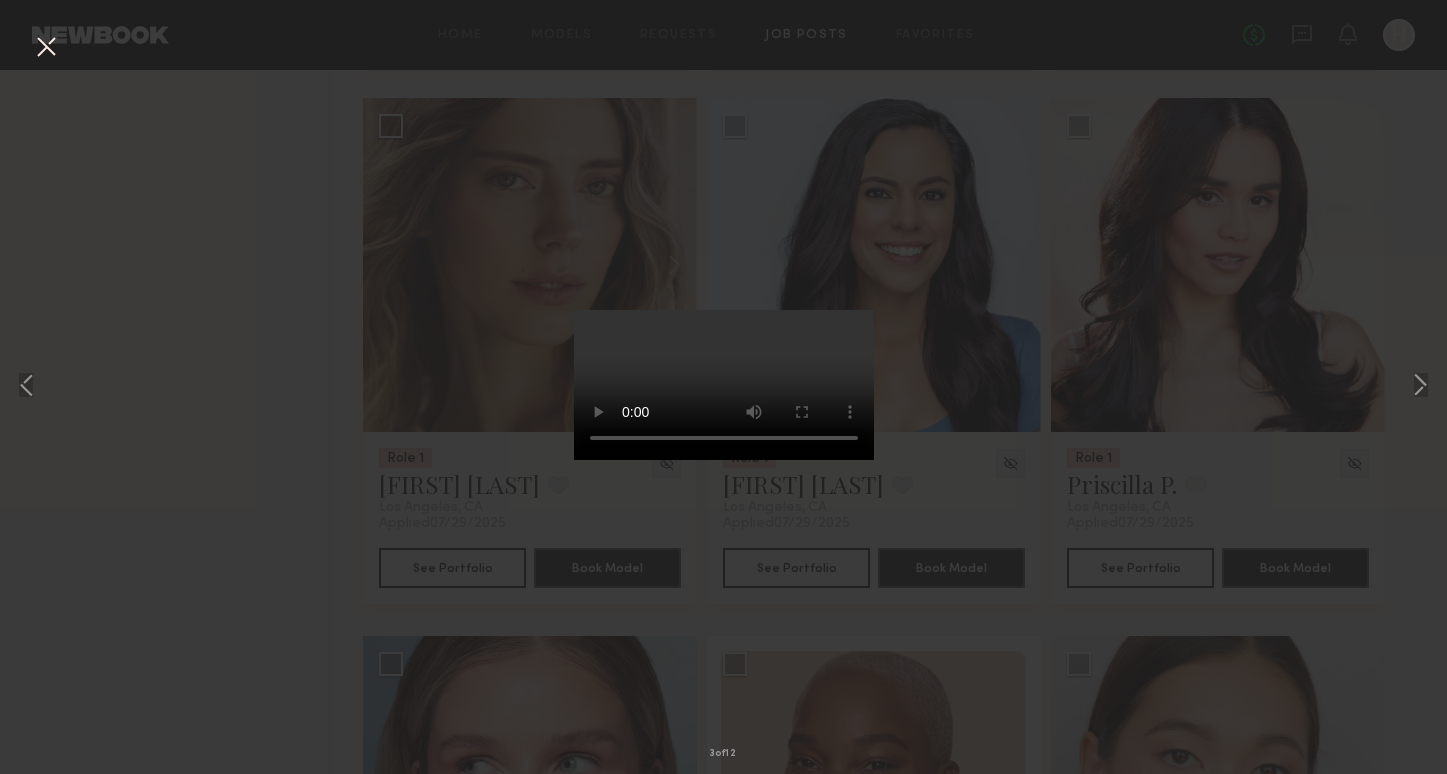 click at bounding box center (46, 48) 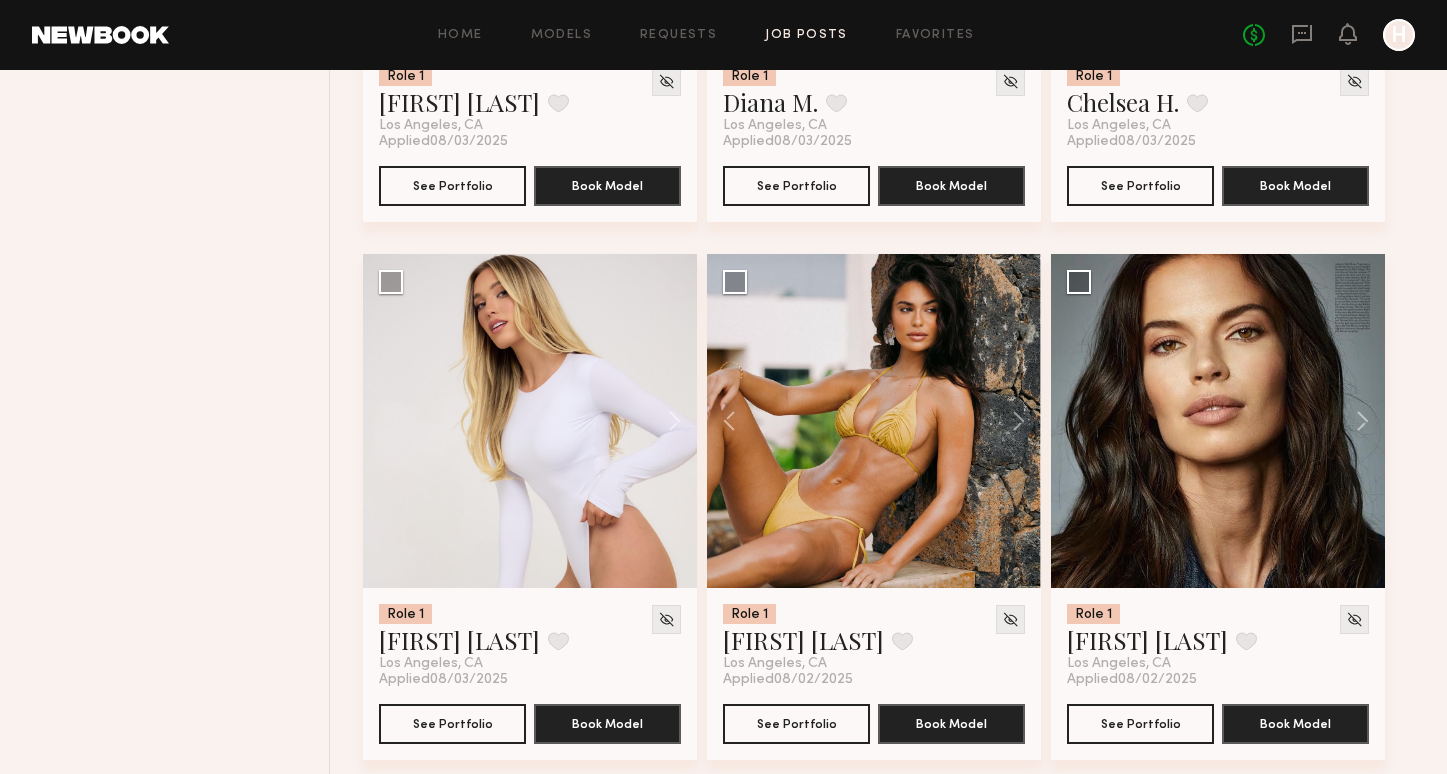 scroll, scrollTop: 1185, scrollLeft: 0, axis: vertical 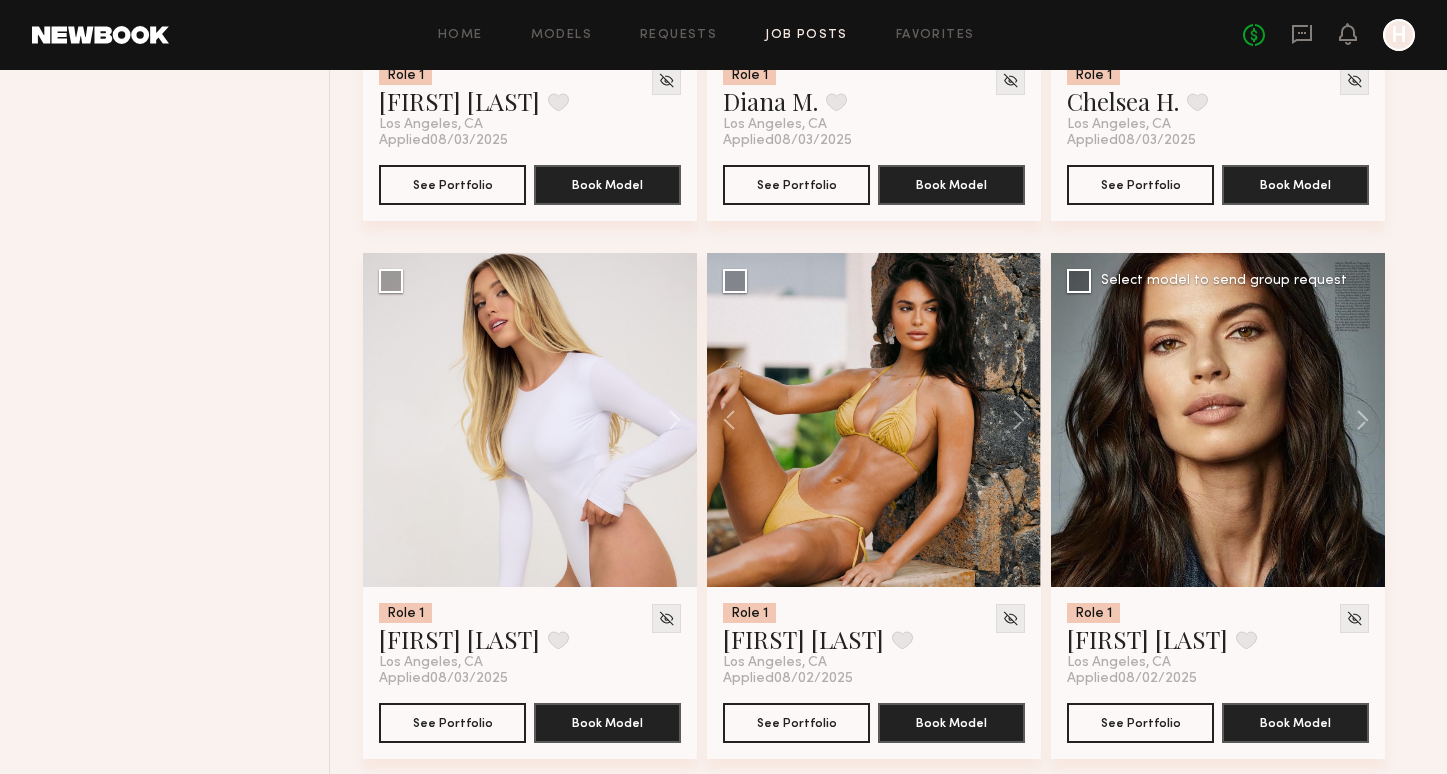 click 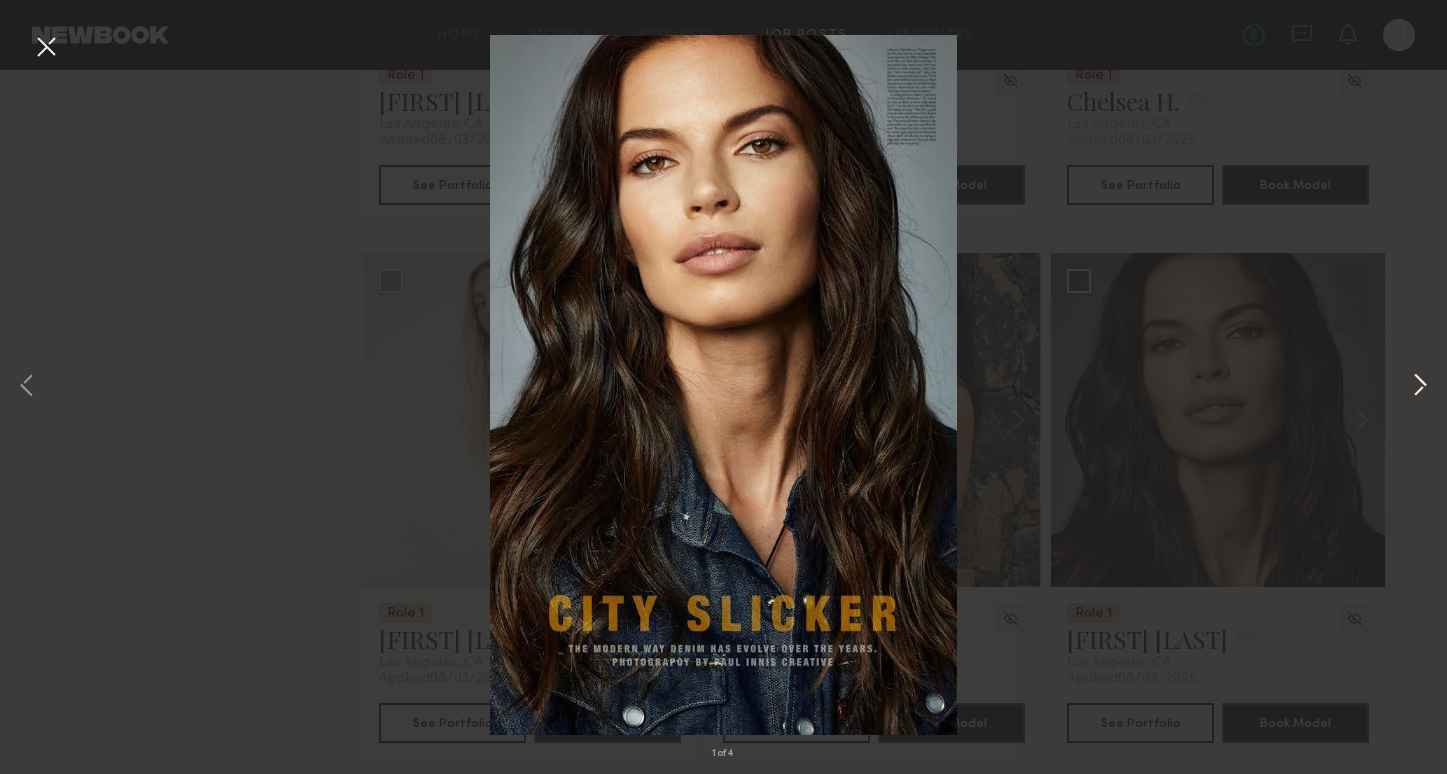 click at bounding box center [1420, 386] 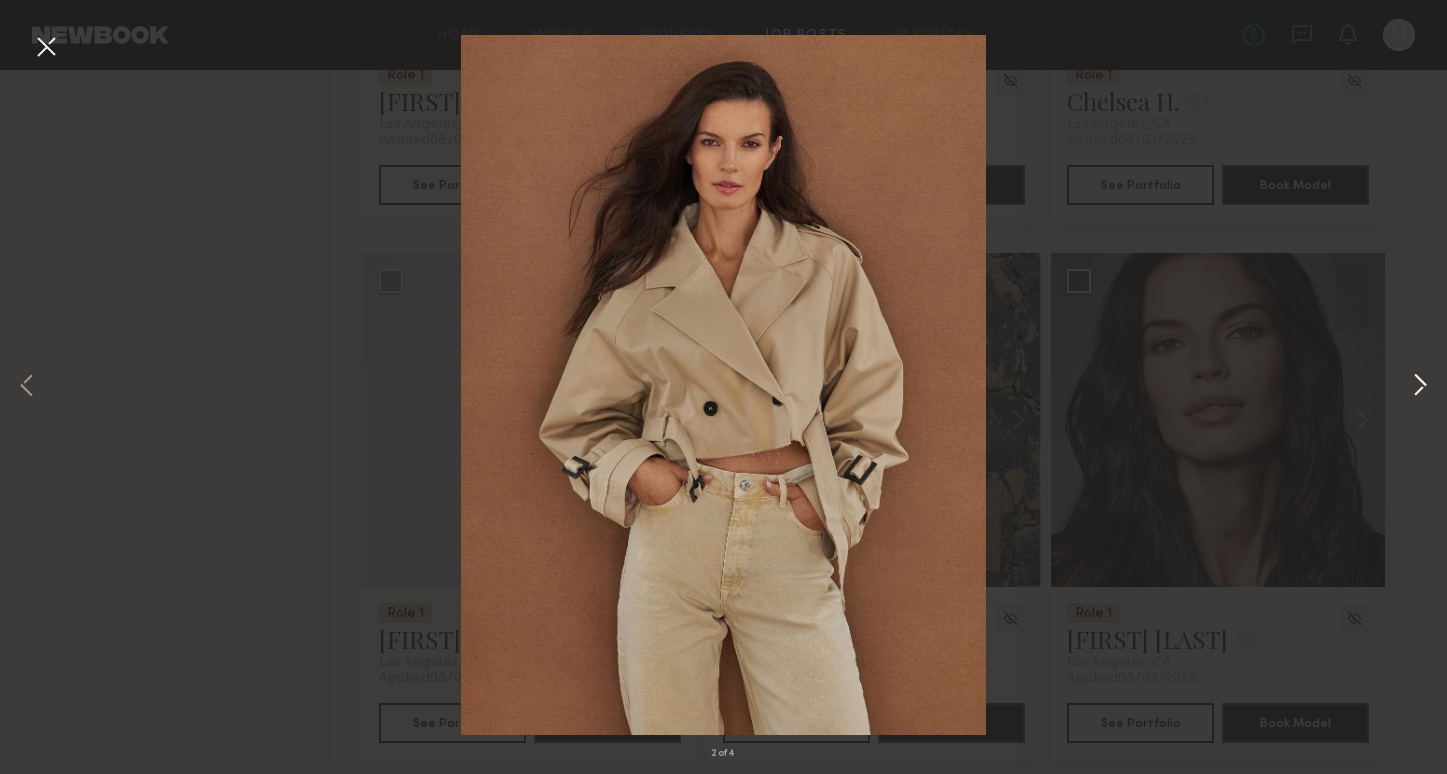 click at bounding box center [1420, 386] 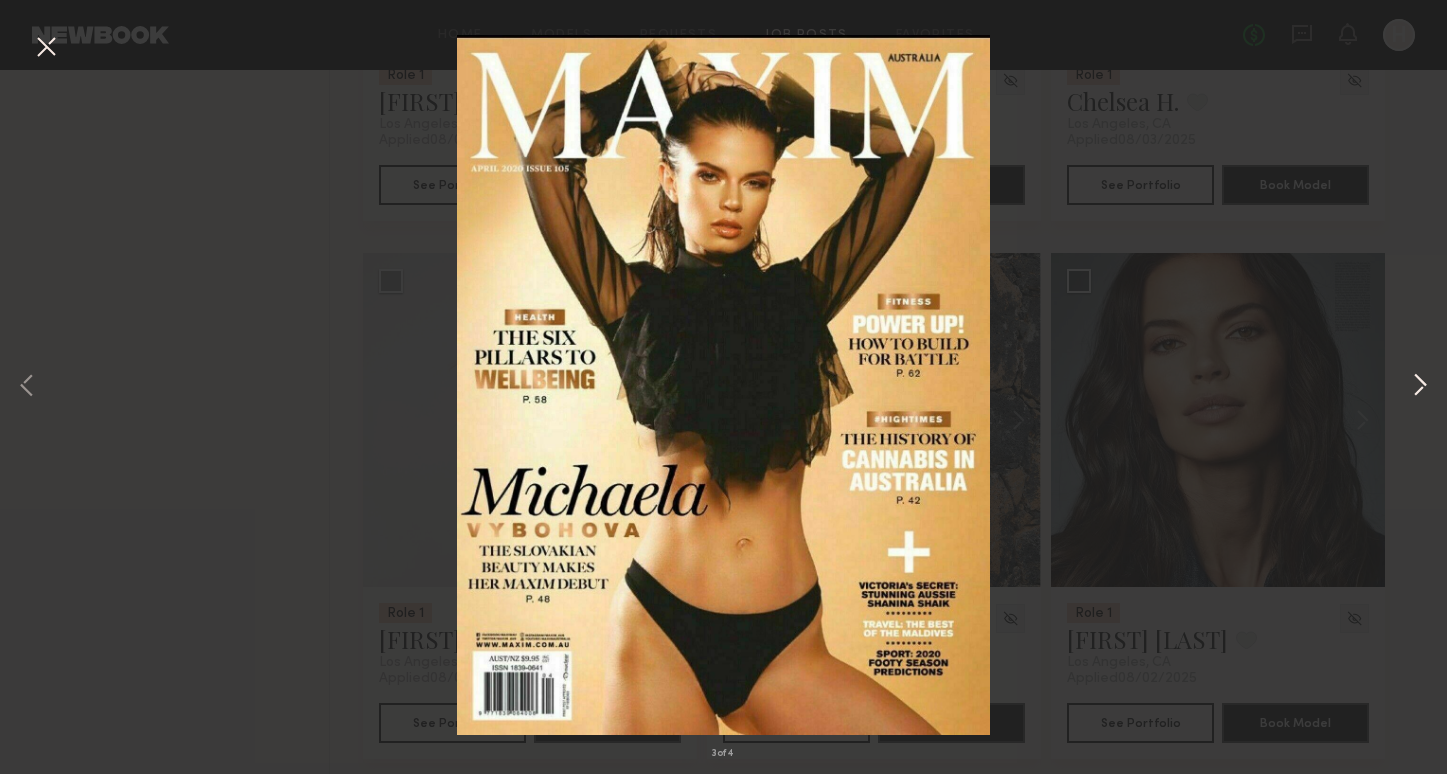 click at bounding box center (1420, 386) 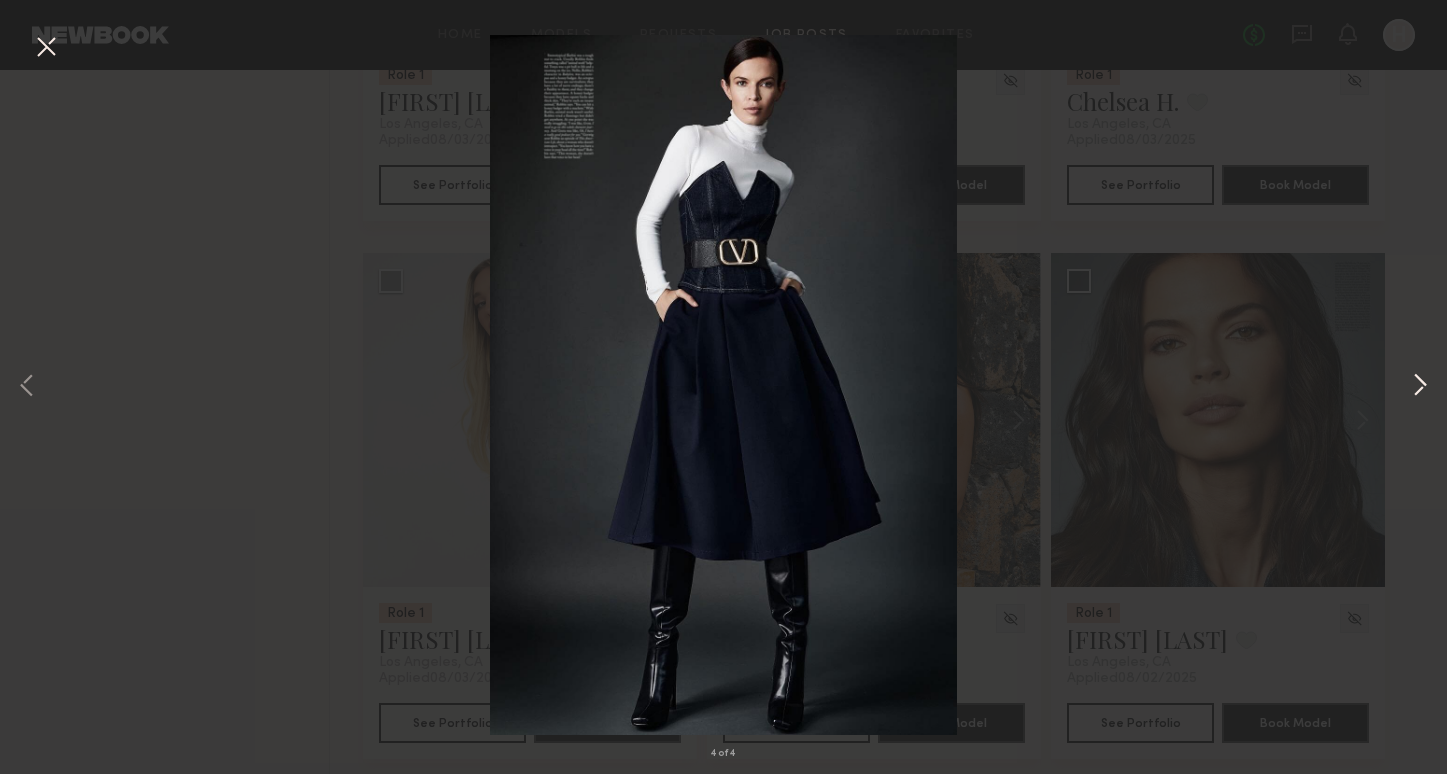 click at bounding box center (1420, 386) 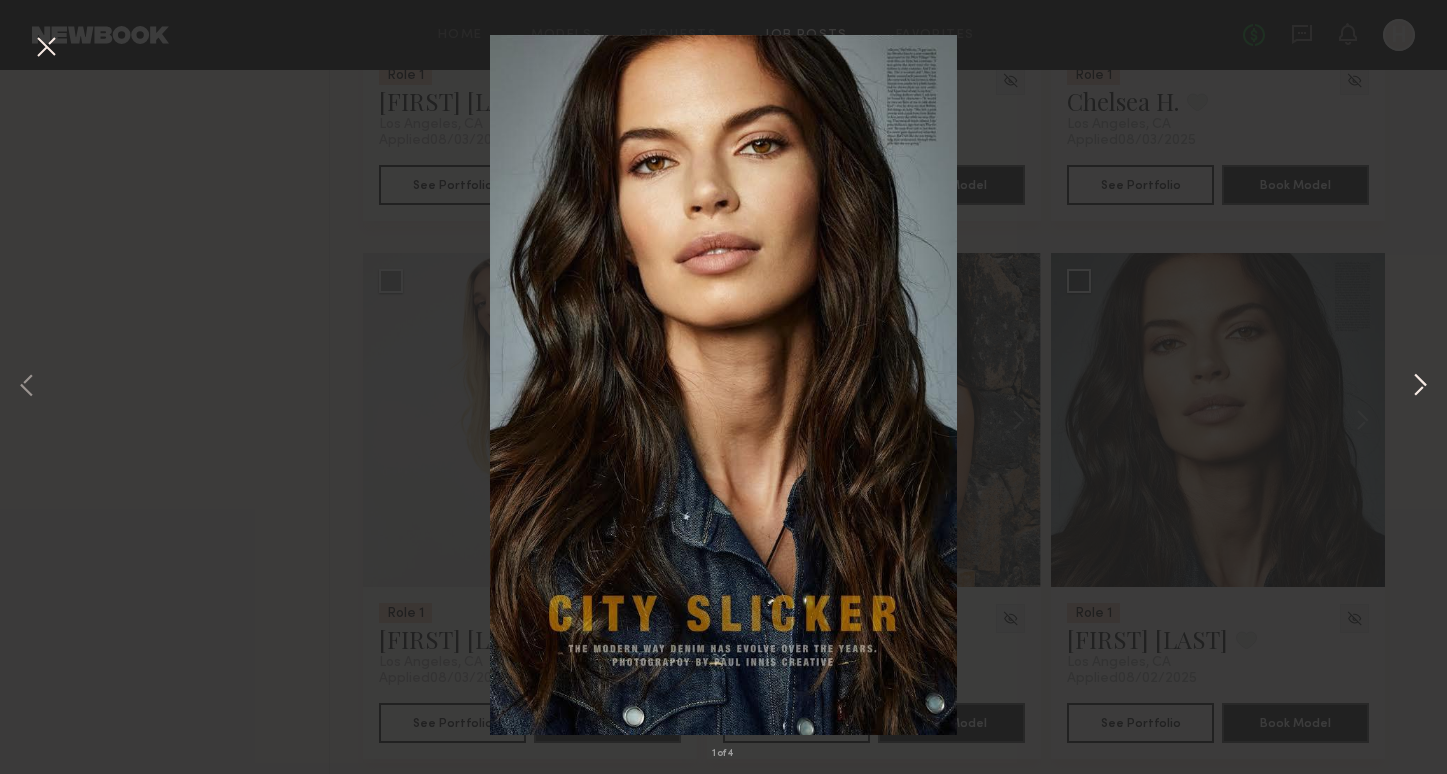 click at bounding box center (1420, 386) 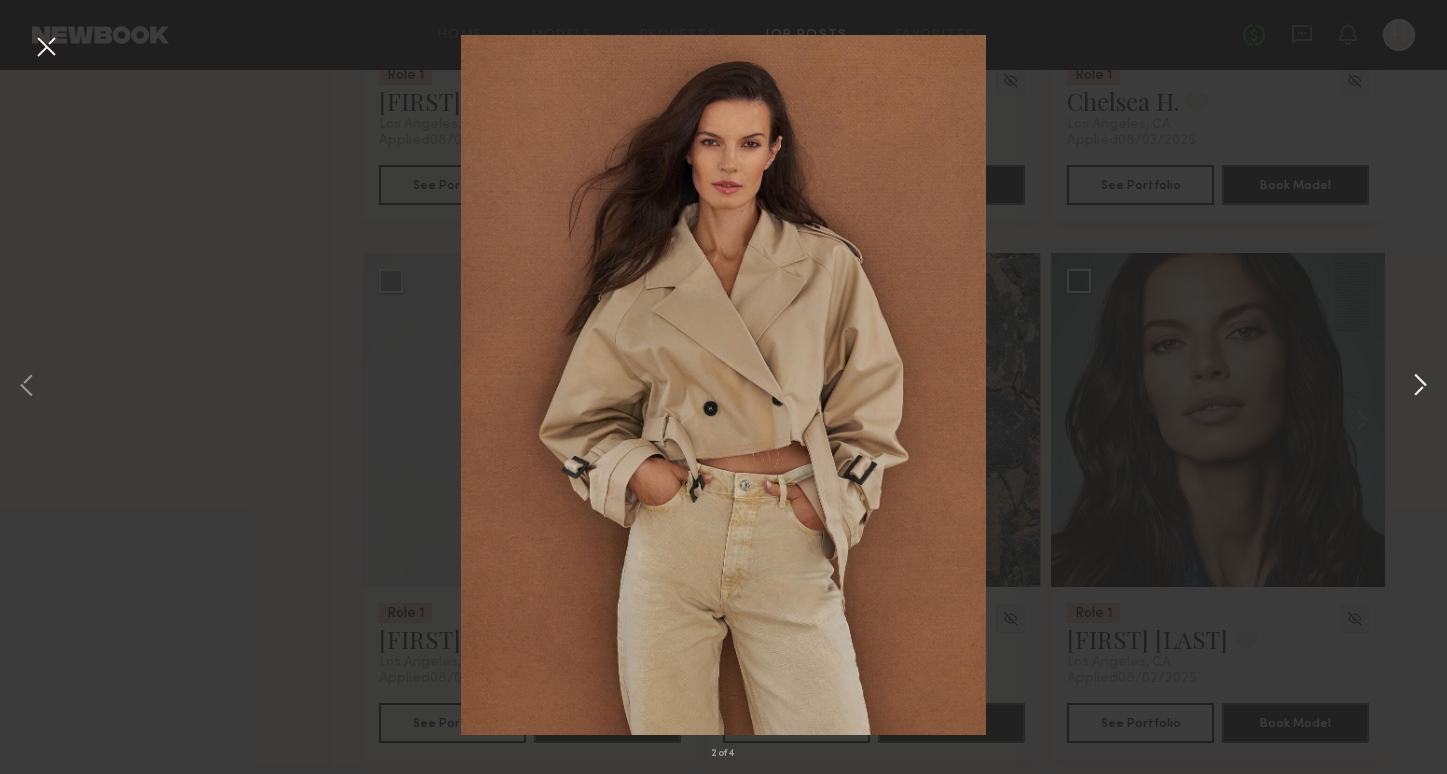 click at bounding box center (1420, 386) 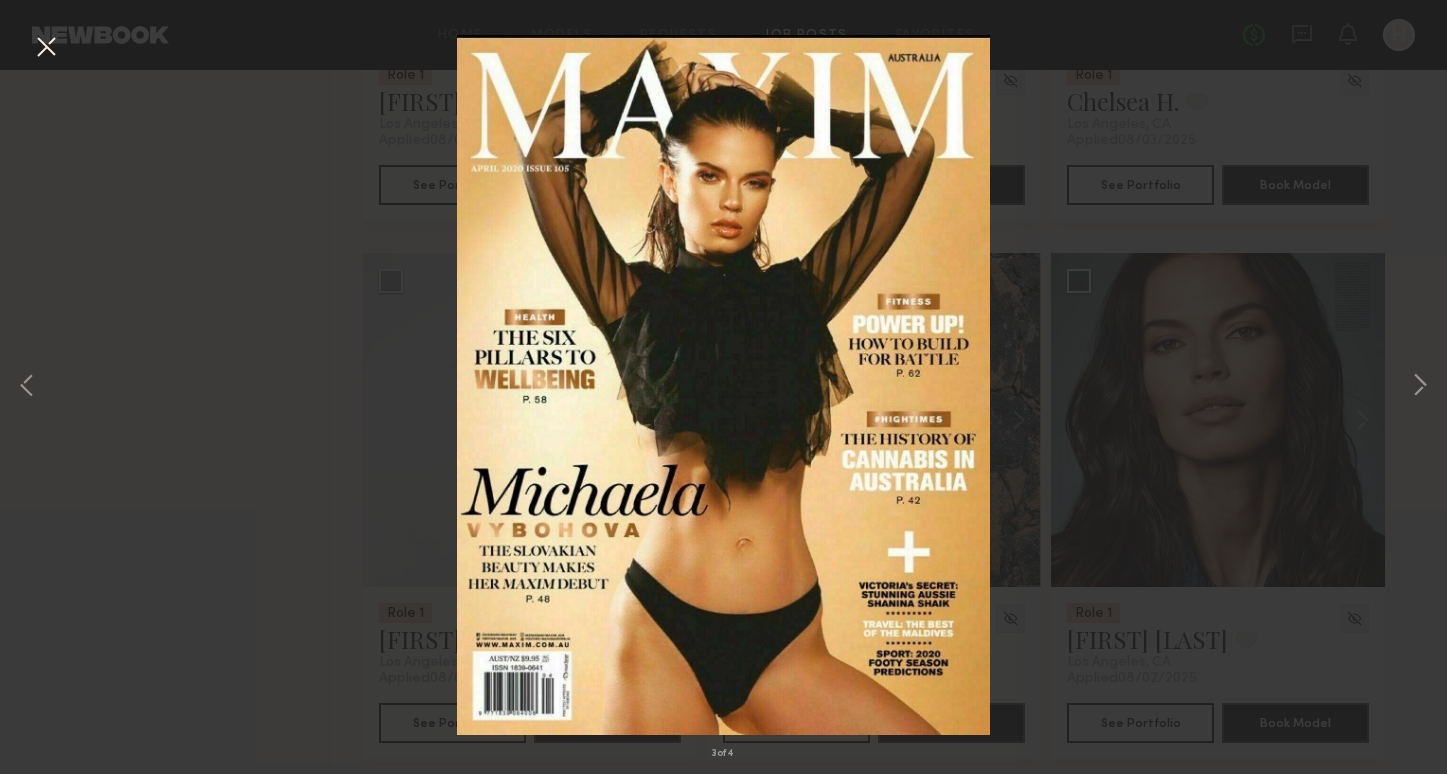 click on "3  of  4" at bounding box center [723, 387] 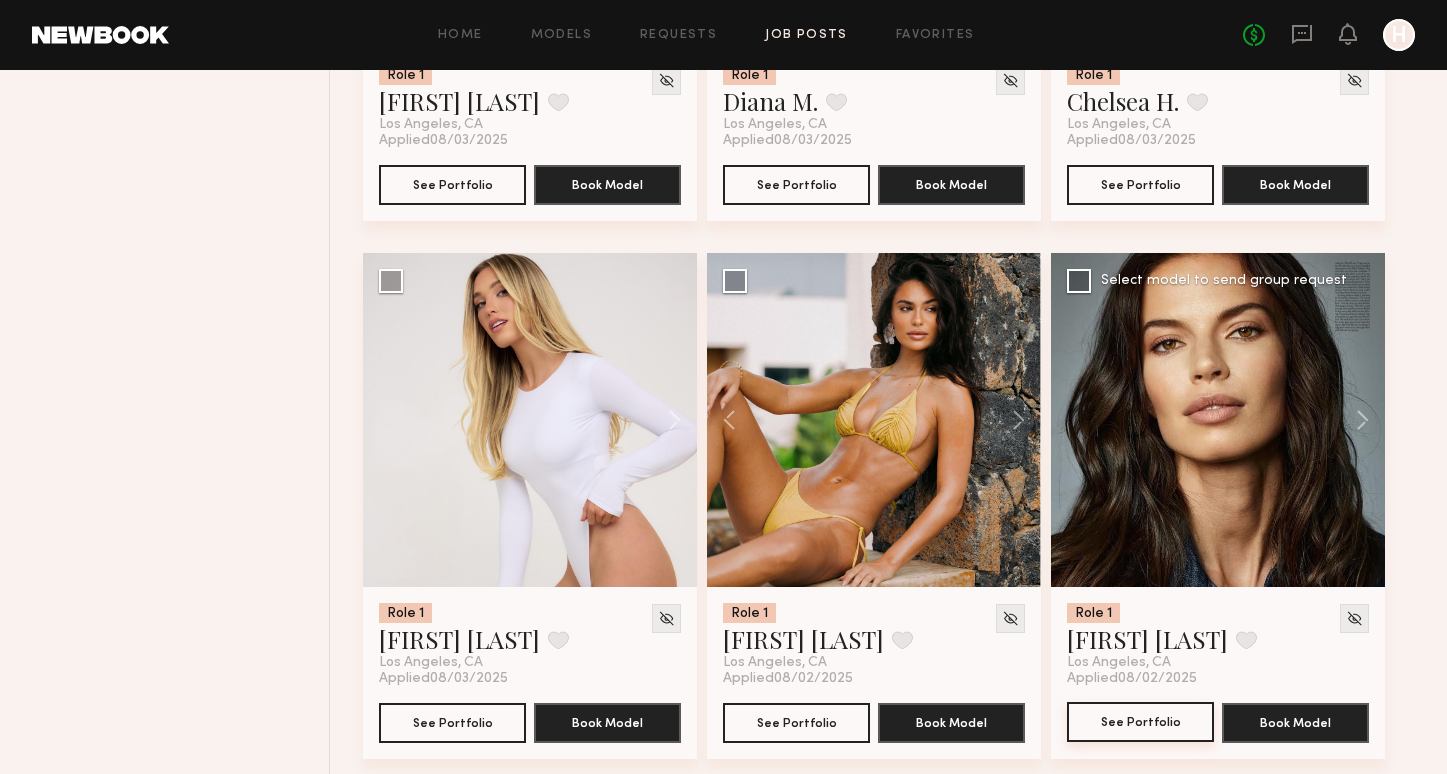 click on "See Portfolio" 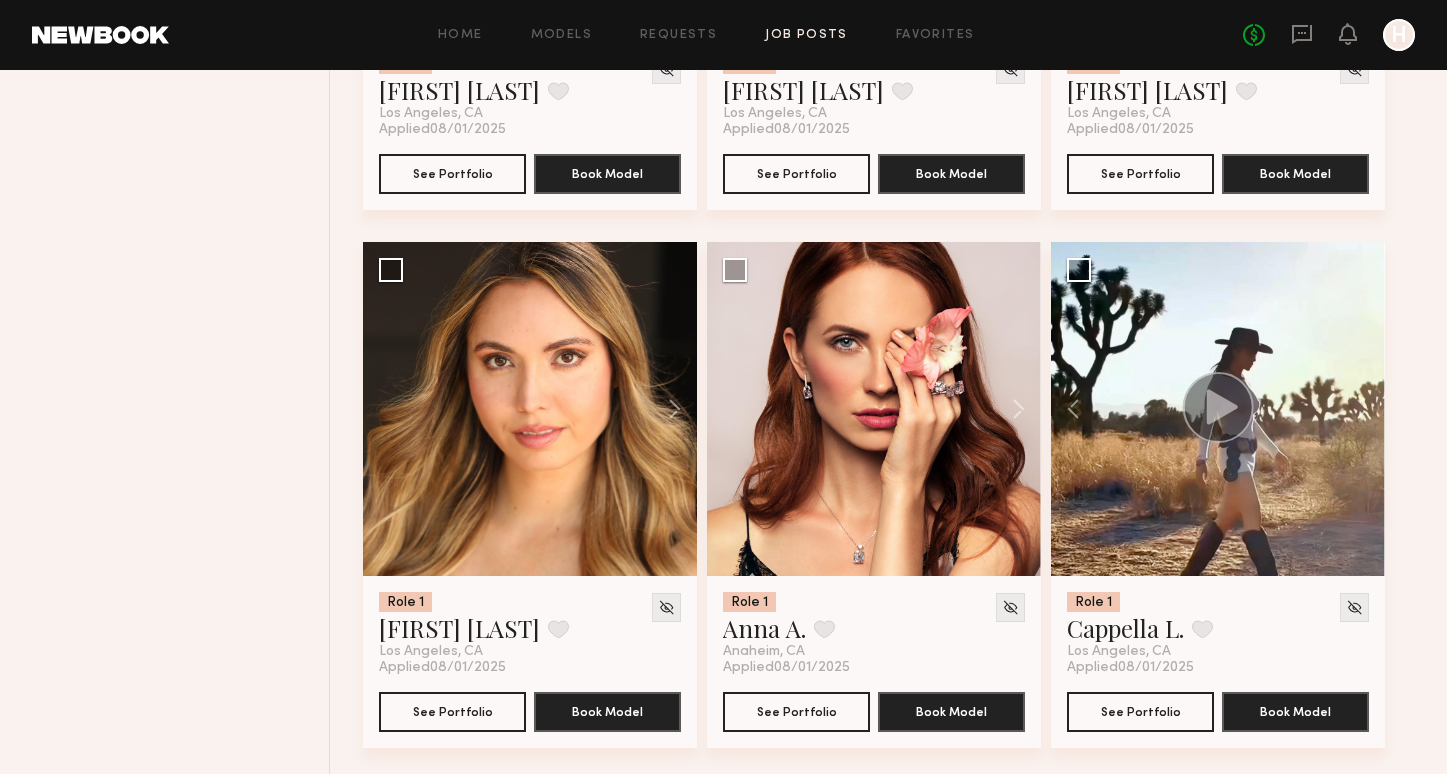 scroll, scrollTop: 2813, scrollLeft: 0, axis: vertical 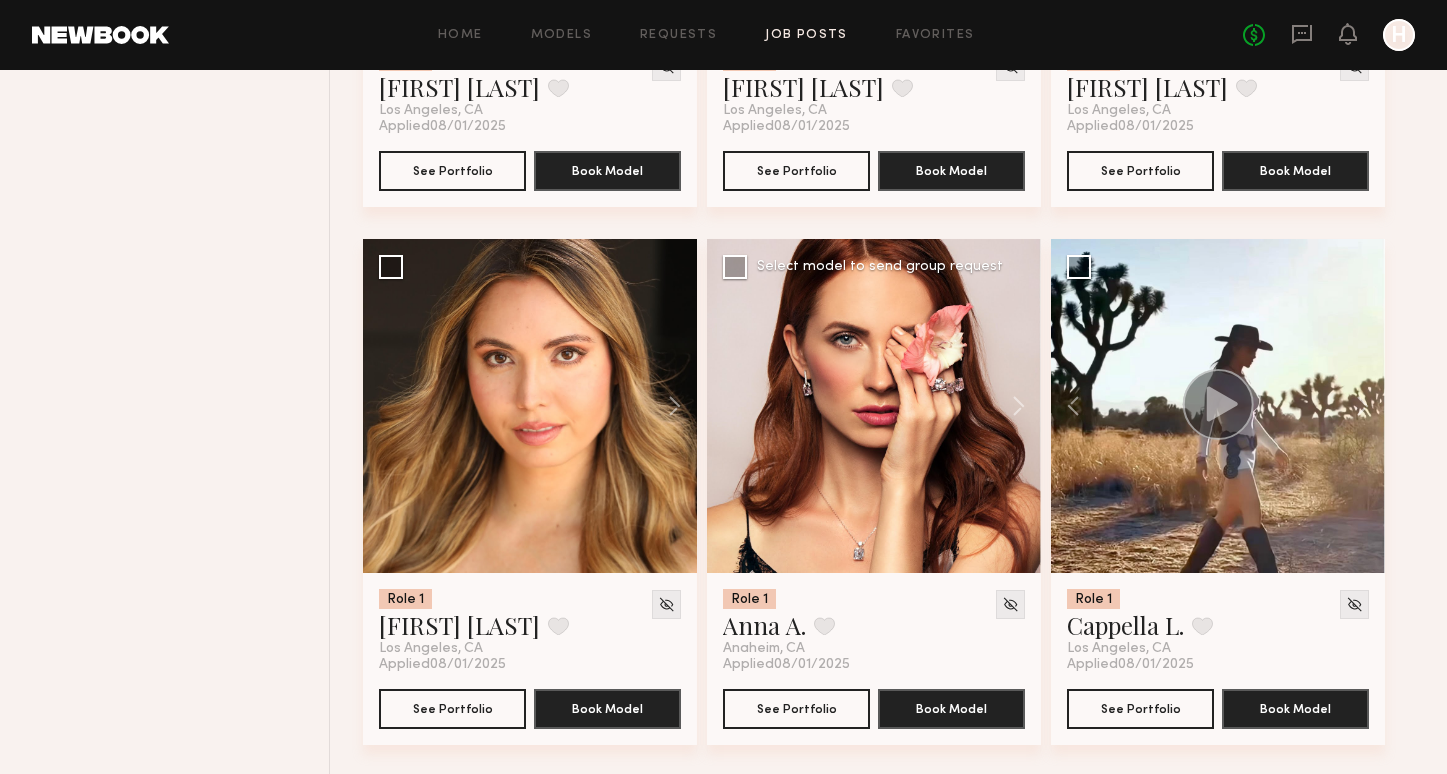 click 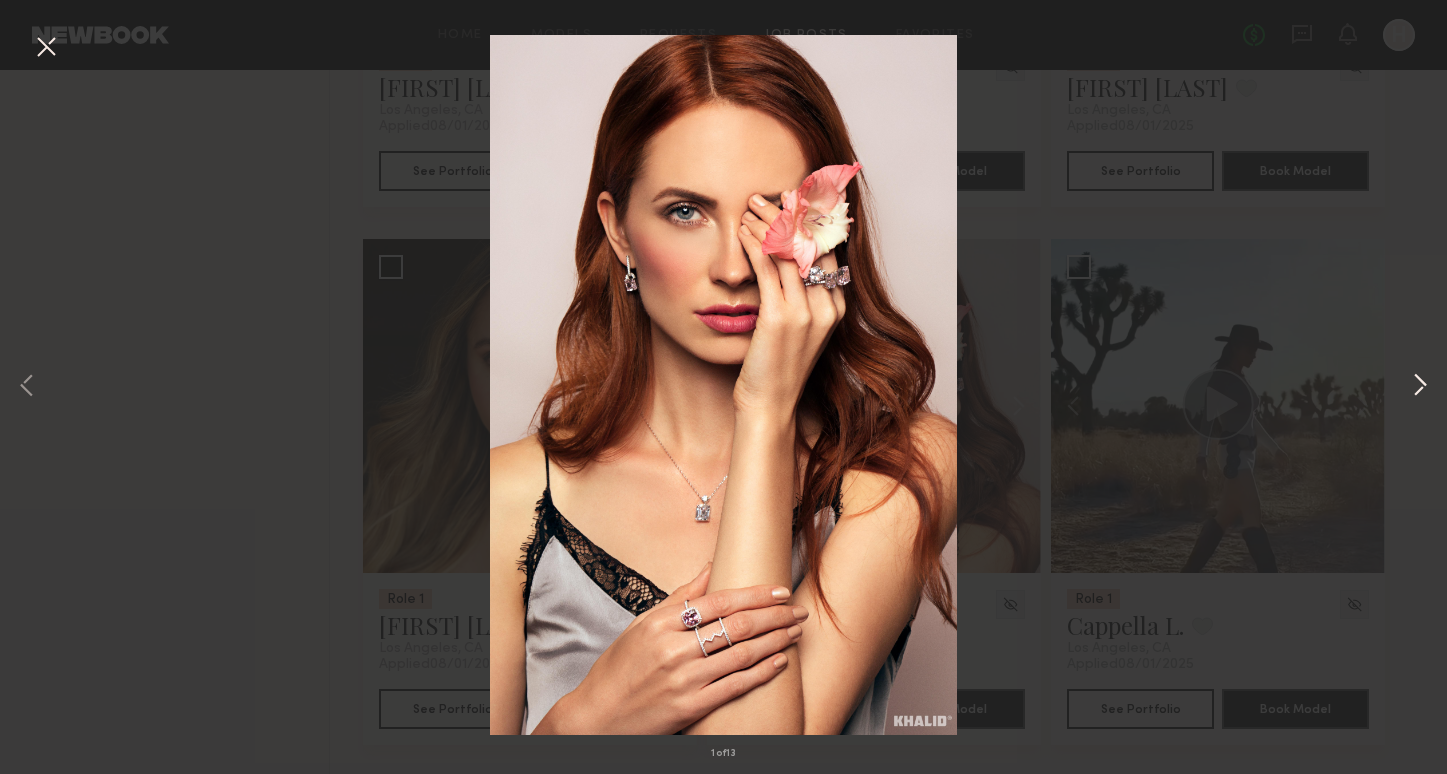 click at bounding box center (1420, 386) 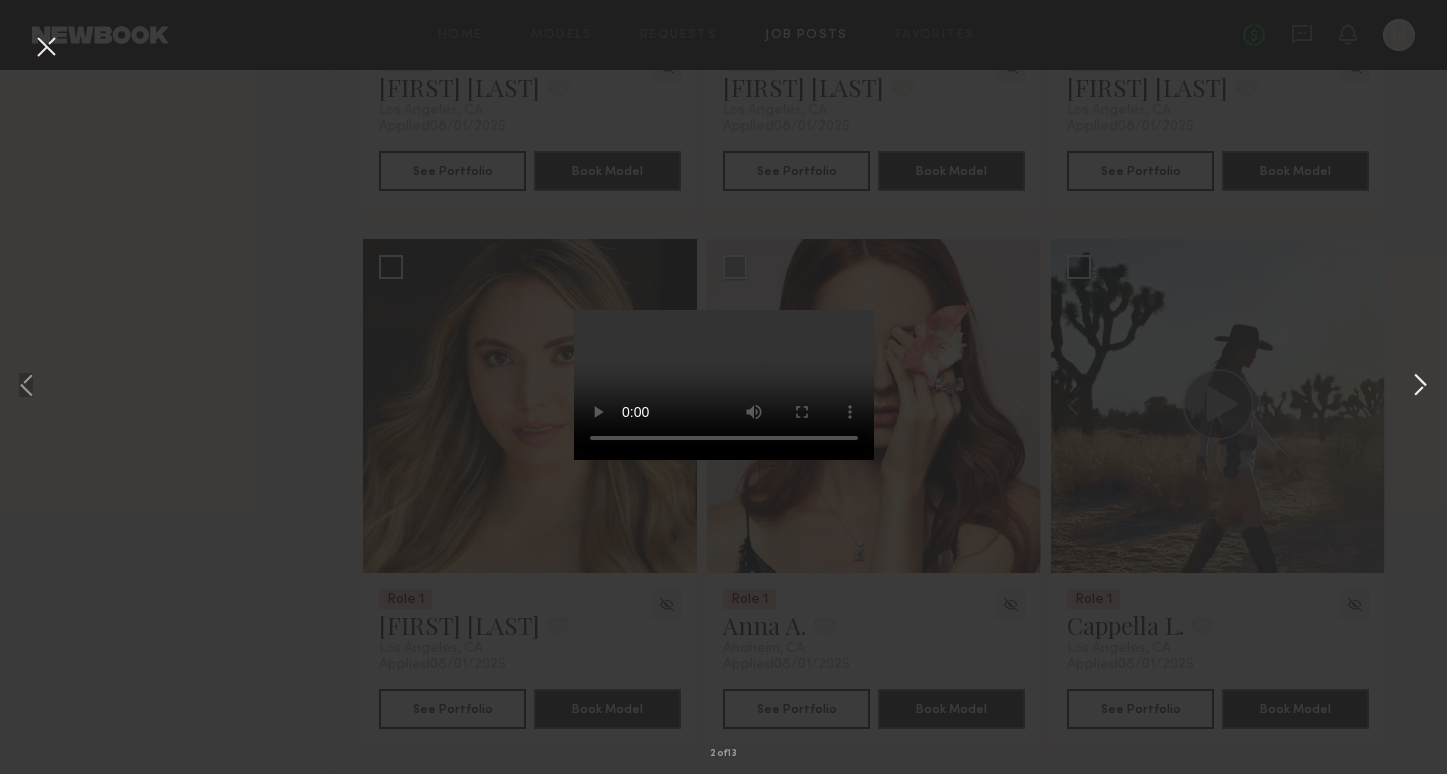 click at bounding box center [1420, 386] 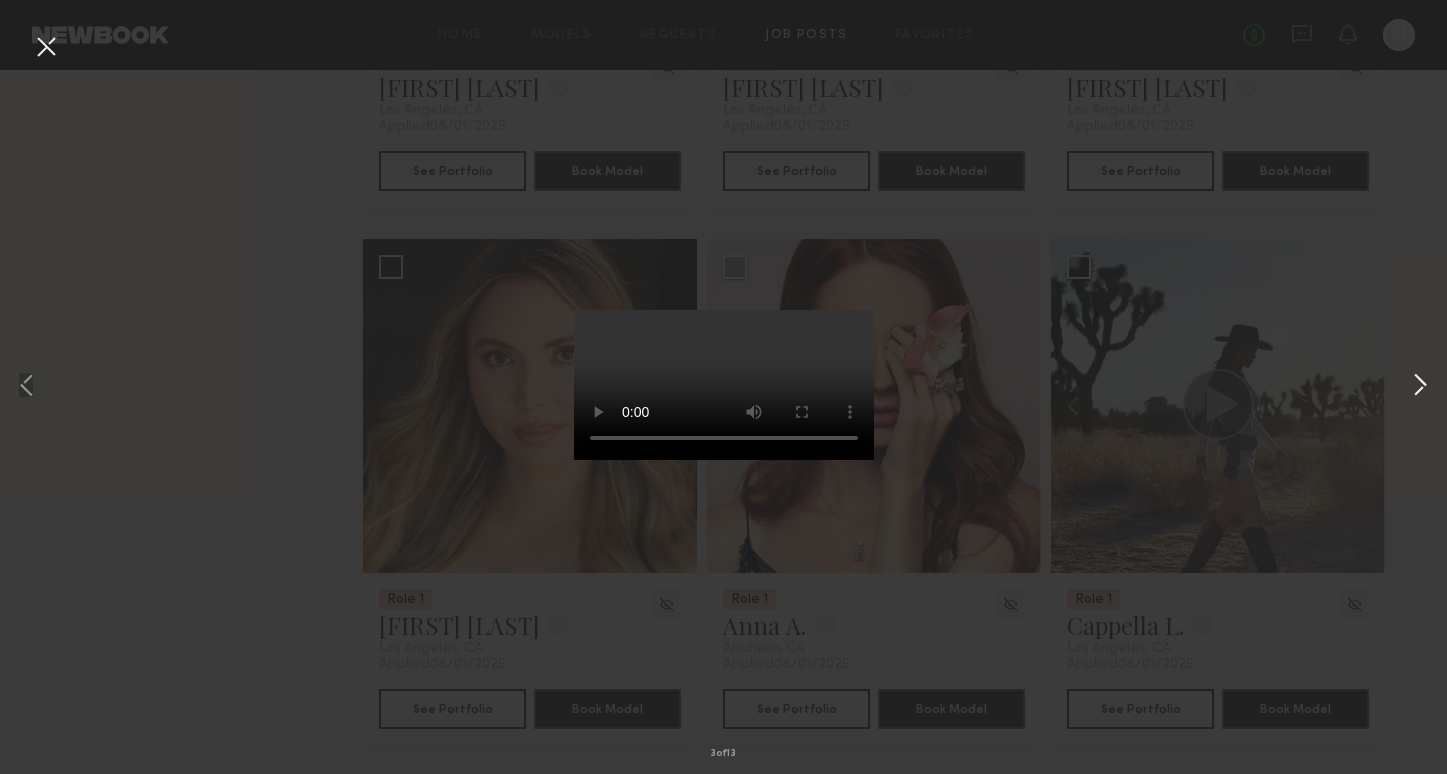 click at bounding box center (1420, 386) 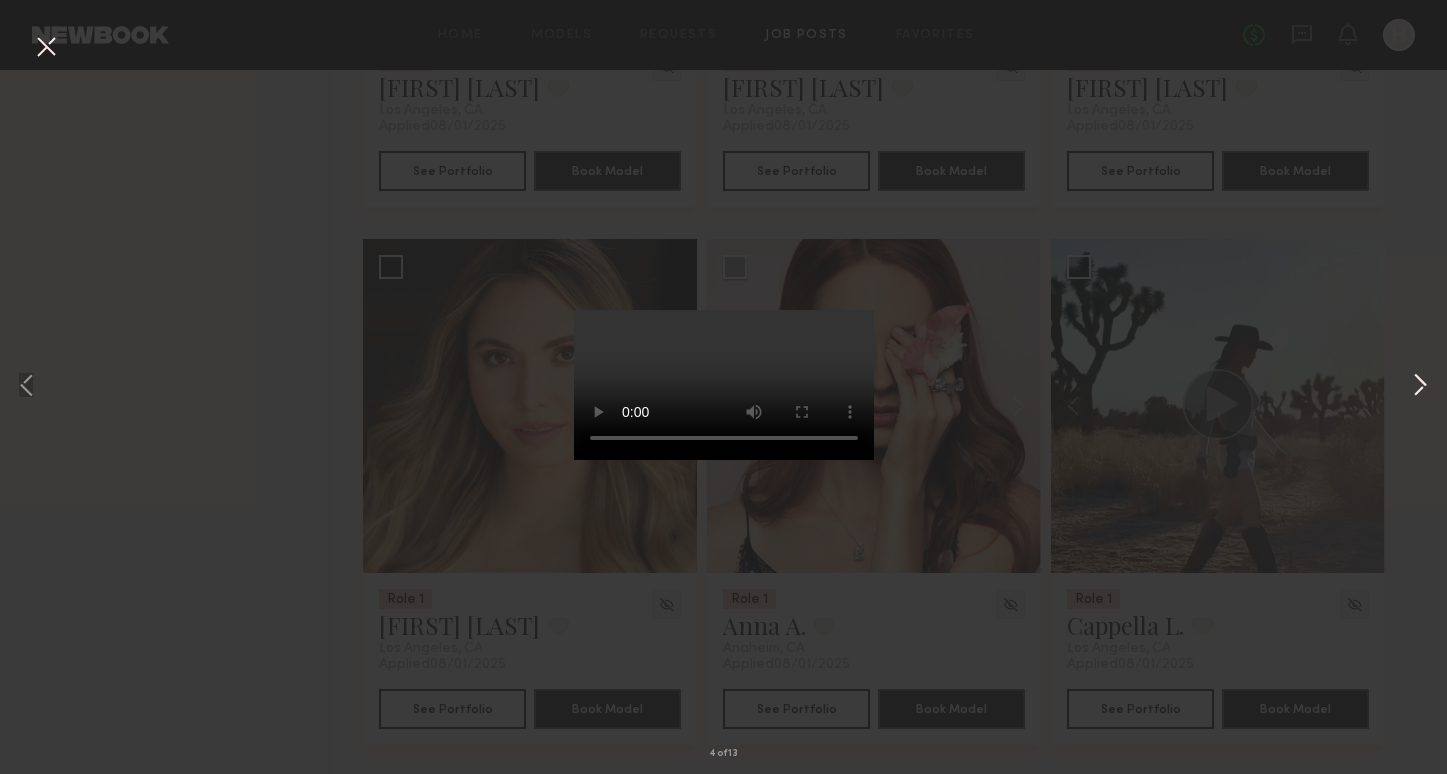 click at bounding box center [1420, 386] 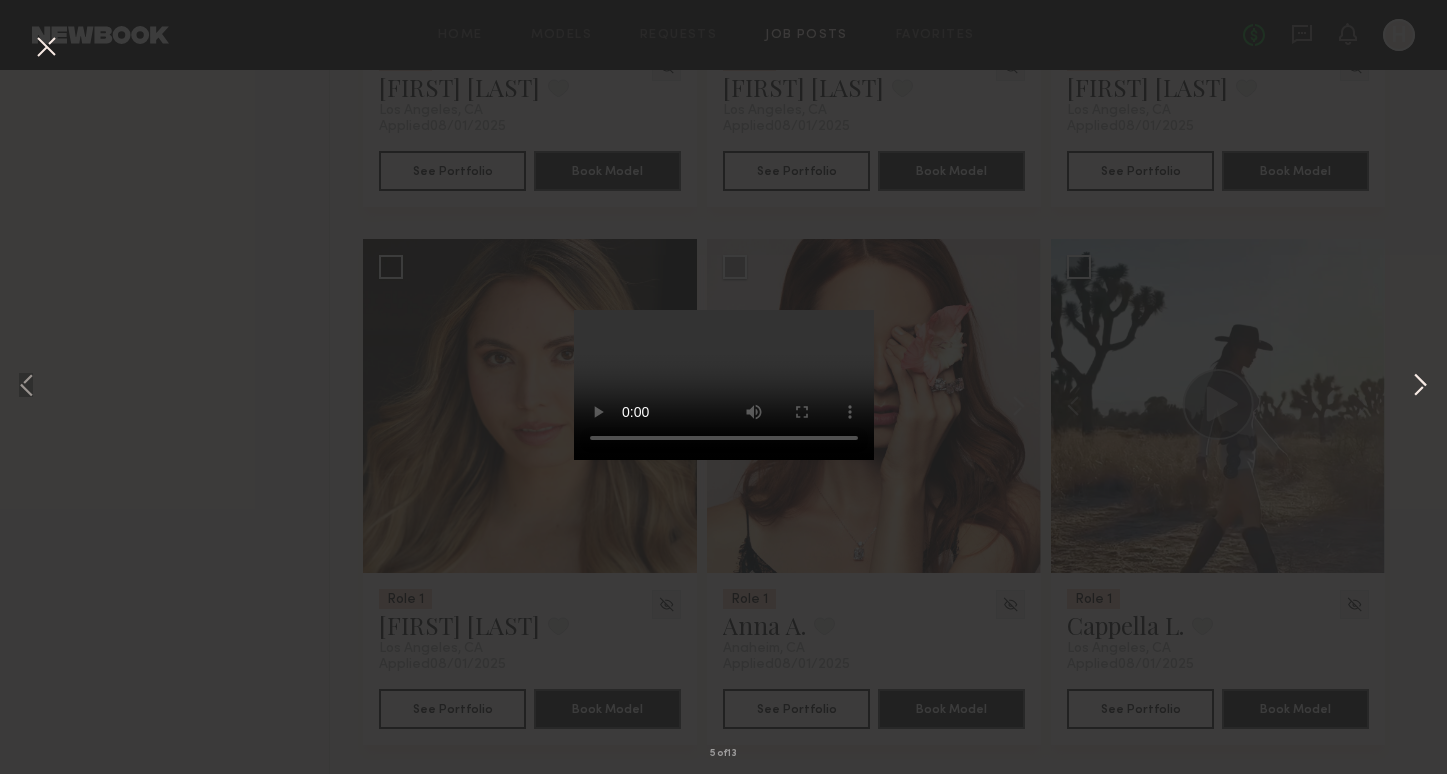 click at bounding box center [1420, 386] 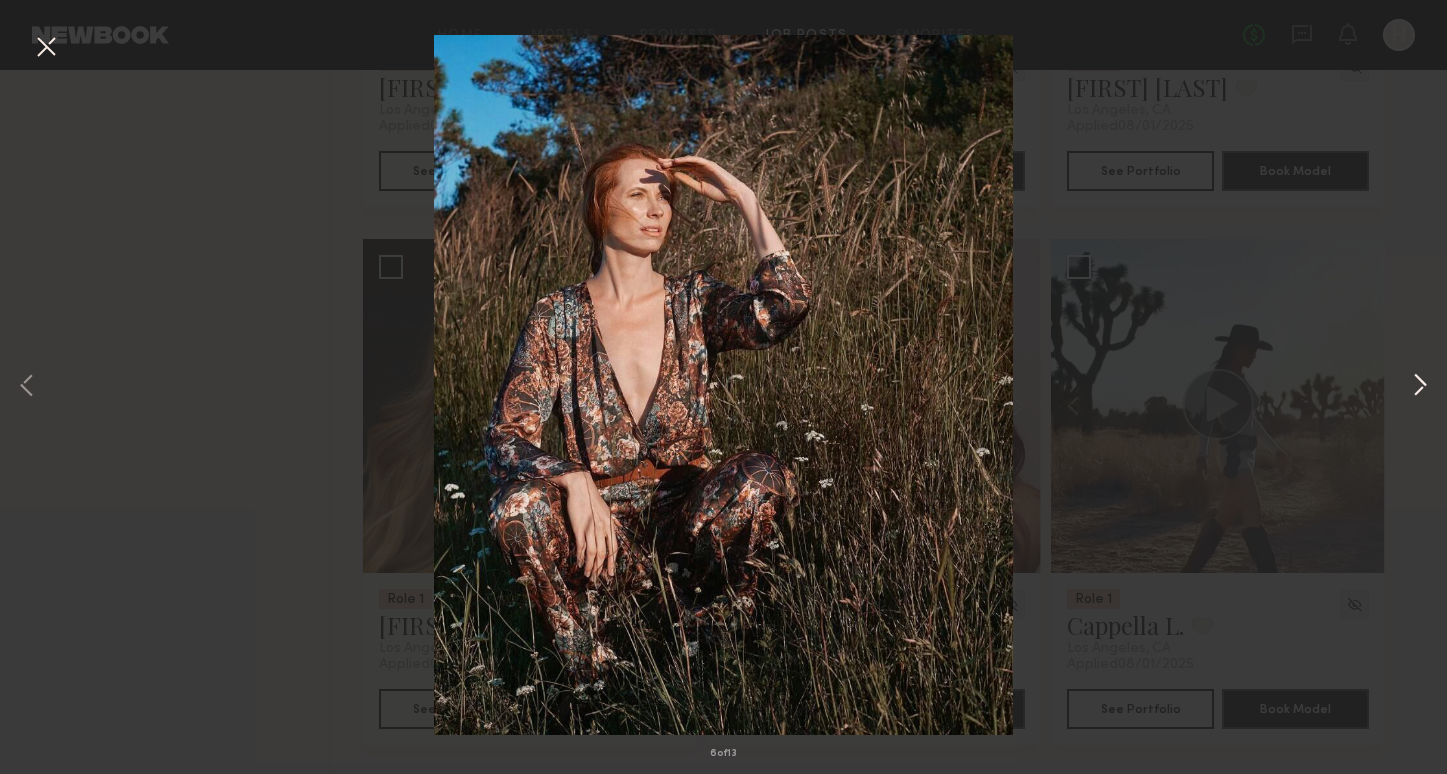 click at bounding box center (1420, 386) 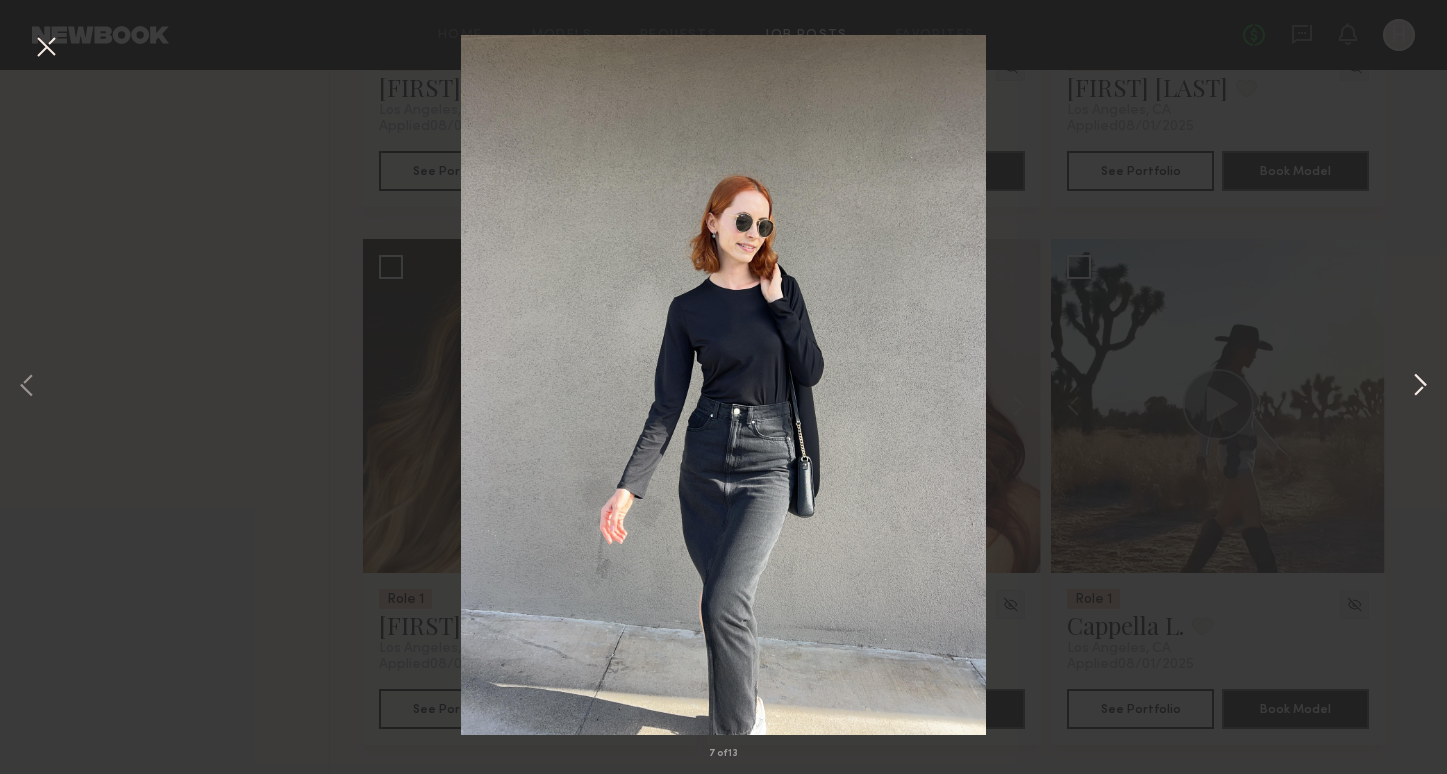 click at bounding box center (1420, 386) 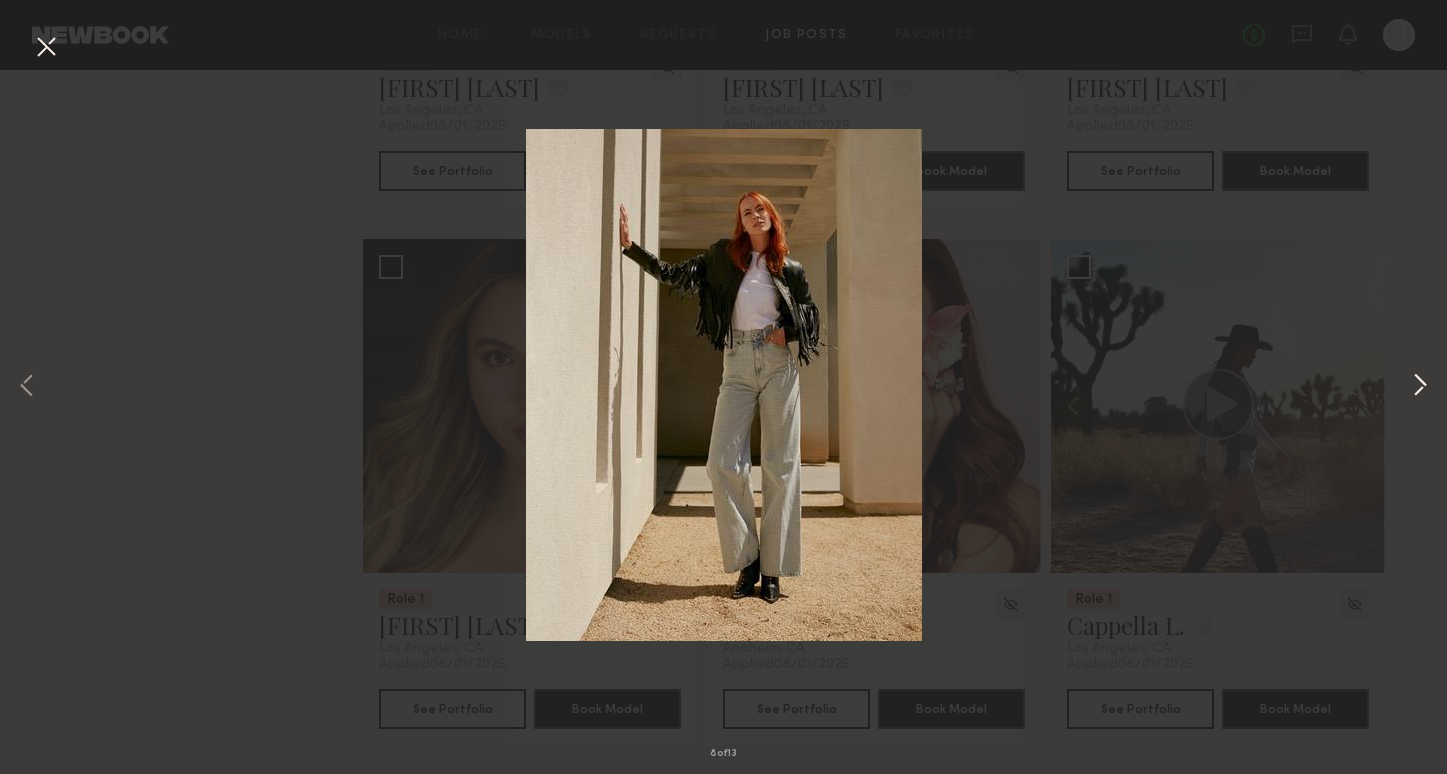 click at bounding box center (1420, 386) 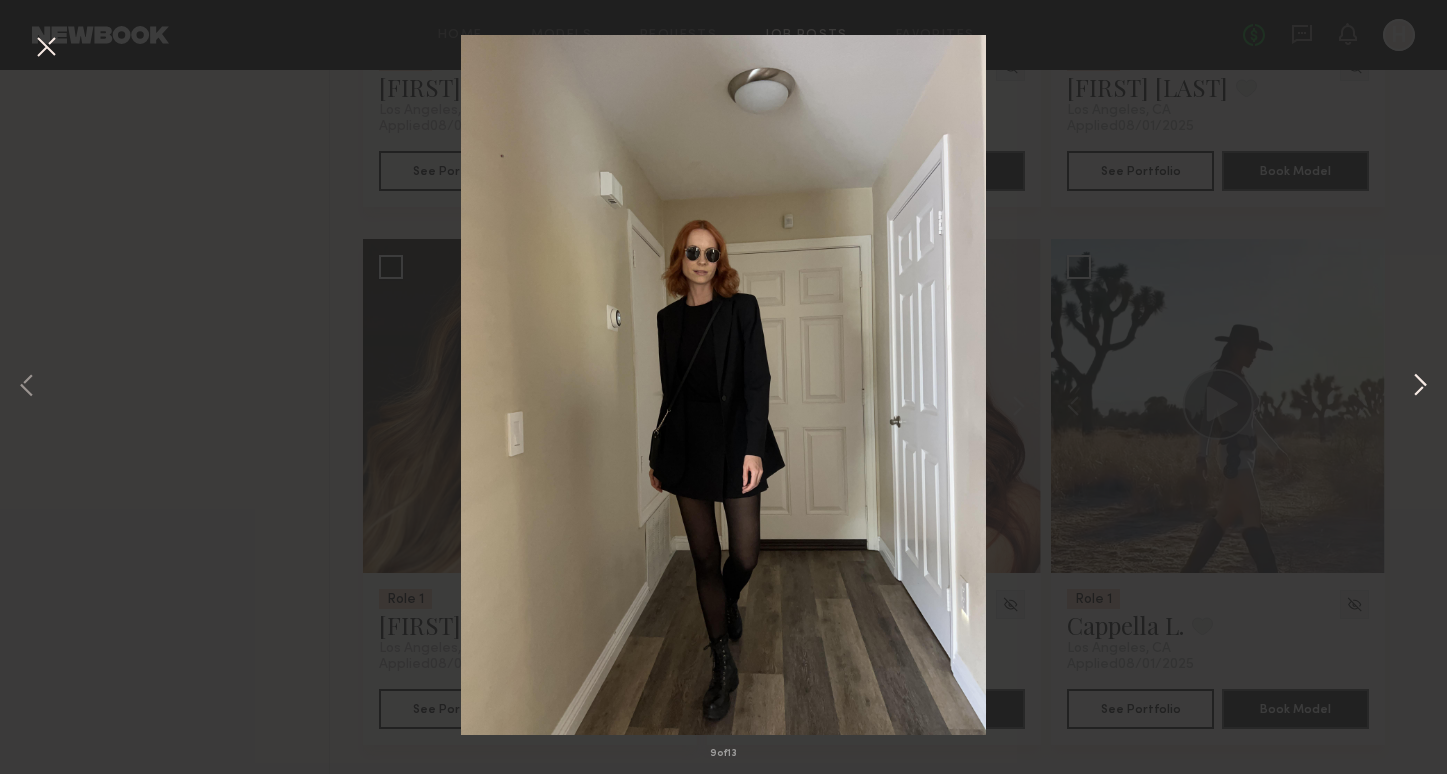 click at bounding box center [1420, 386] 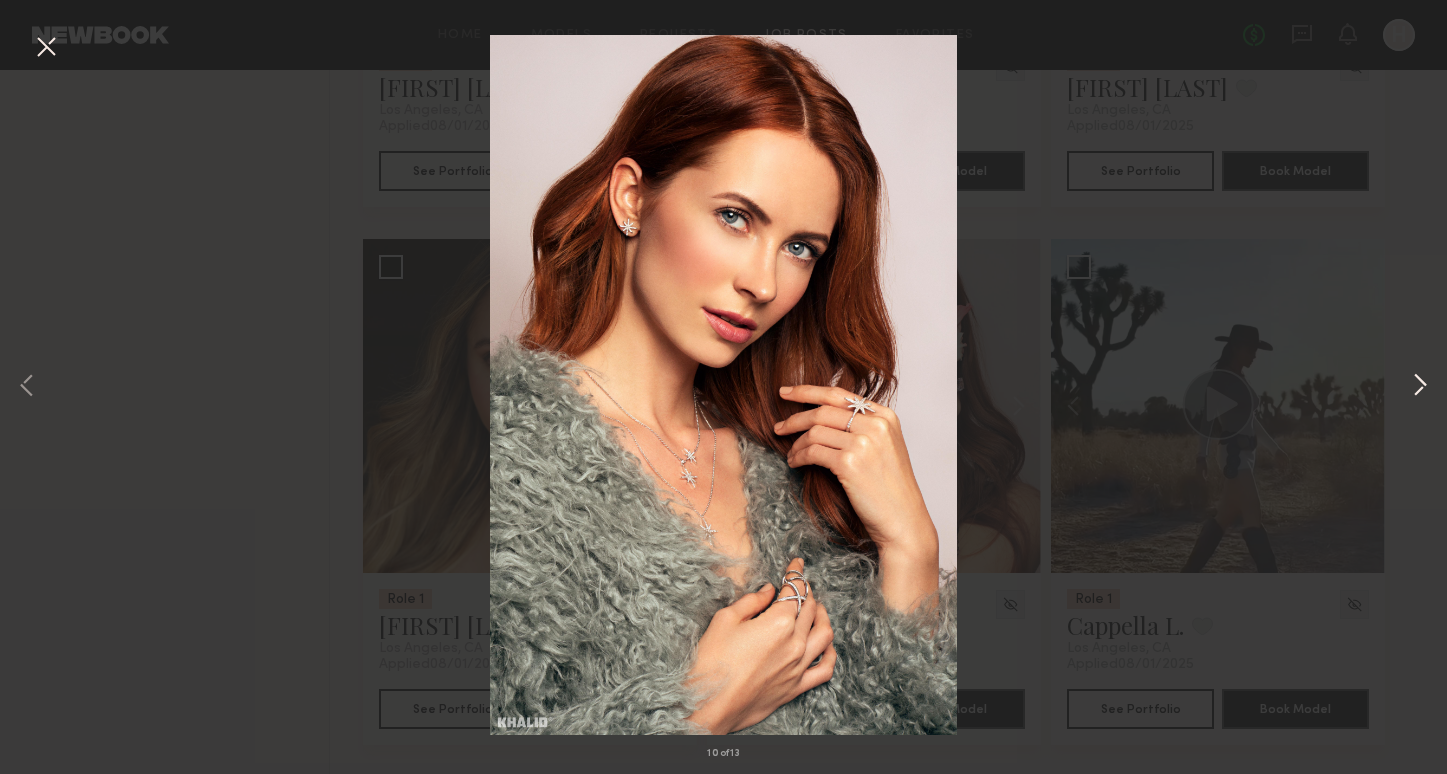 click at bounding box center (1420, 386) 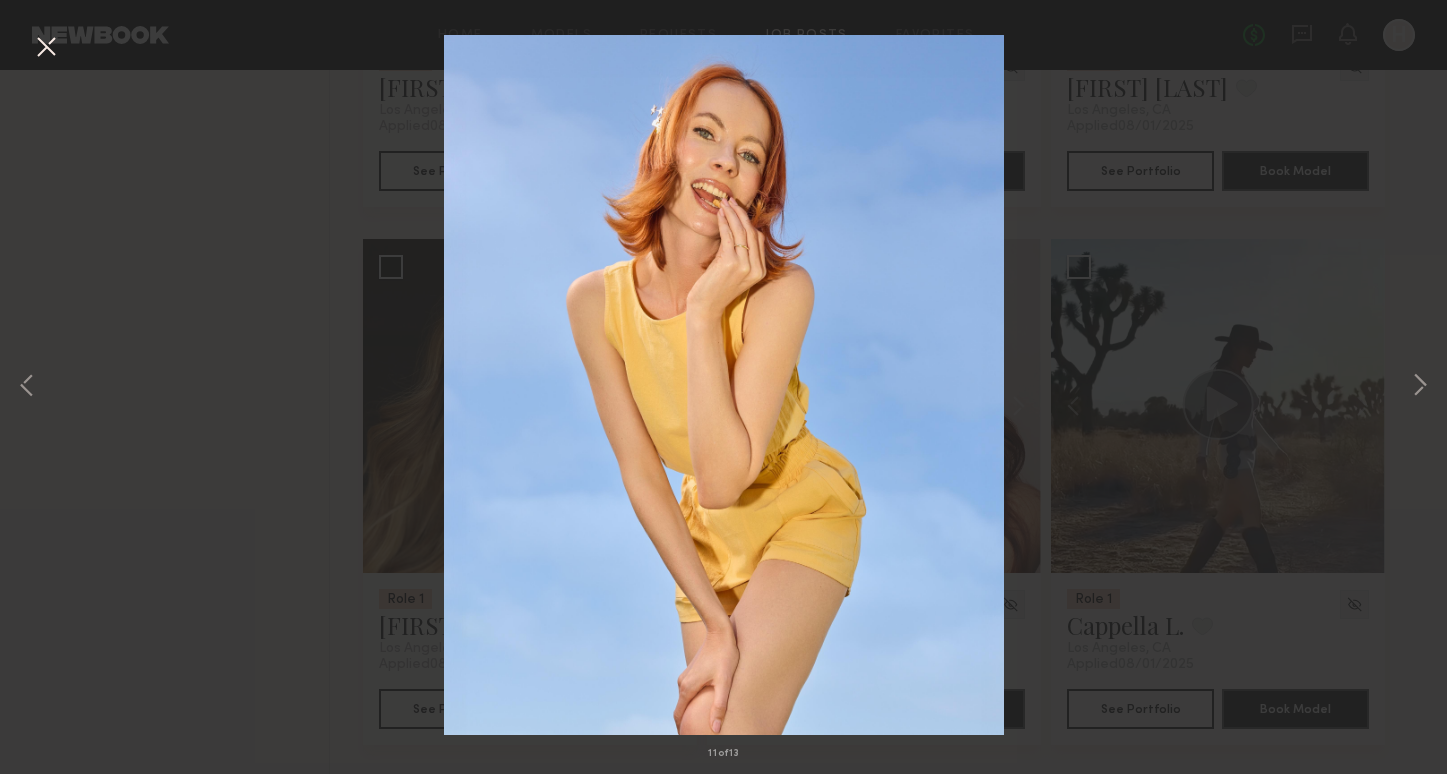 click on "11  of  13" at bounding box center [723, 387] 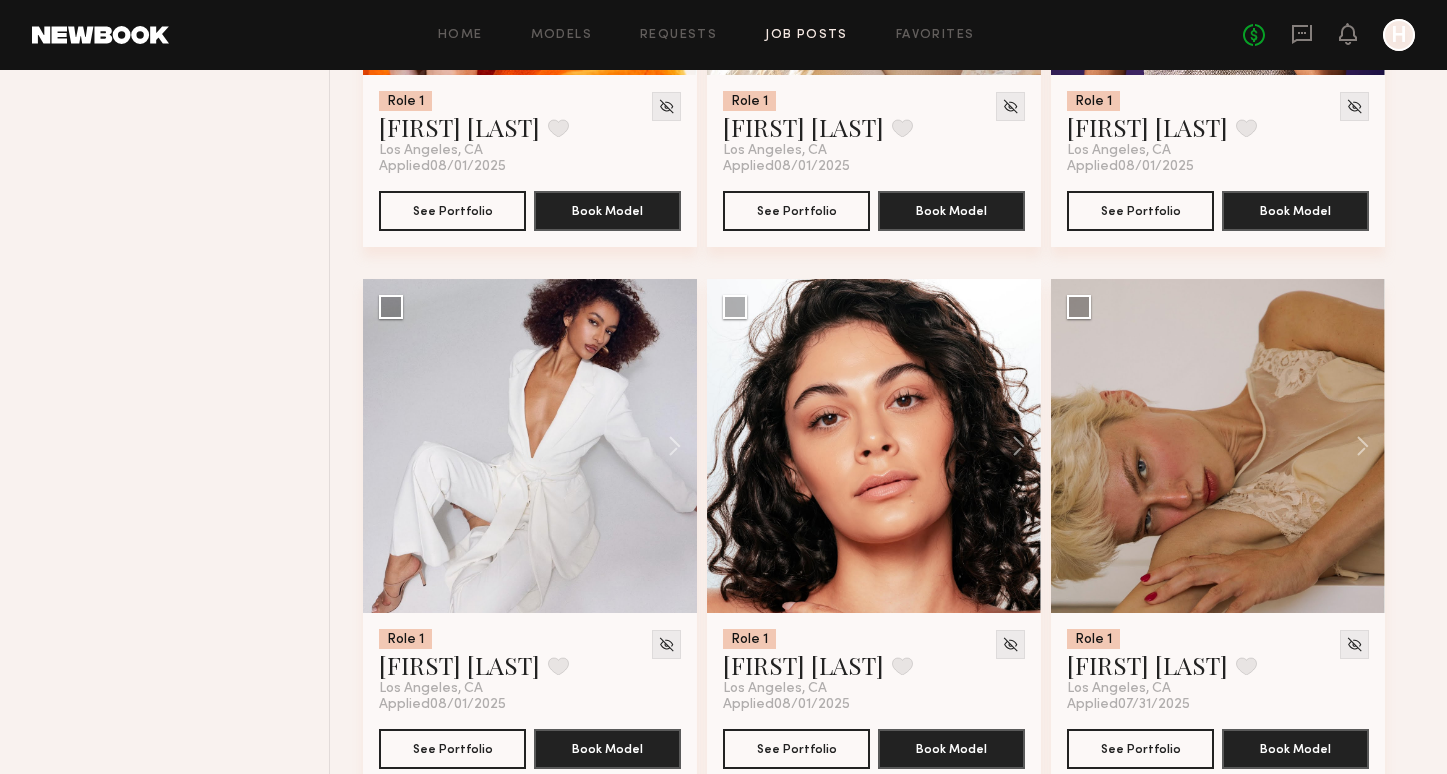 scroll, scrollTop: 3850, scrollLeft: 0, axis: vertical 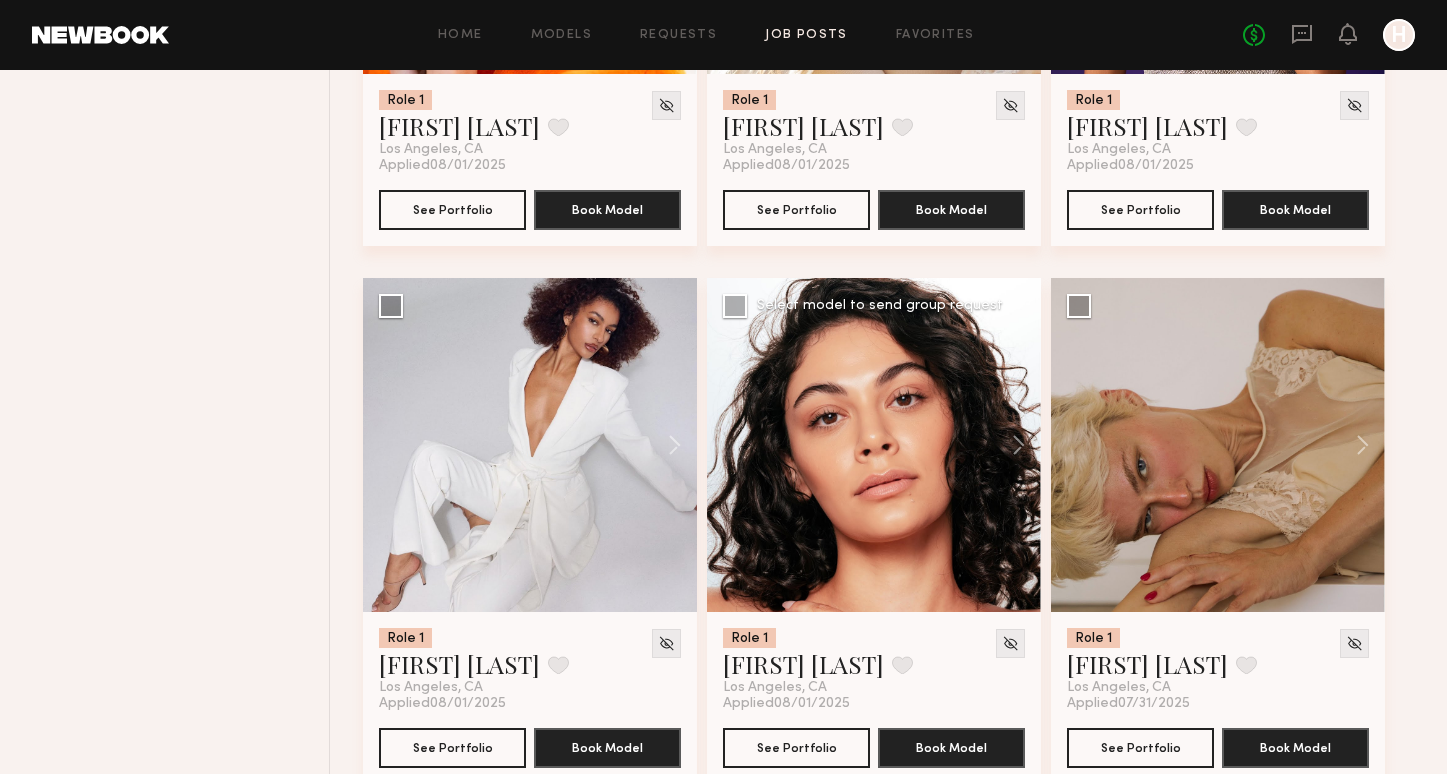 click 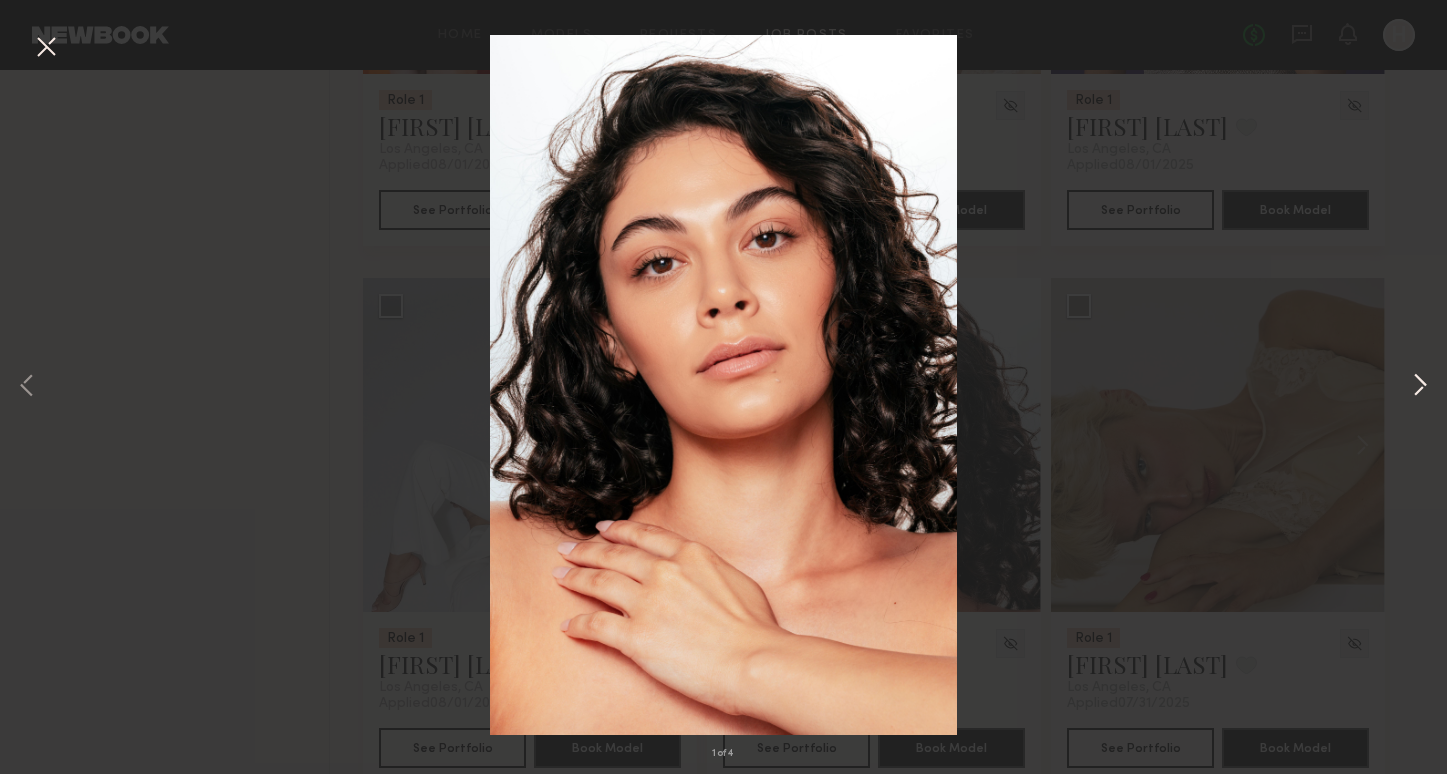 click at bounding box center [1420, 386] 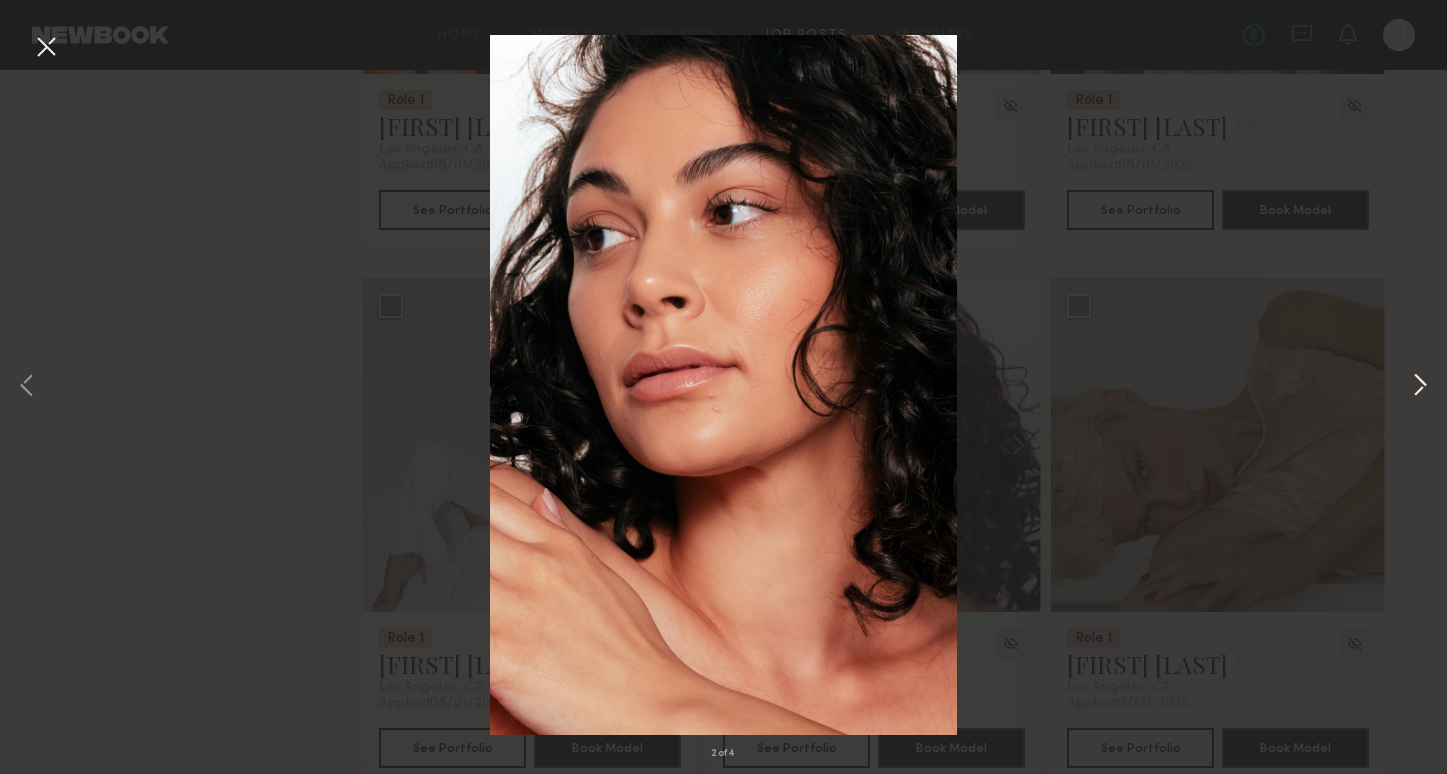 click at bounding box center (1420, 386) 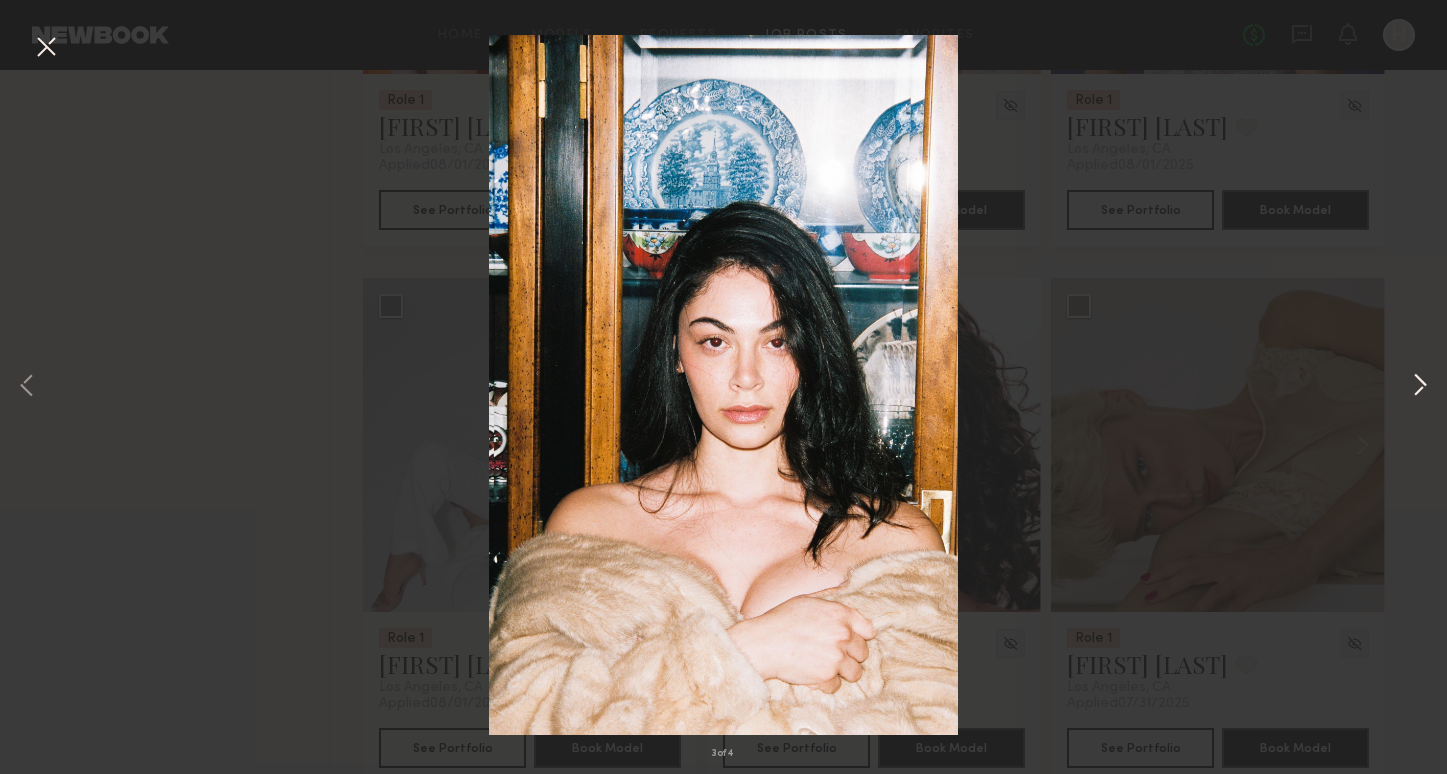click at bounding box center (1420, 386) 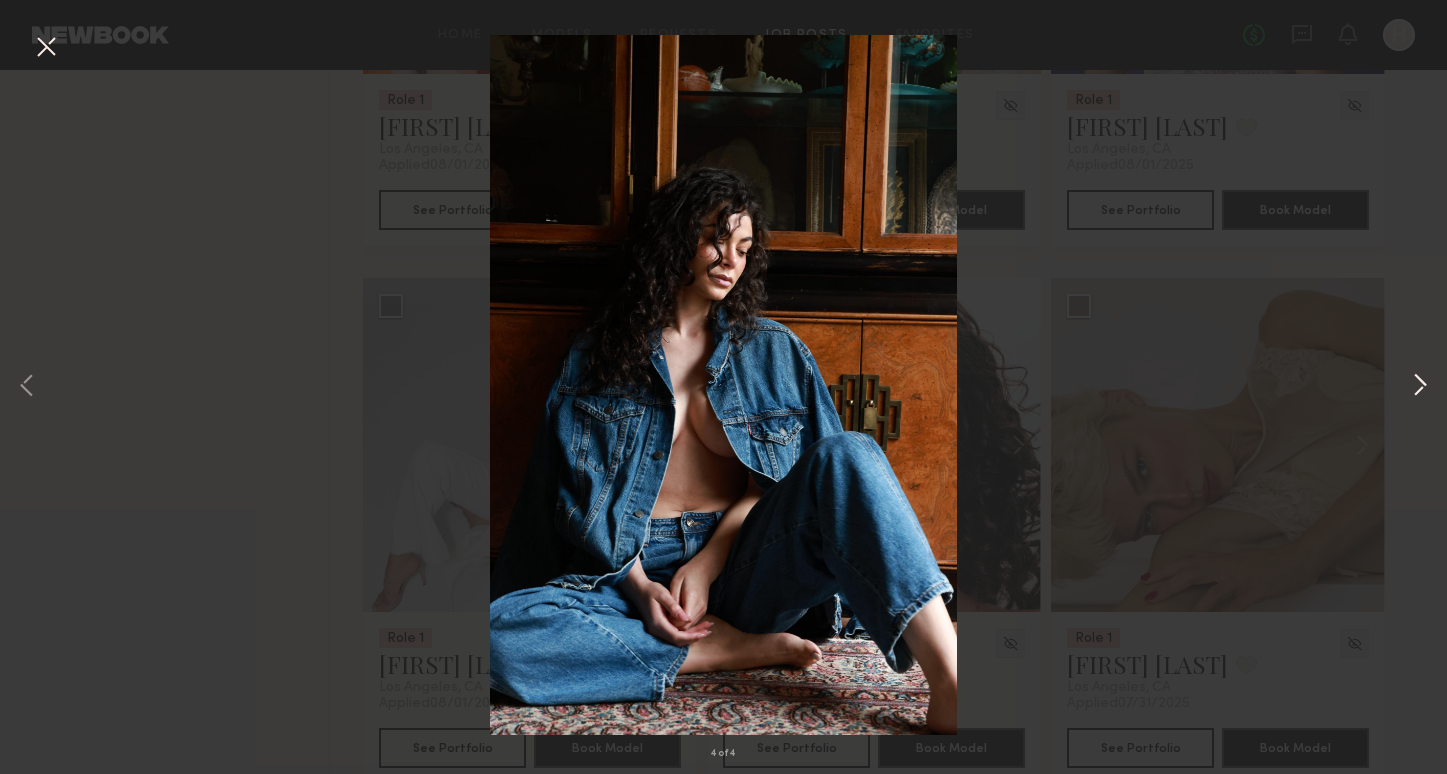 click at bounding box center (1420, 386) 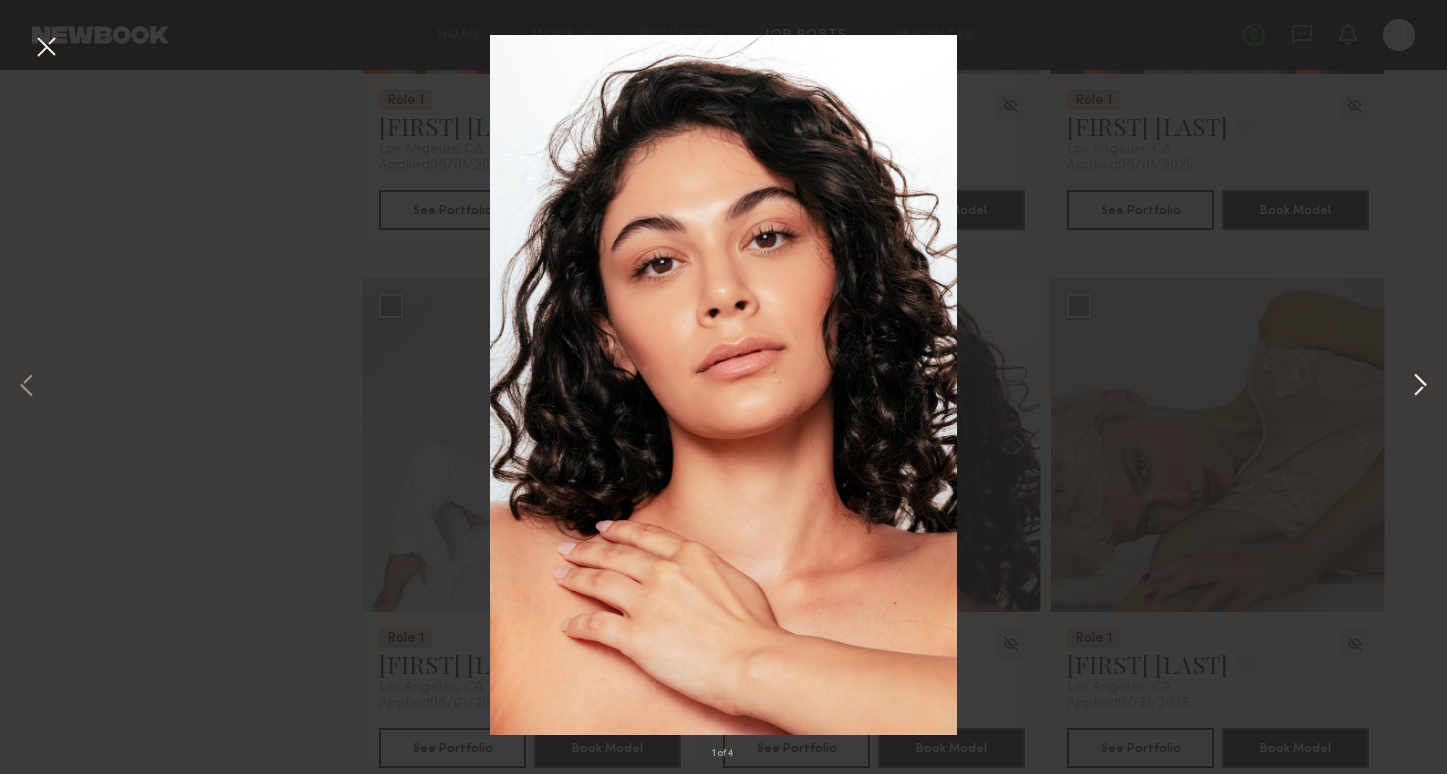 click at bounding box center (1420, 386) 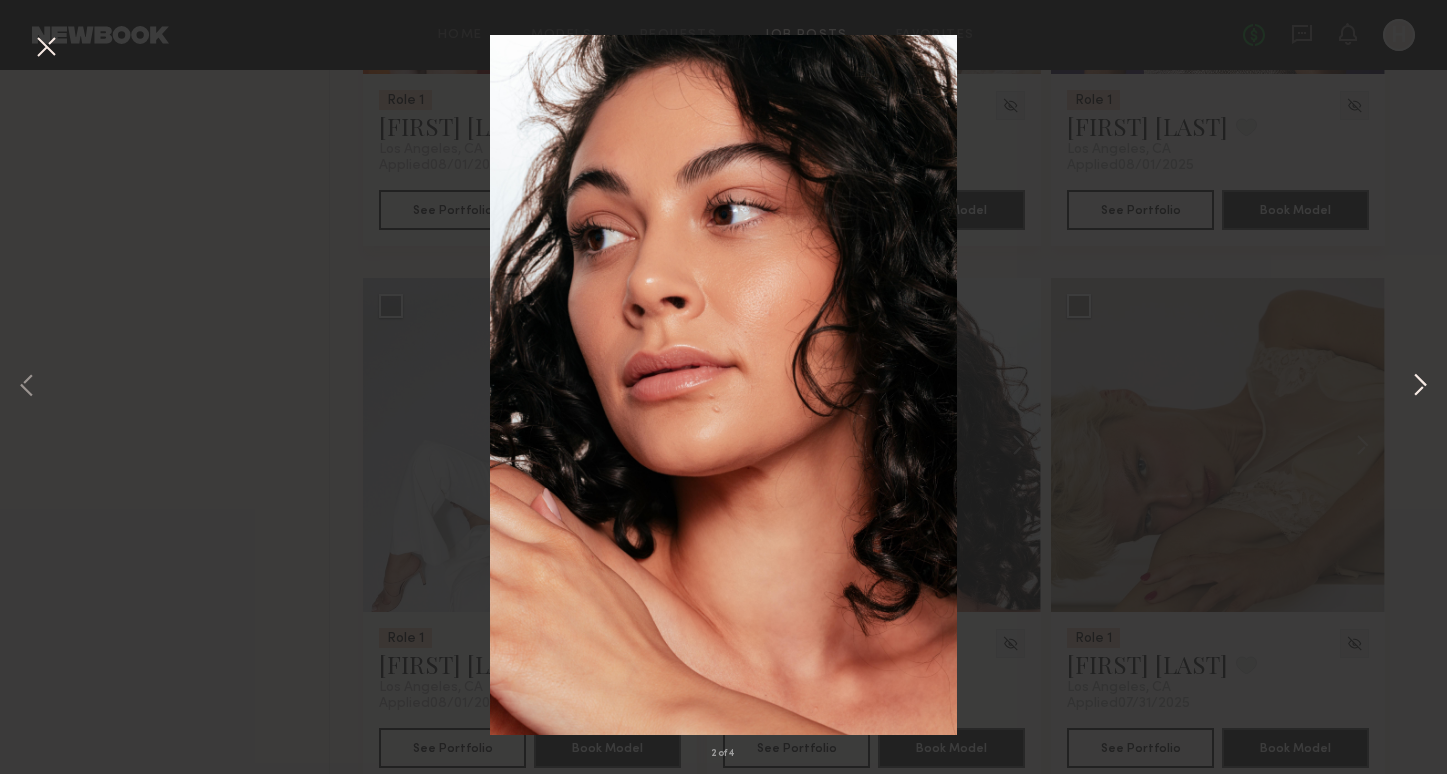 click at bounding box center [1420, 386] 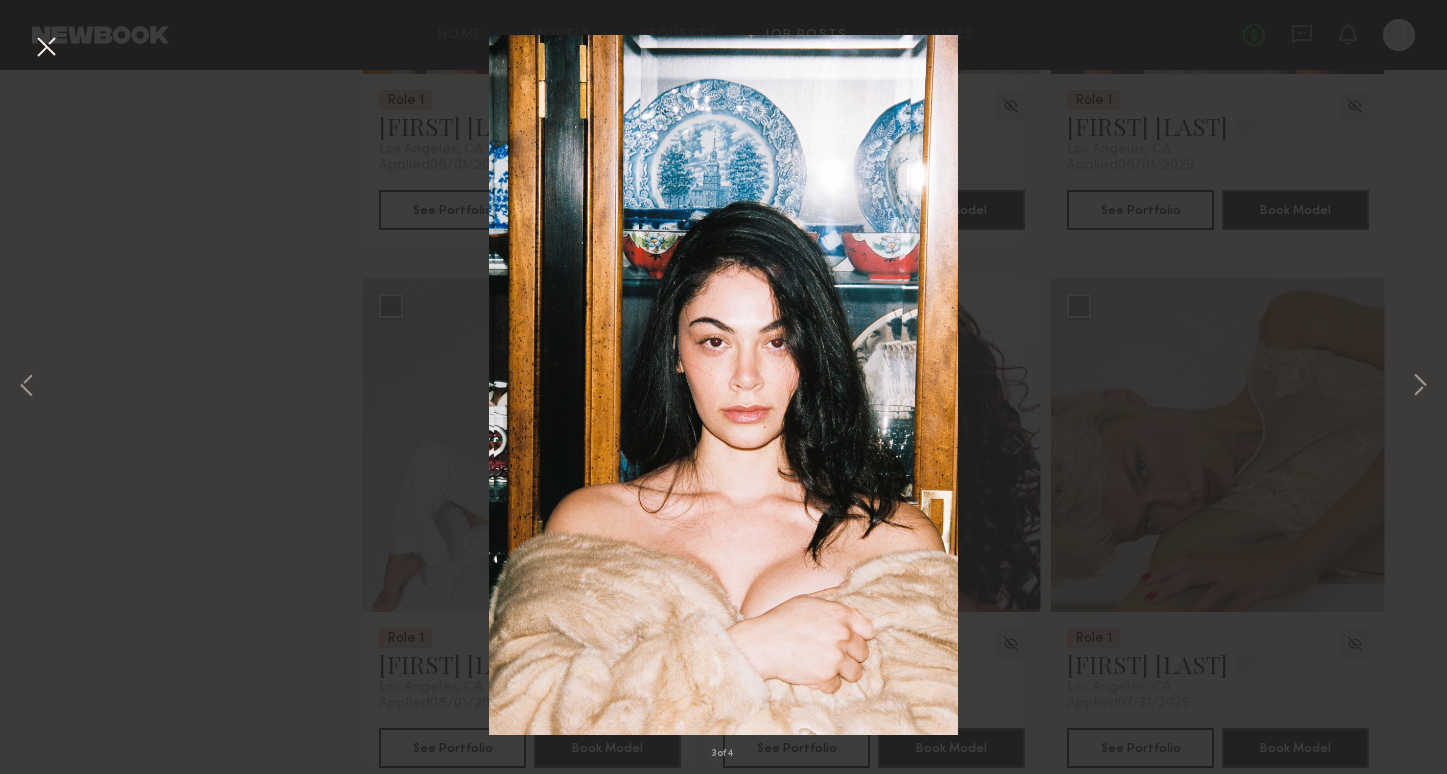 click on "3  of  4" at bounding box center (723, 387) 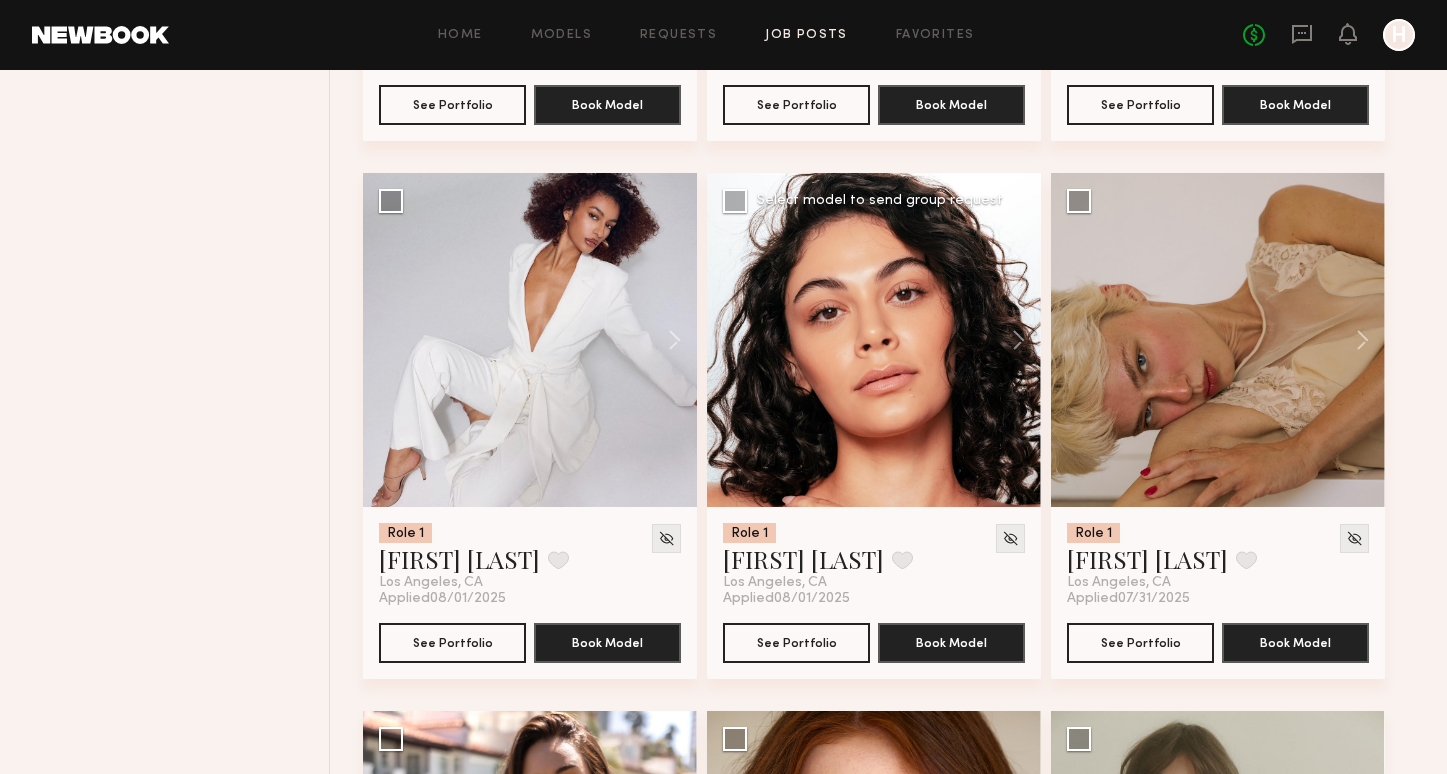 scroll, scrollTop: 3998, scrollLeft: 0, axis: vertical 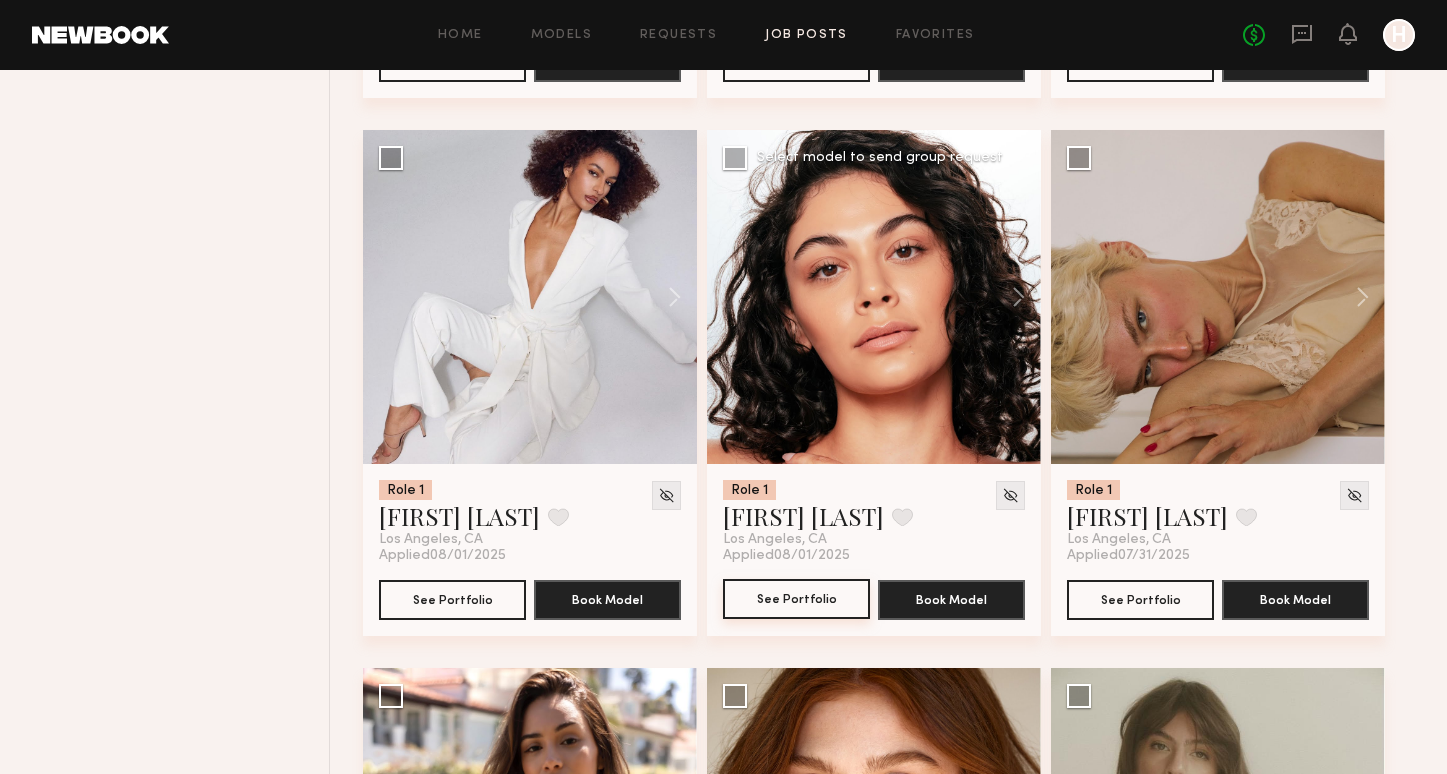 click on "See Portfolio" 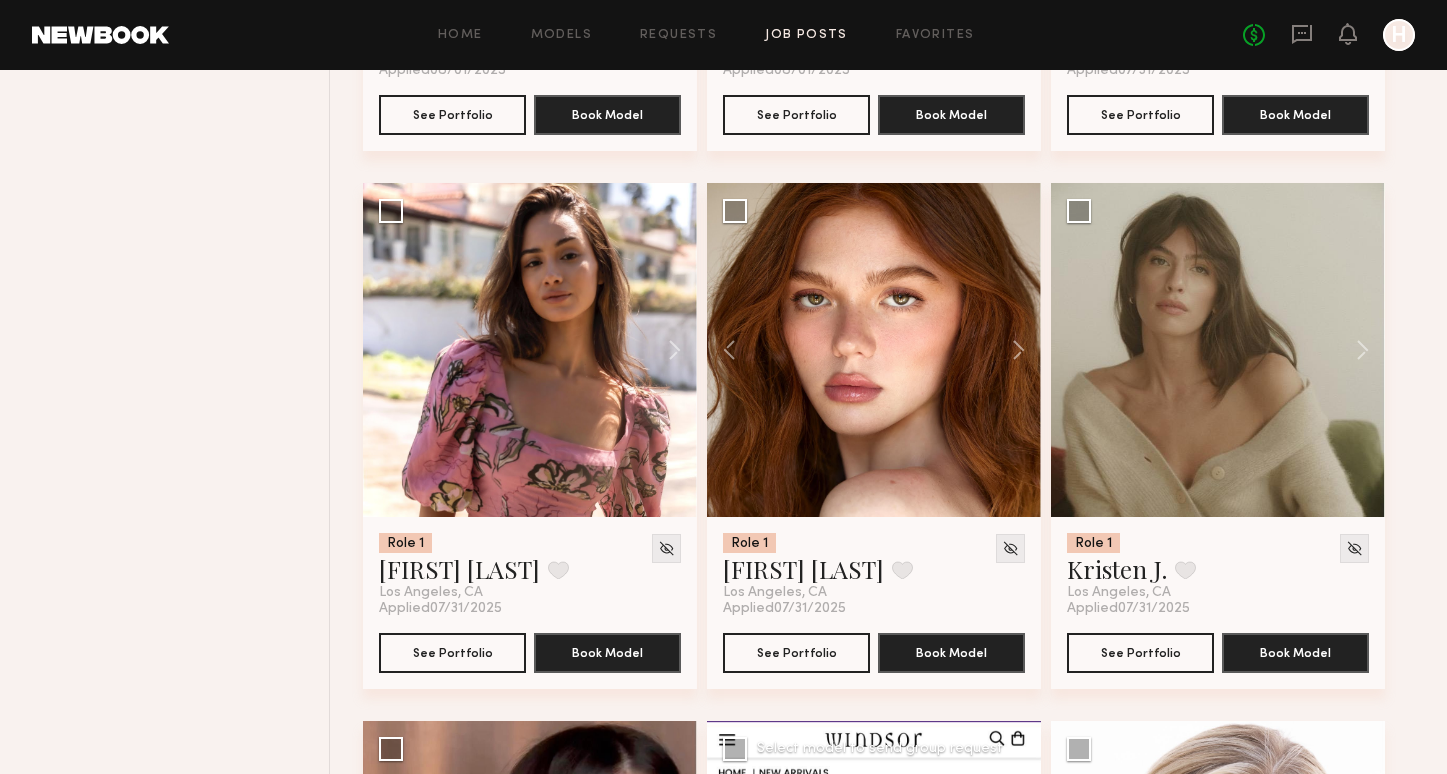 scroll, scrollTop: 4484, scrollLeft: 0, axis: vertical 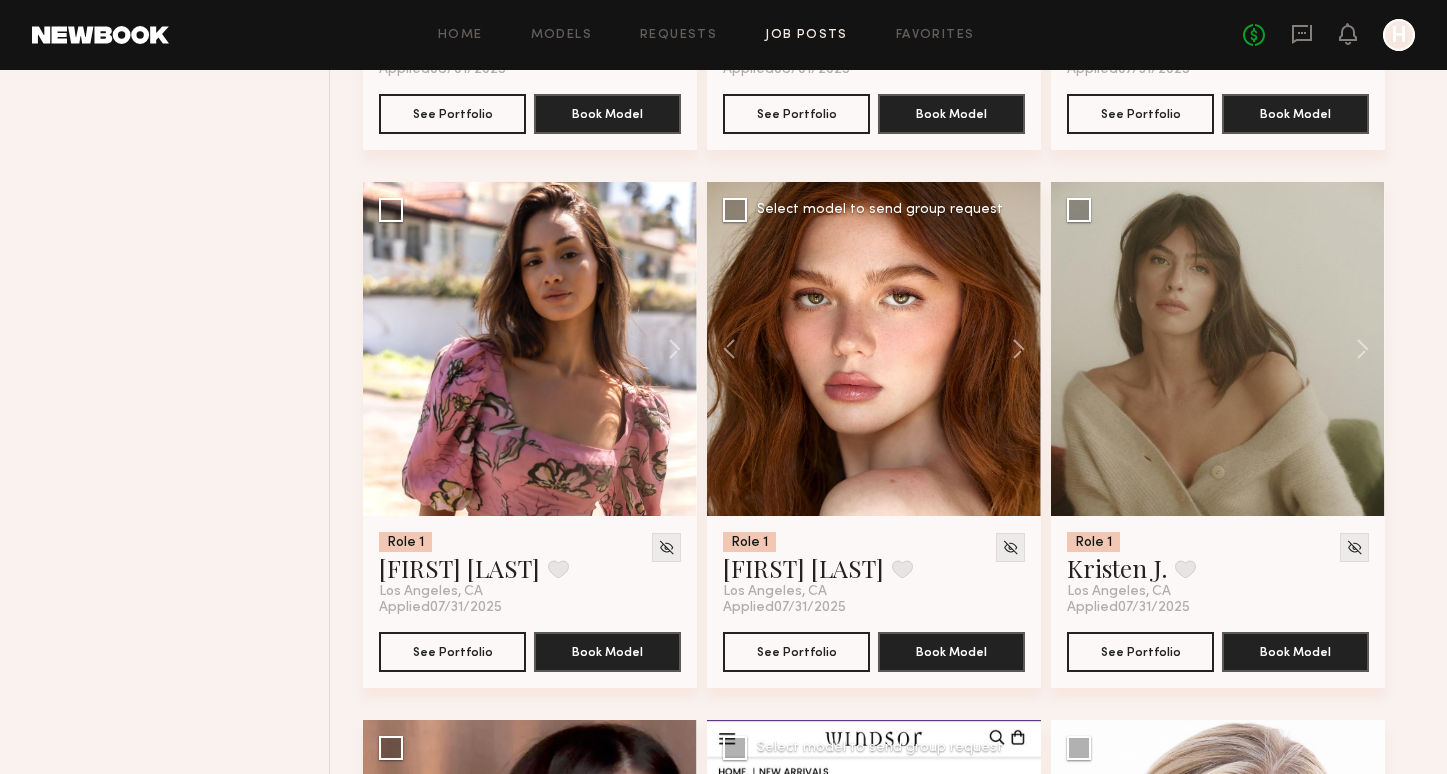 click 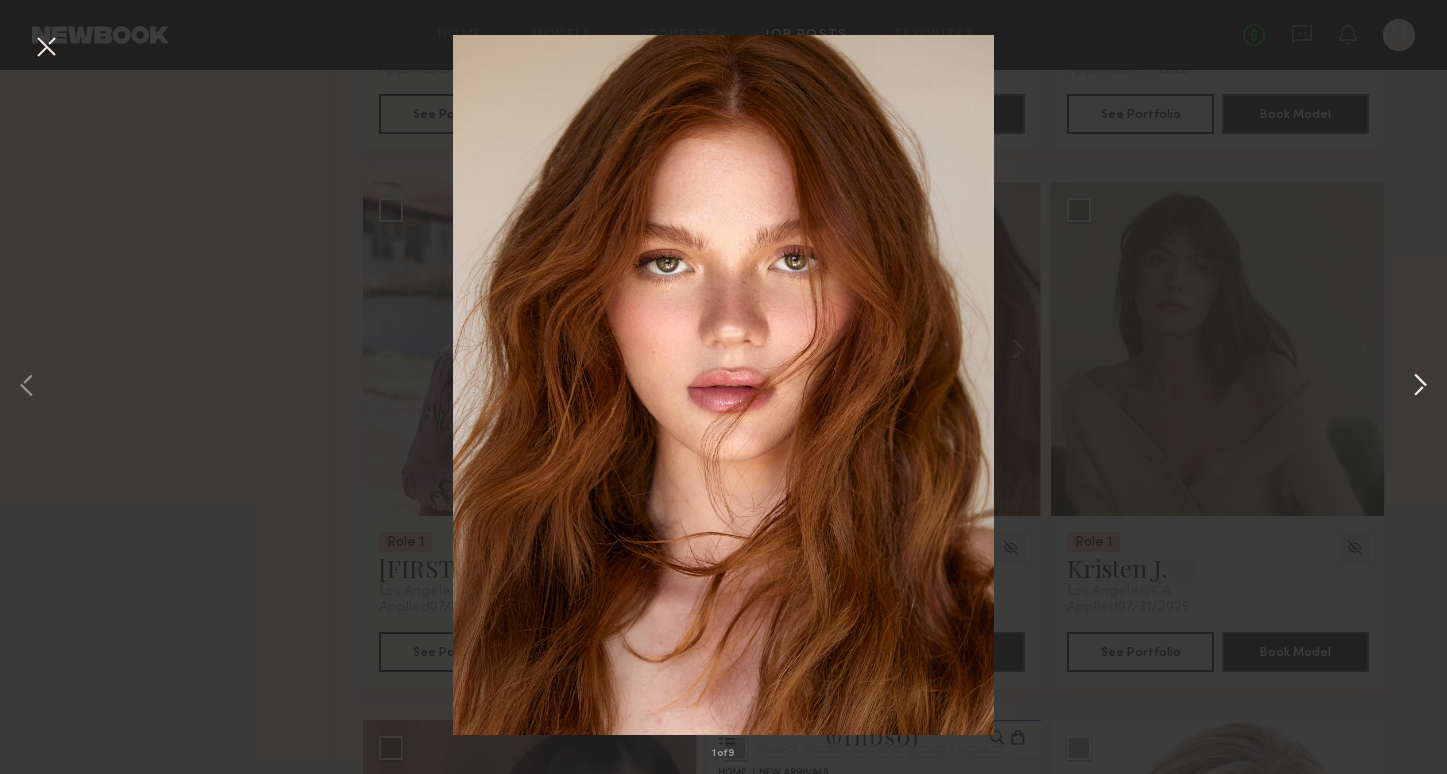click at bounding box center [1420, 386] 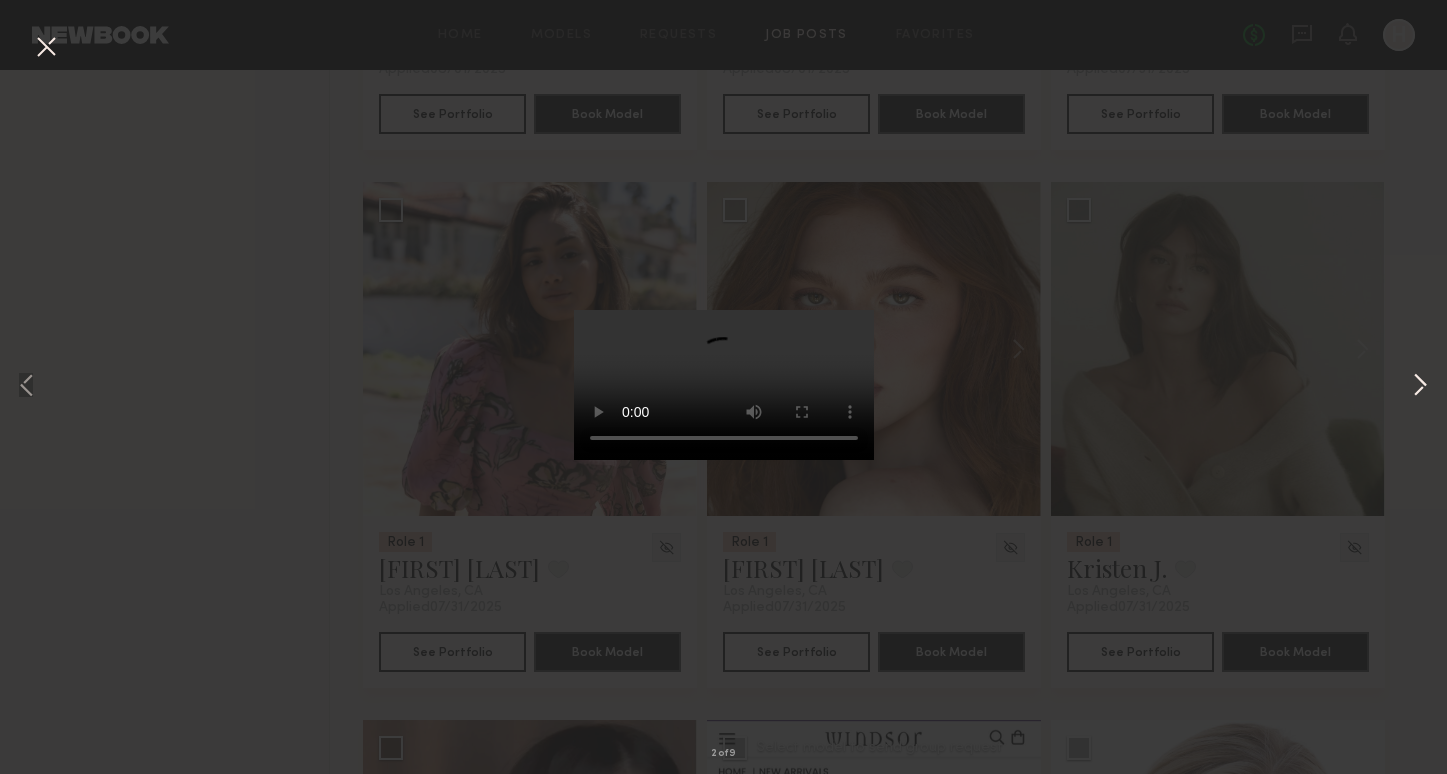 click at bounding box center (1420, 386) 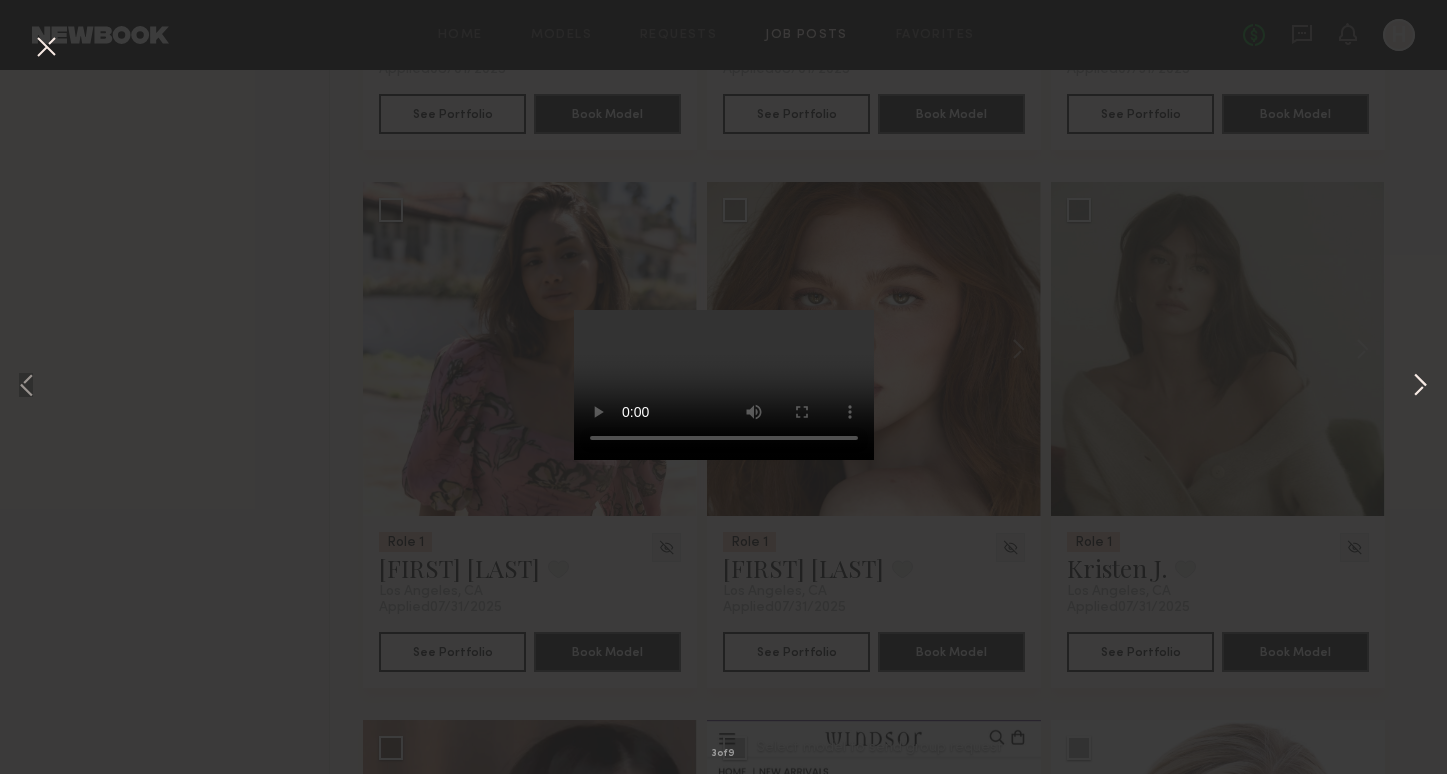 click at bounding box center (1420, 386) 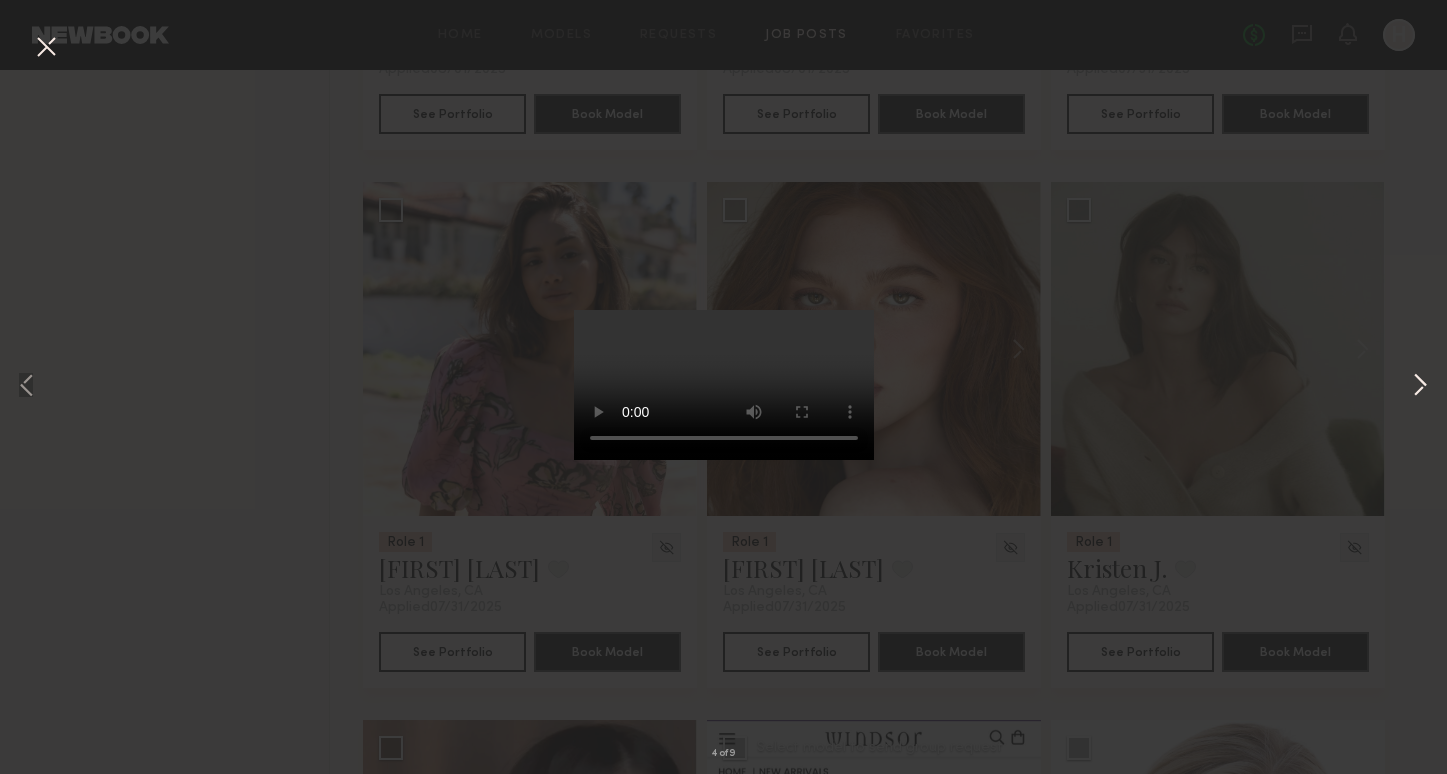click at bounding box center [1420, 386] 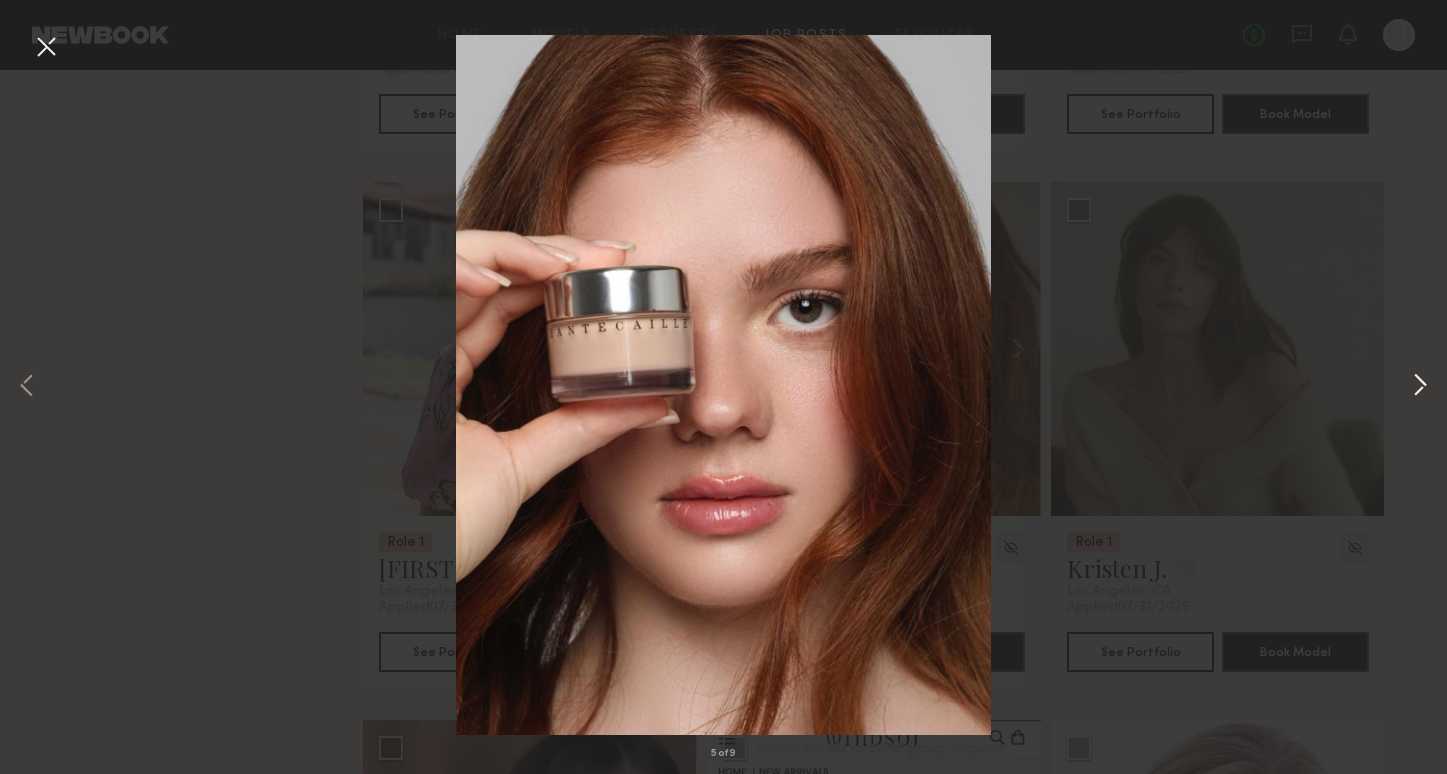 click at bounding box center (1420, 386) 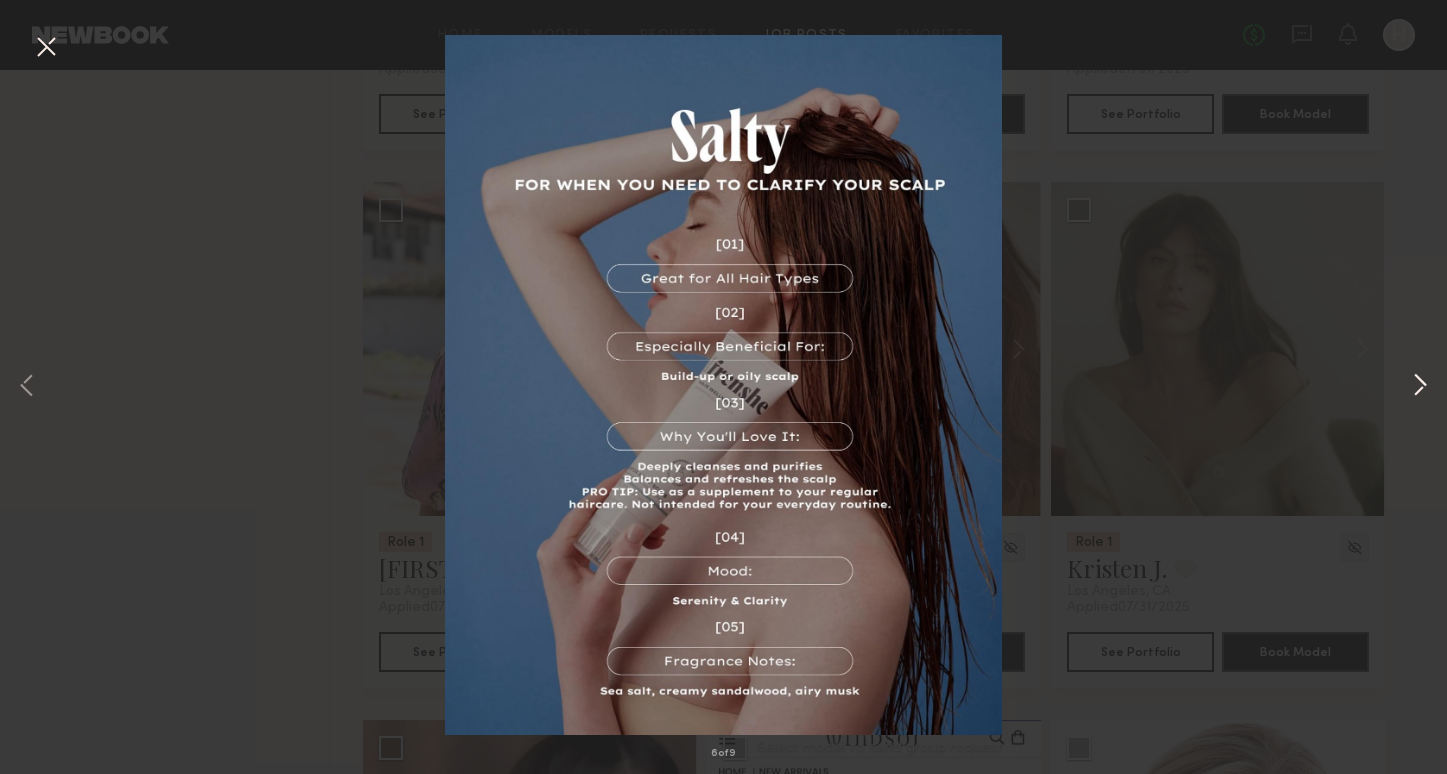click at bounding box center (1420, 386) 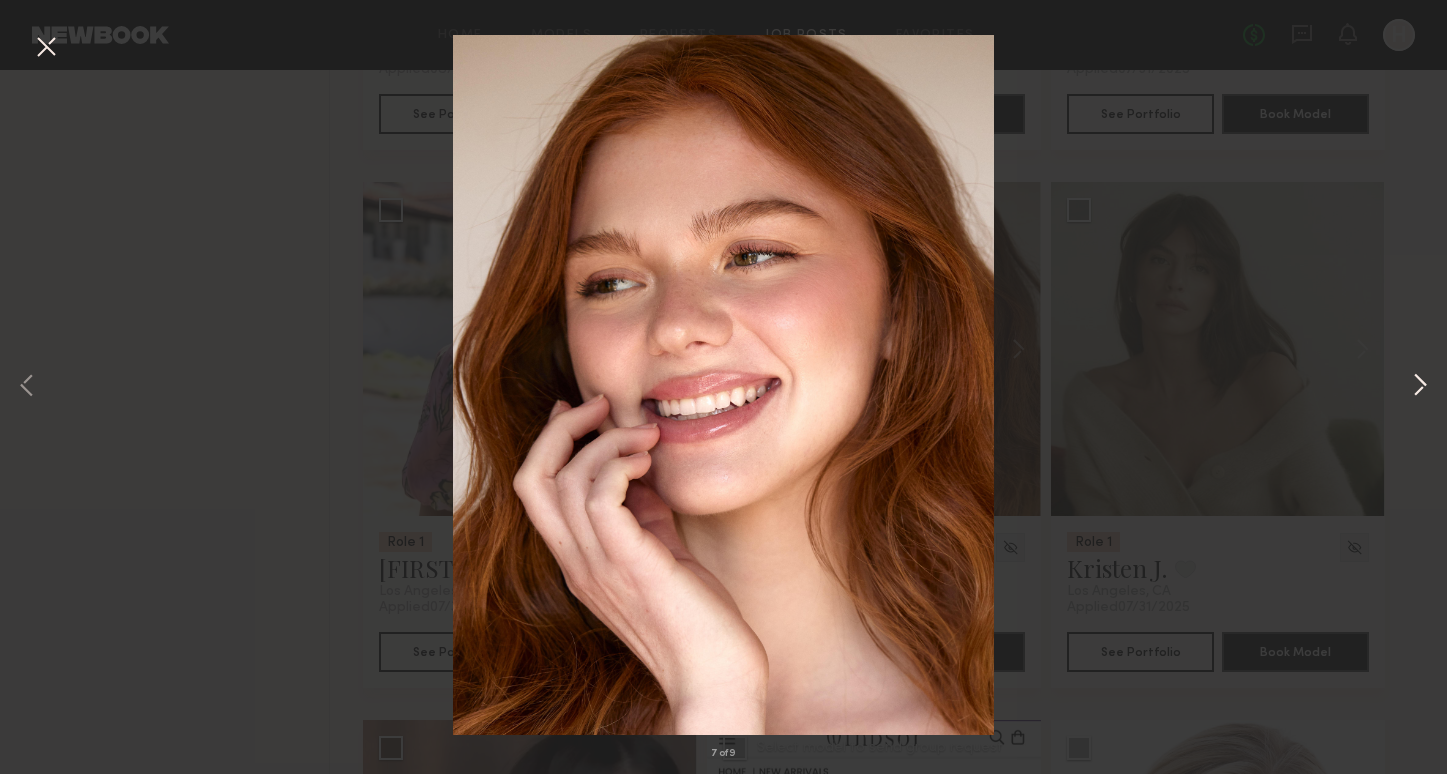 click at bounding box center (1420, 386) 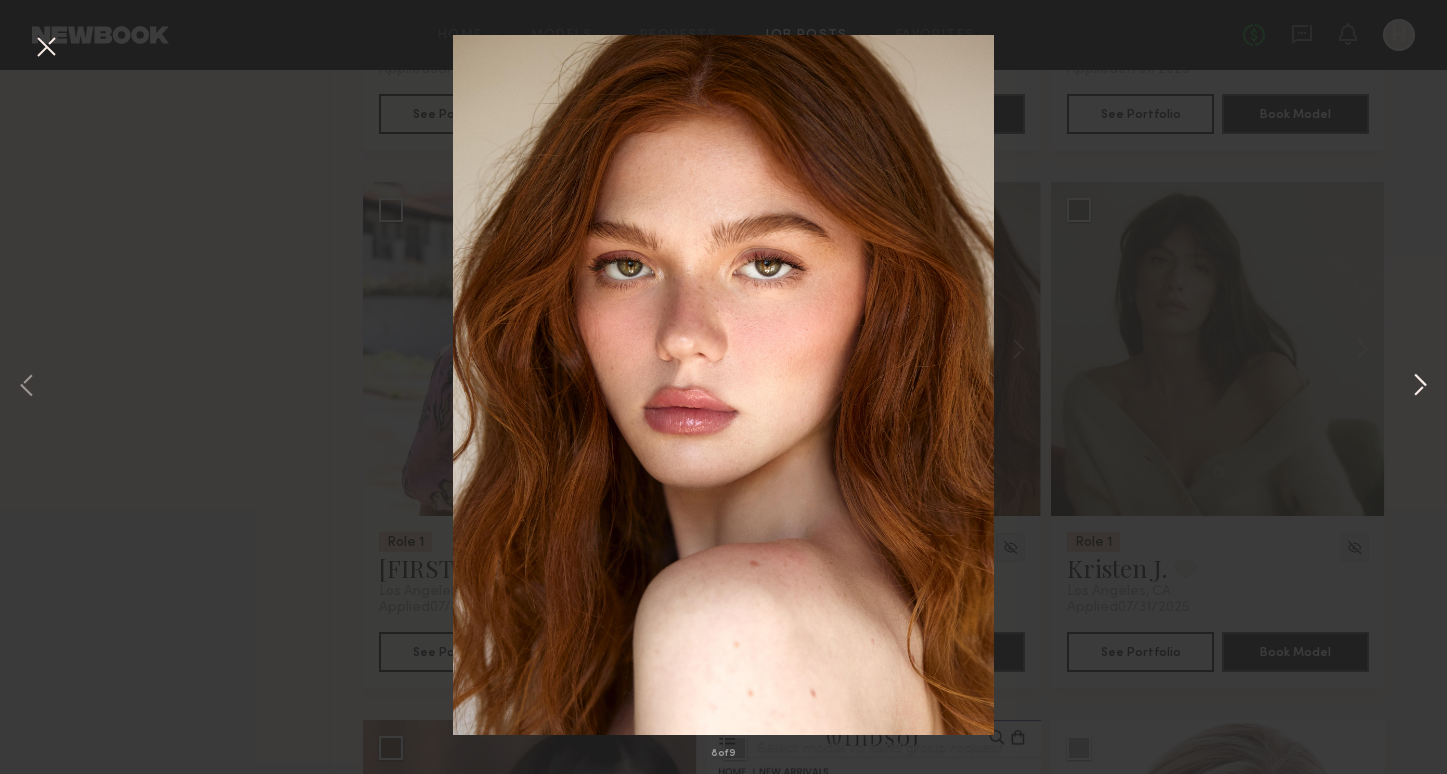 click at bounding box center [1420, 386] 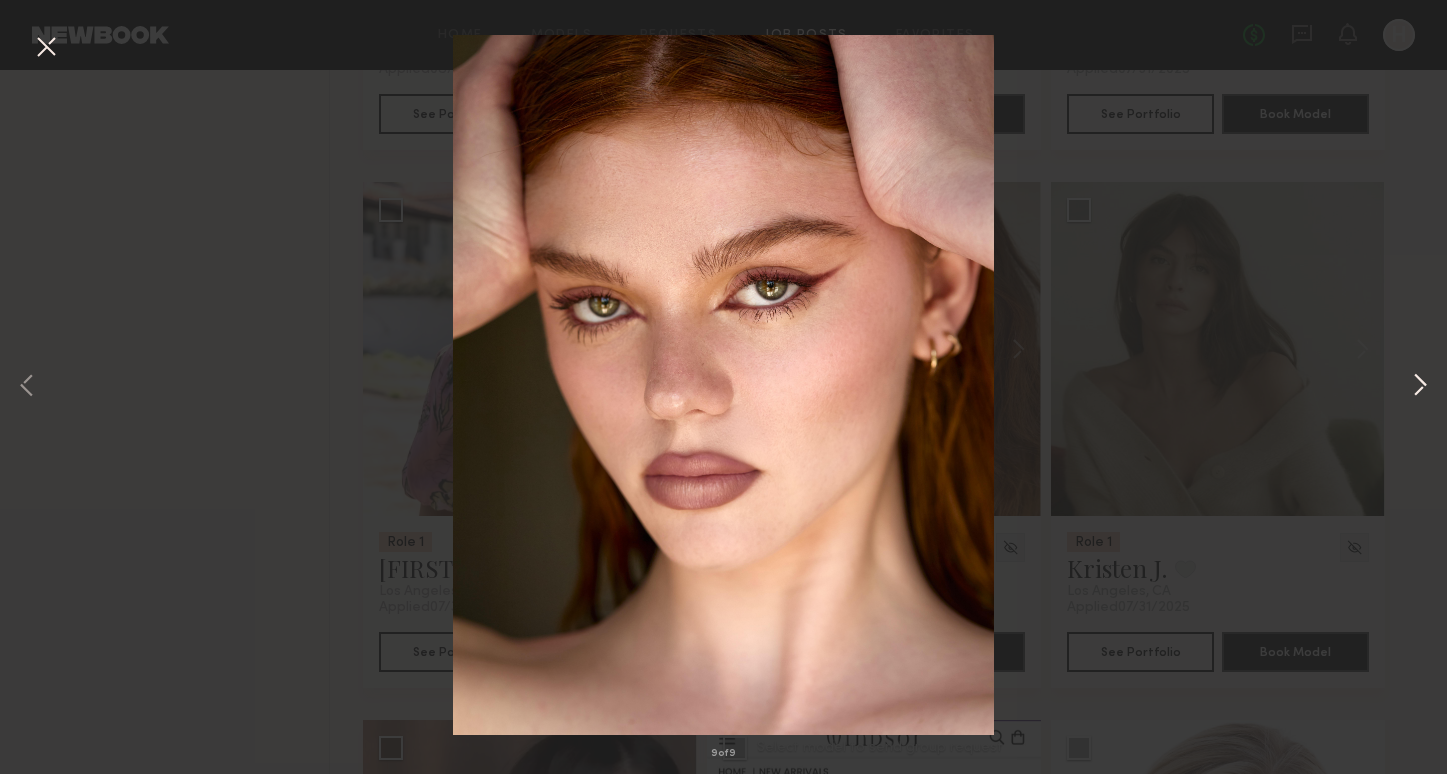 click at bounding box center [1420, 386] 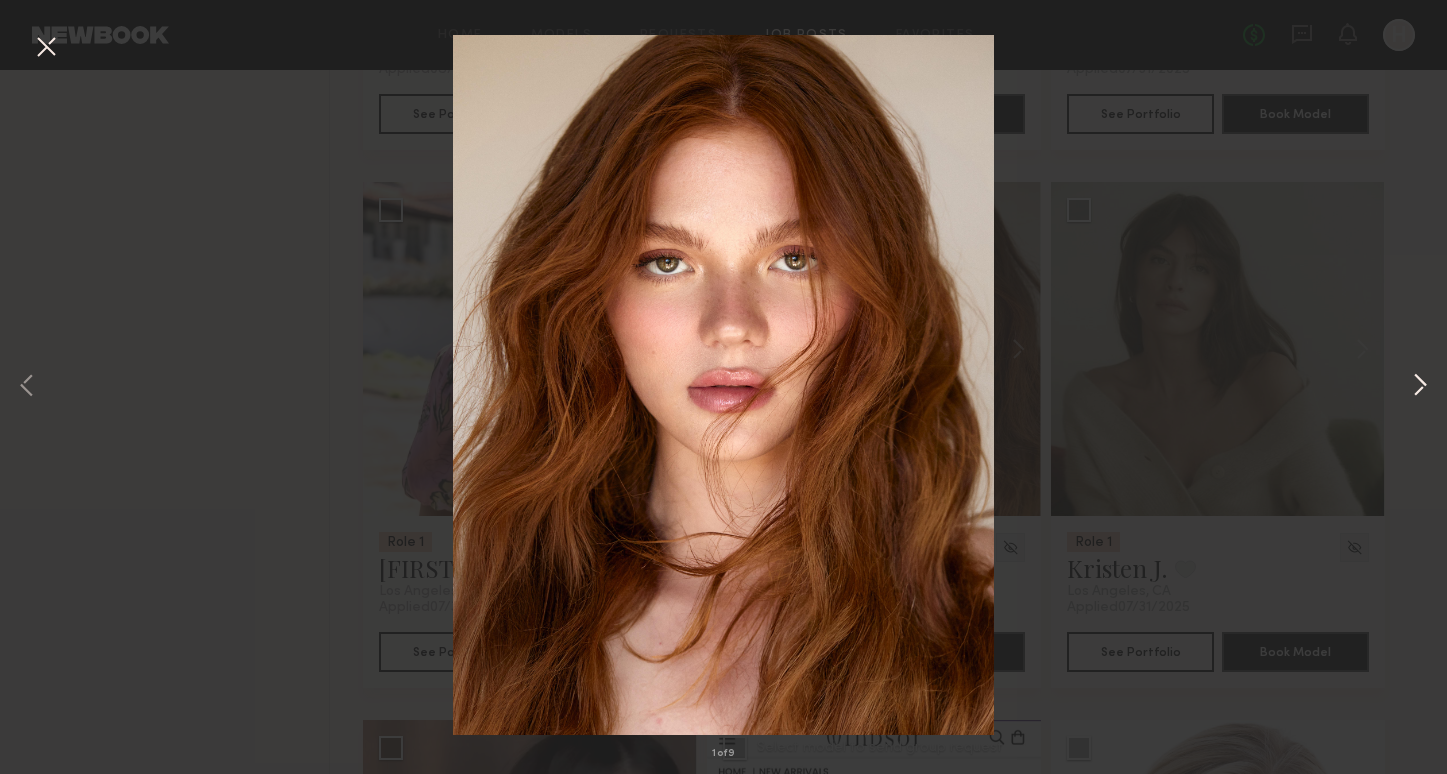 click at bounding box center [1420, 386] 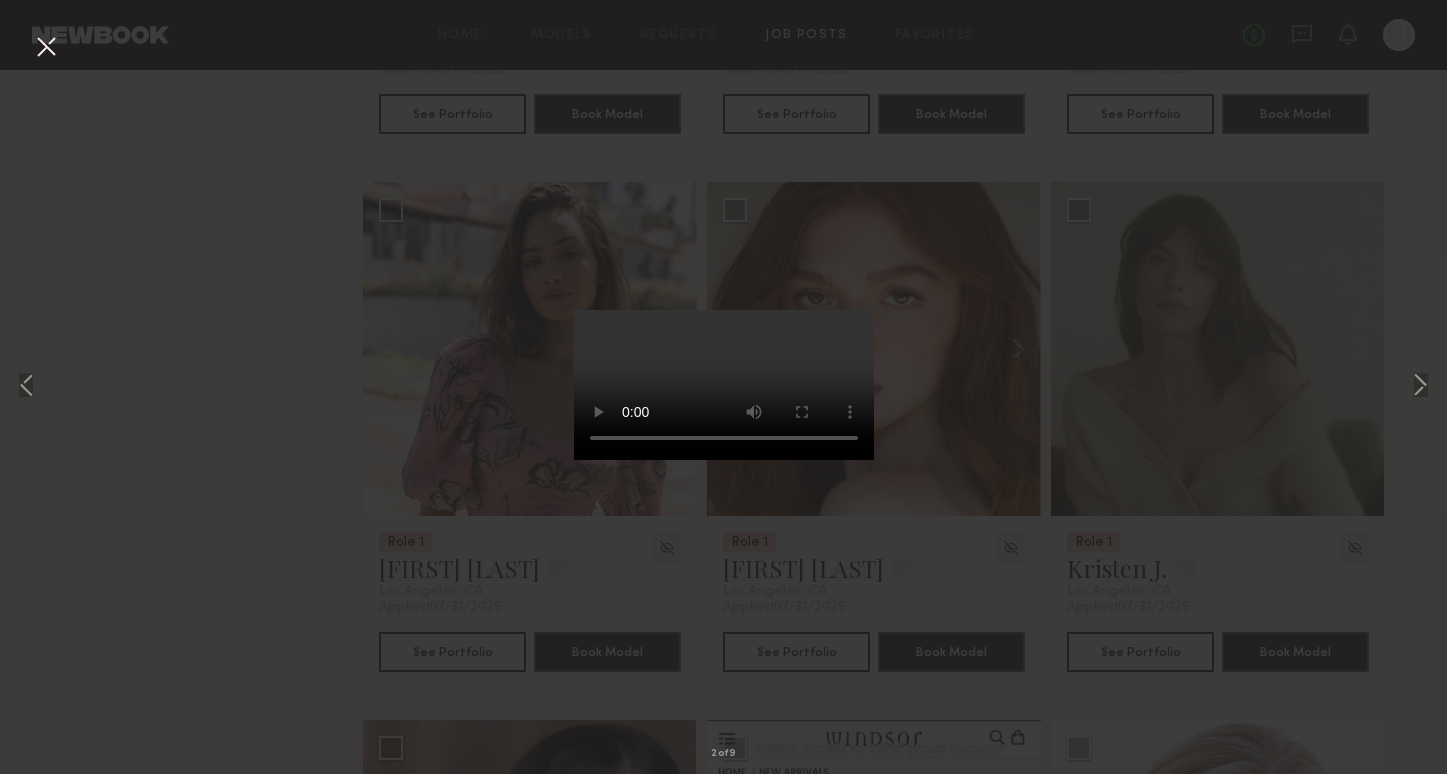 click at bounding box center [46, 48] 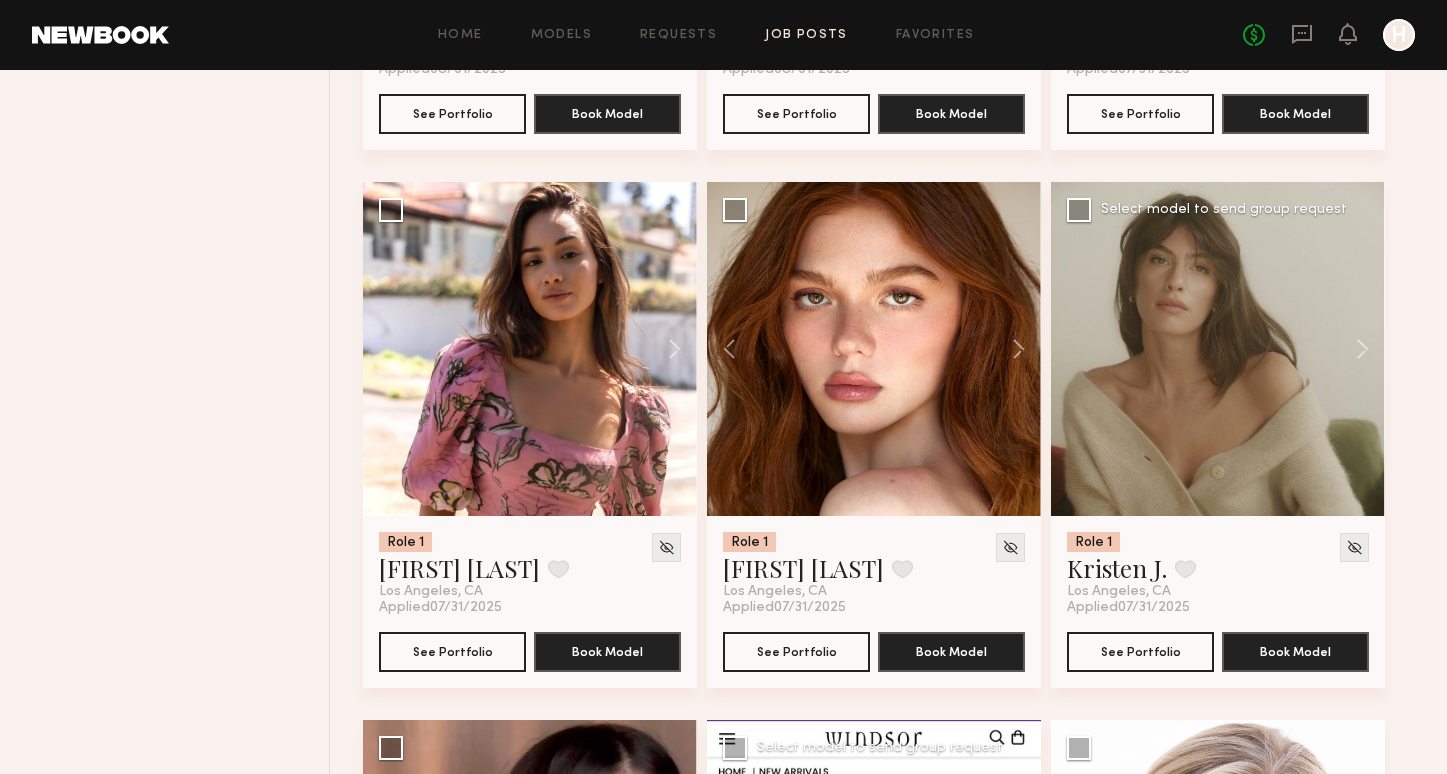 click 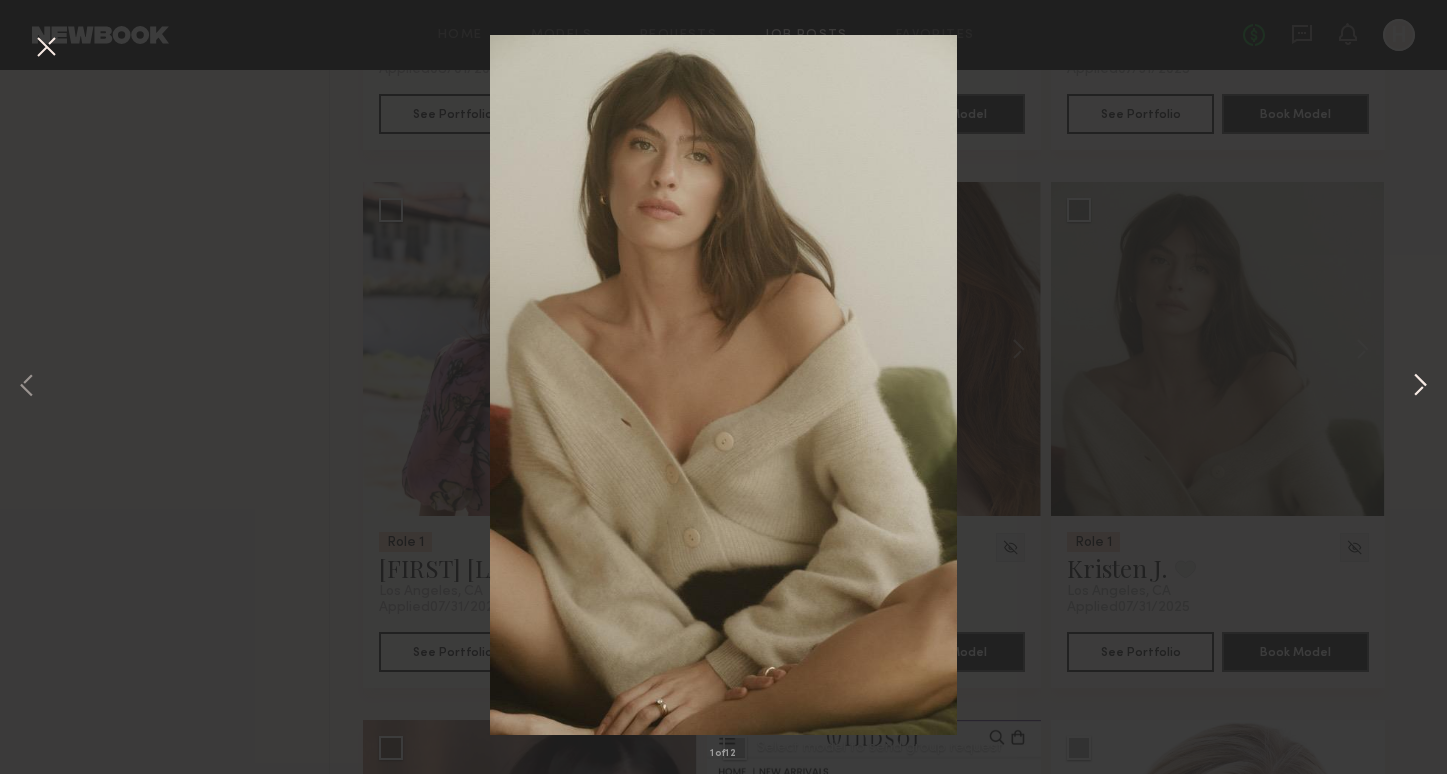 click at bounding box center (1420, 386) 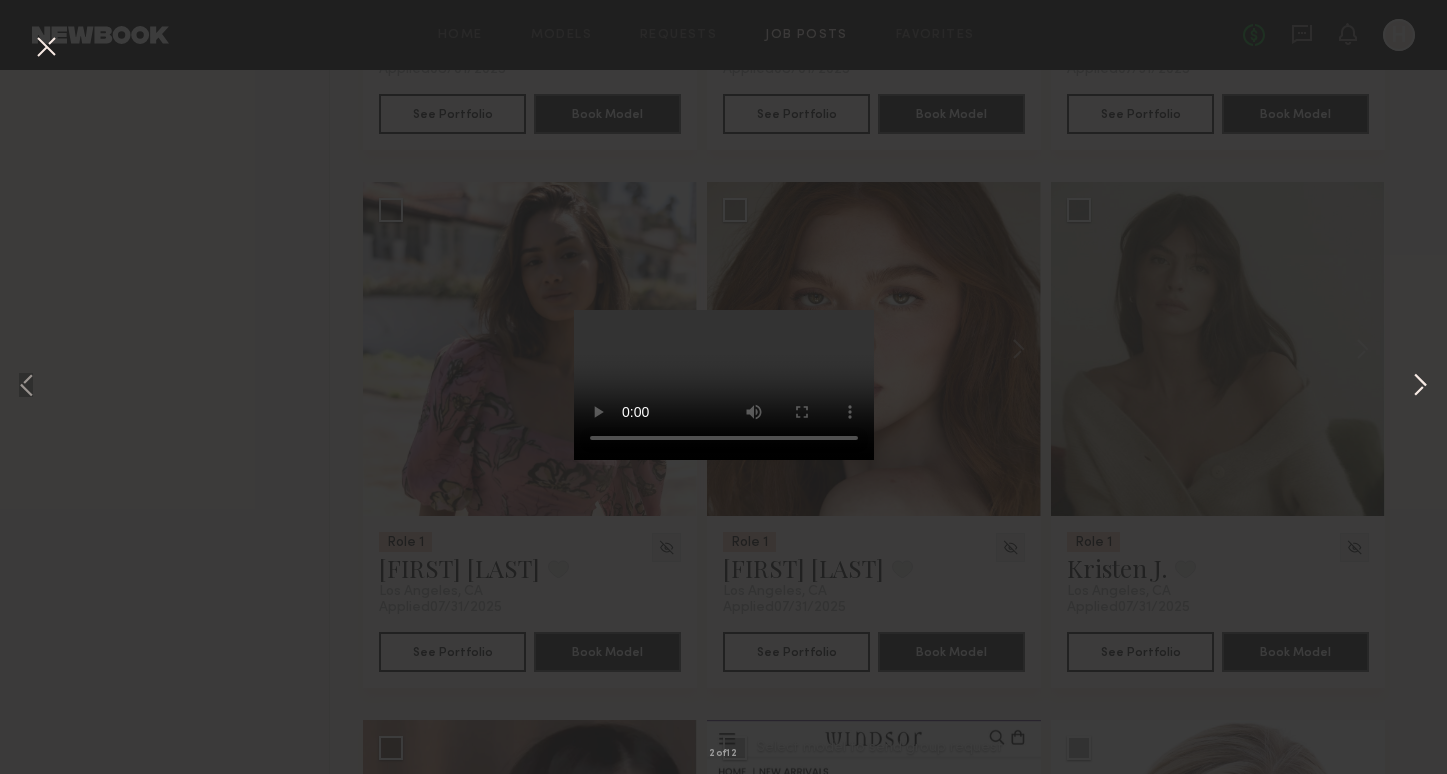 click at bounding box center (1420, 386) 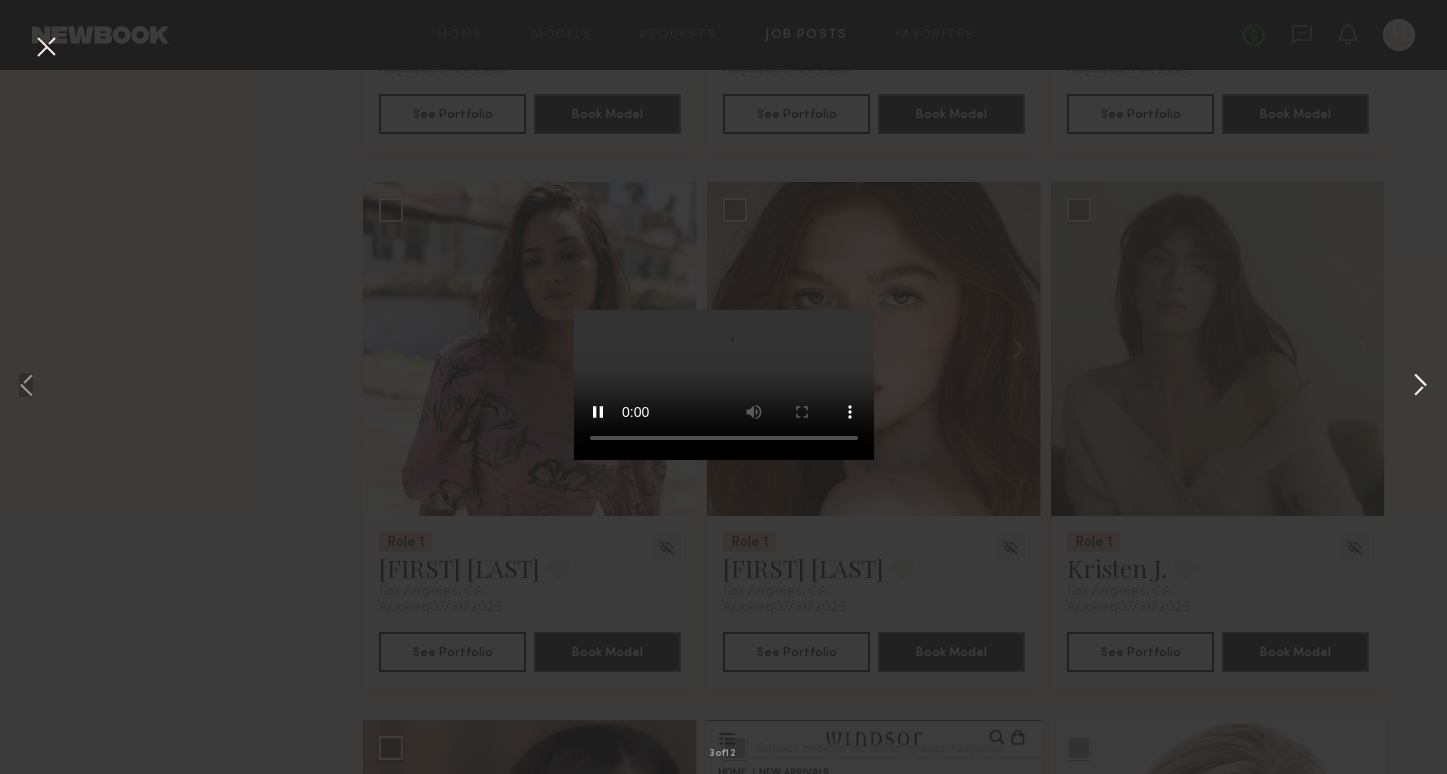 click at bounding box center [1420, 386] 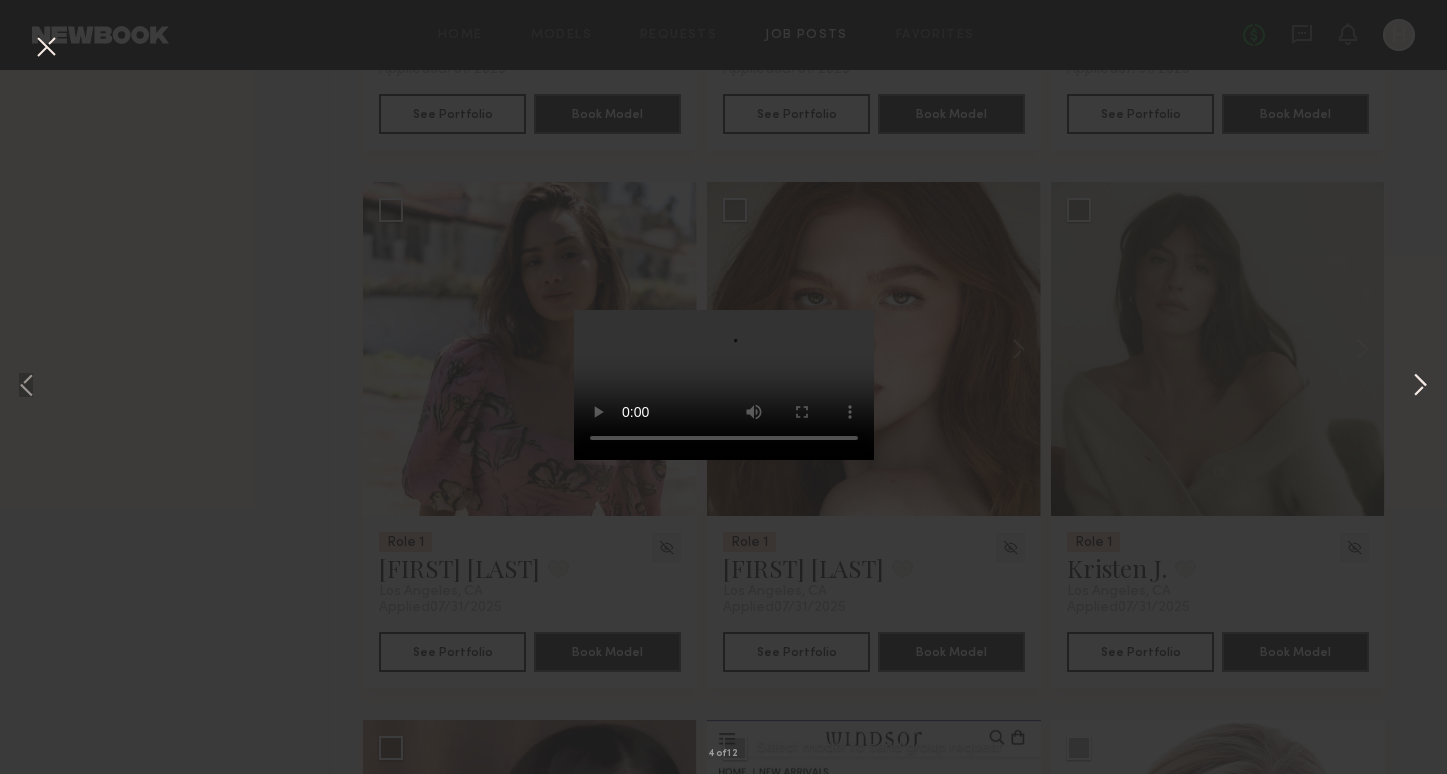 click at bounding box center (1420, 386) 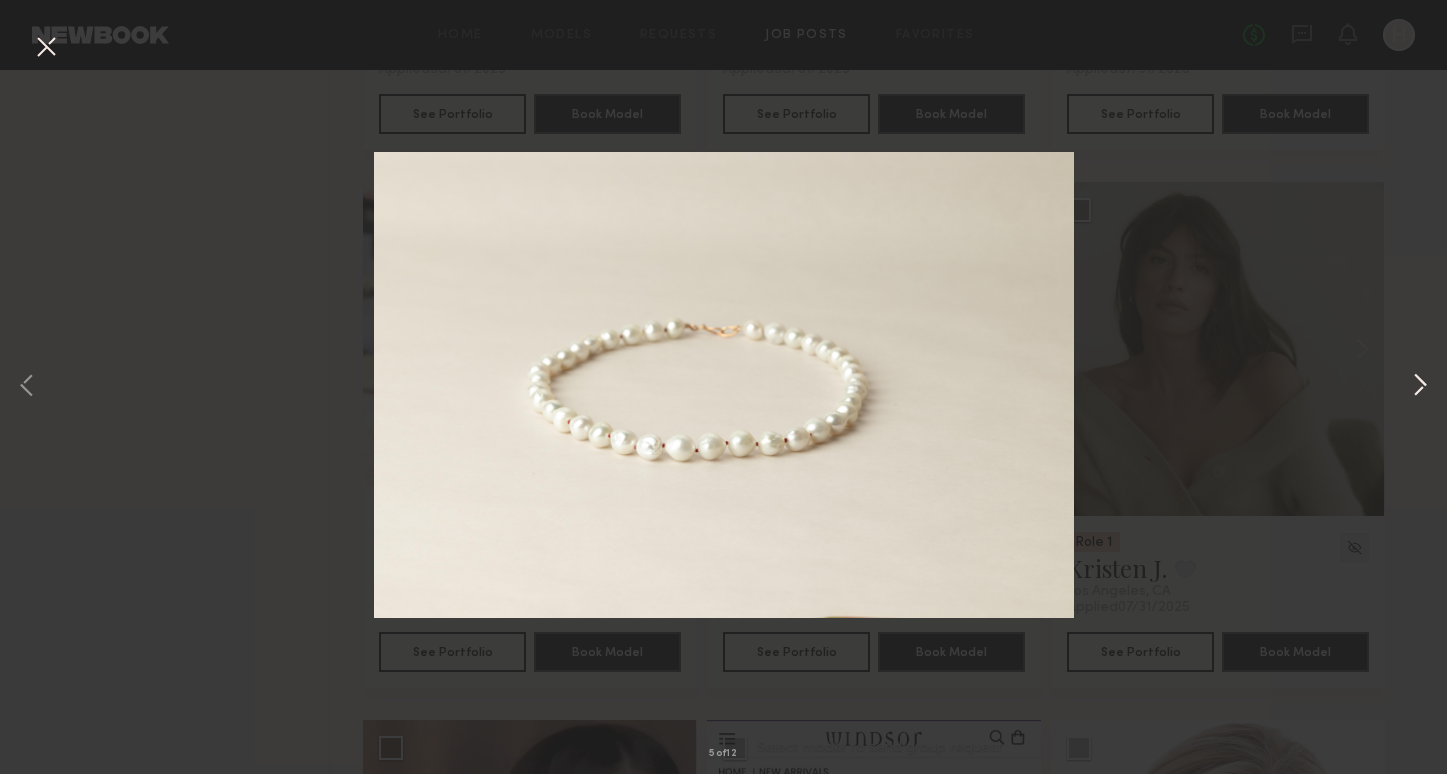 click at bounding box center (1420, 386) 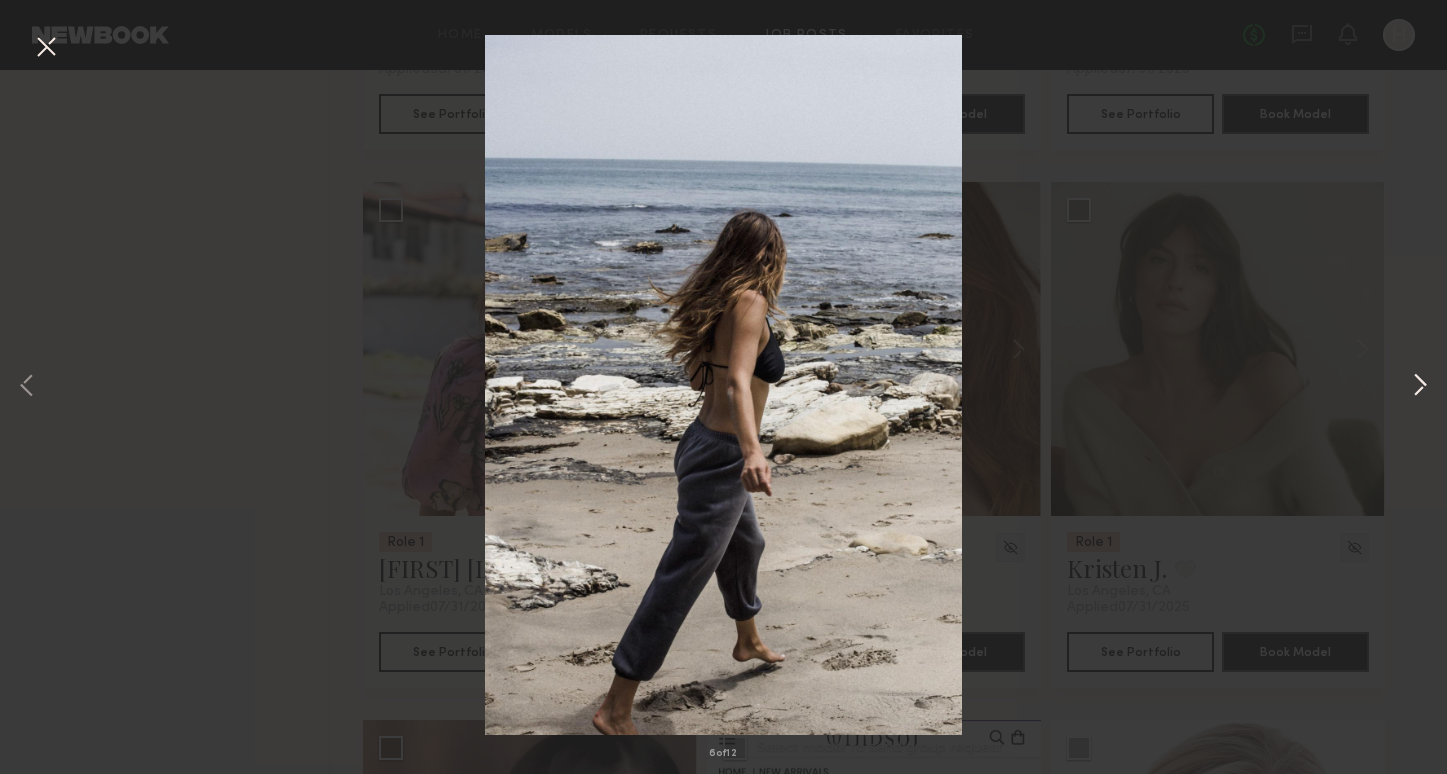 click at bounding box center (1420, 386) 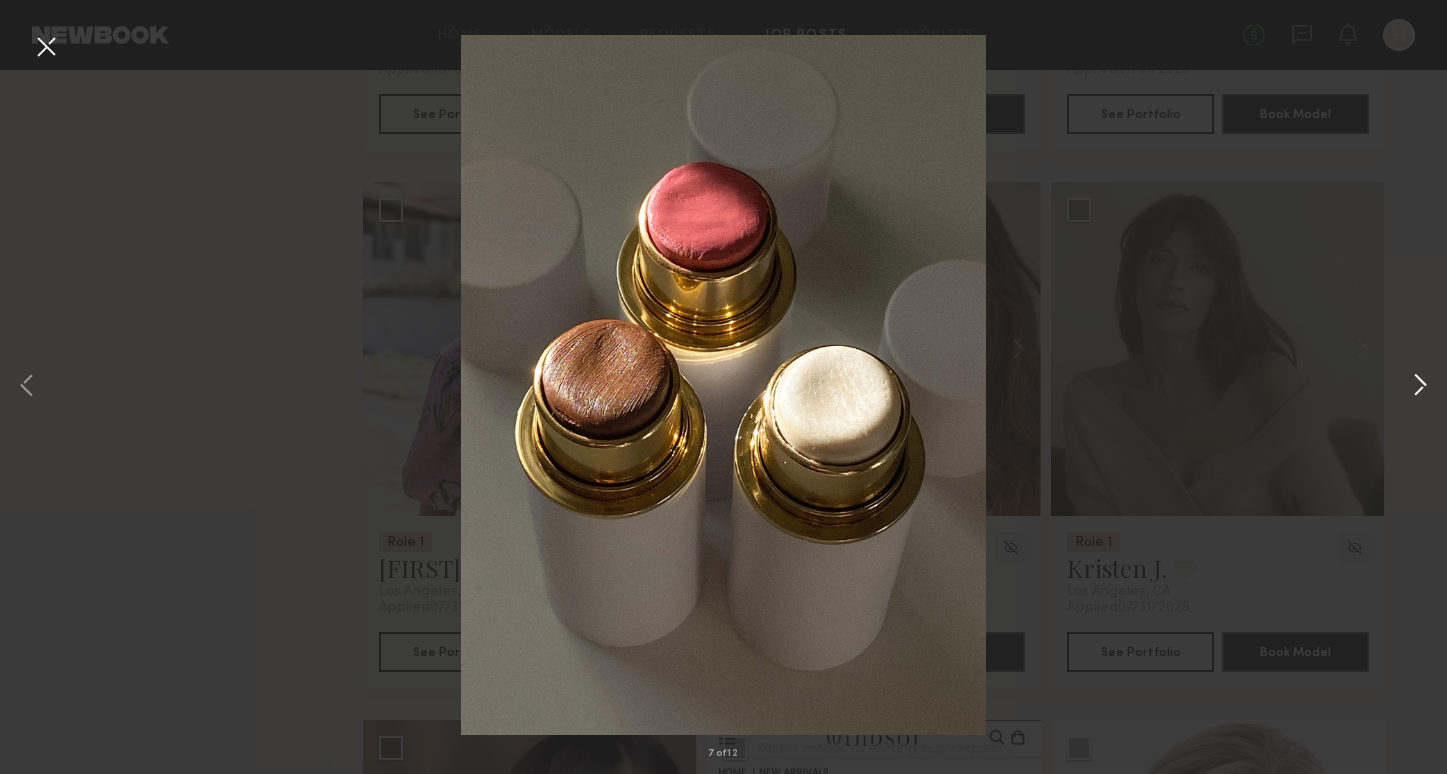 click at bounding box center (1420, 386) 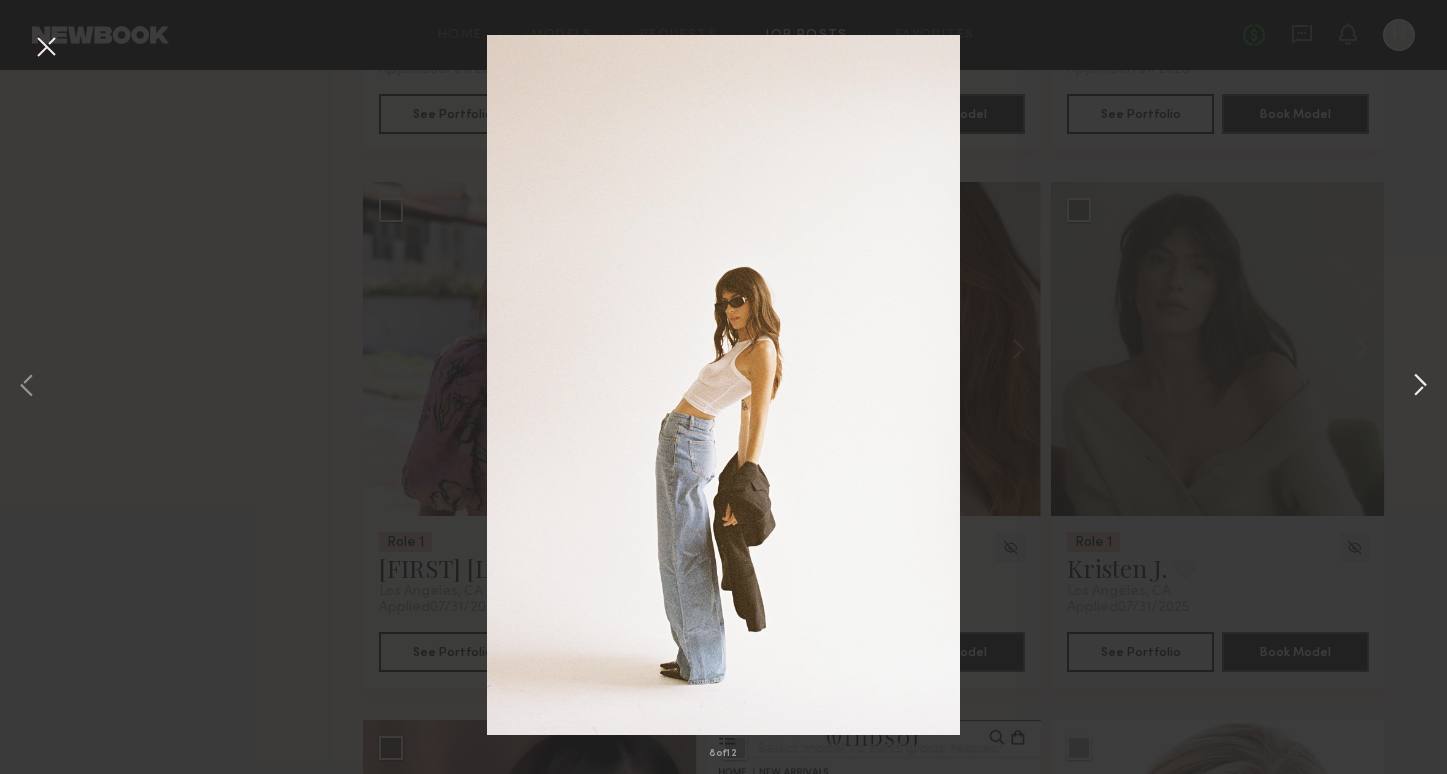 click at bounding box center [1420, 386] 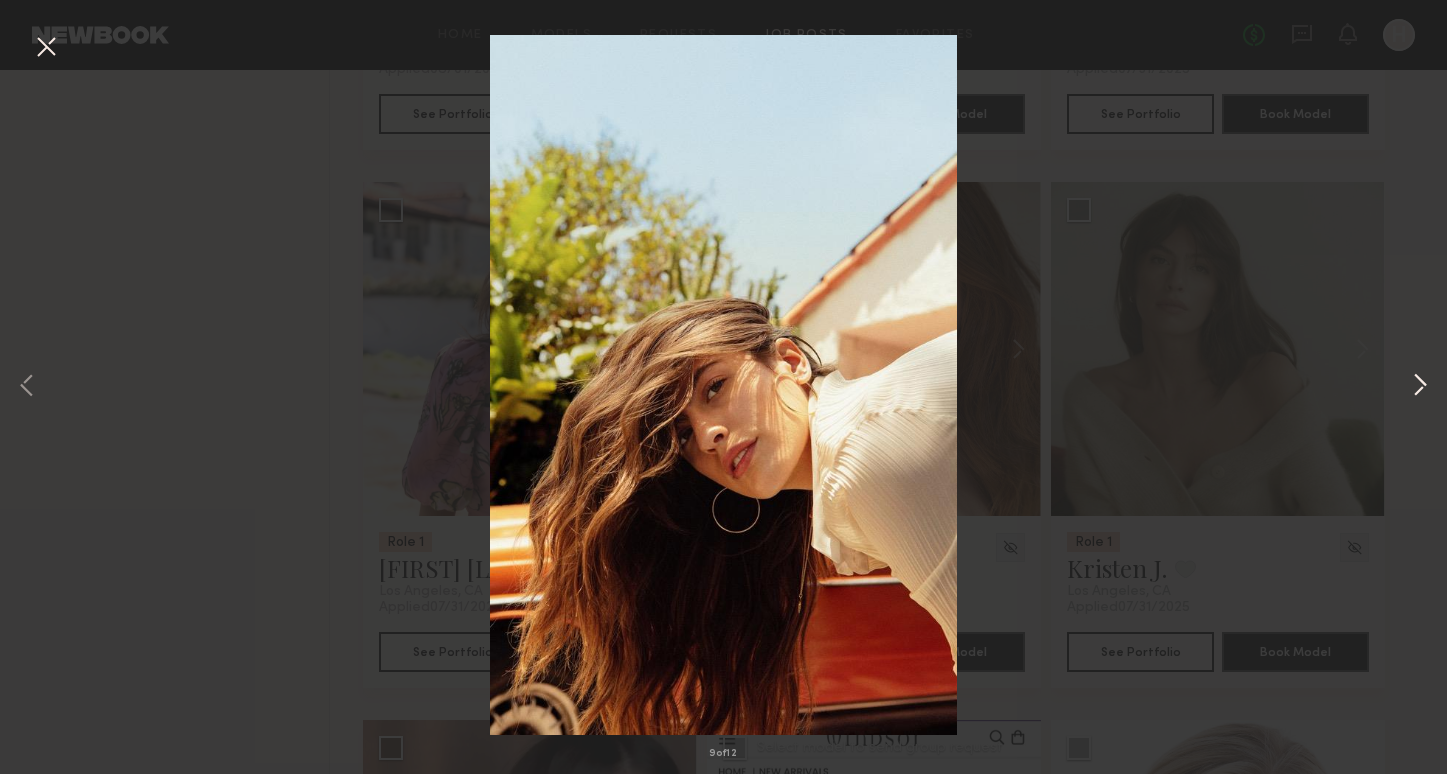 click at bounding box center (1420, 386) 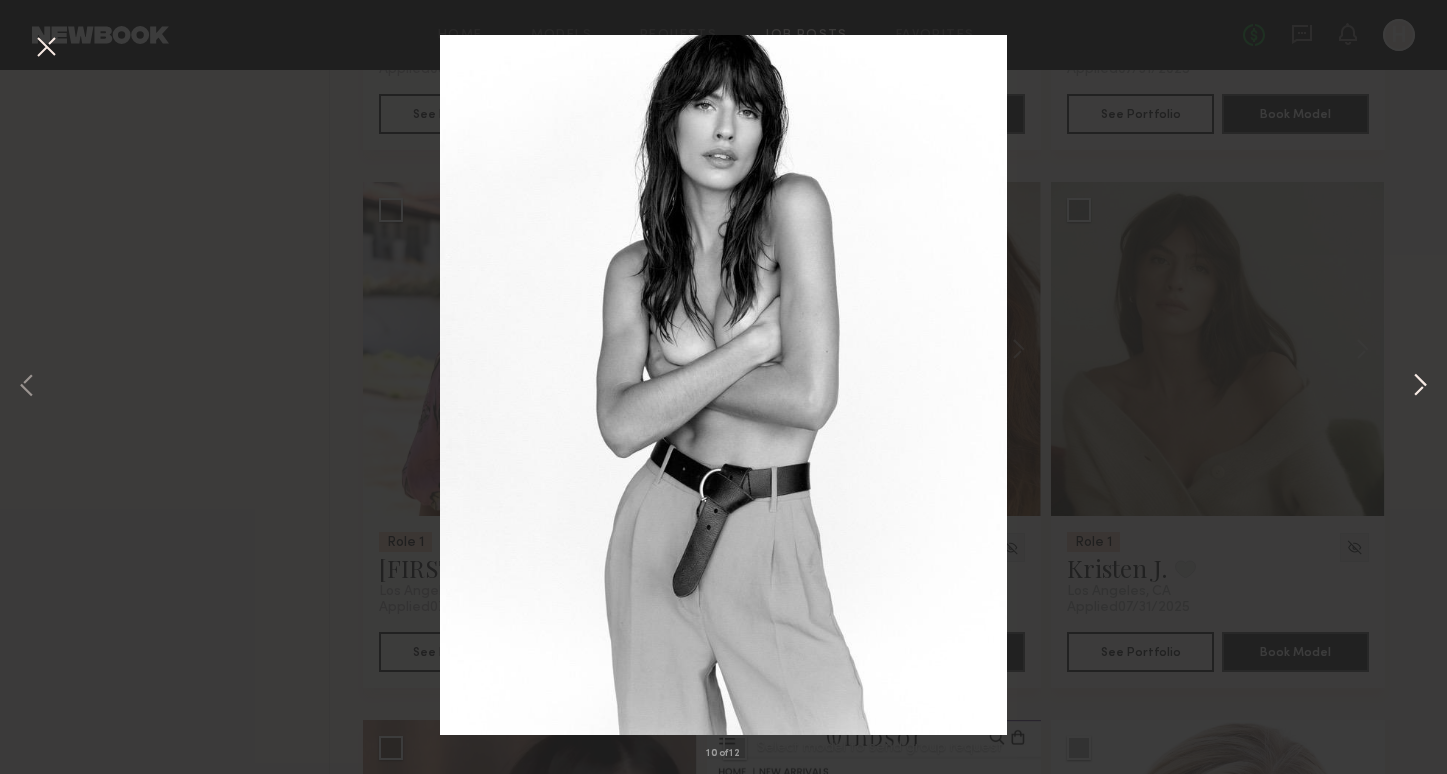 click at bounding box center (1420, 386) 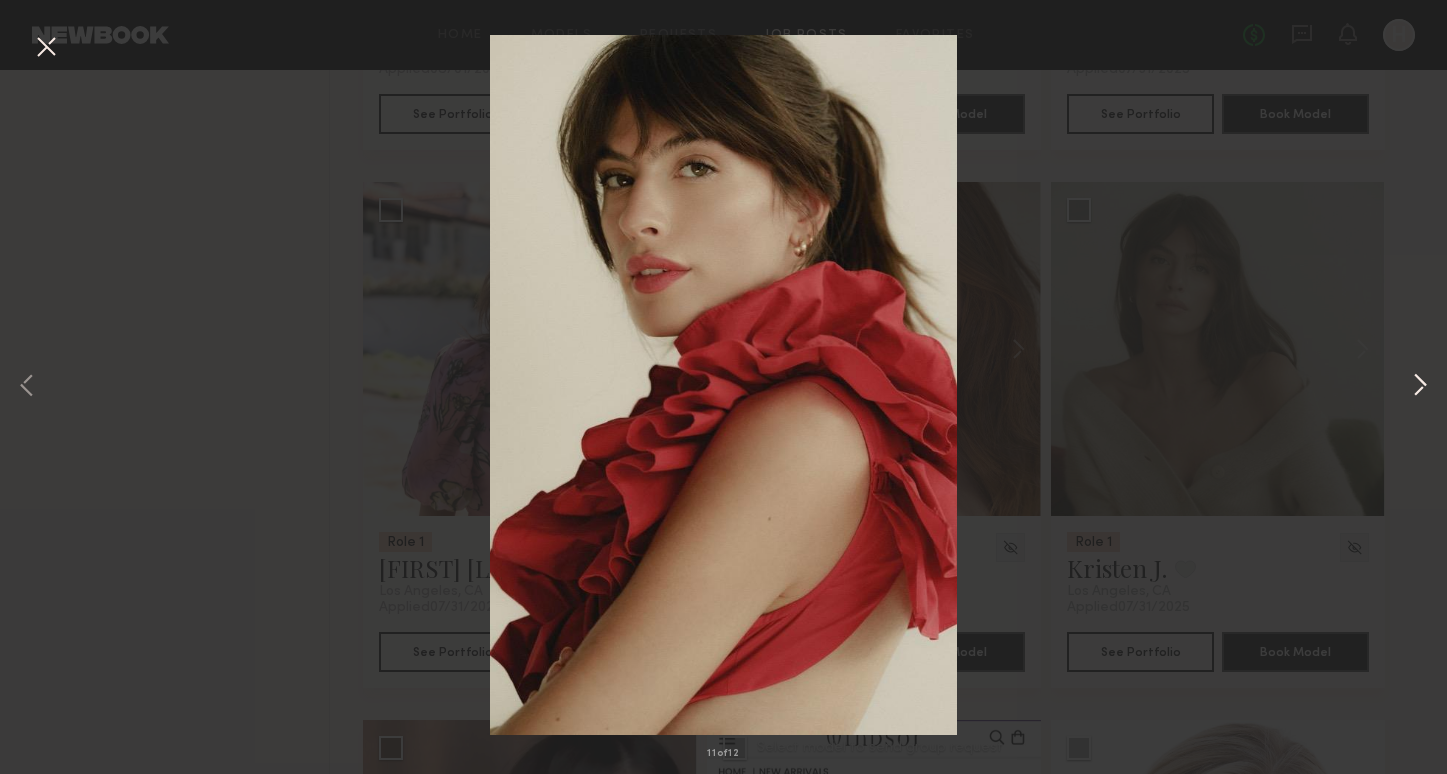 click at bounding box center [1420, 386] 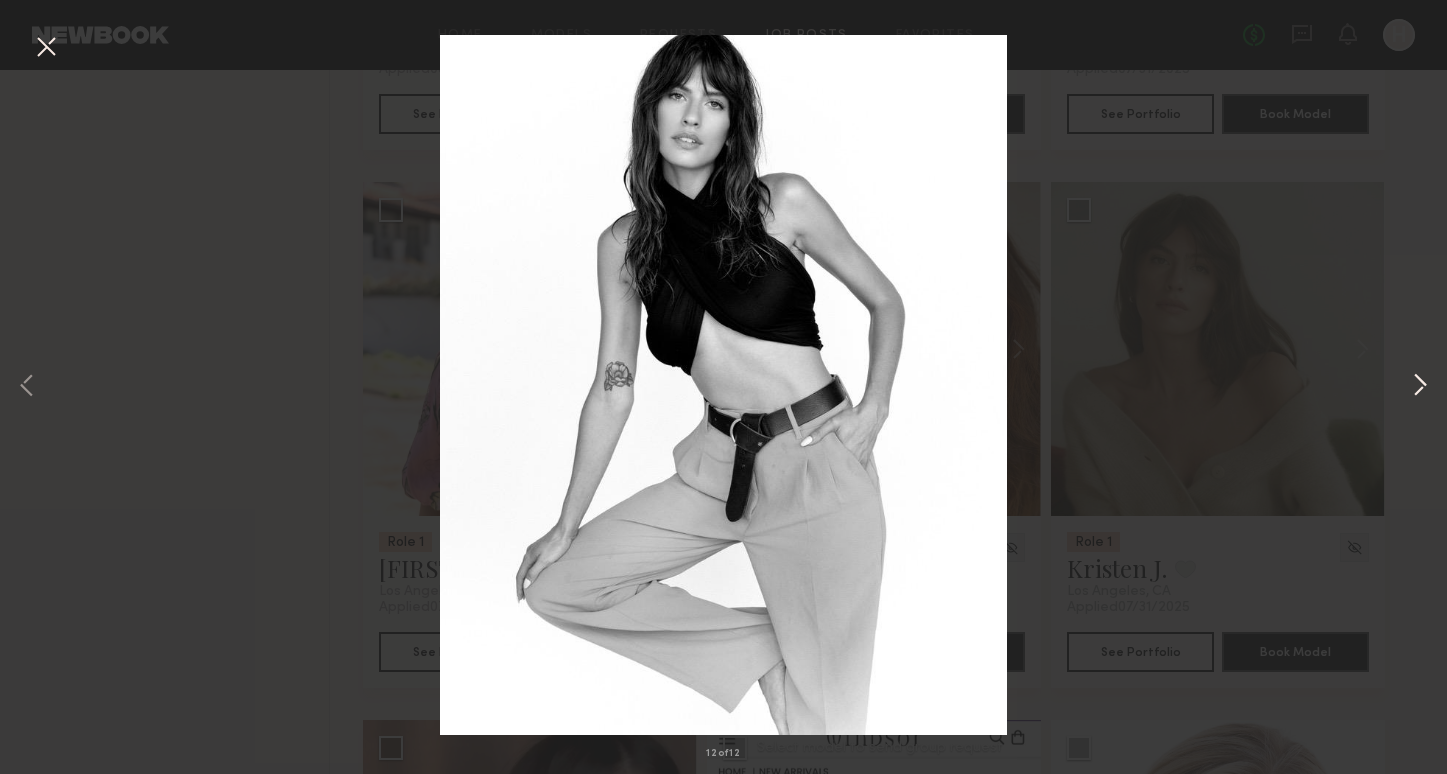 click at bounding box center [1420, 386] 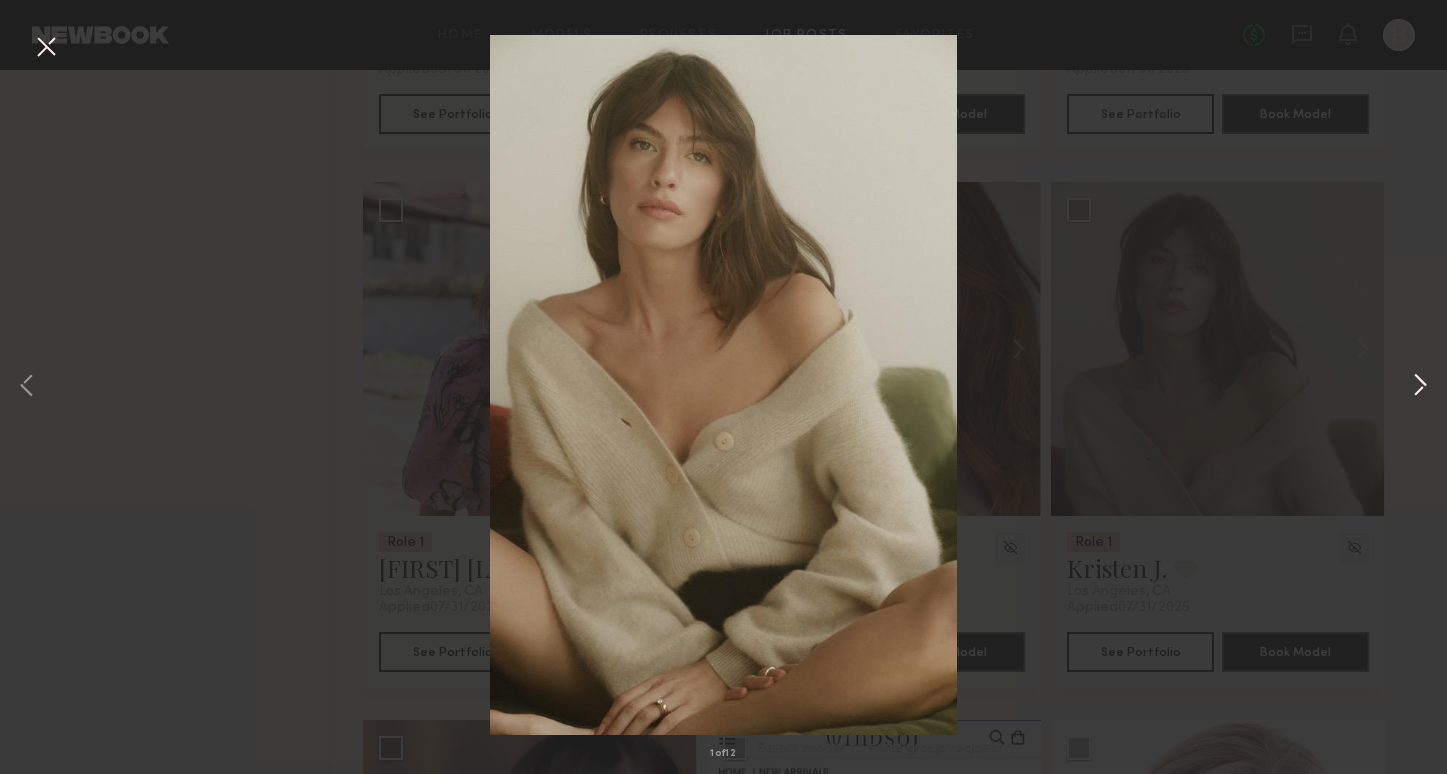 click at bounding box center (1420, 386) 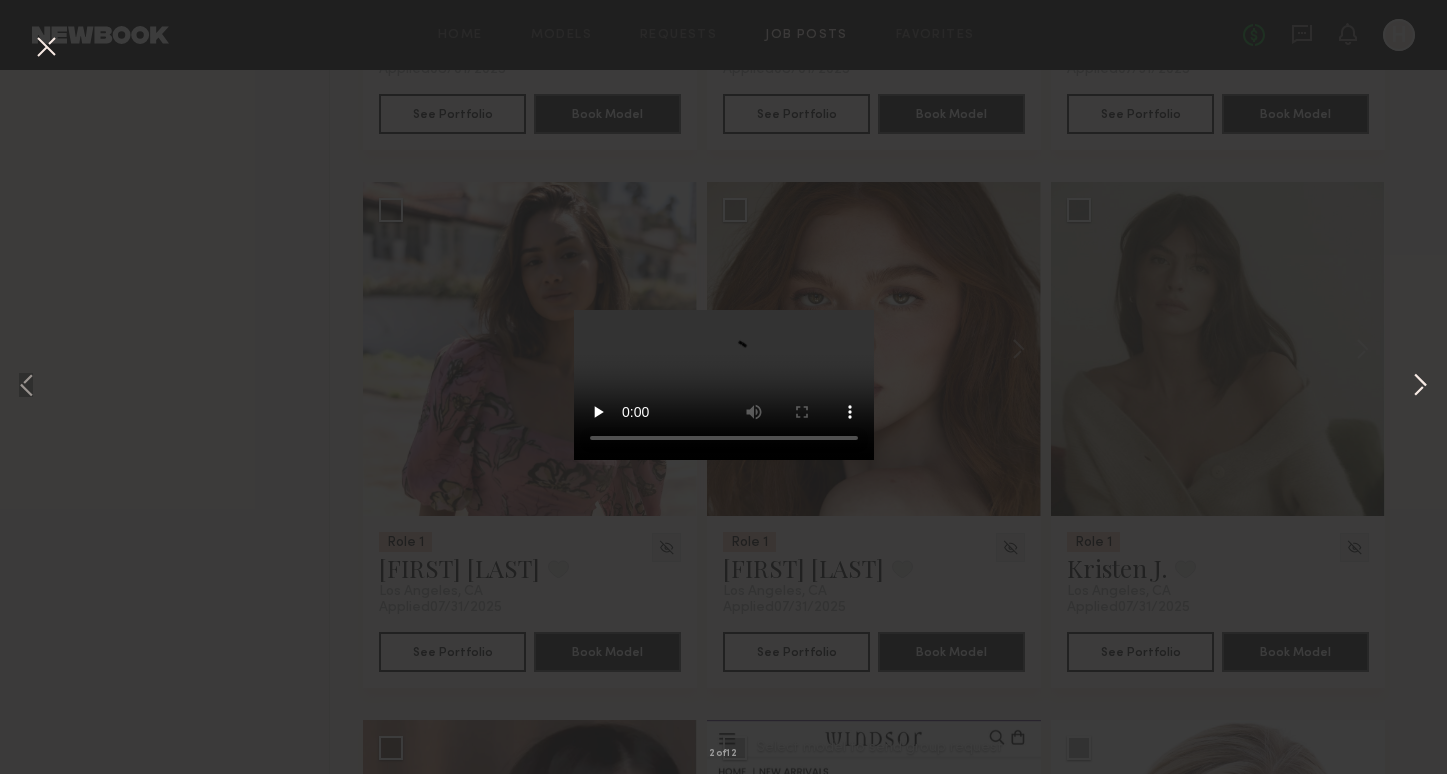 click at bounding box center (1420, 386) 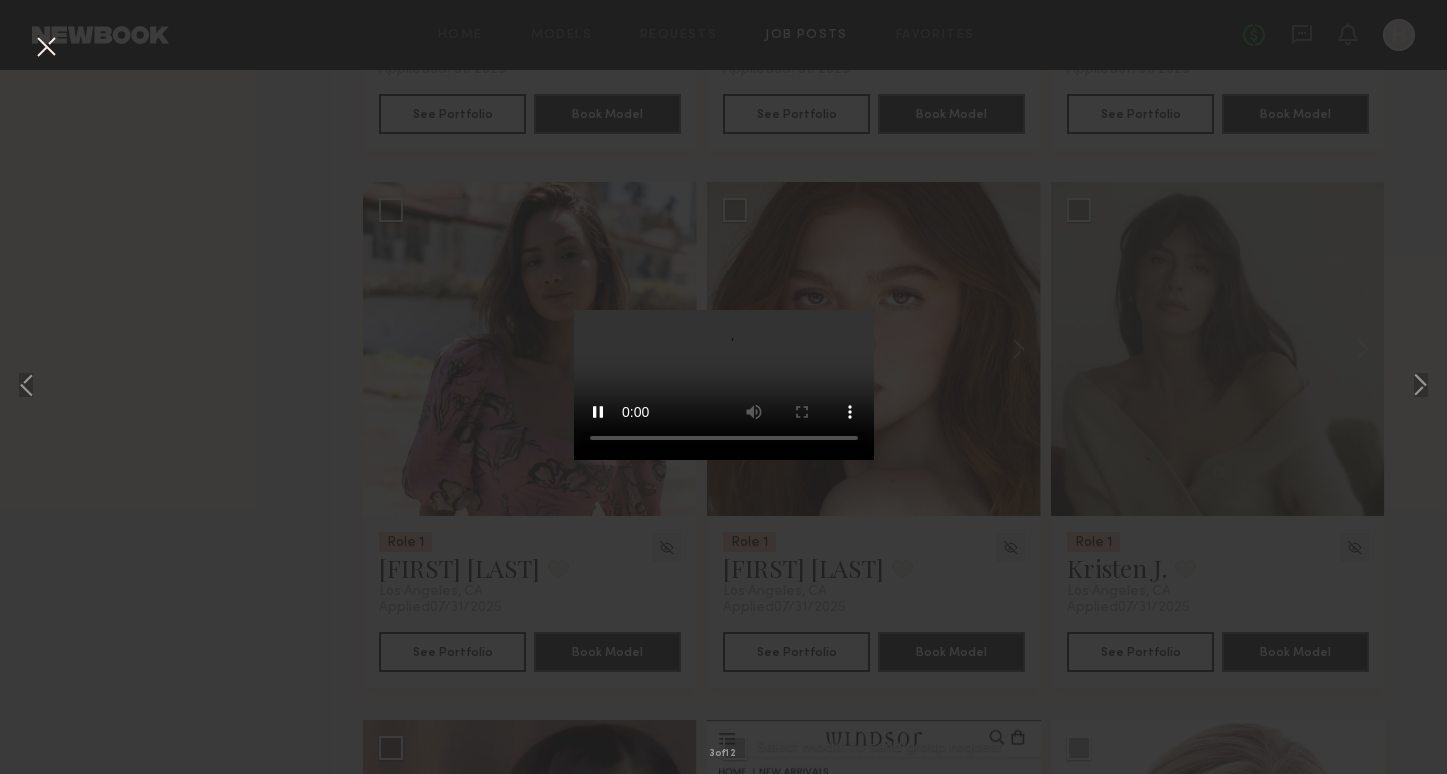 click on "3  of  12" at bounding box center (723, 387) 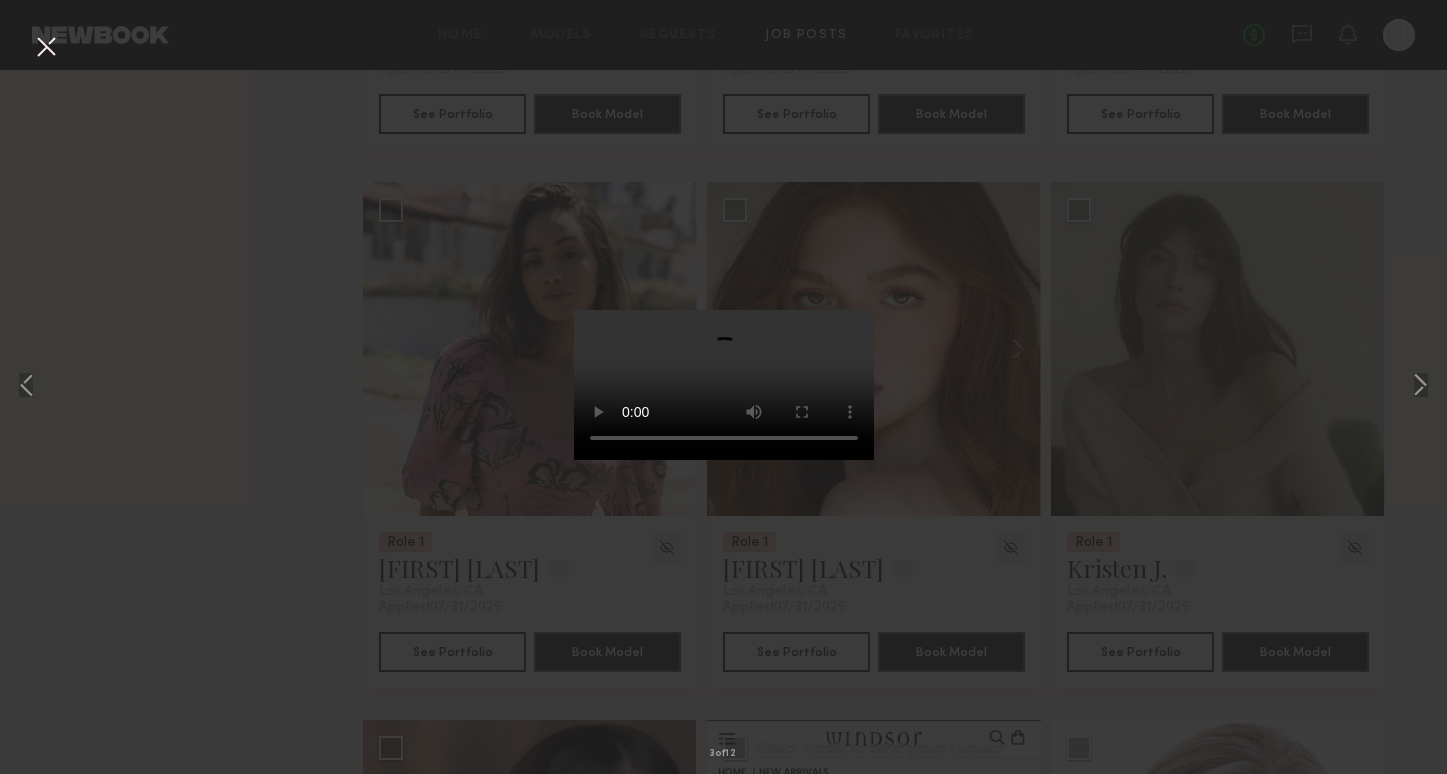 click at bounding box center [46, 48] 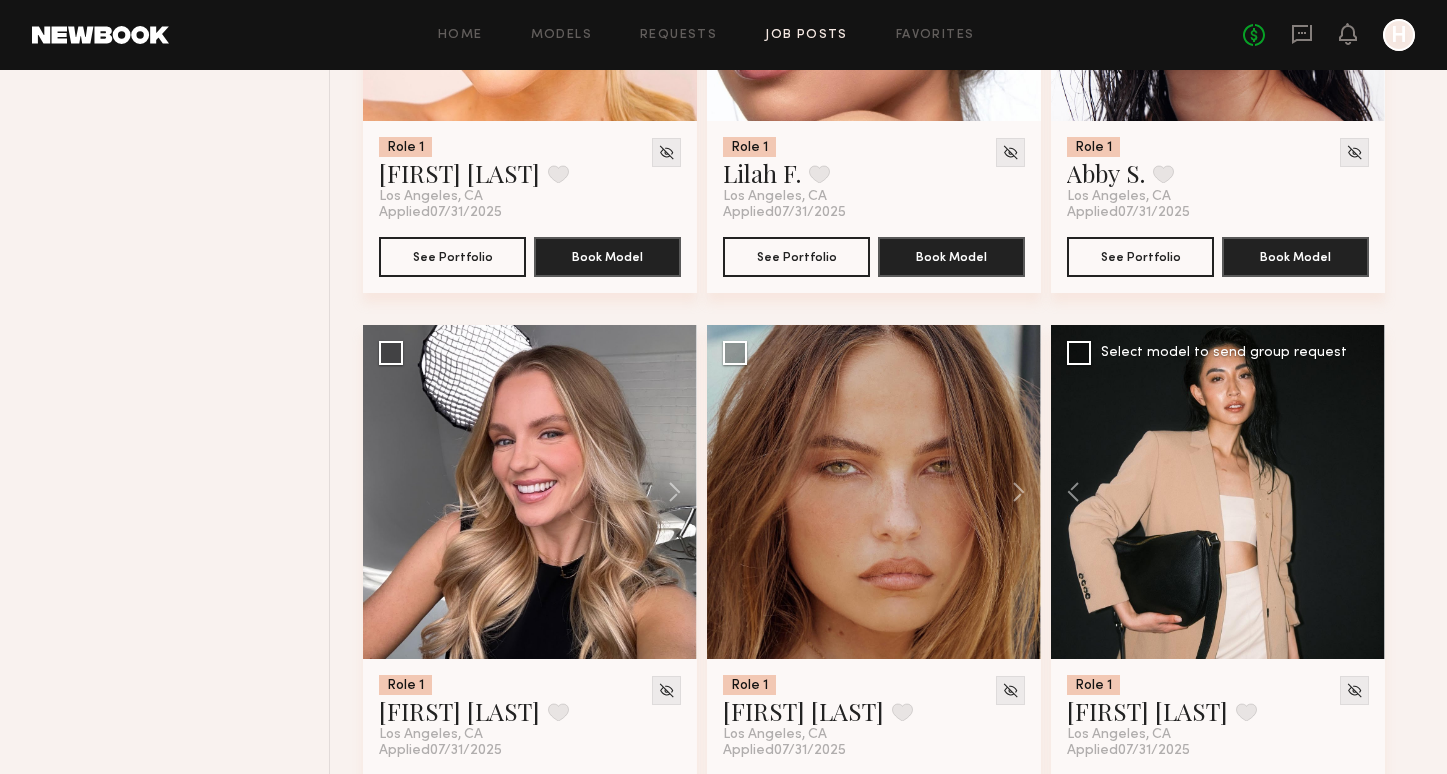scroll, scrollTop: 5956, scrollLeft: 0, axis: vertical 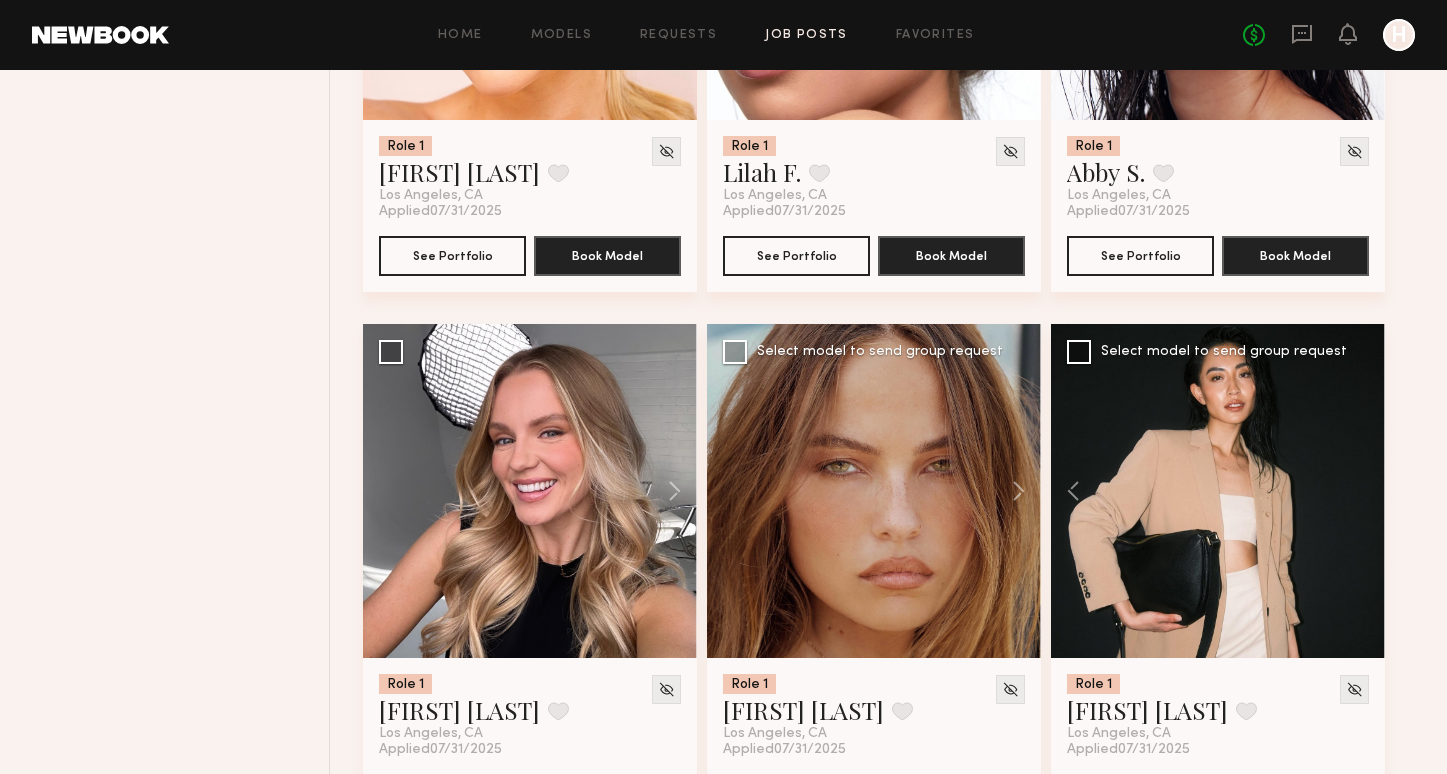 click 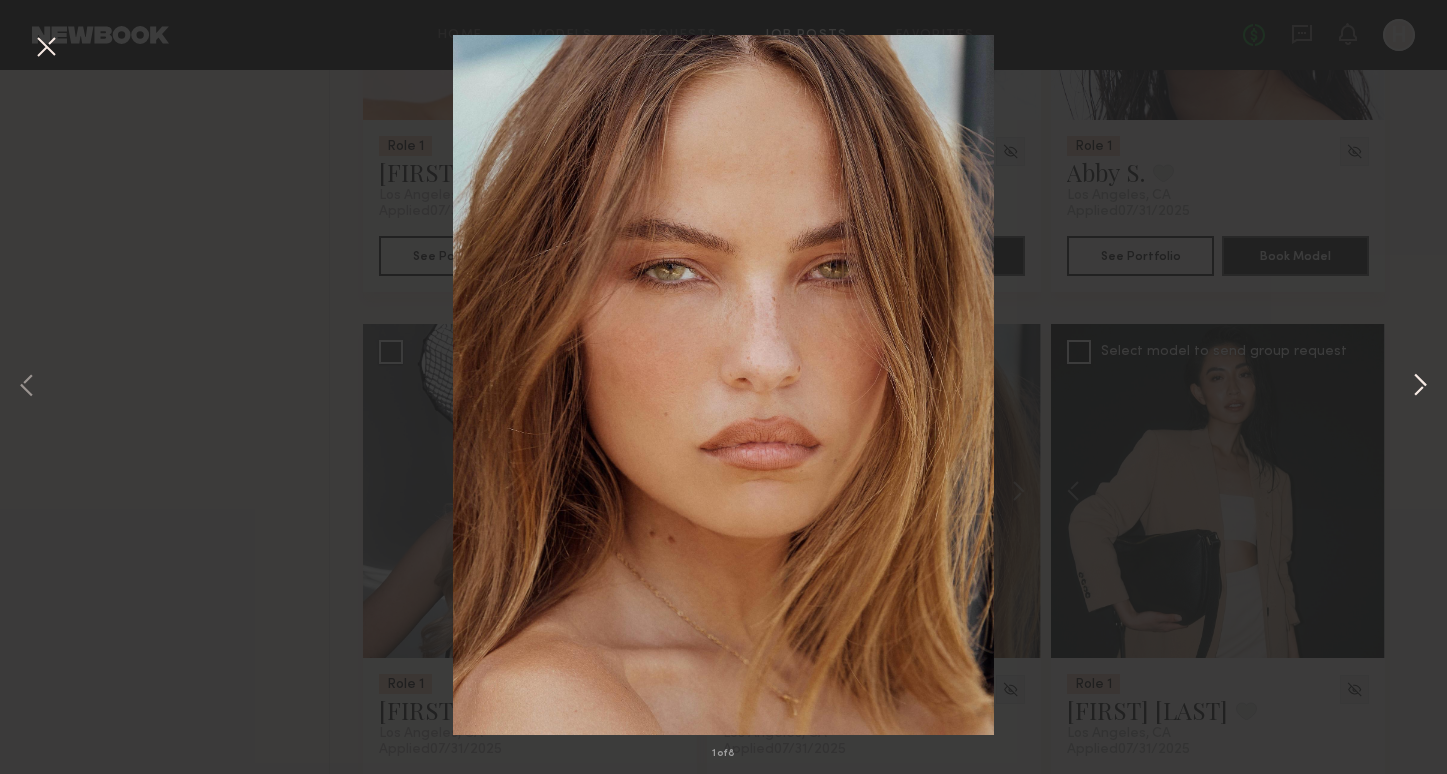 click at bounding box center (1420, 386) 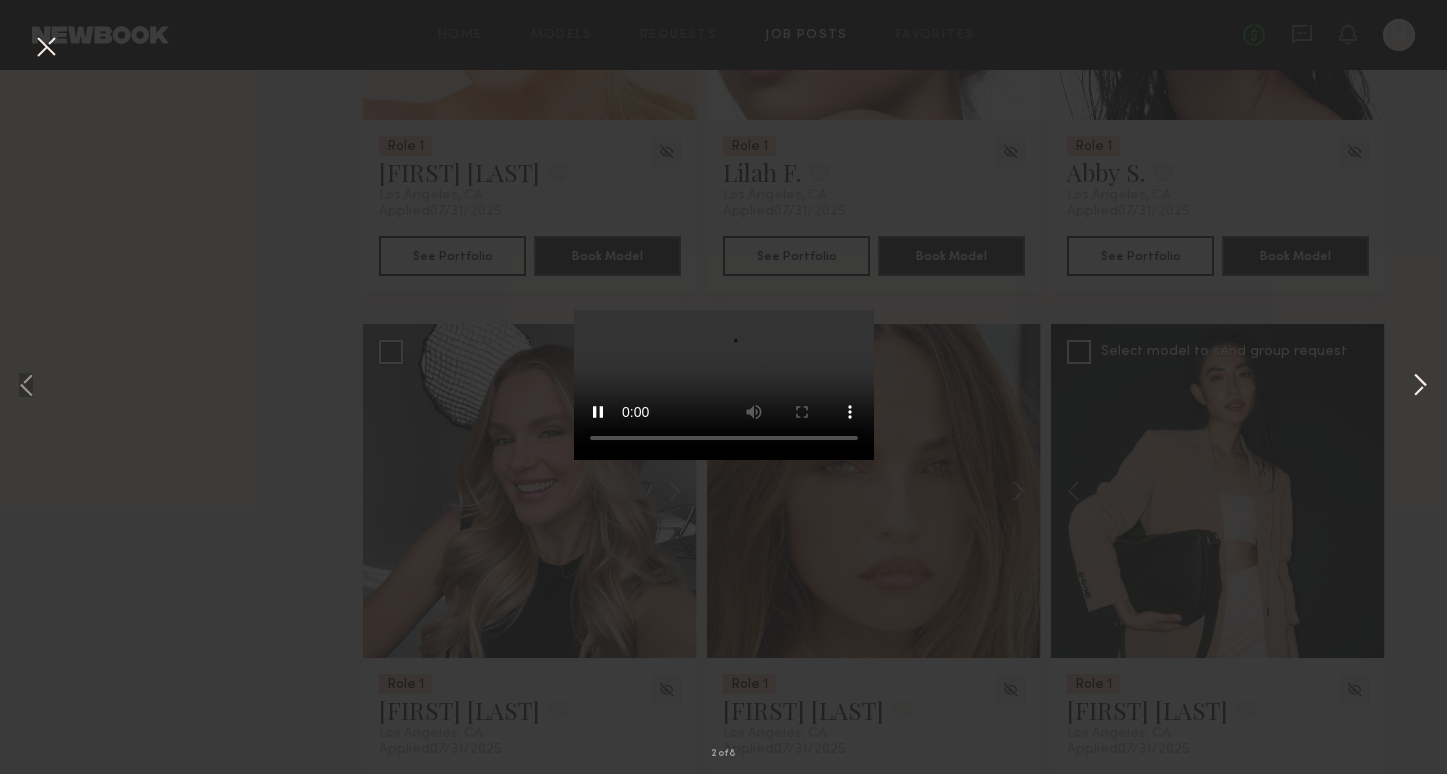 click at bounding box center (1420, 386) 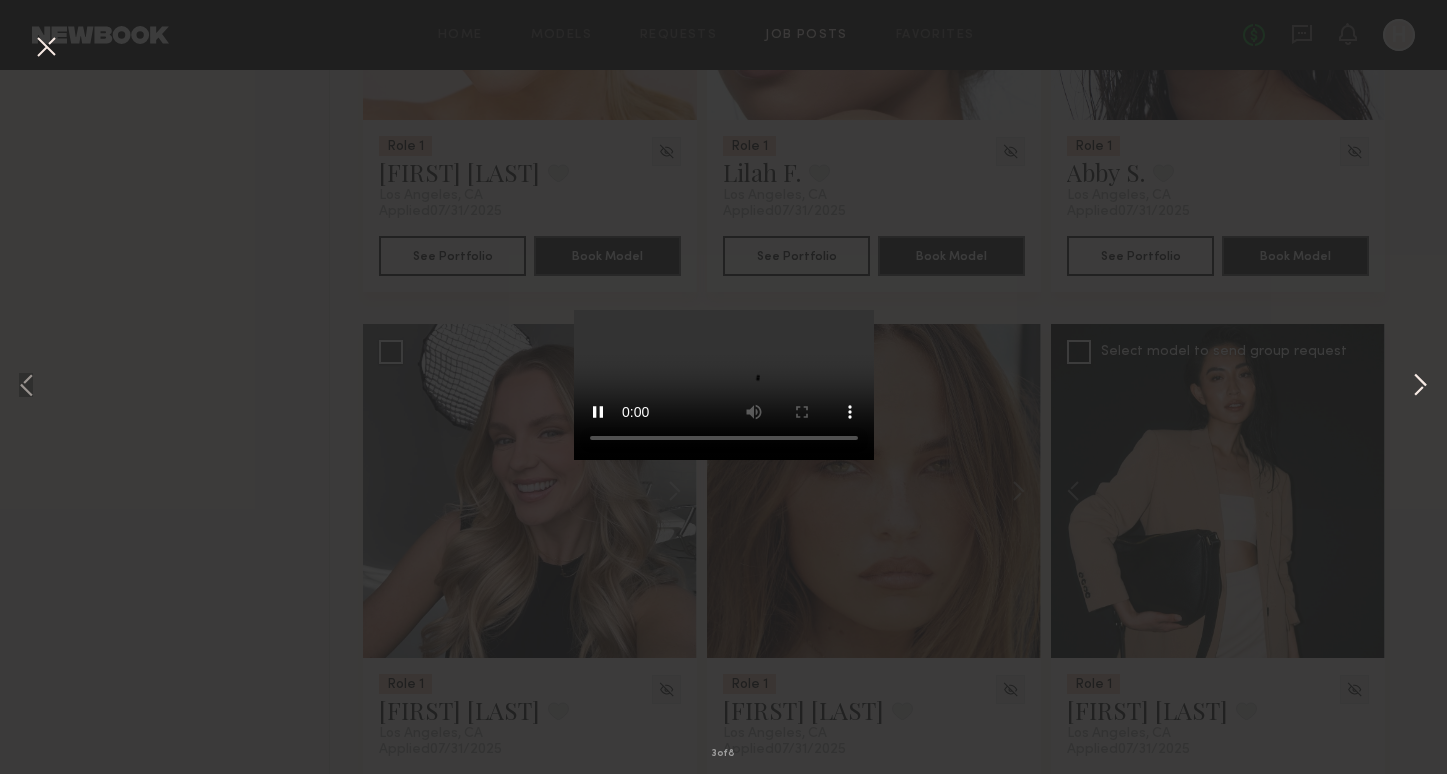 click at bounding box center [1420, 386] 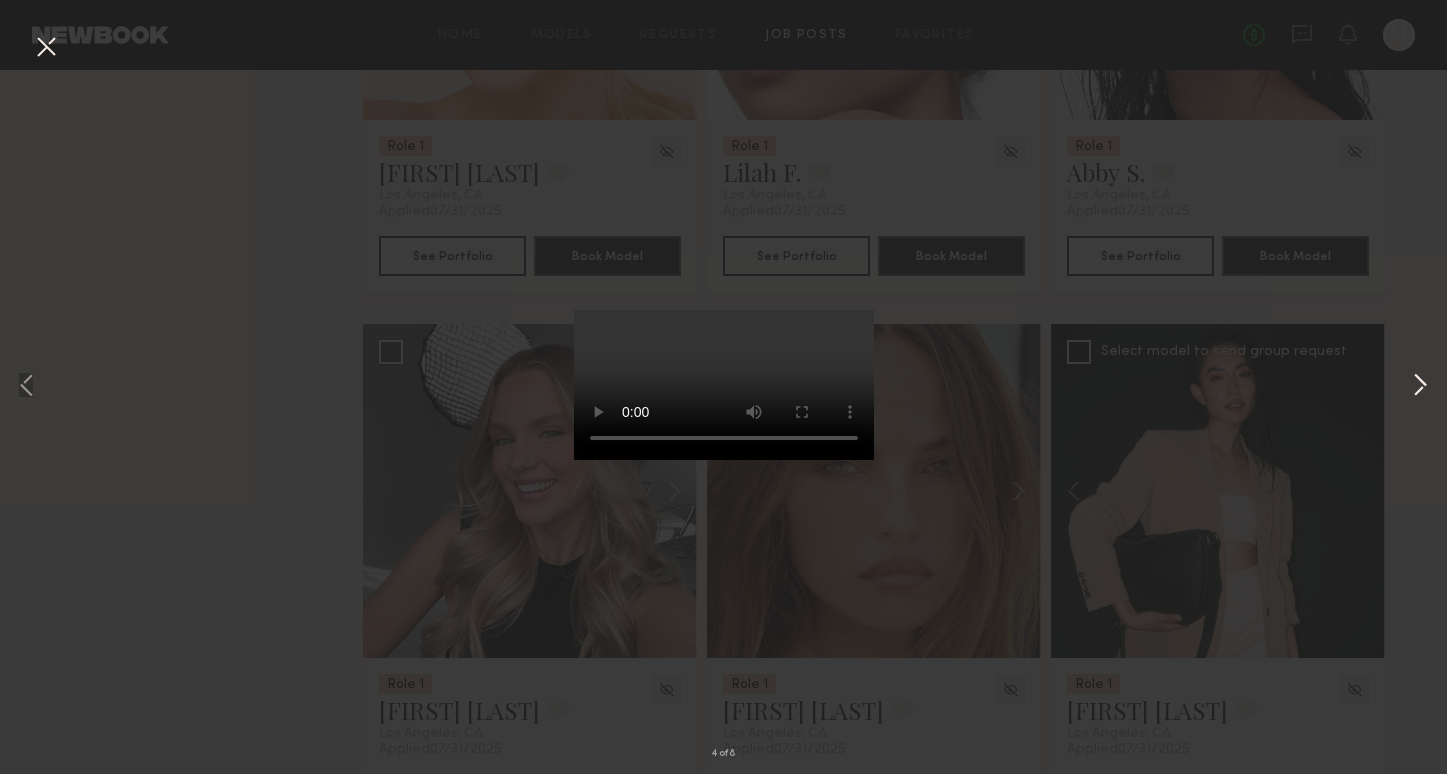 click at bounding box center (1420, 386) 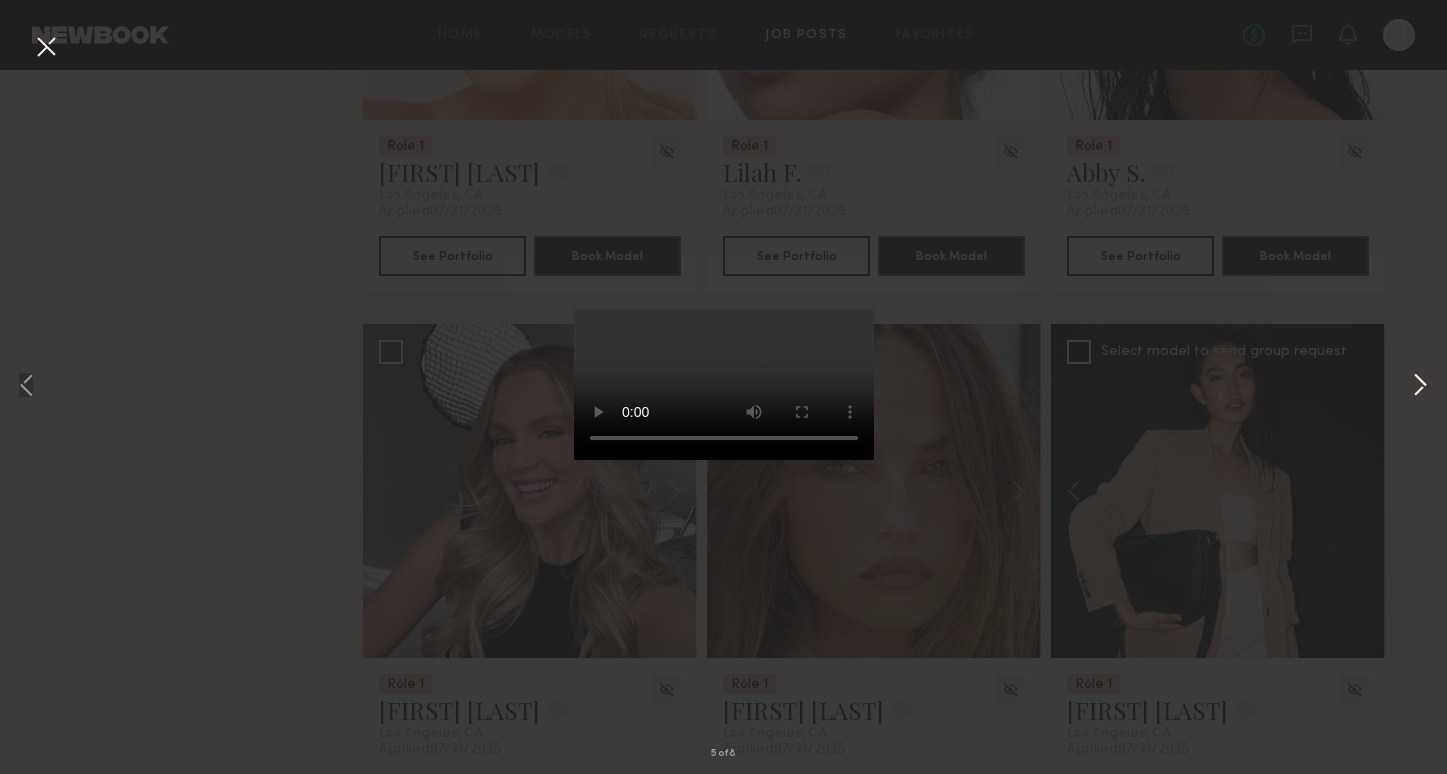 click at bounding box center (1420, 386) 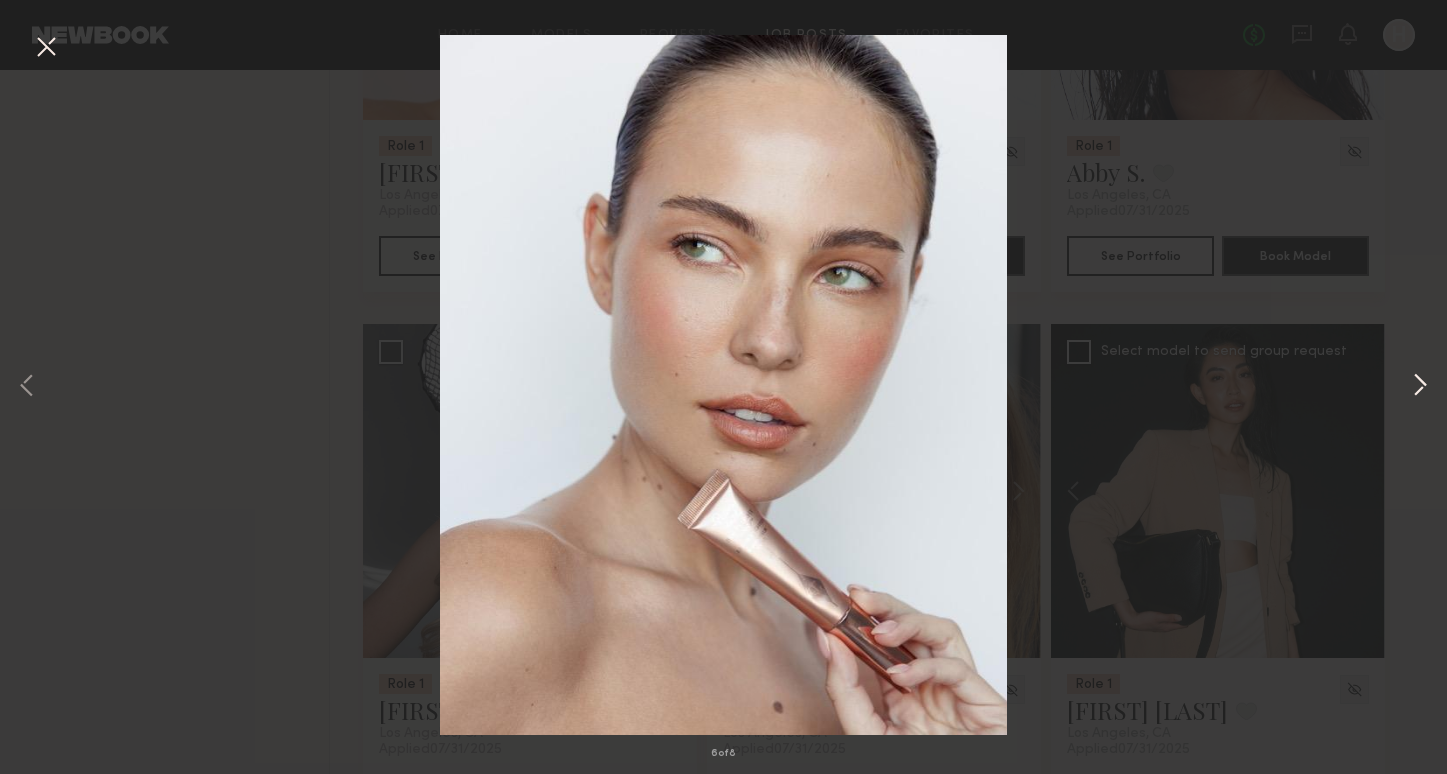 click at bounding box center [1420, 386] 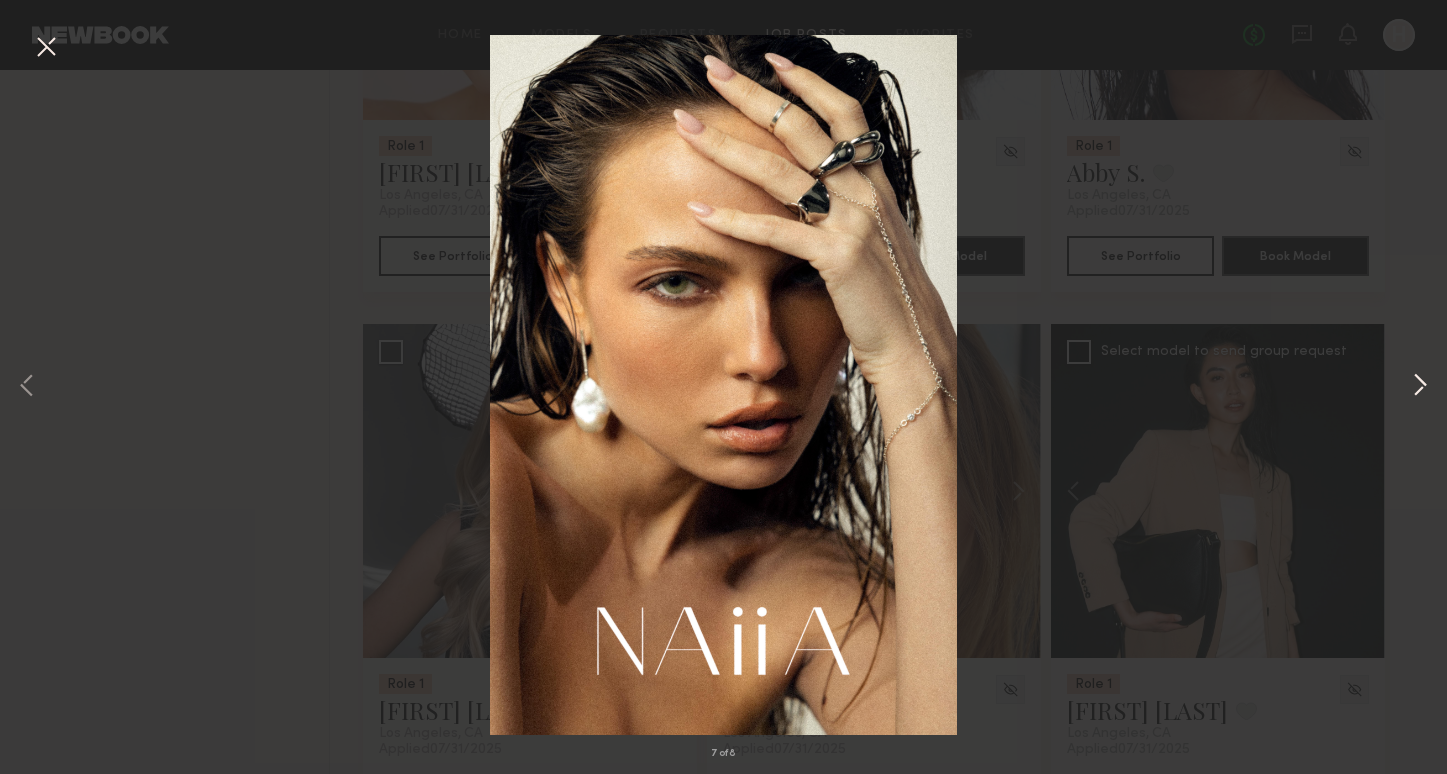 click at bounding box center [1420, 386] 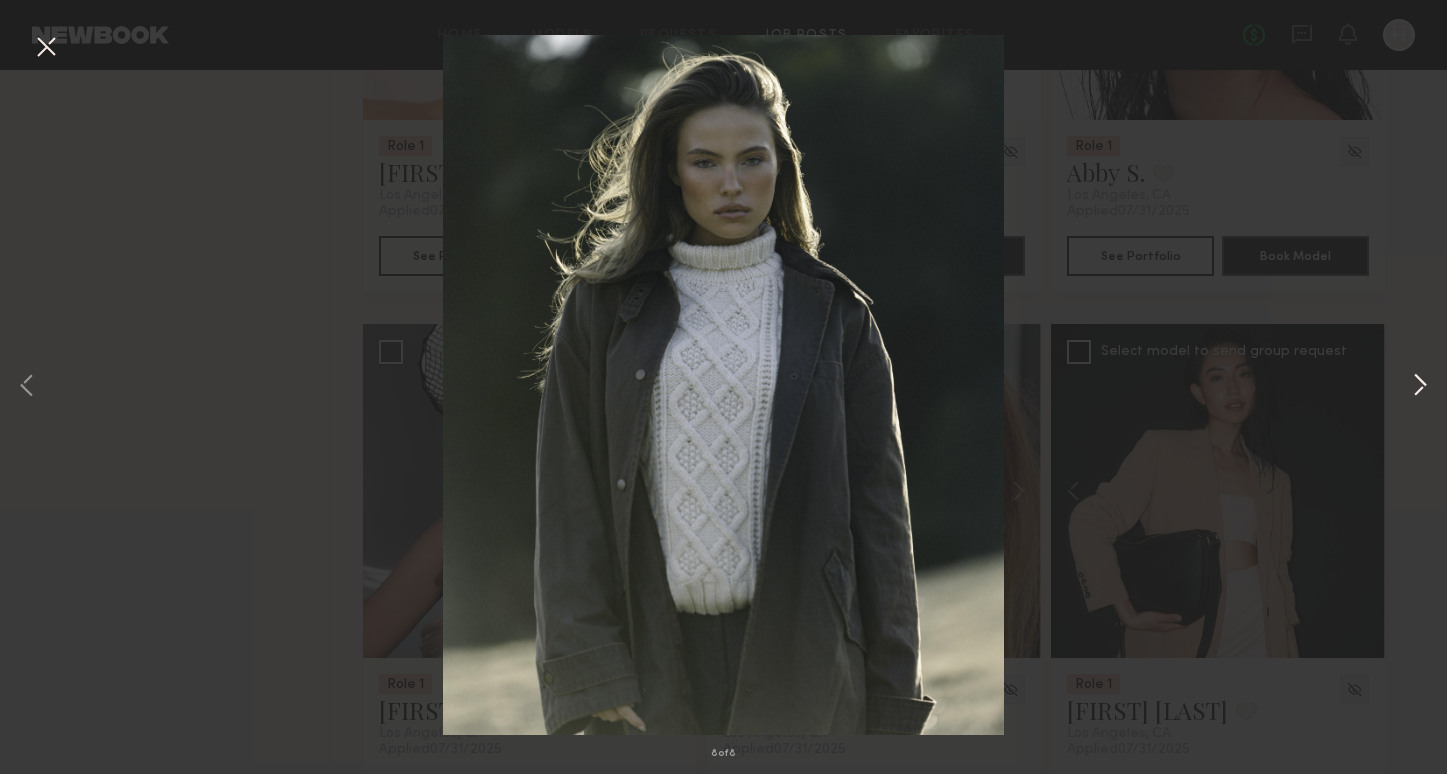 click at bounding box center (1420, 386) 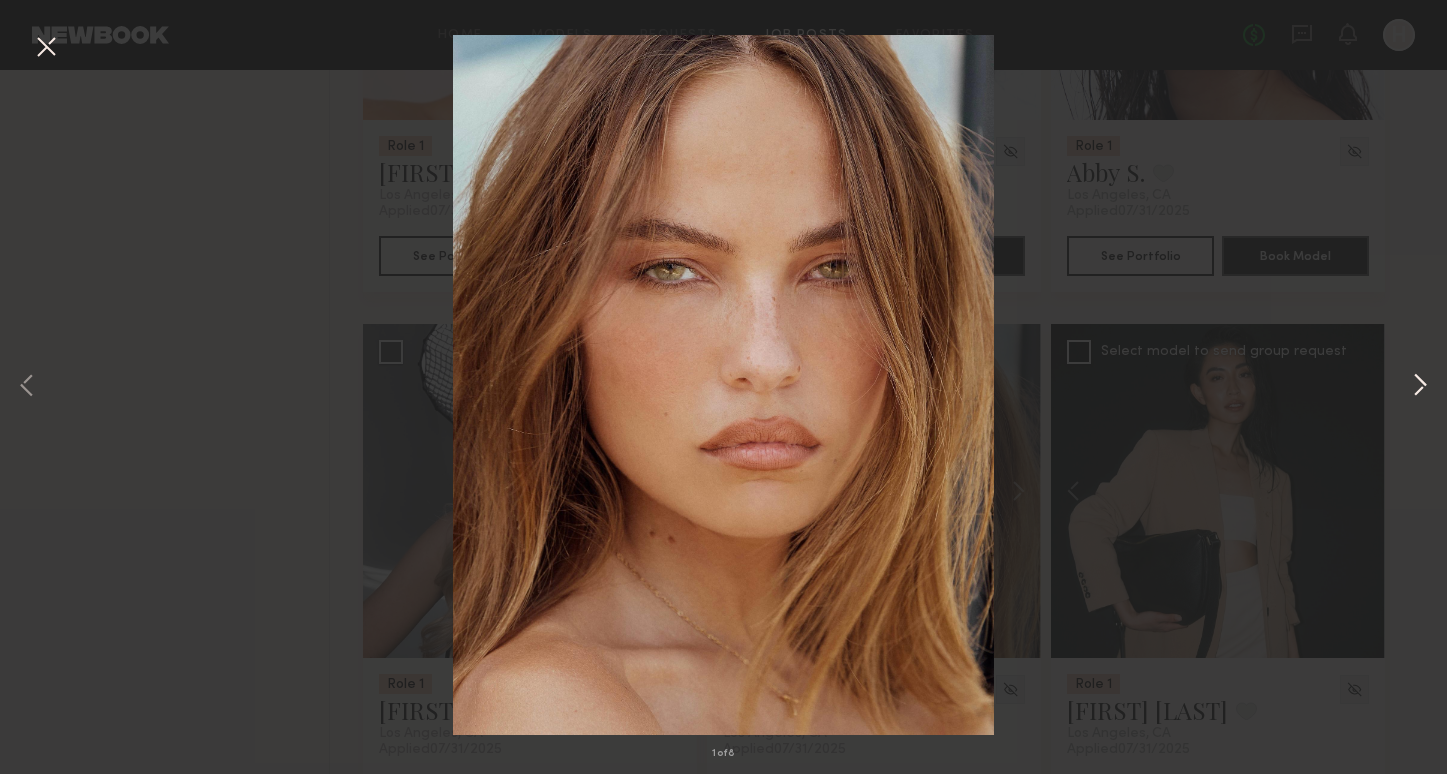 click at bounding box center (1420, 386) 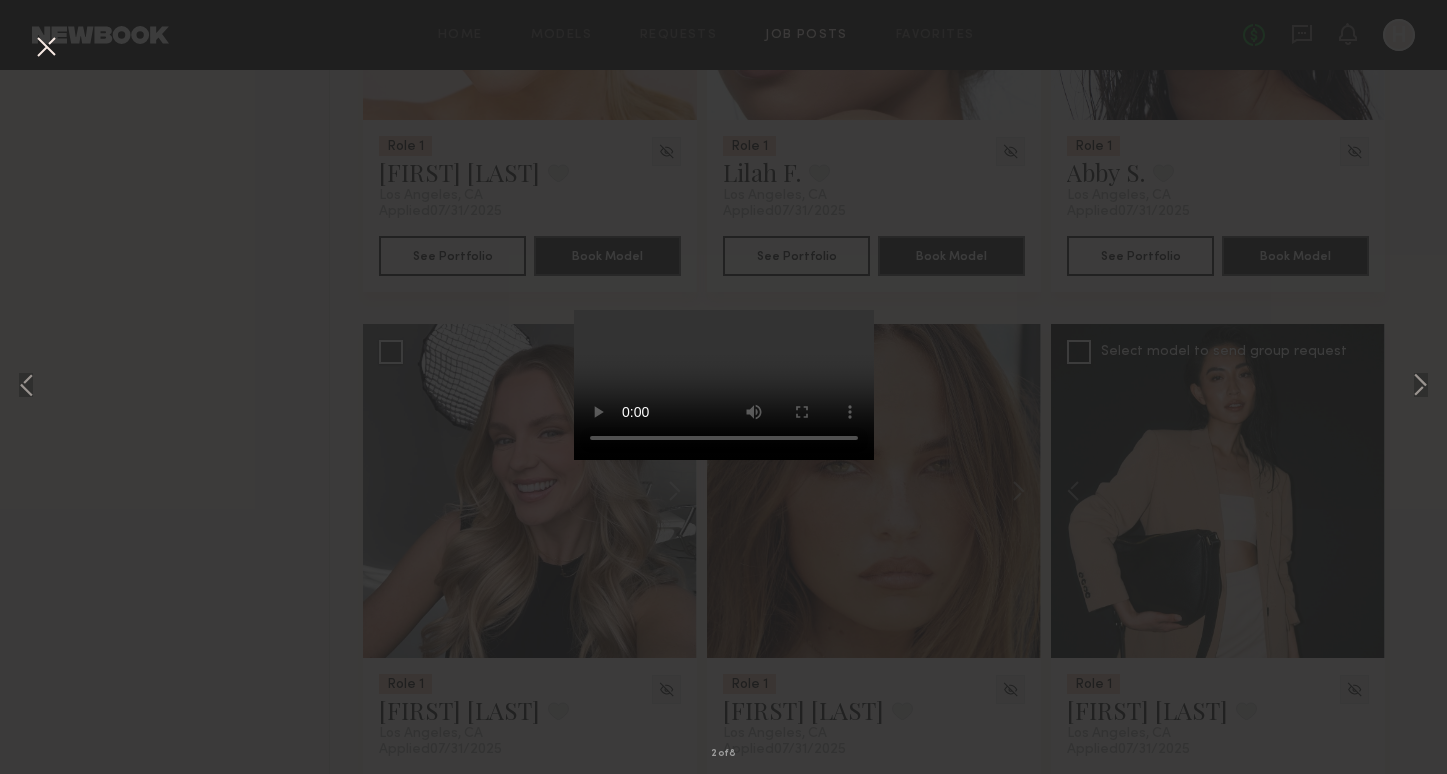 click at bounding box center (46, 48) 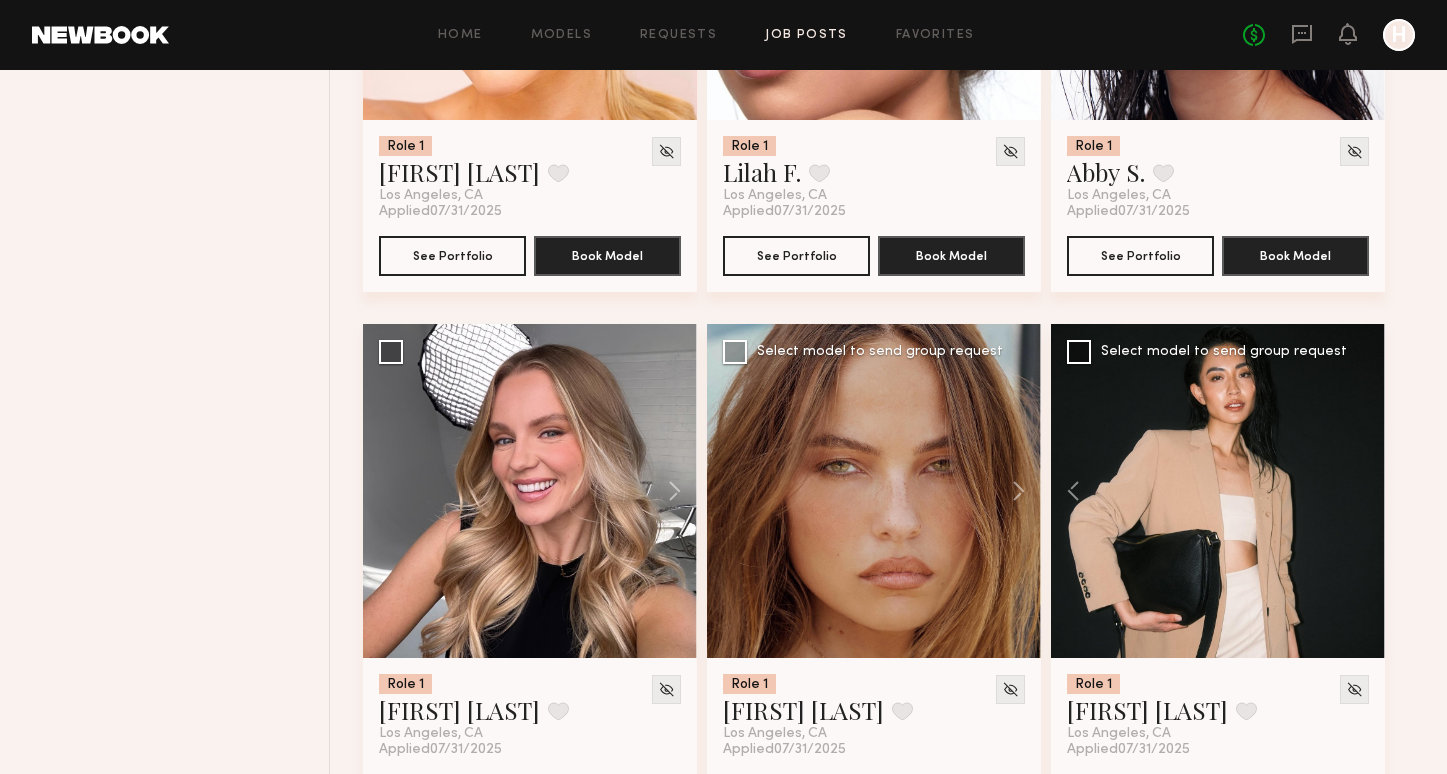 scroll, scrollTop: 6037, scrollLeft: 0, axis: vertical 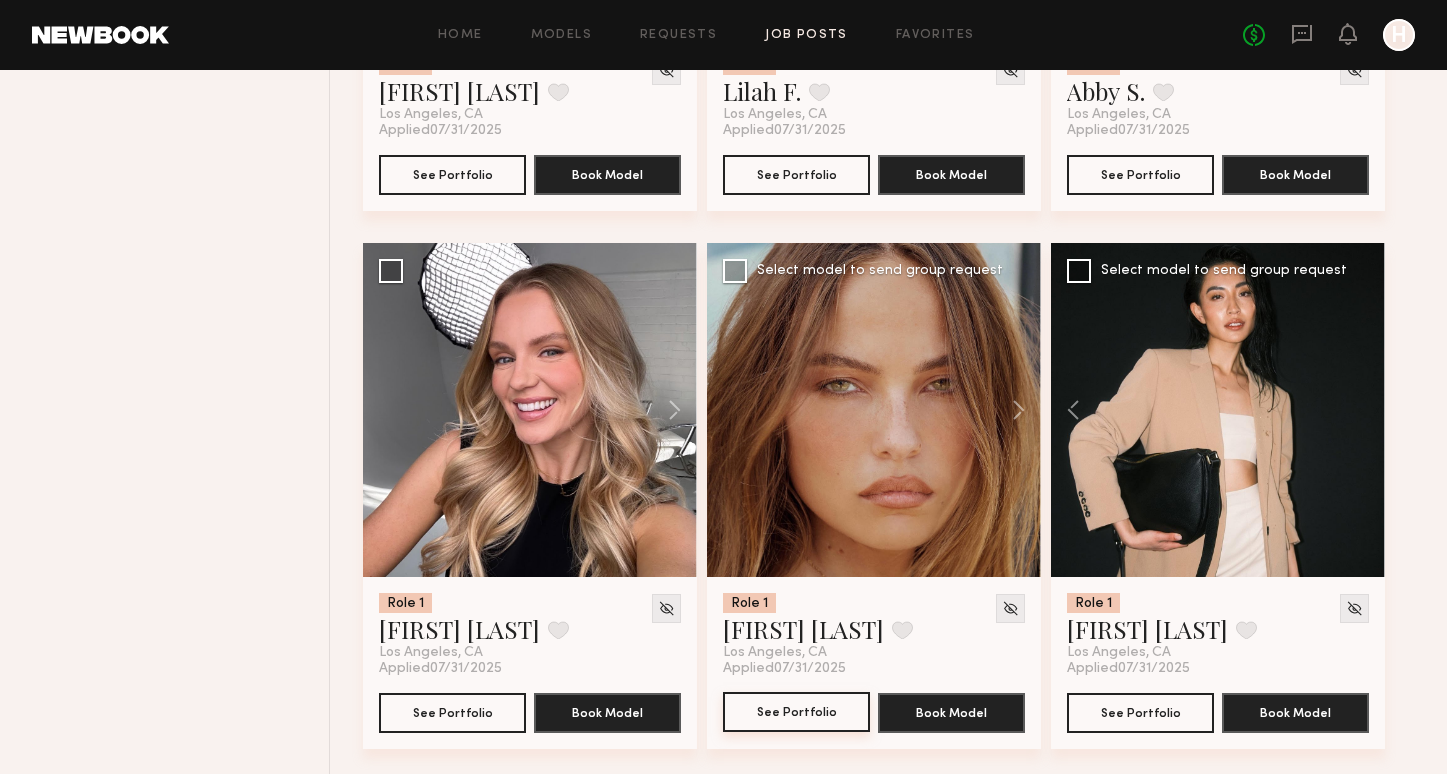 click on "See Portfolio" 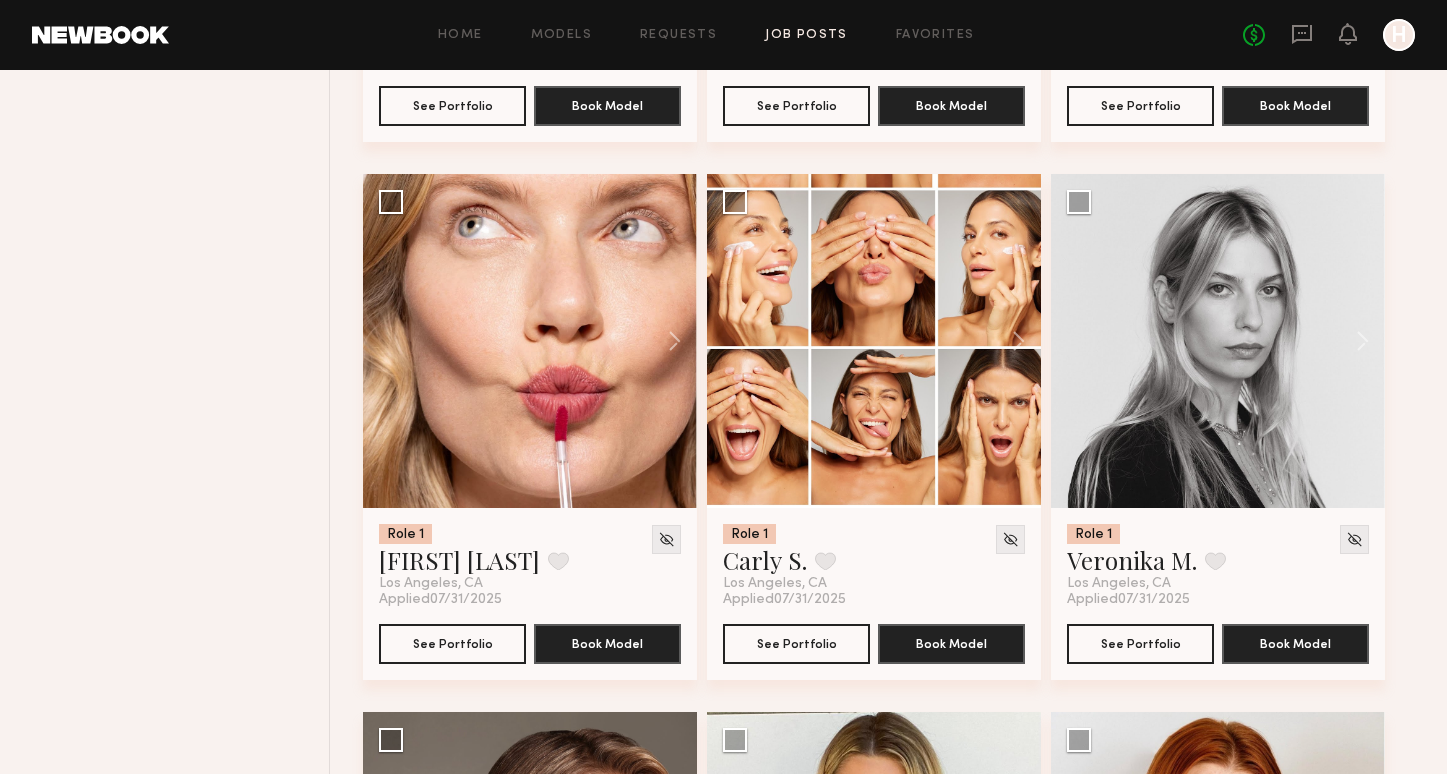 scroll, scrollTop: 6652, scrollLeft: 0, axis: vertical 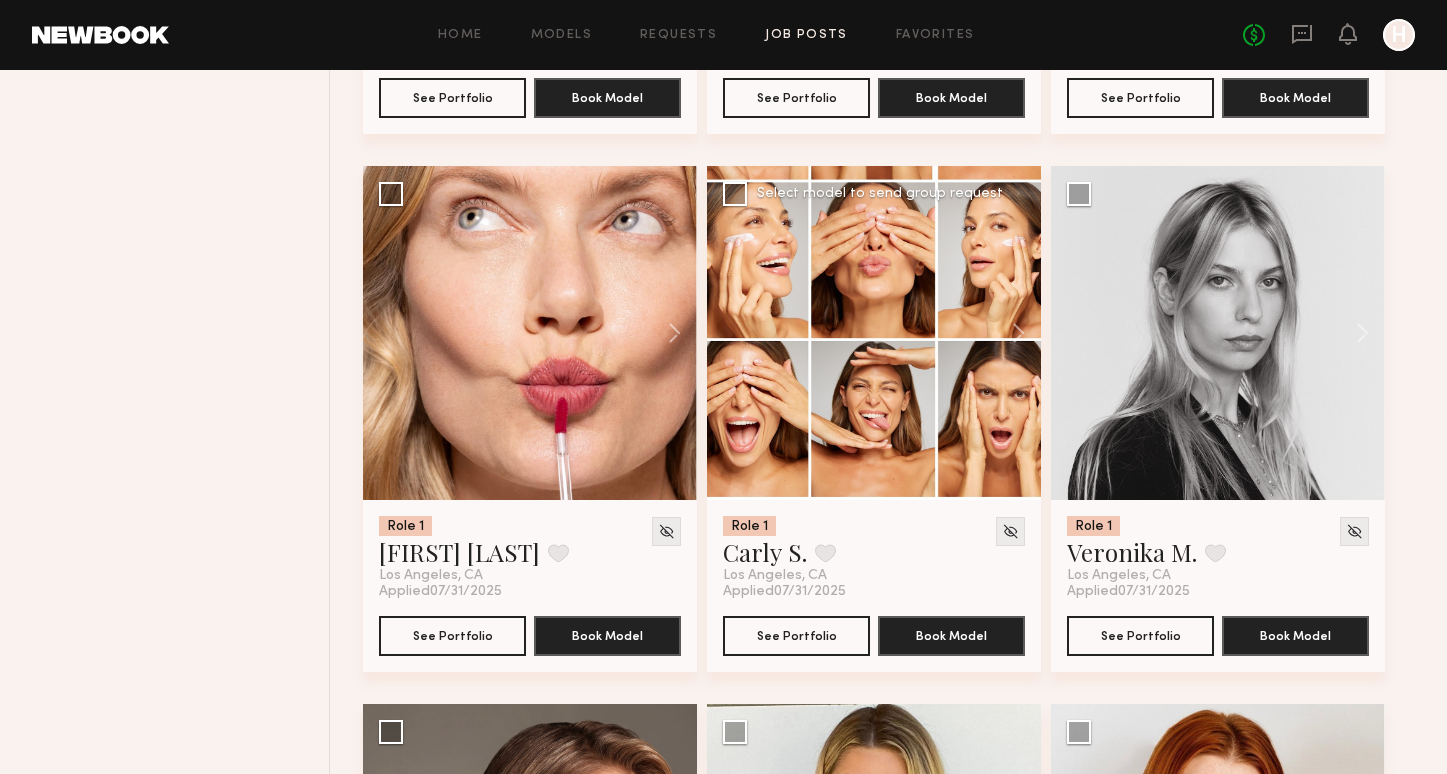 click 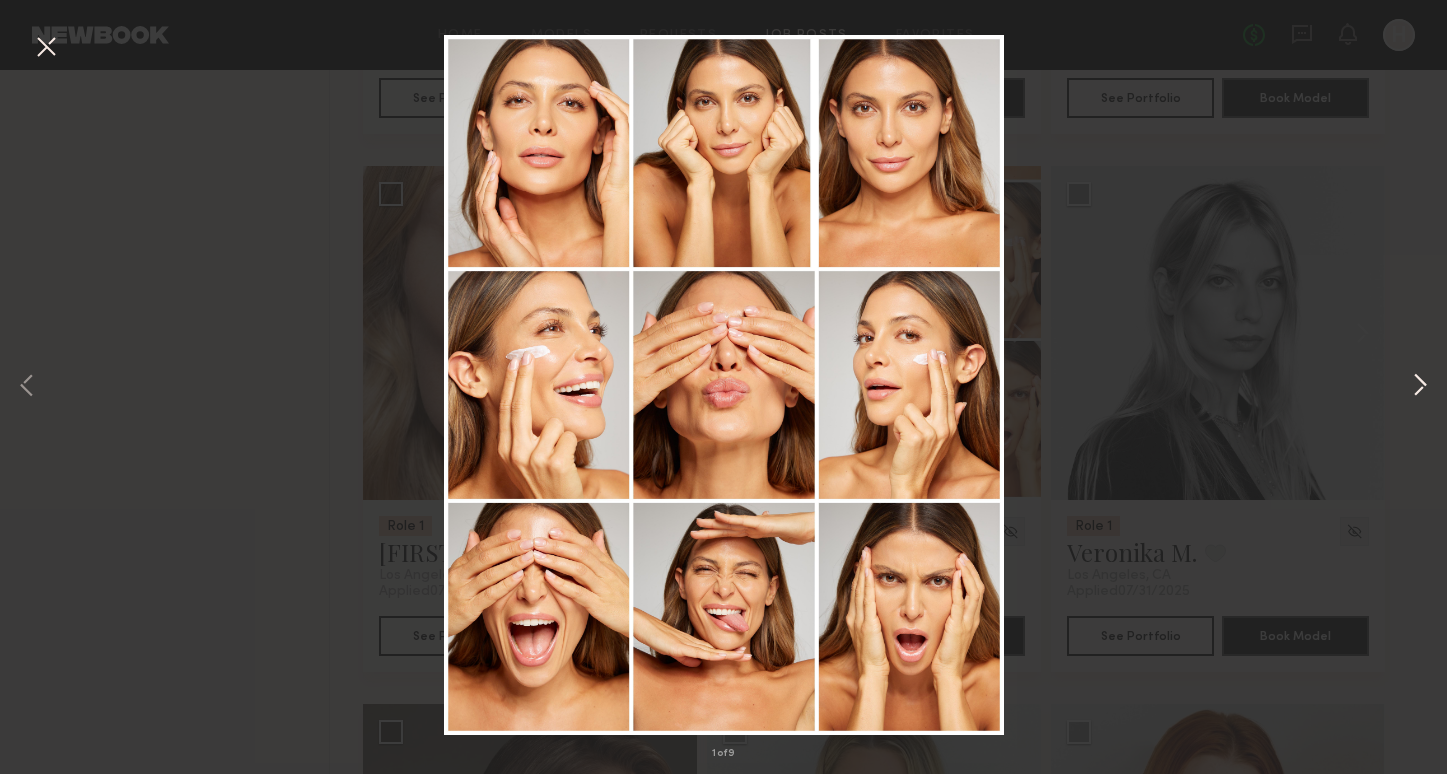 click at bounding box center [1420, 386] 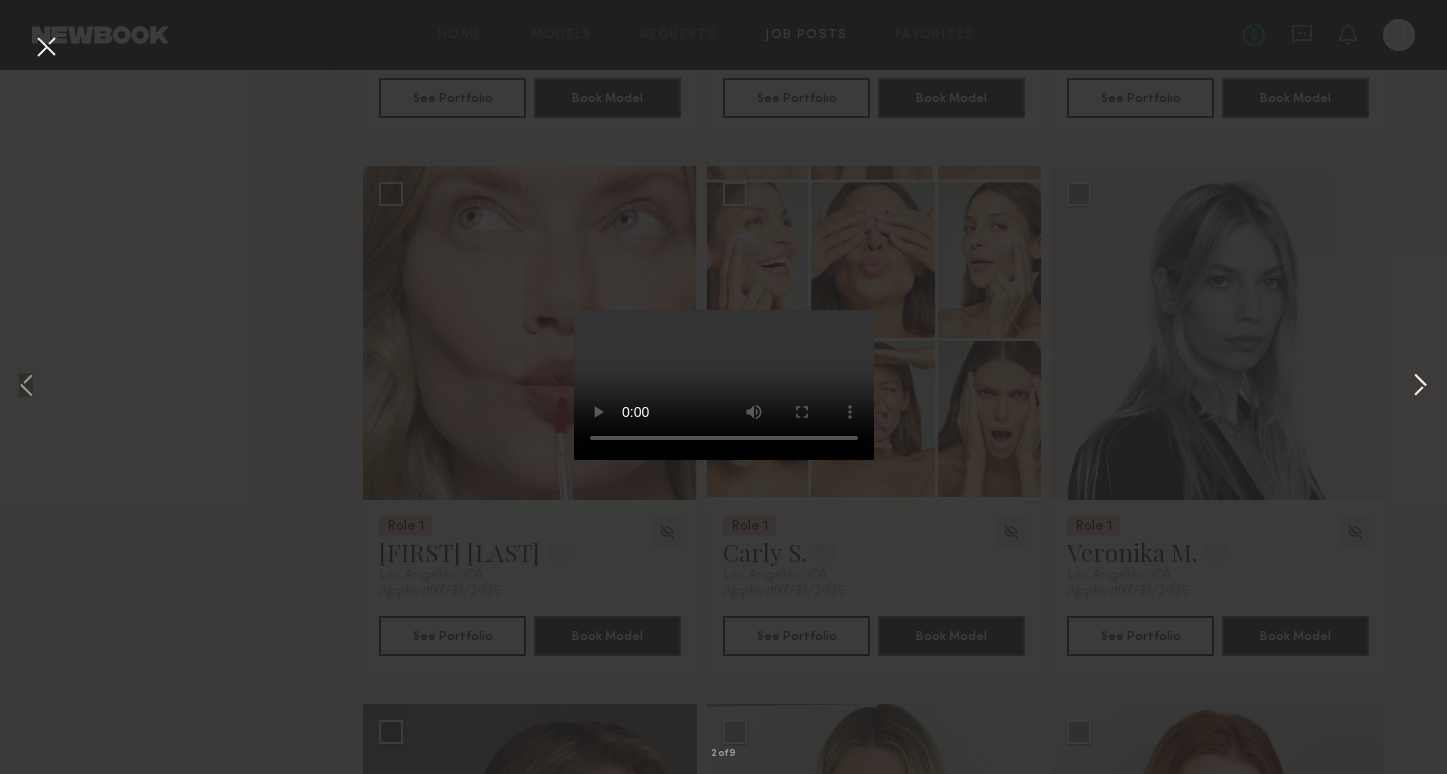 click at bounding box center (1420, 386) 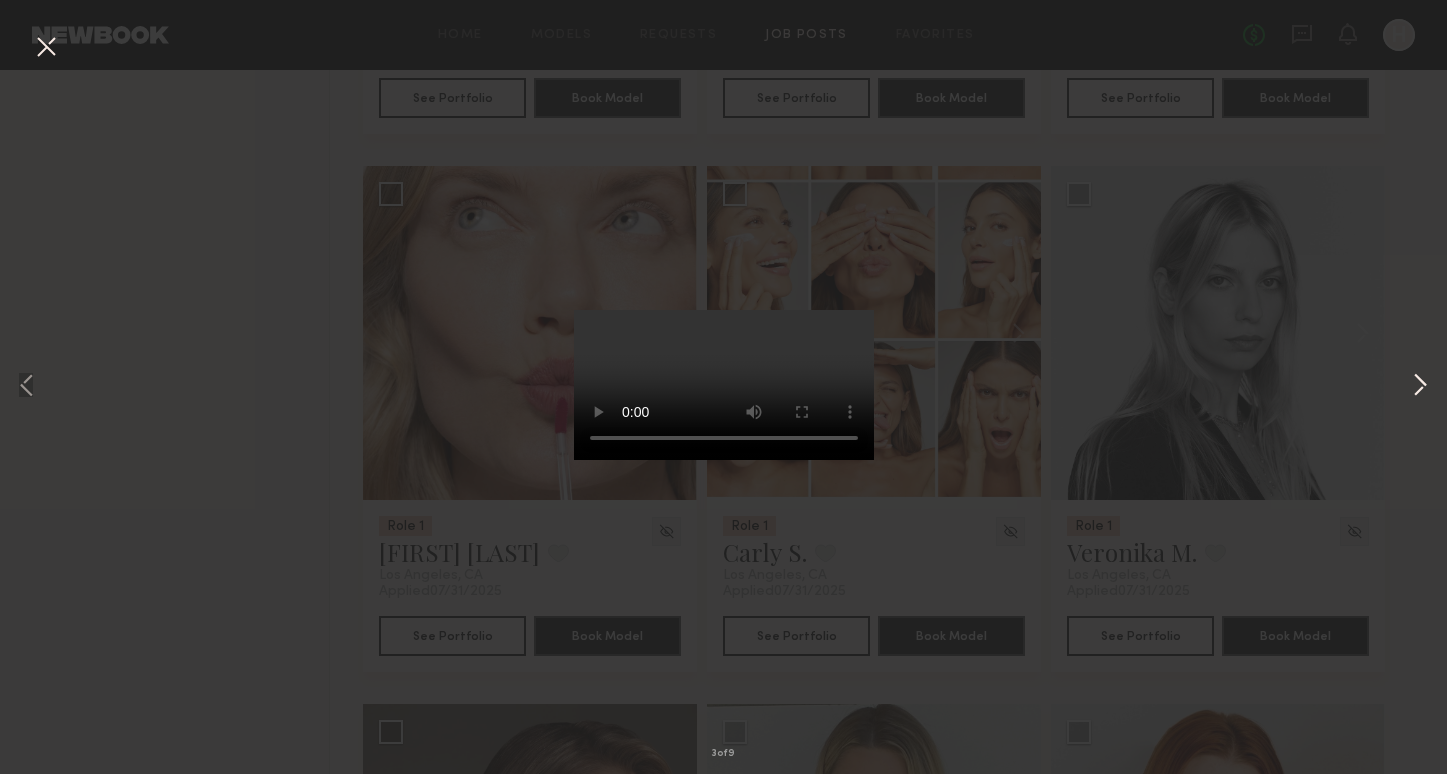 click at bounding box center (1420, 386) 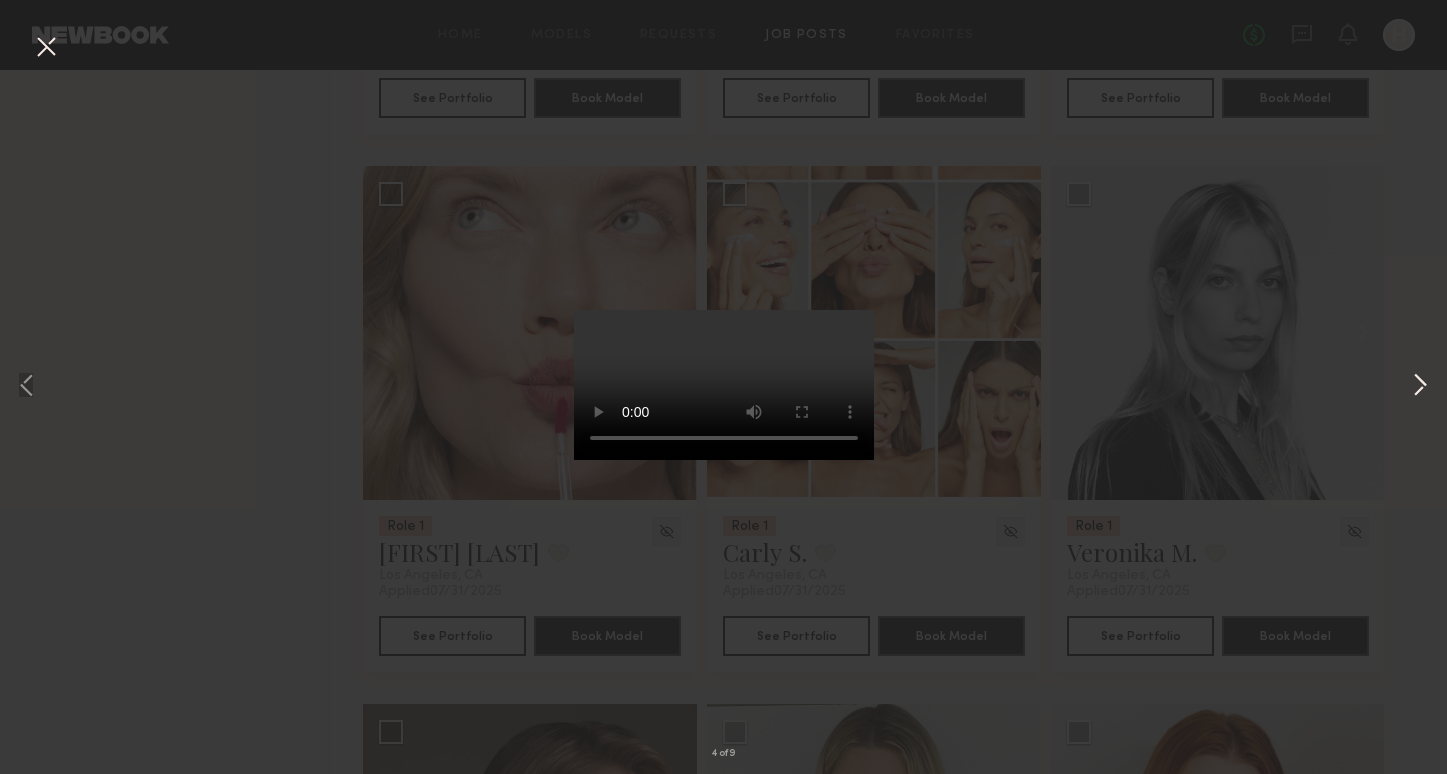 click at bounding box center (1420, 386) 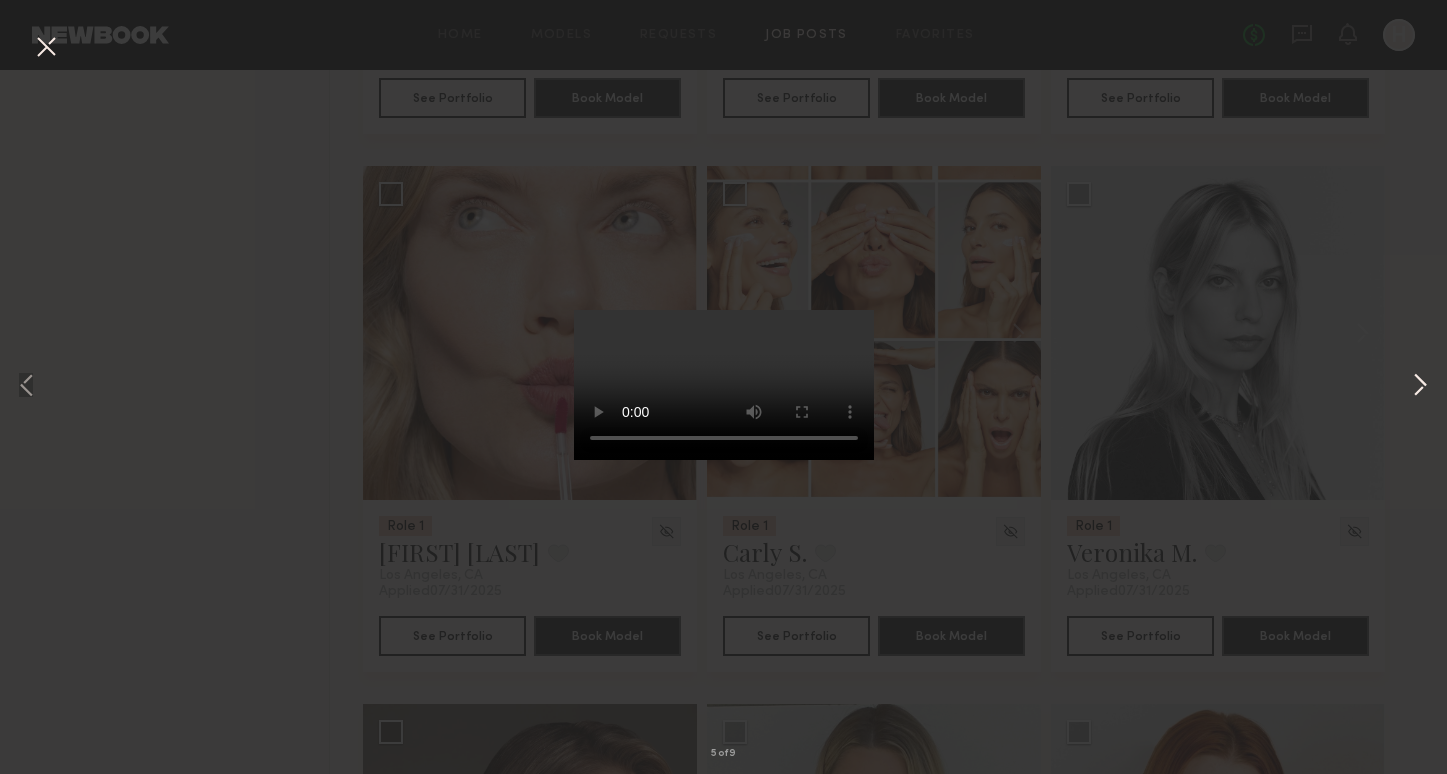 click at bounding box center (1420, 386) 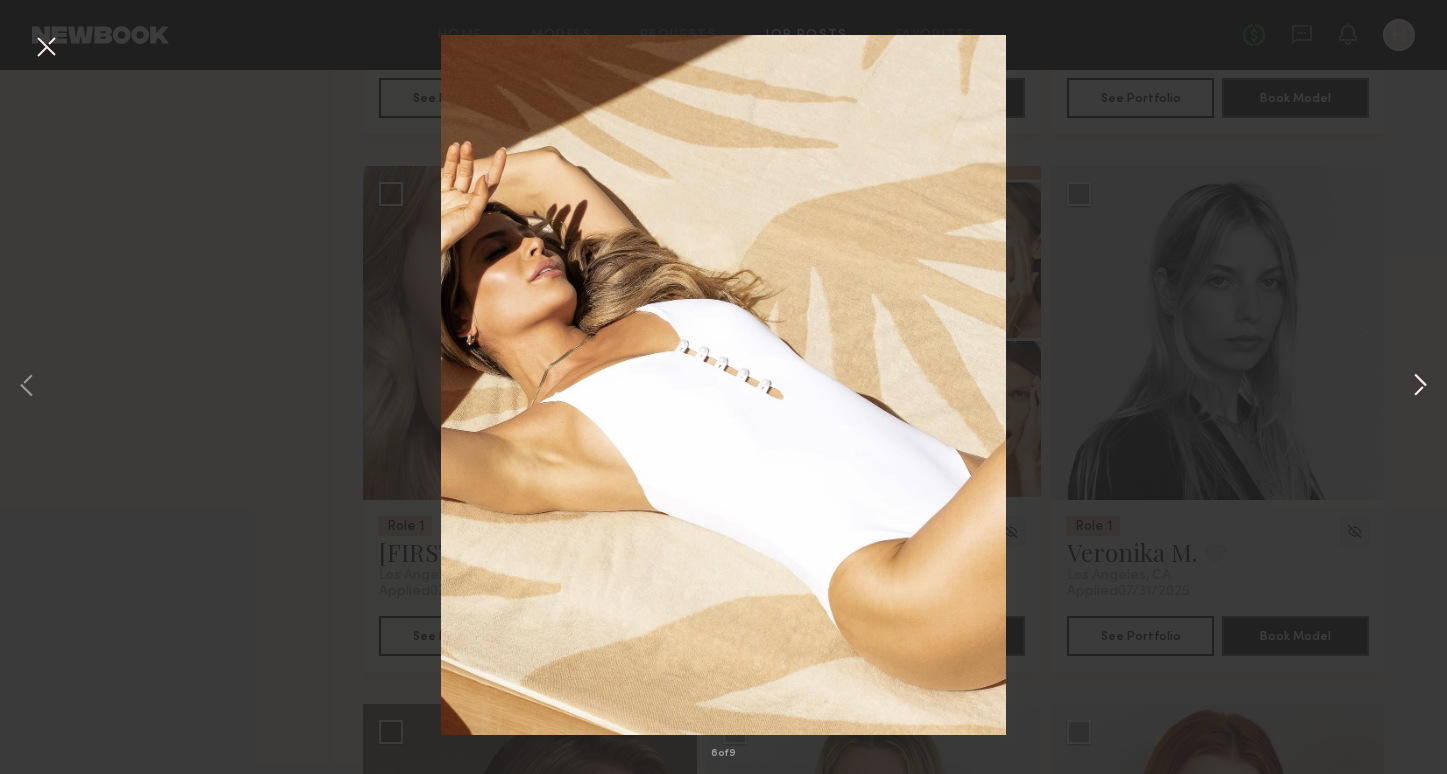 click at bounding box center [1420, 386] 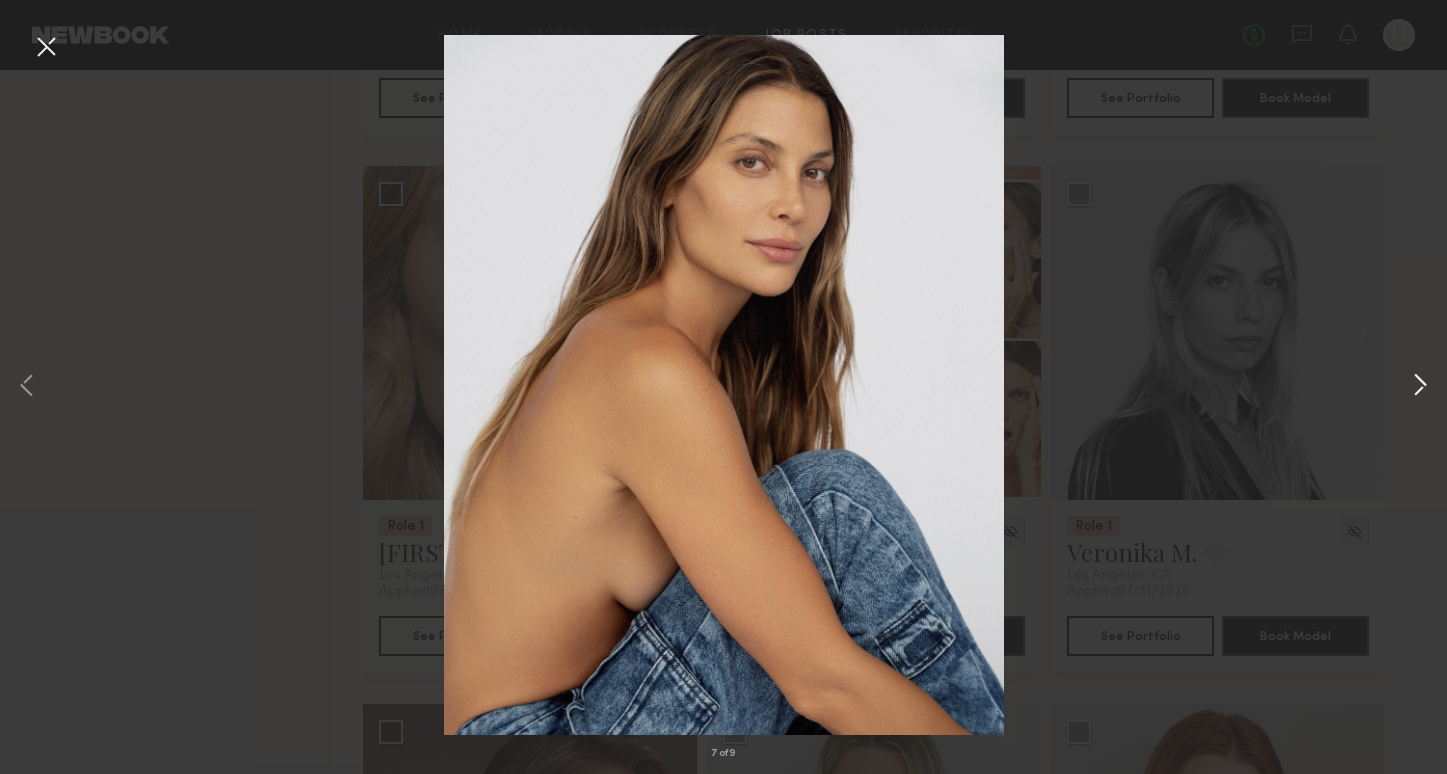 click at bounding box center (1420, 386) 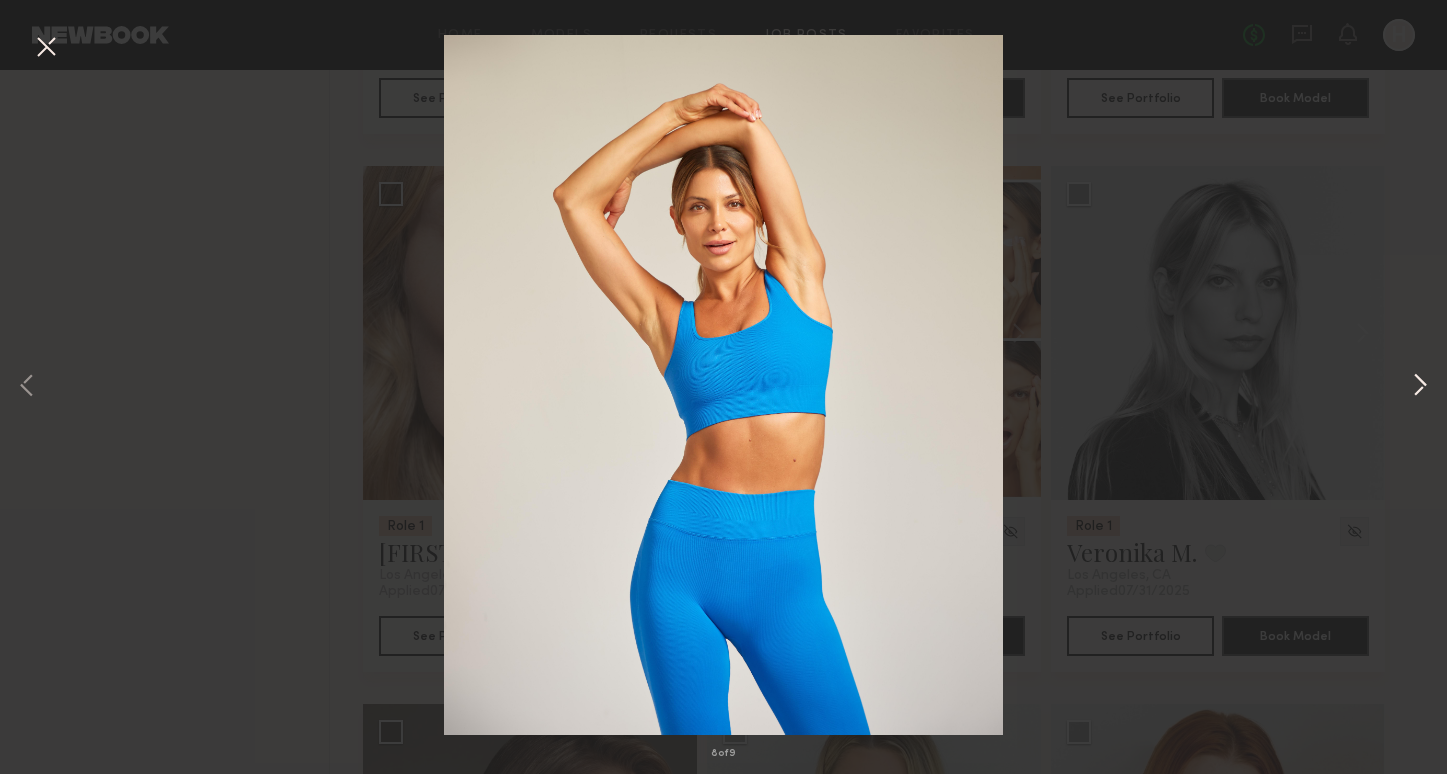 click at bounding box center [1420, 386] 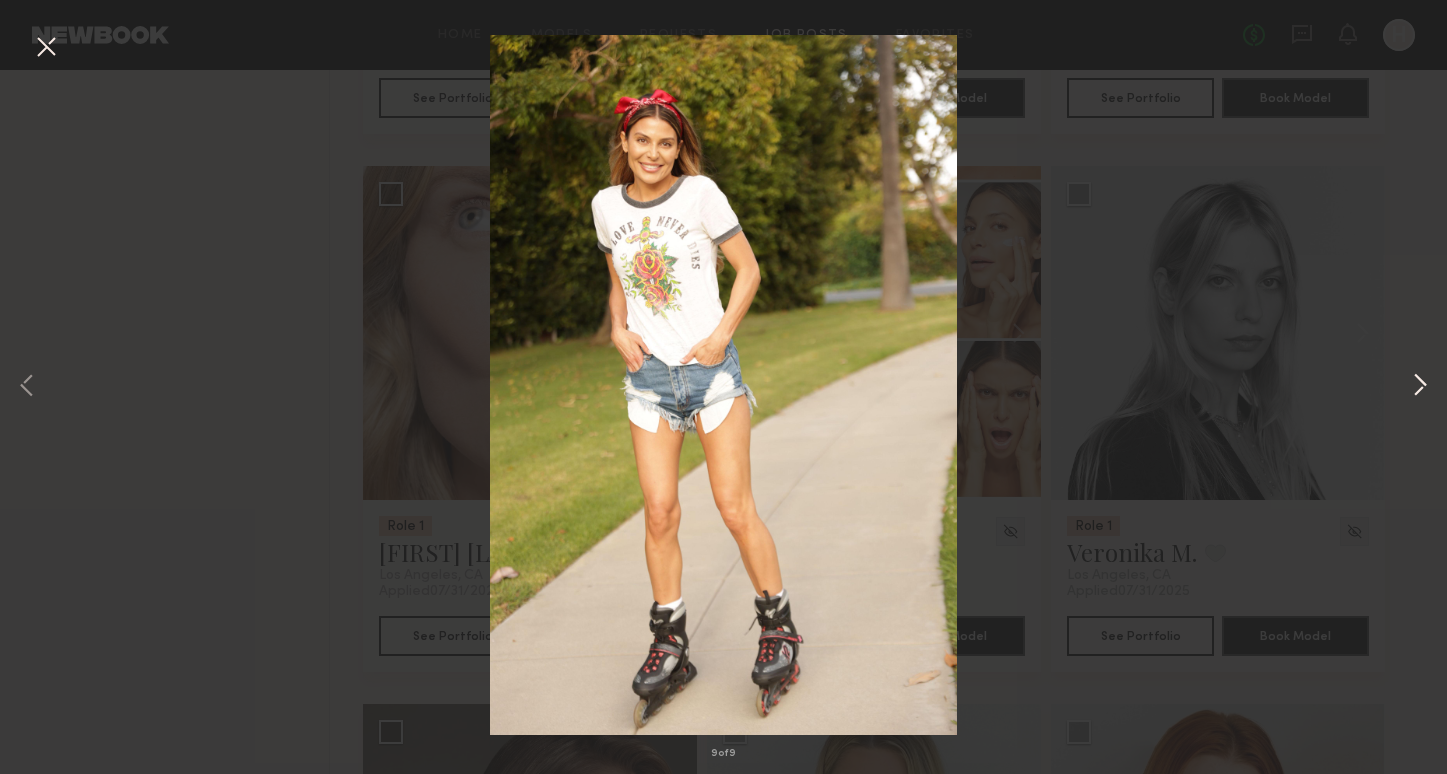 click at bounding box center (1420, 386) 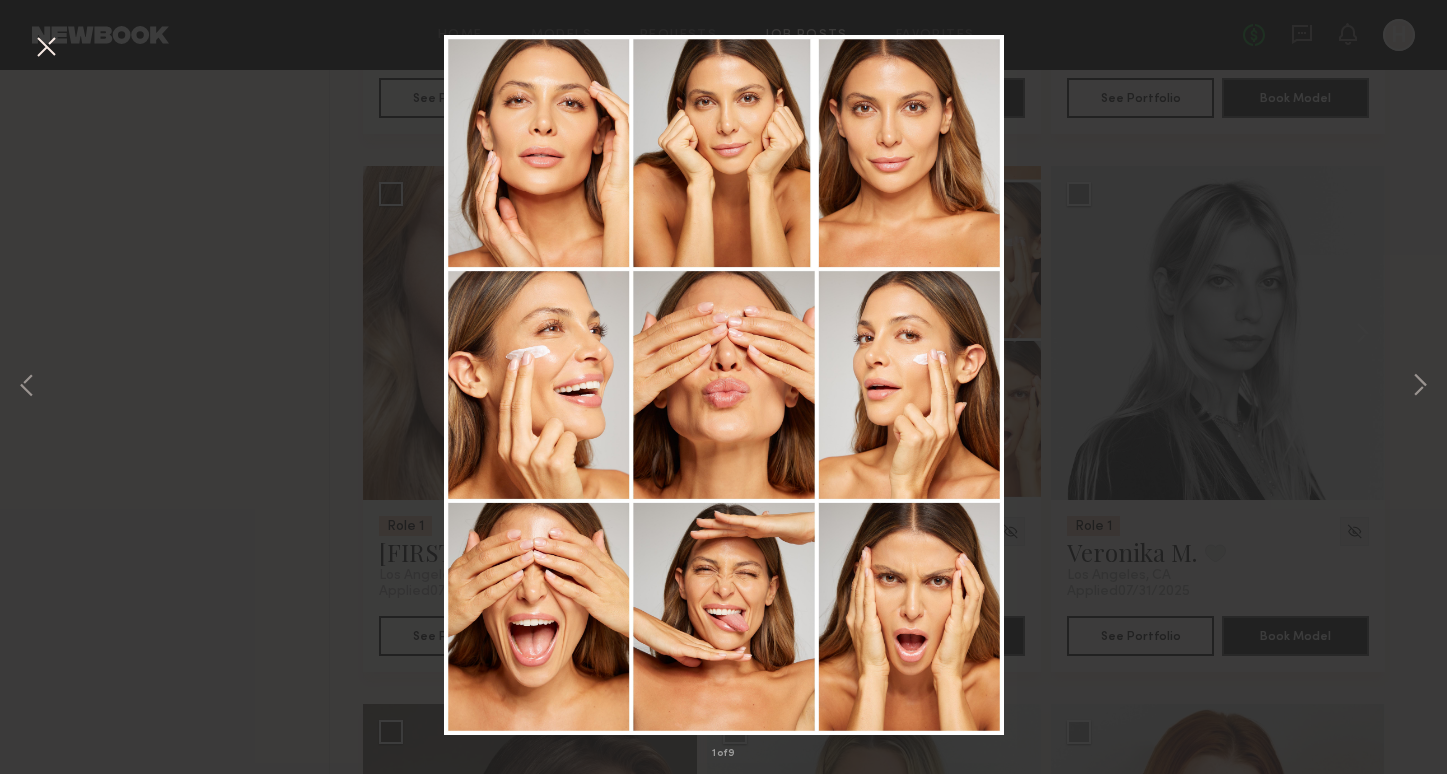 click on "1  of  9" at bounding box center [723, 387] 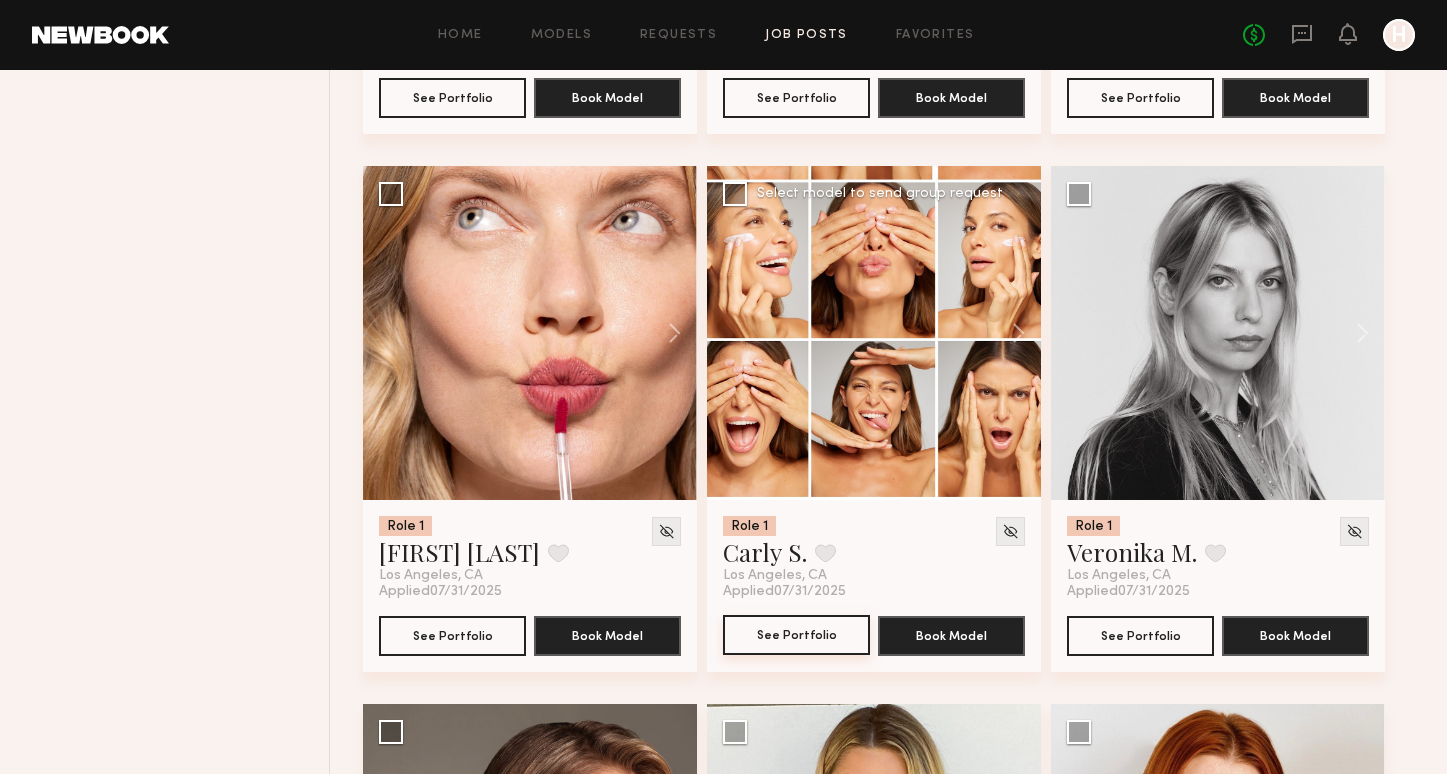 click on "See Portfolio" 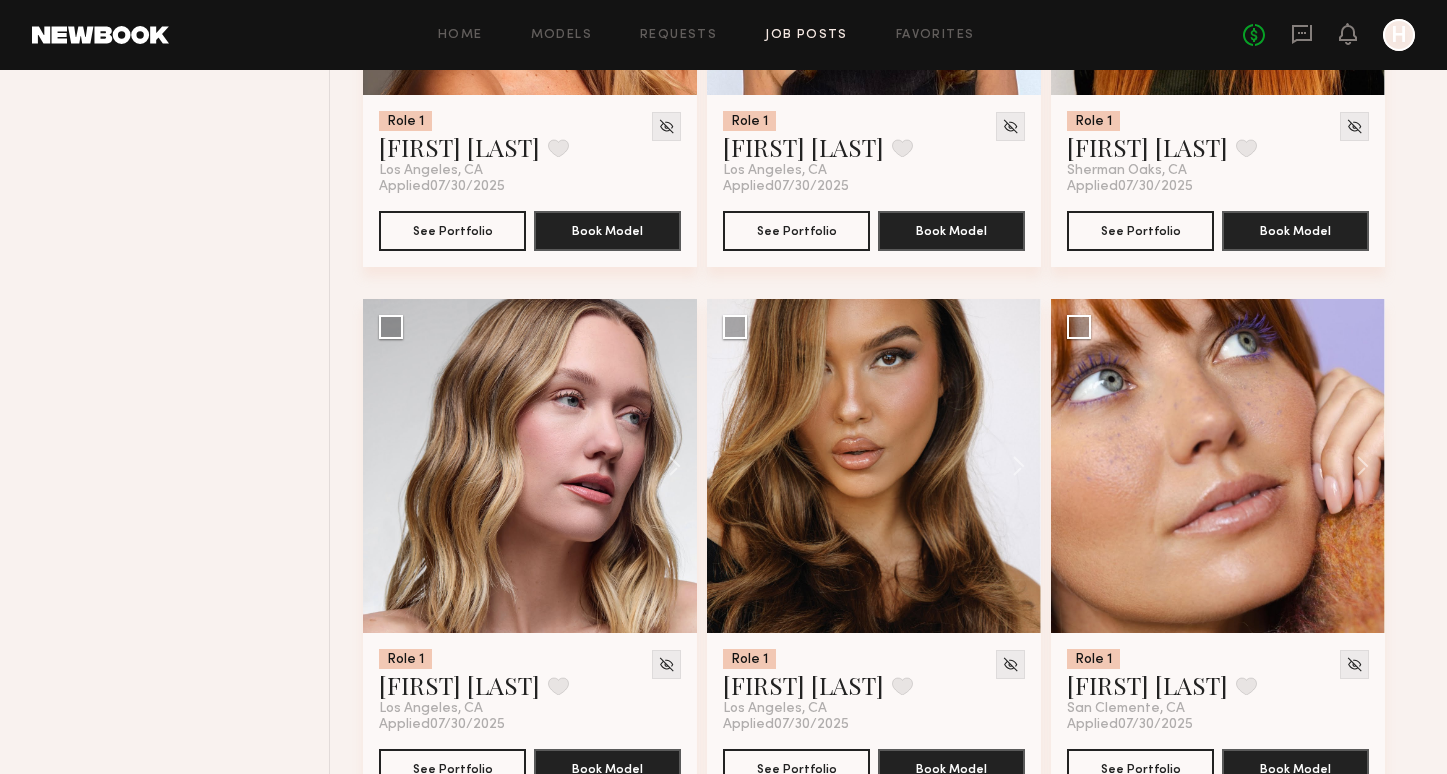 scroll, scrollTop: 7601, scrollLeft: 0, axis: vertical 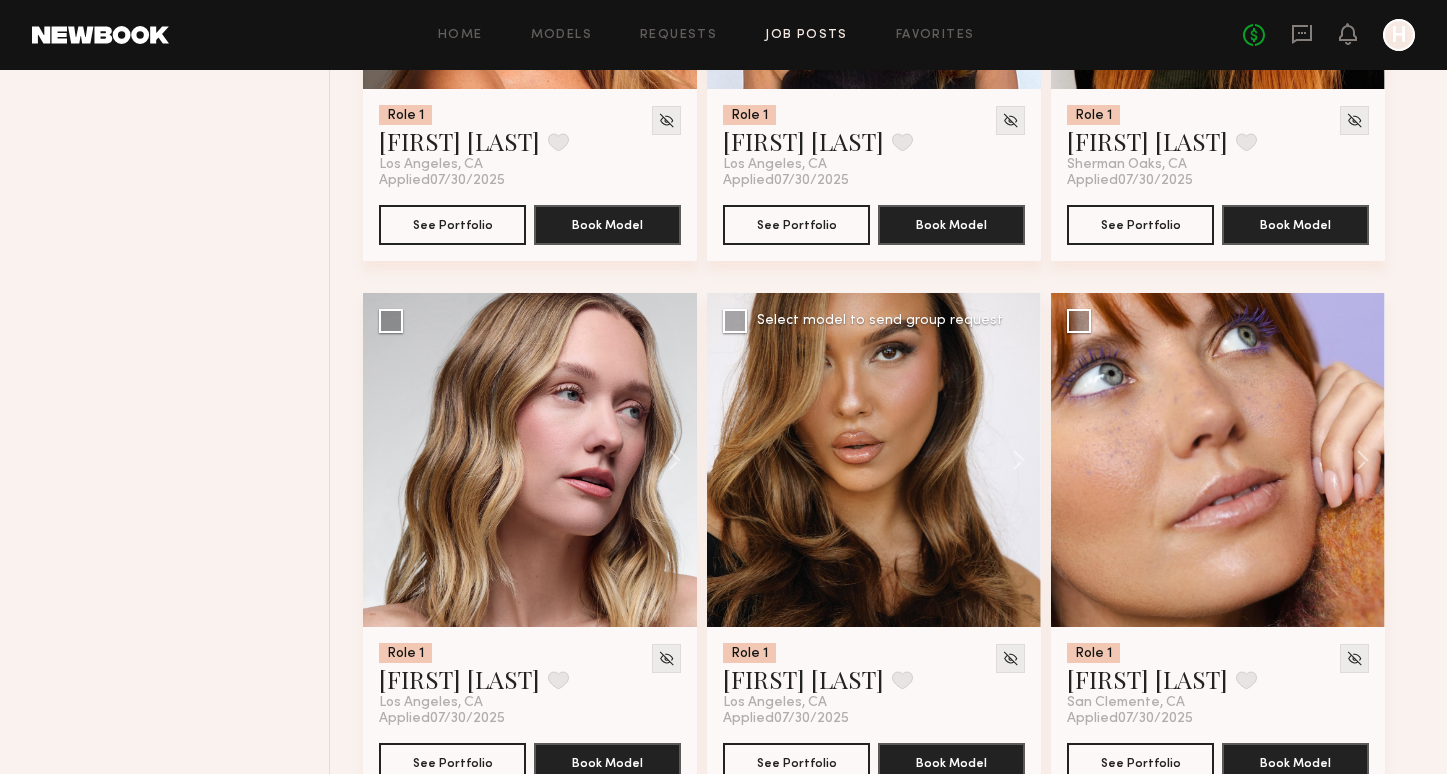 click 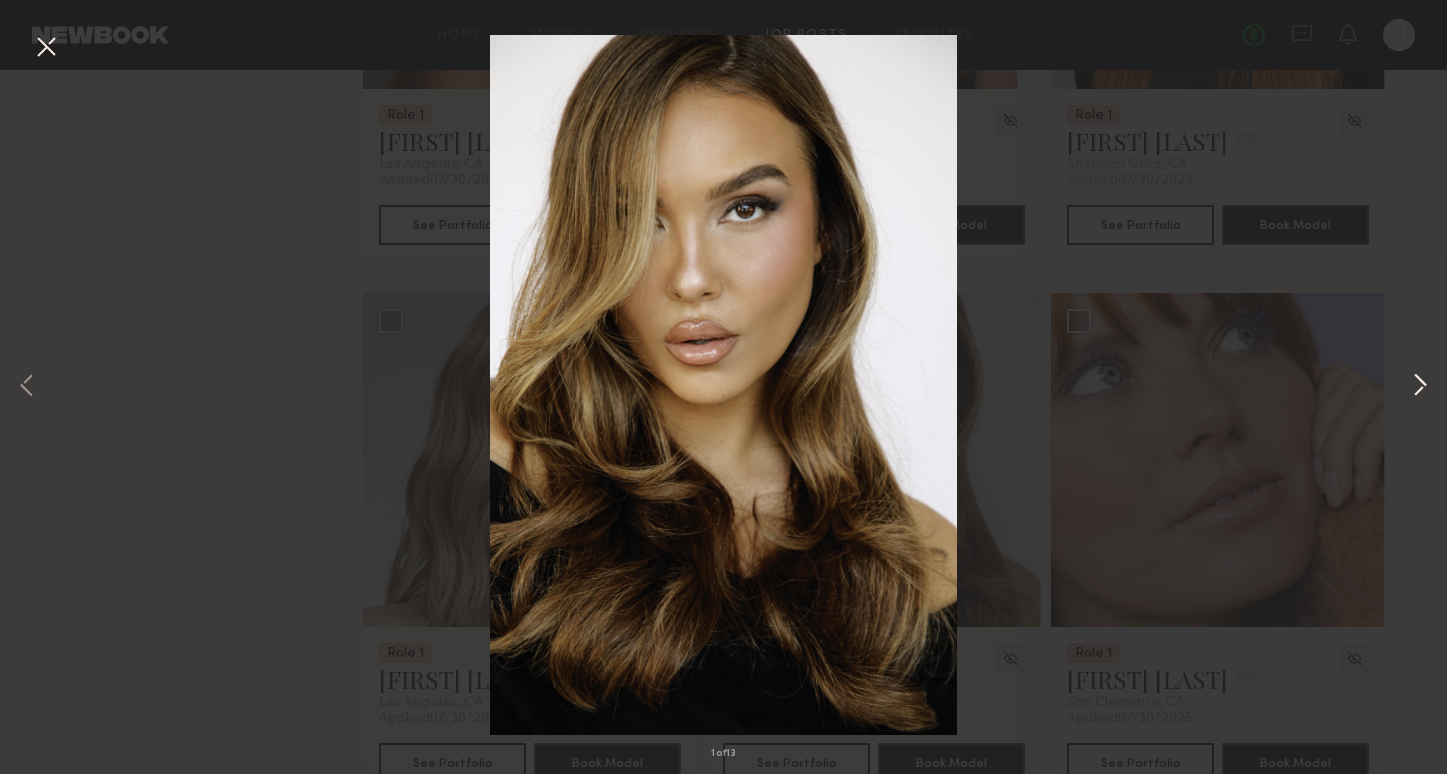 click at bounding box center [1420, 386] 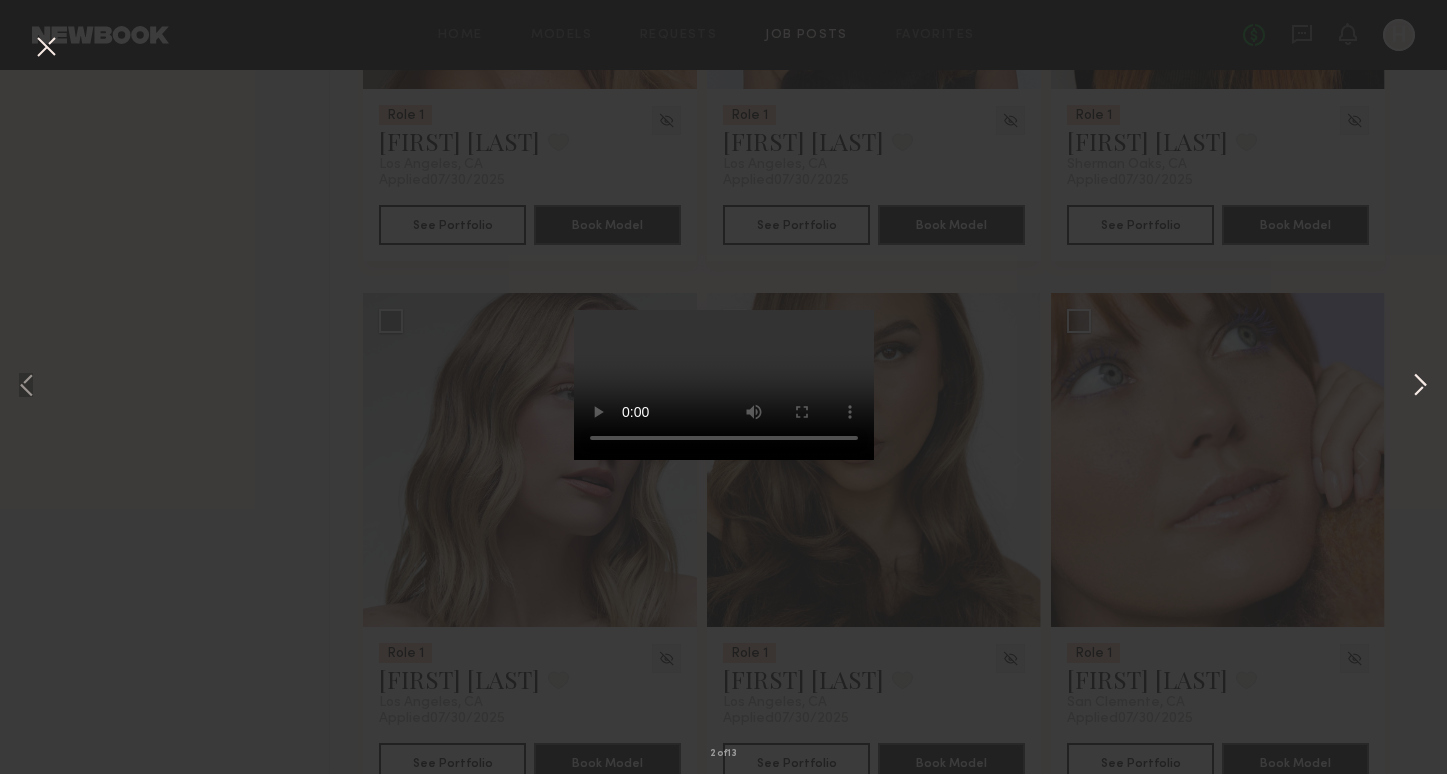 click at bounding box center (1420, 386) 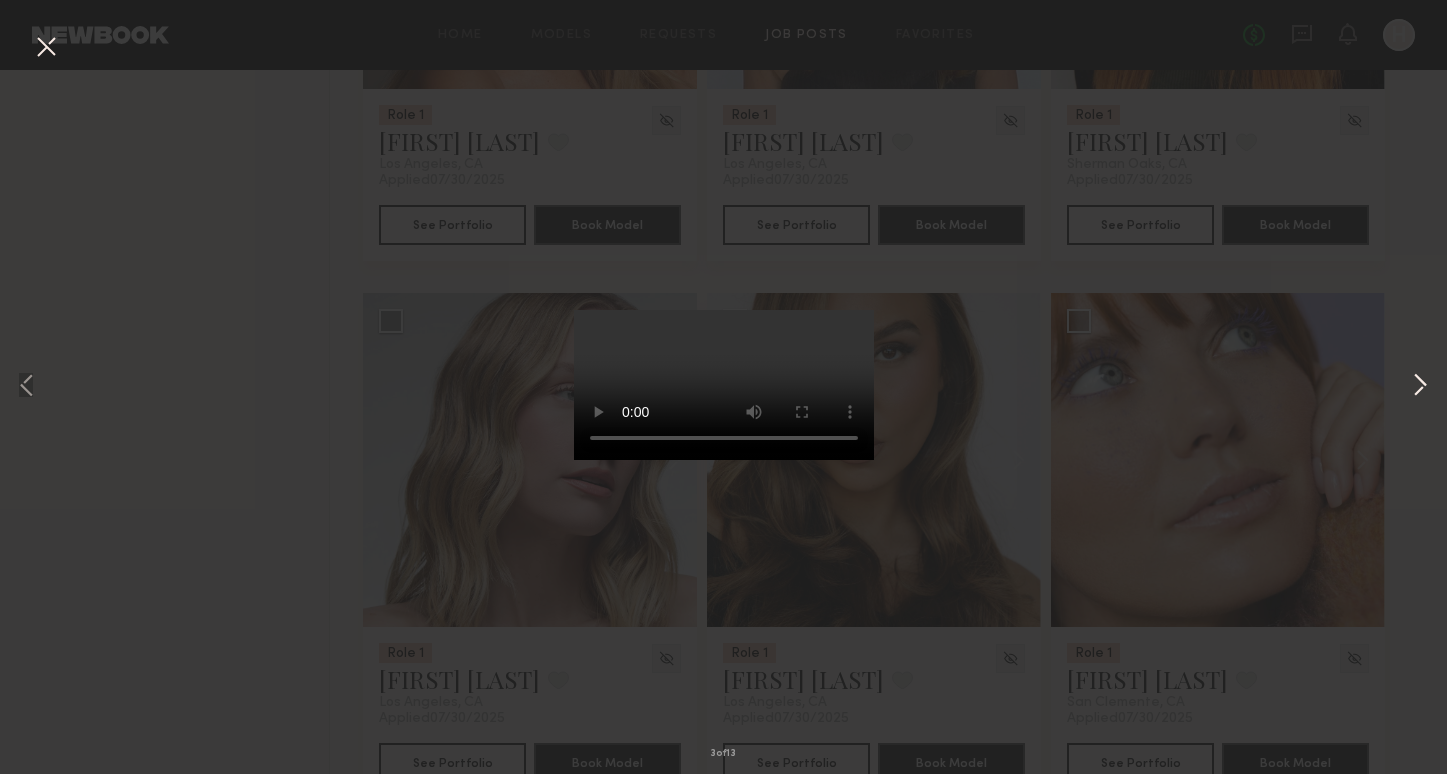 click at bounding box center [1420, 386] 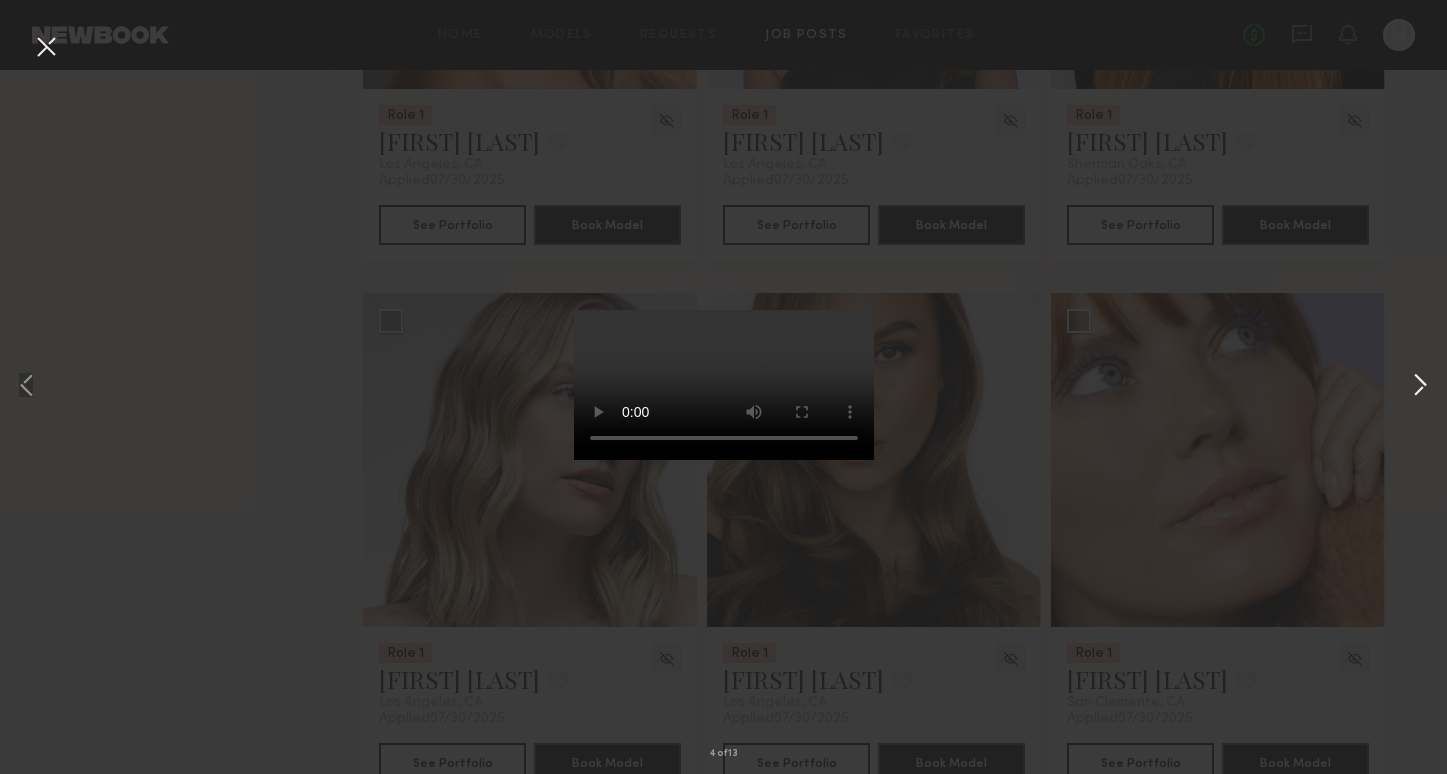 click at bounding box center [1420, 386] 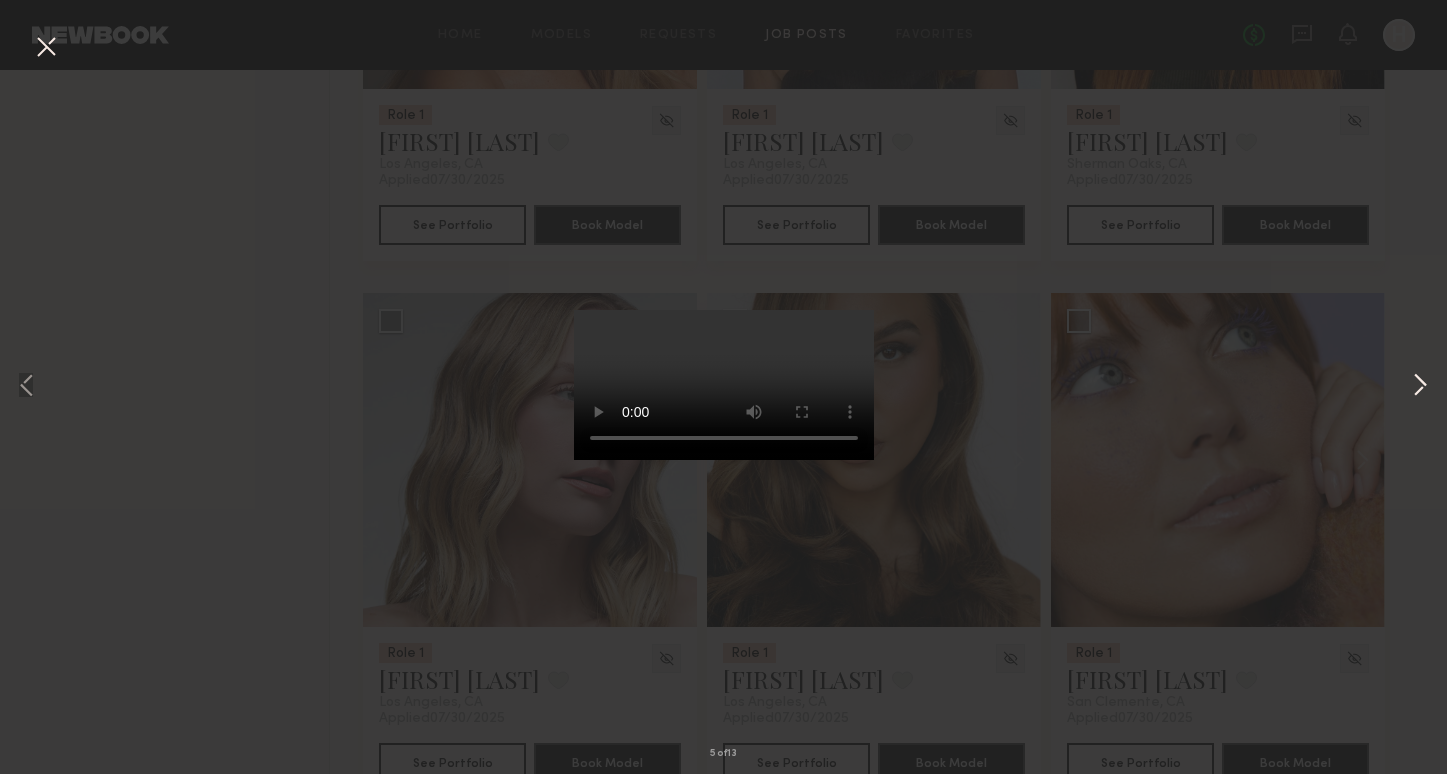 click at bounding box center [1420, 386] 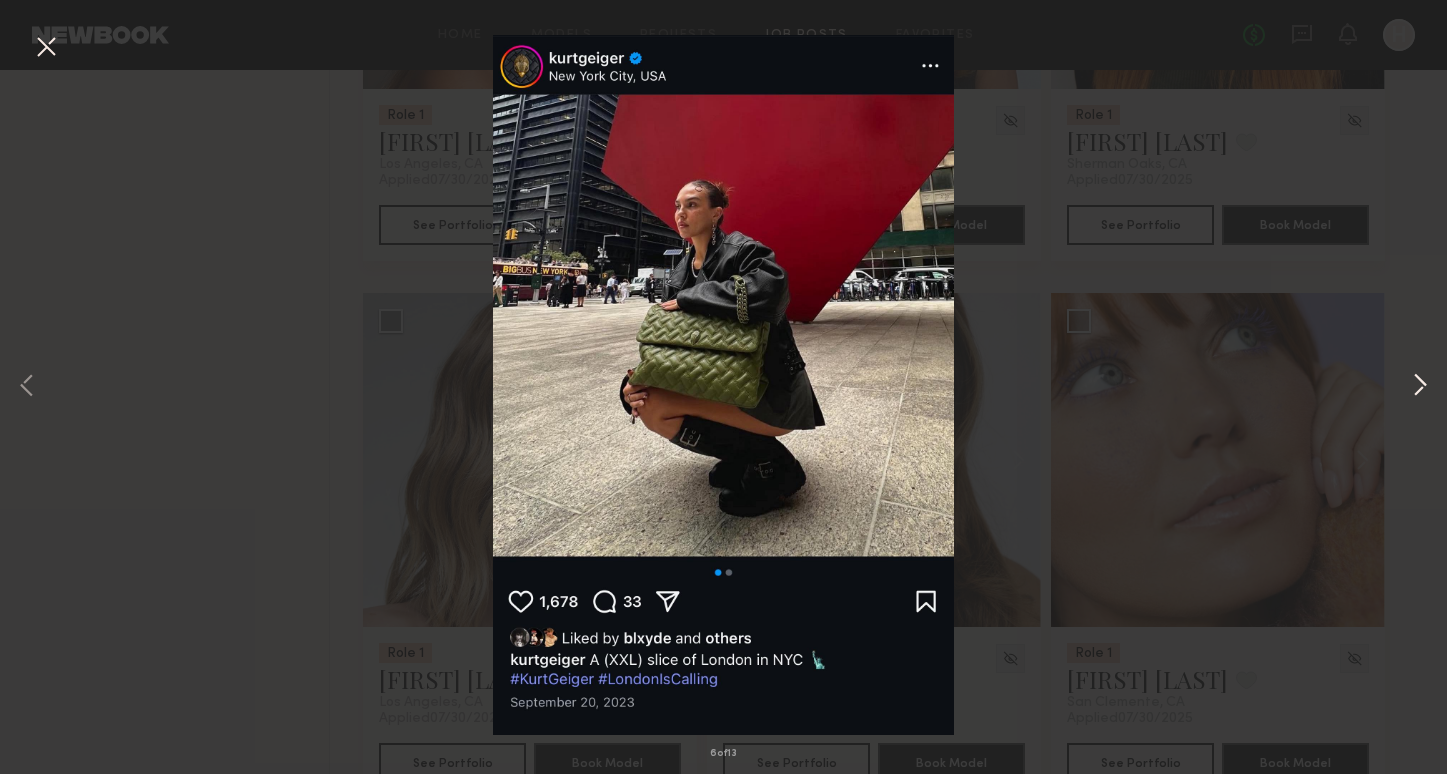 click at bounding box center [1420, 386] 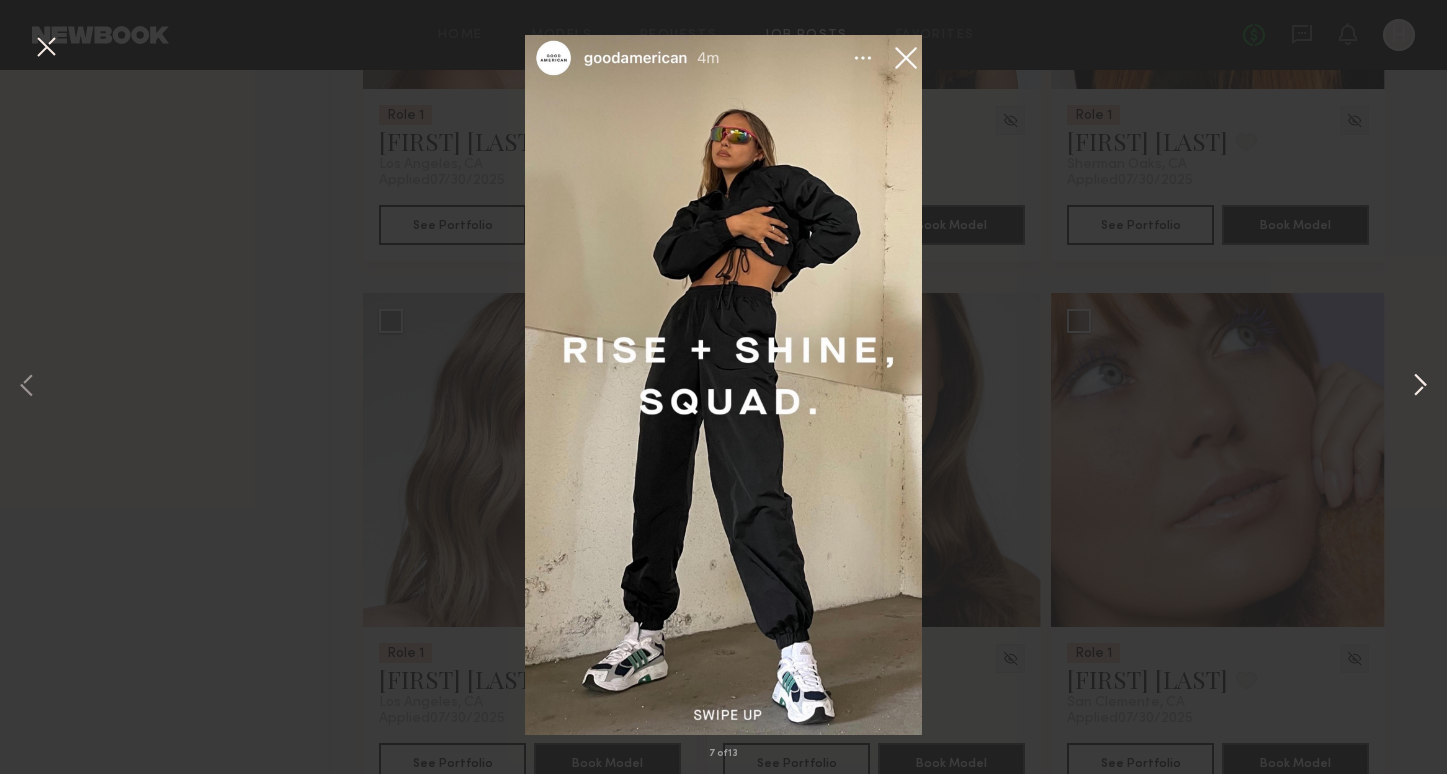 click at bounding box center (1420, 386) 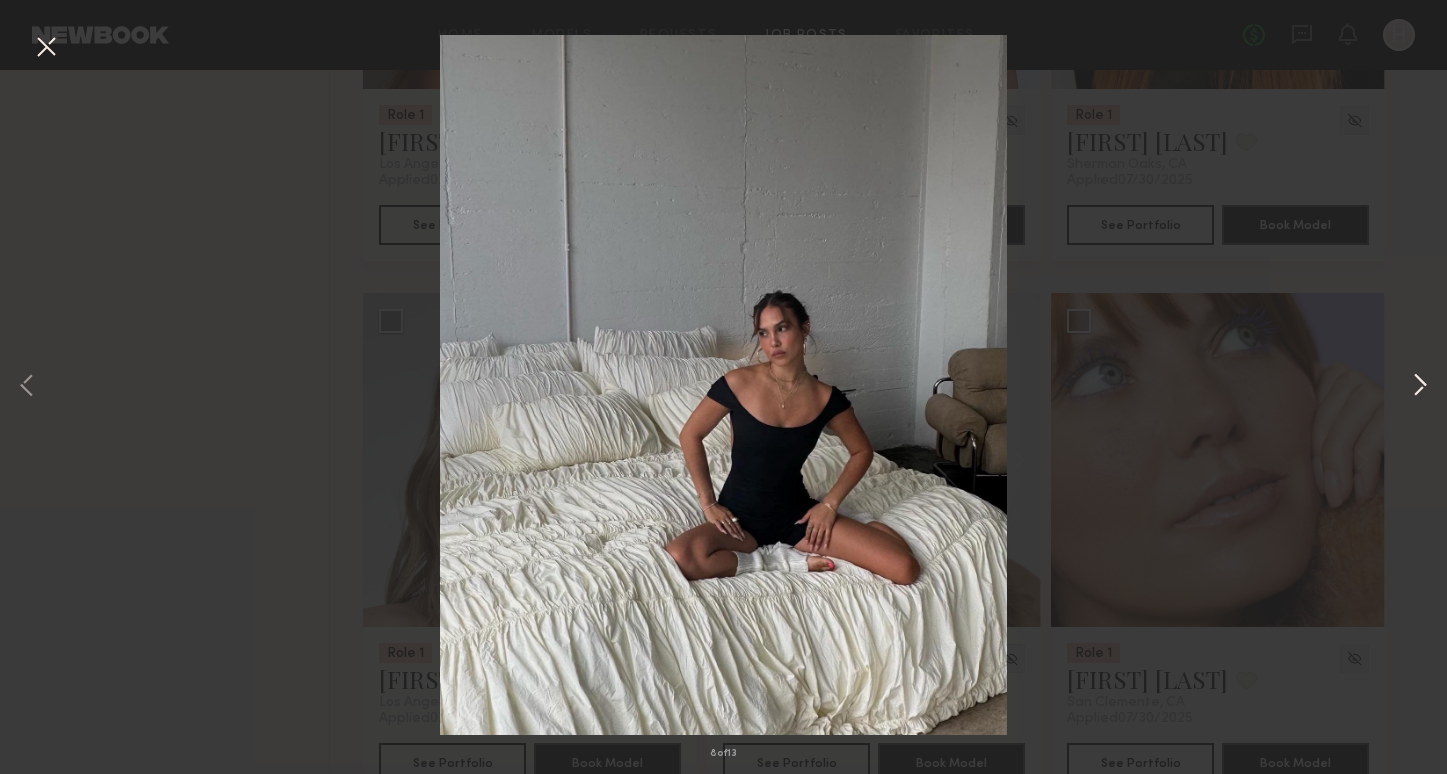 click at bounding box center [1420, 386] 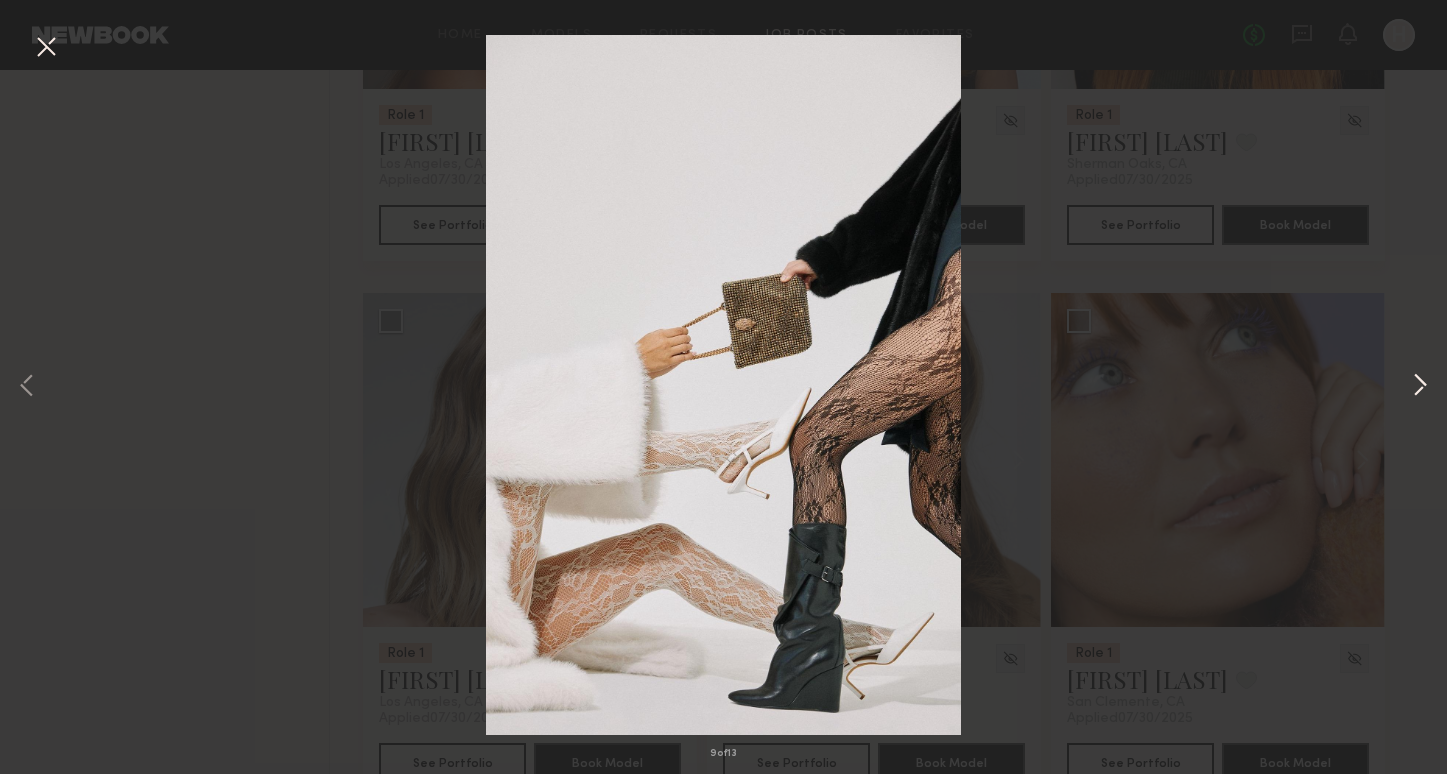 click at bounding box center (1420, 386) 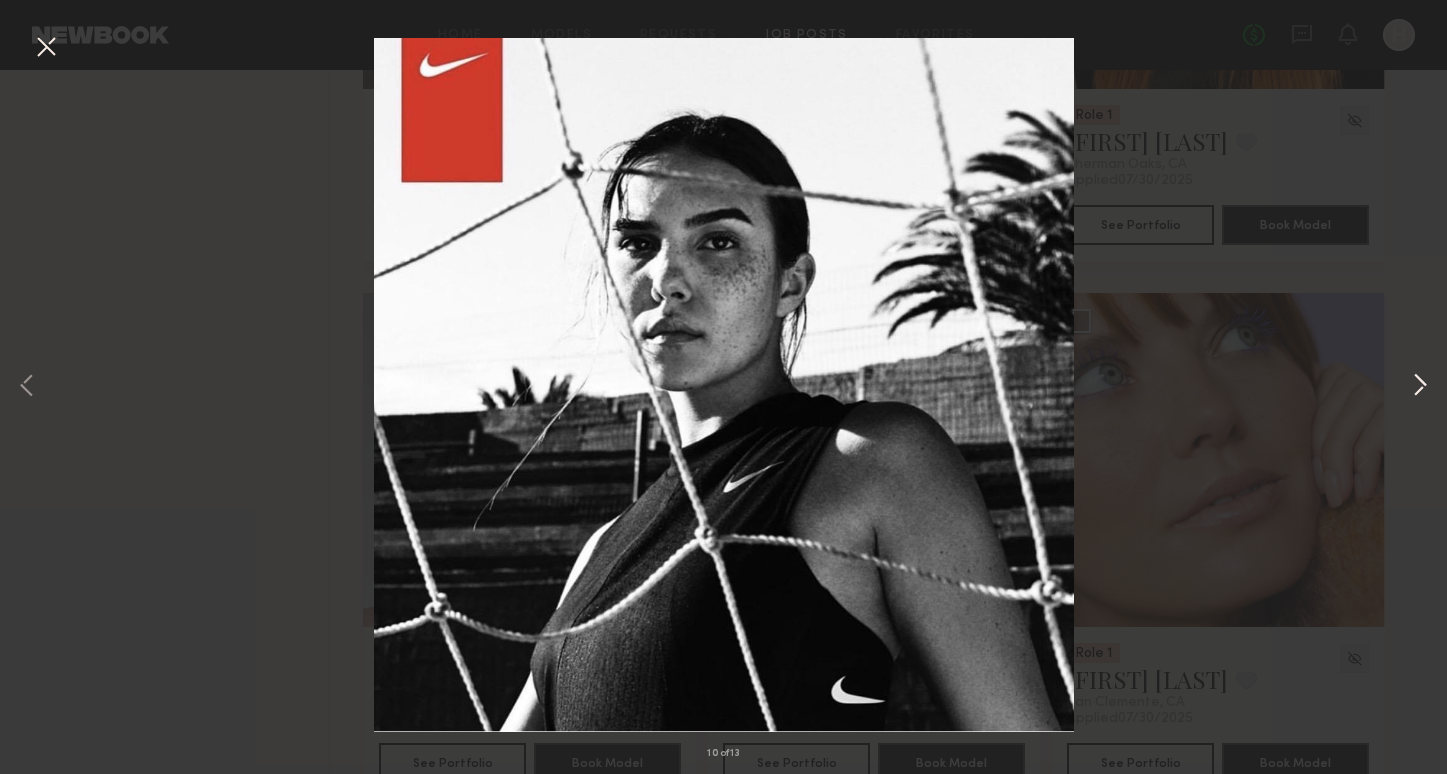 click at bounding box center (1420, 386) 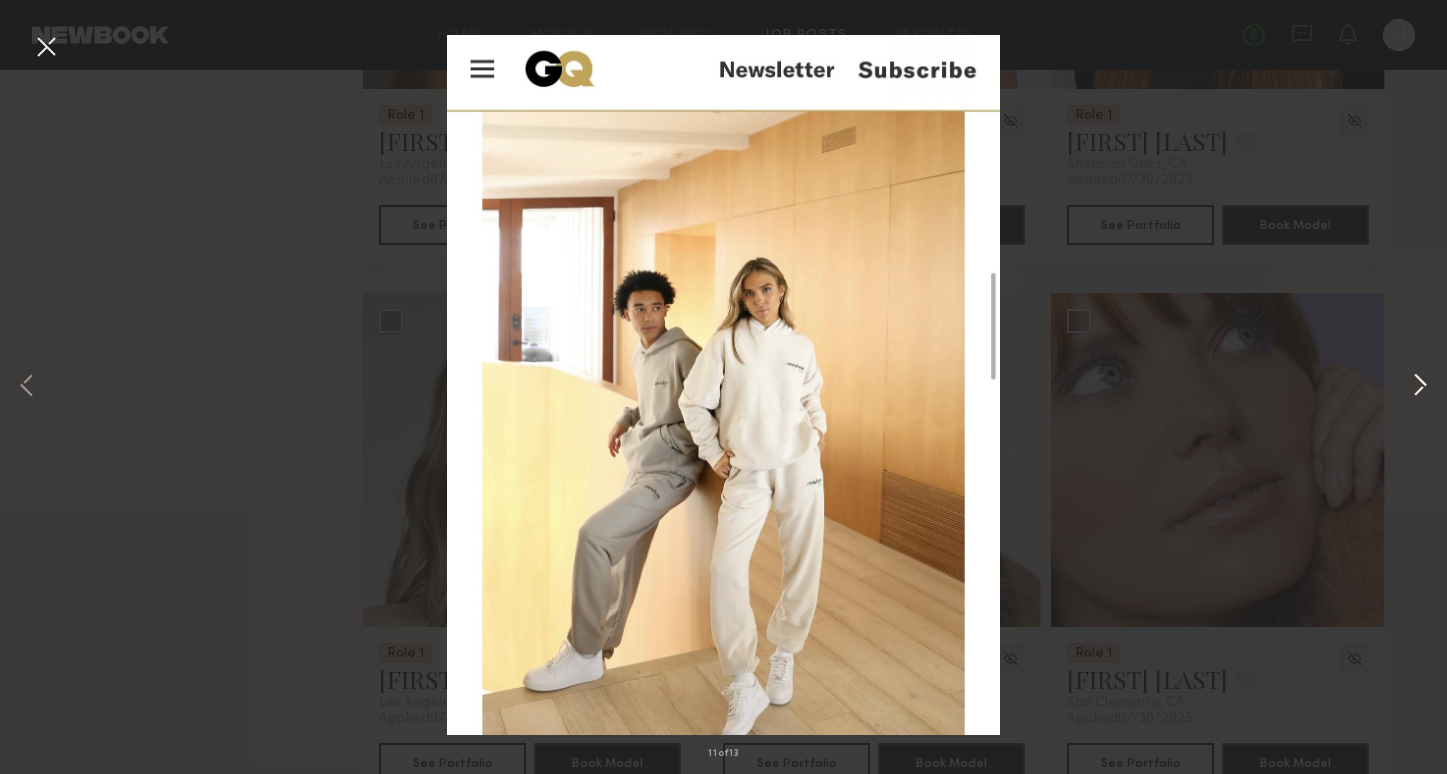 click at bounding box center (1420, 386) 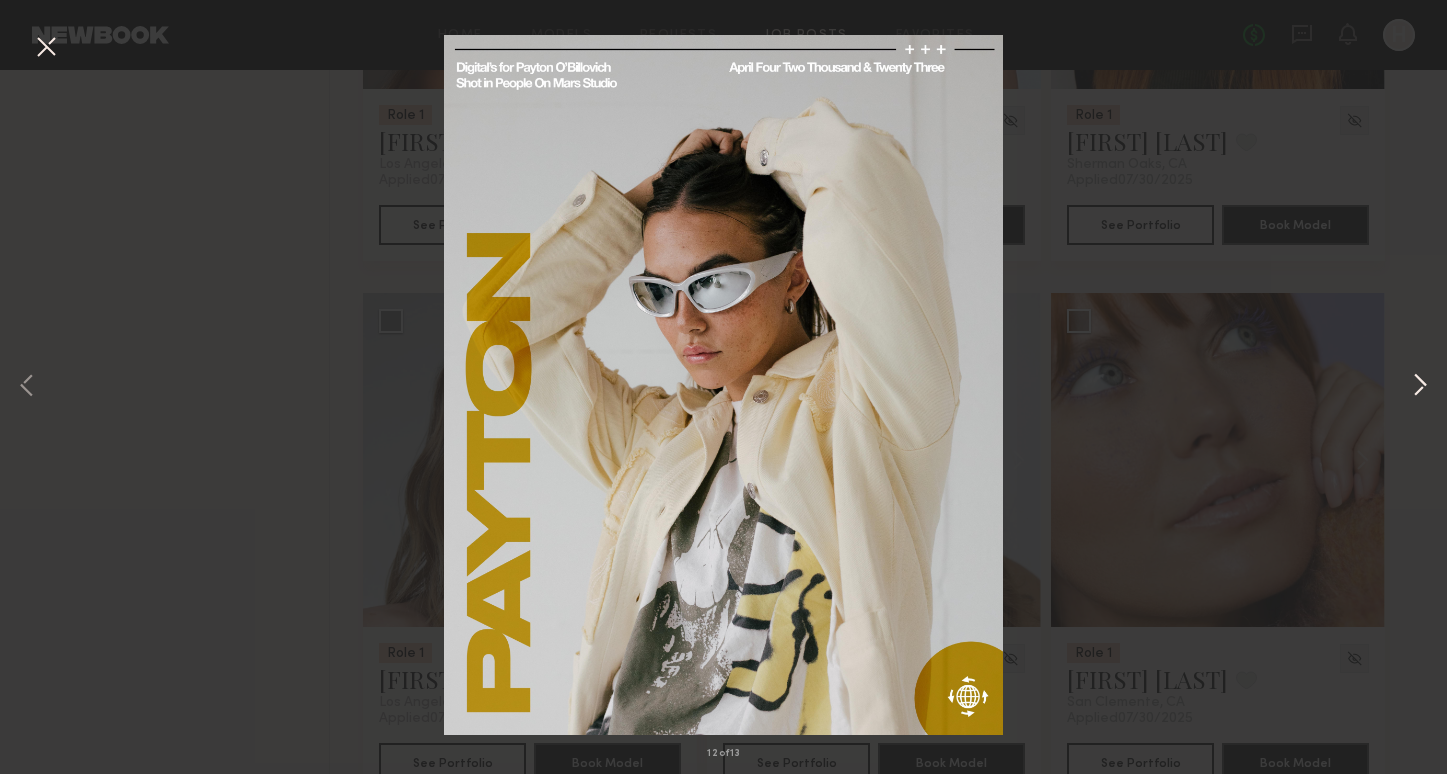 click at bounding box center [1420, 386] 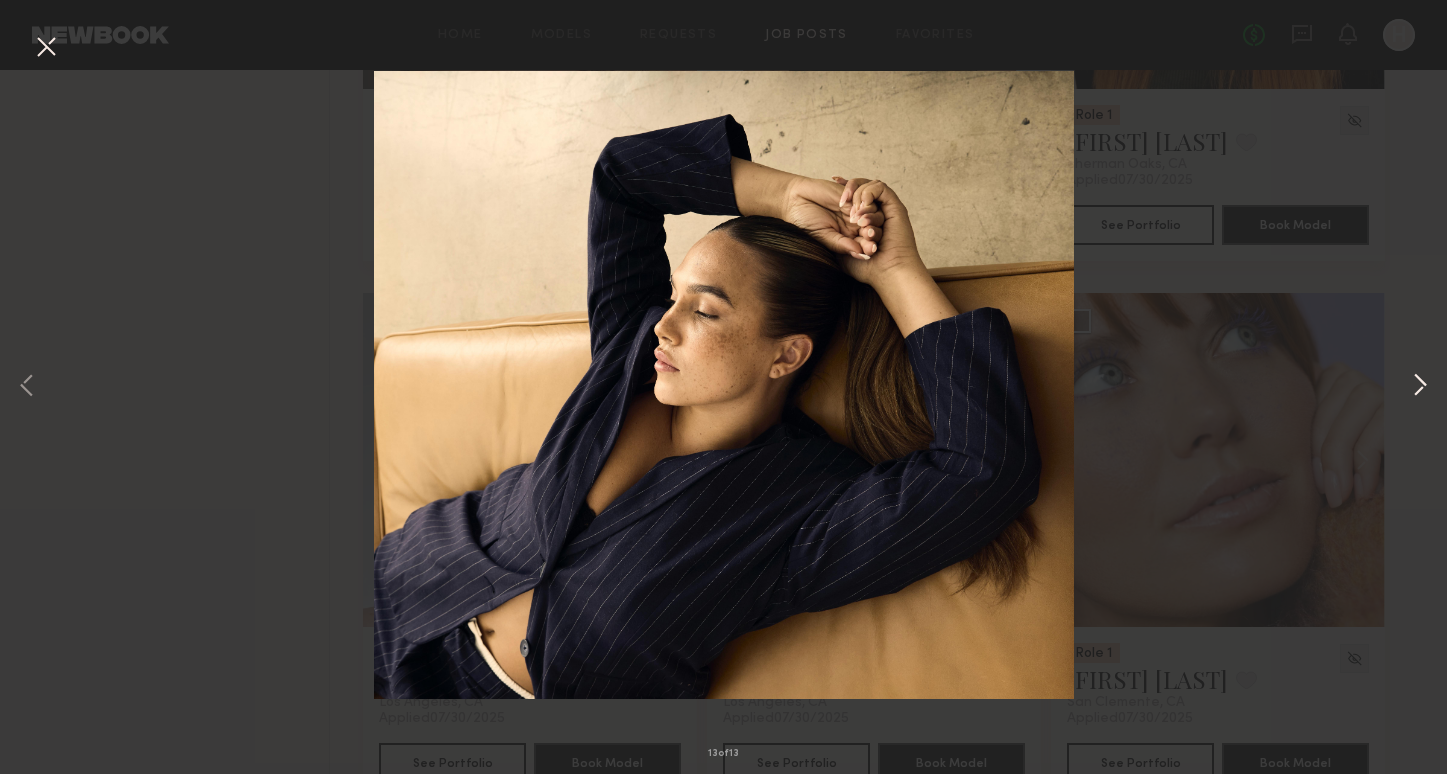 click at bounding box center [1420, 386] 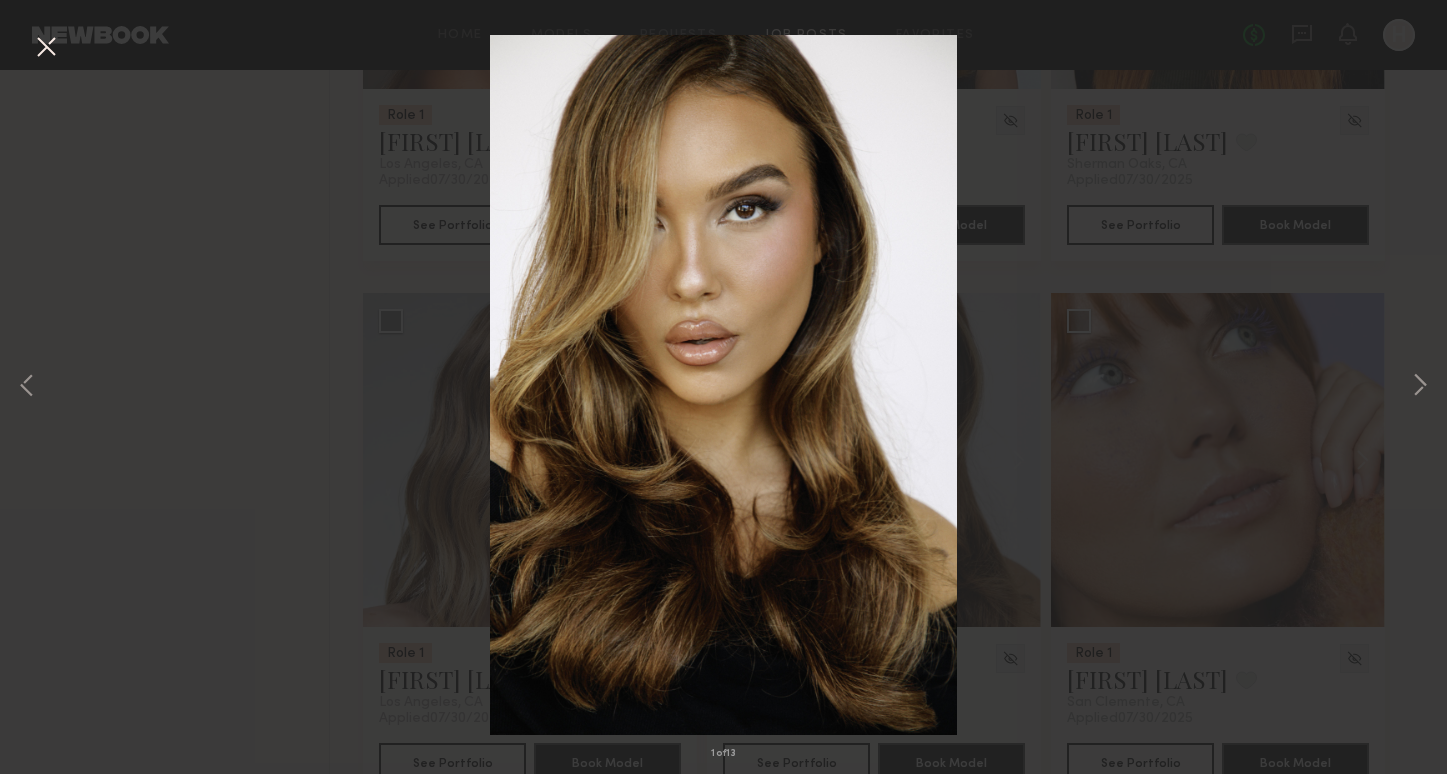 click at bounding box center (46, 48) 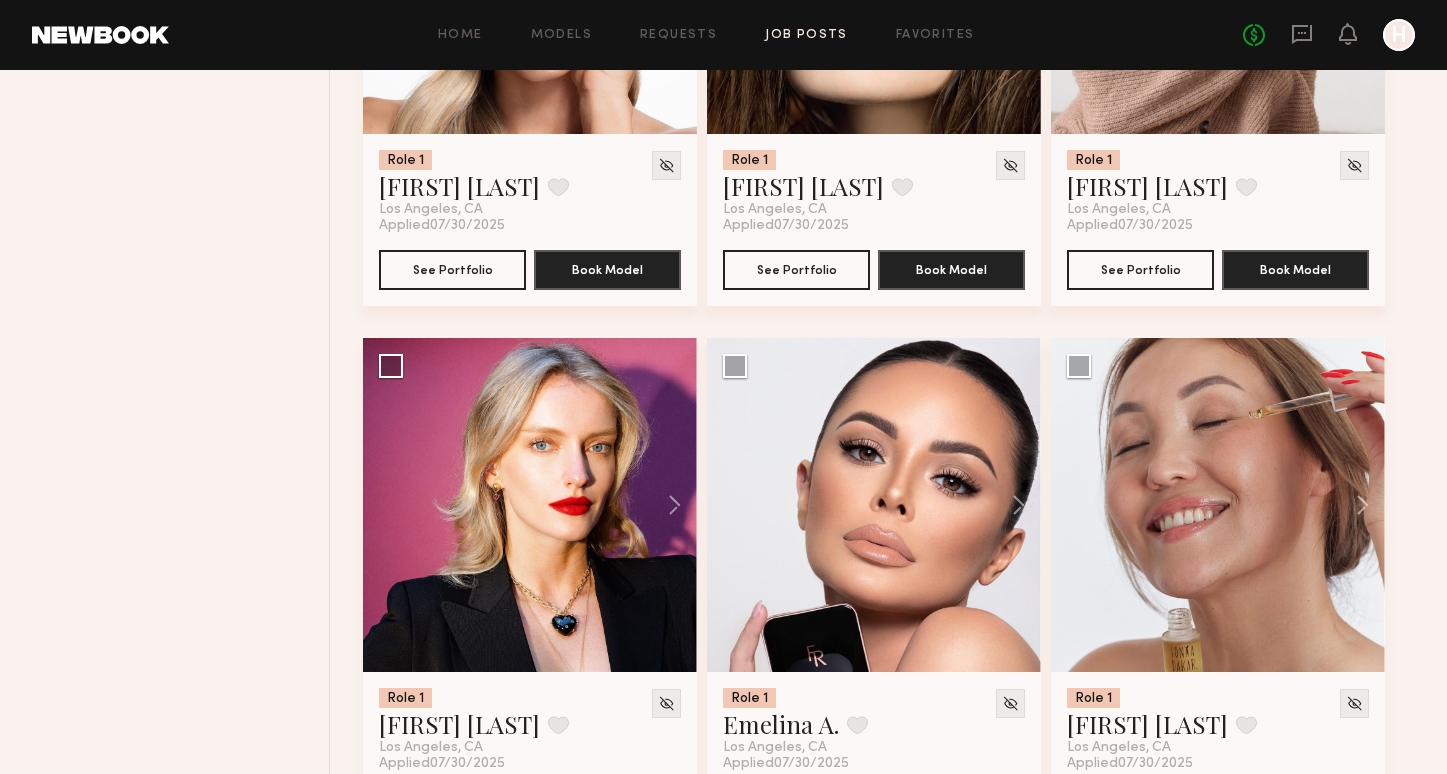 scroll, scrollTop: 10247, scrollLeft: 0, axis: vertical 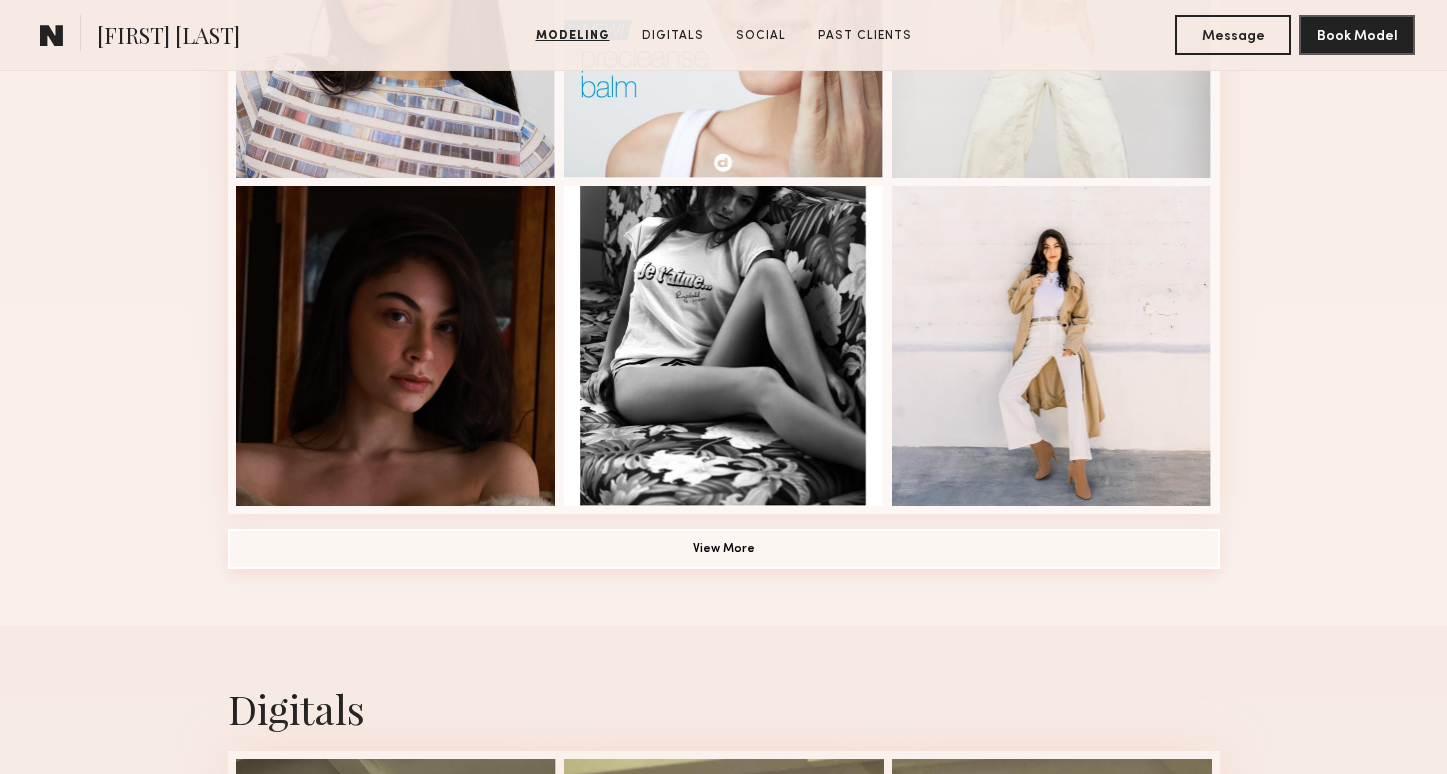 click on "View More" 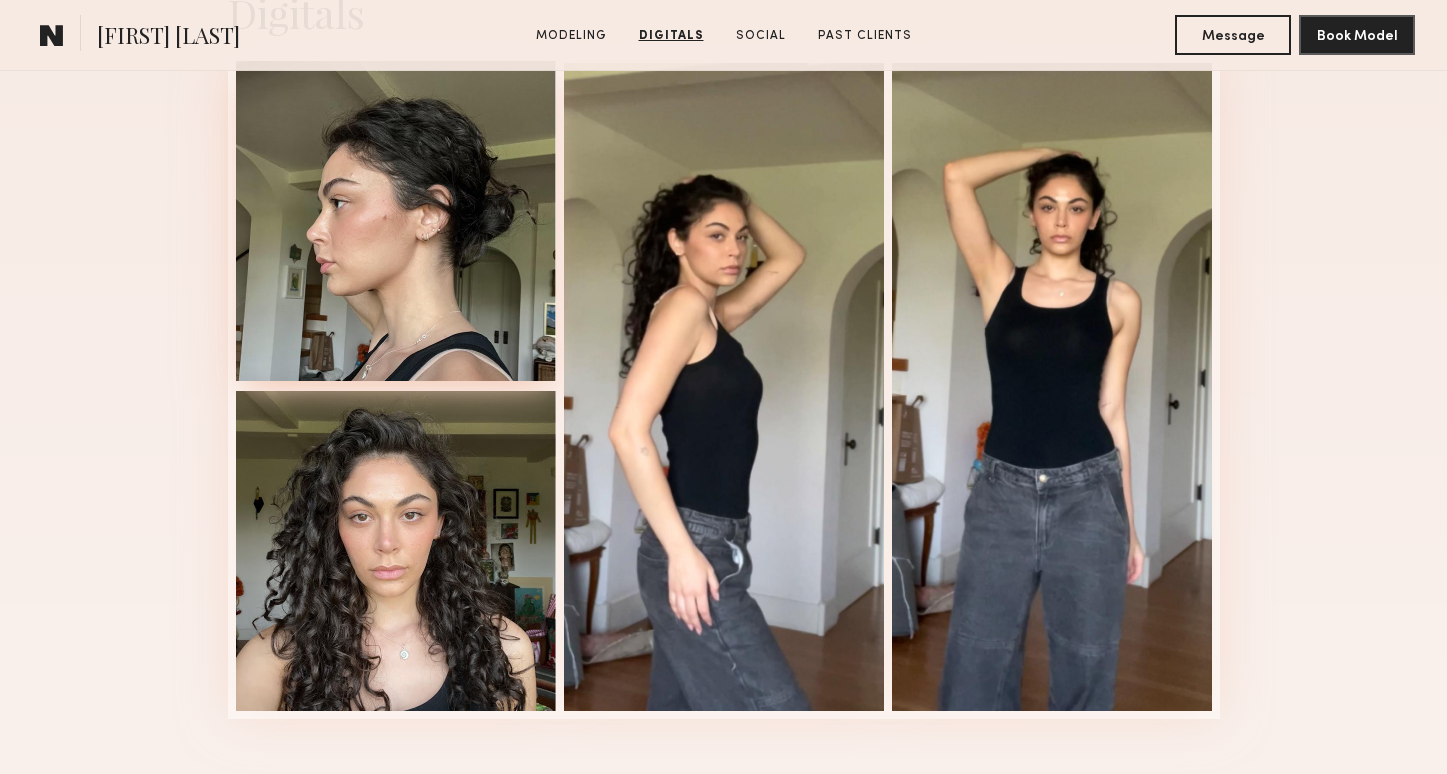 scroll, scrollTop: 3344, scrollLeft: 0, axis: vertical 